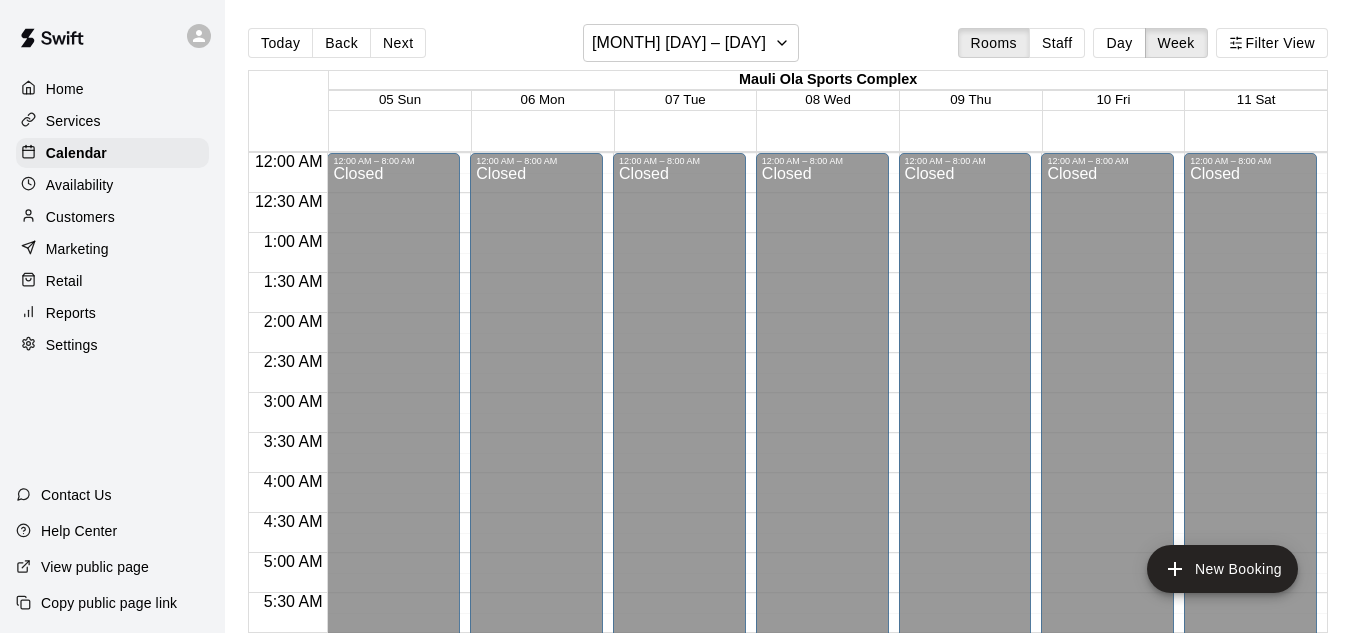 scroll, scrollTop: 0, scrollLeft: 0, axis: both 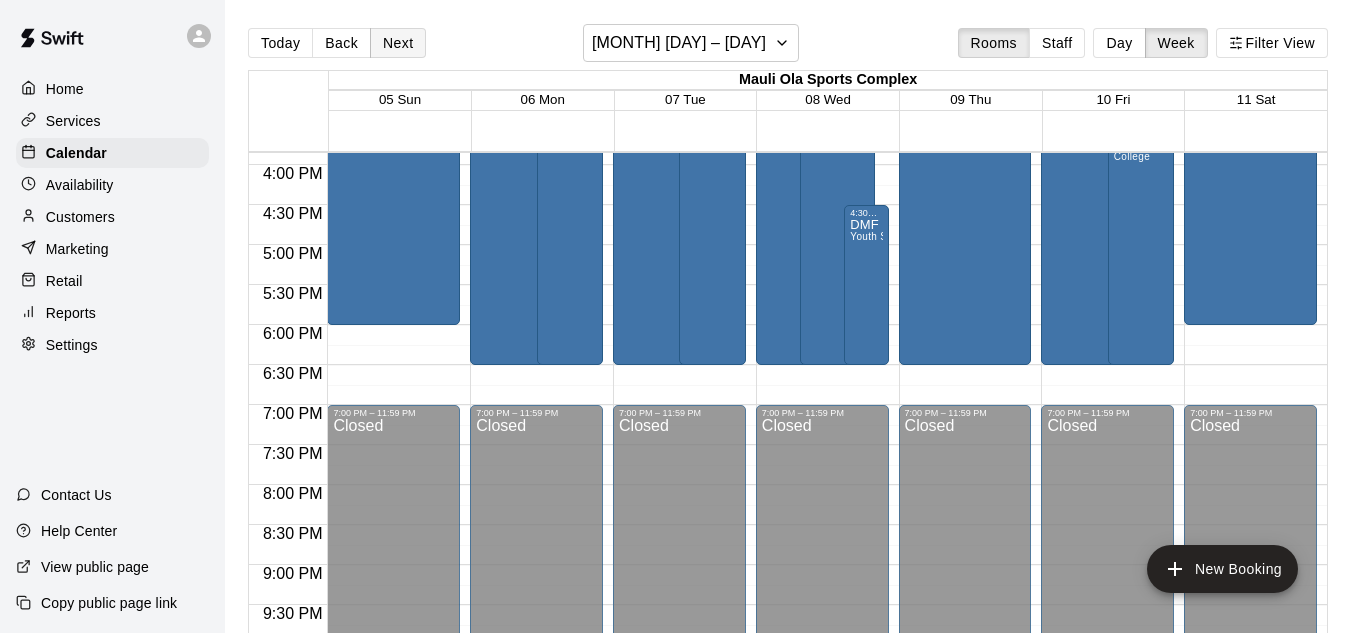 click on "Next" at bounding box center [398, 43] 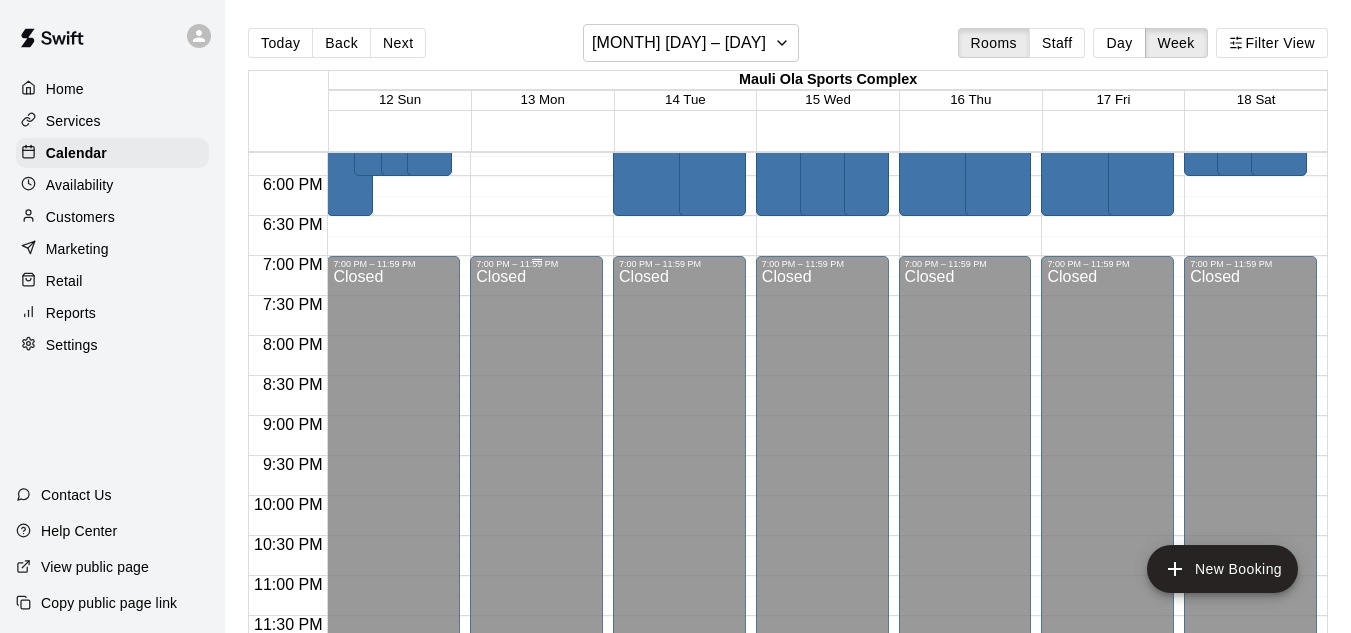 scroll, scrollTop: 1417, scrollLeft: 0, axis: vertical 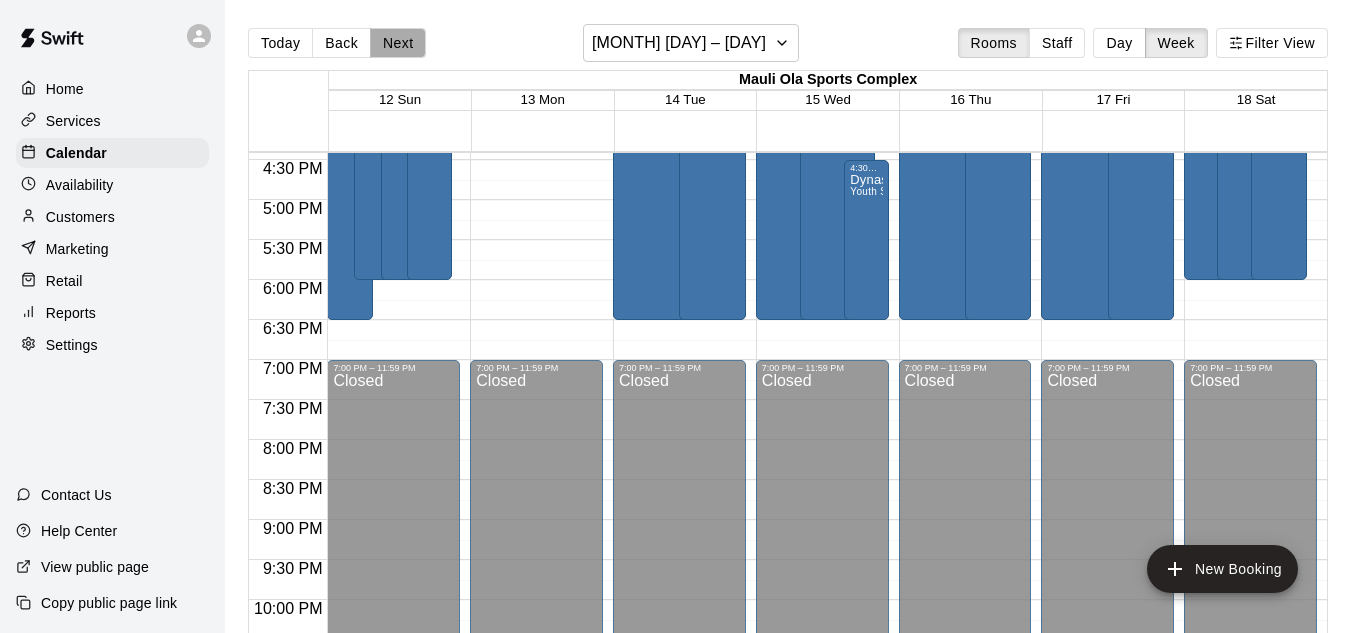 click on "Next" at bounding box center [398, 43] 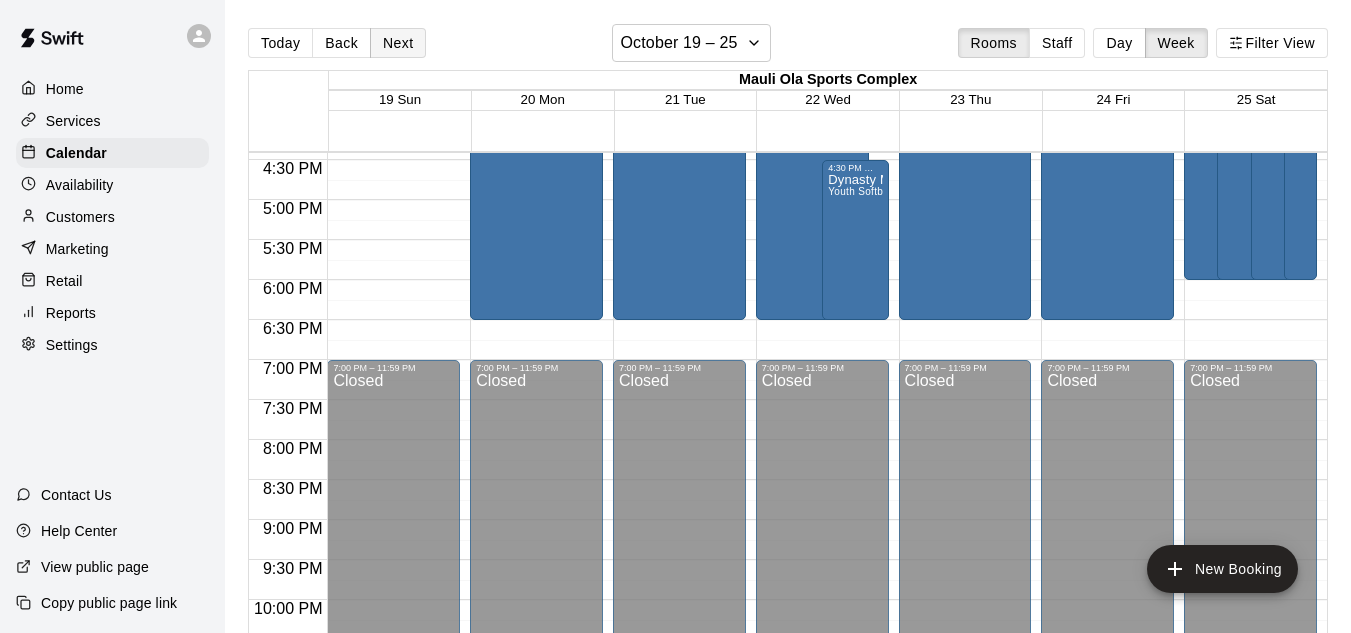 scroll, scrollTop: 0, scrollLeft: 0, axis: both 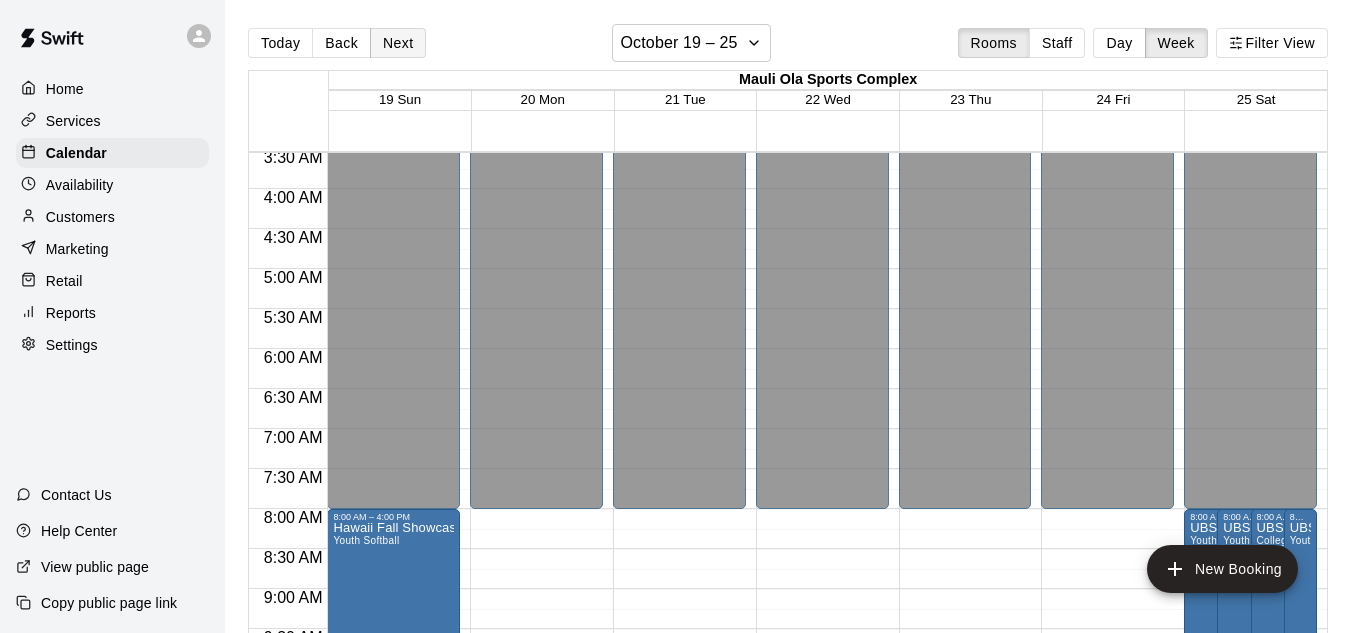 click on "Next" at bounding box center (398, 43) 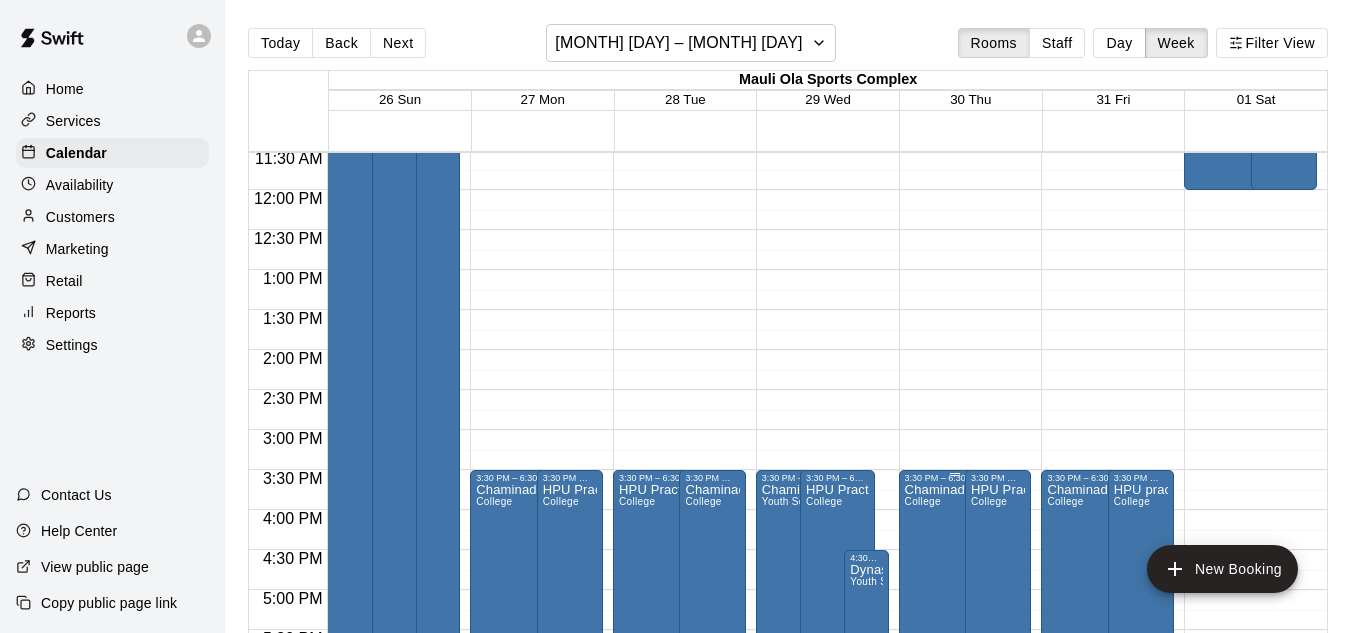 scroll, scrollTop: 913, scrollLeft: 0, axis: vertical 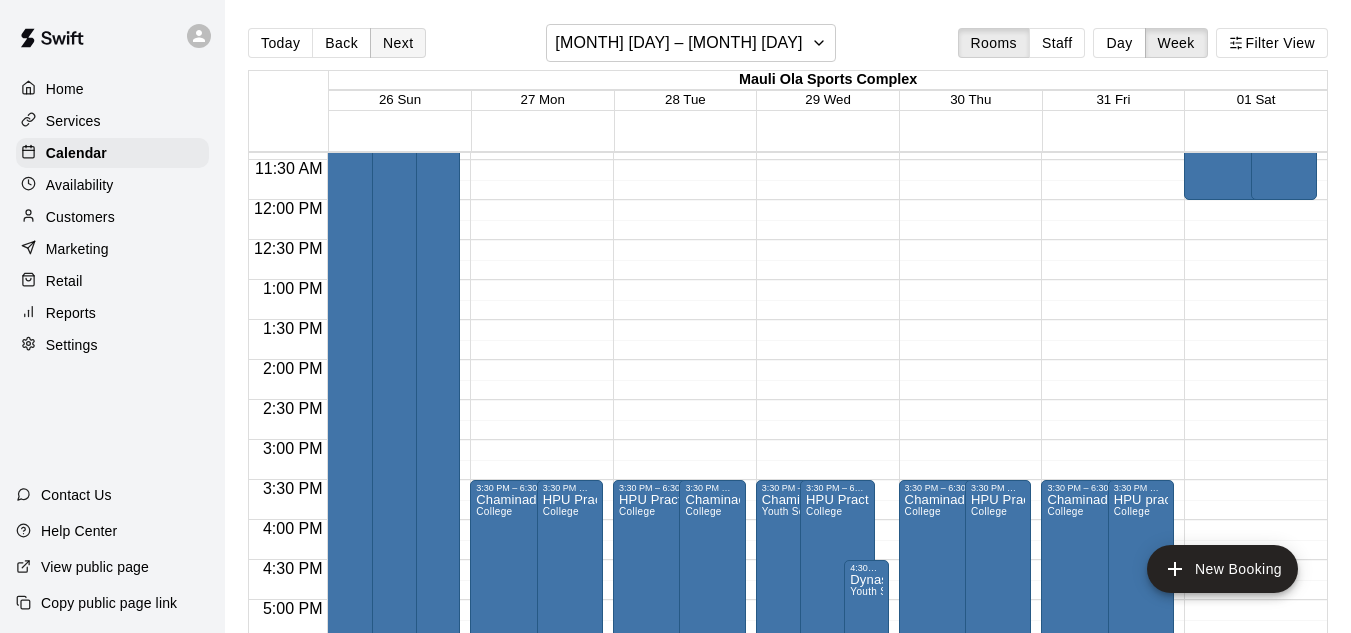 click on "Next" at bounding box center [398, 43] 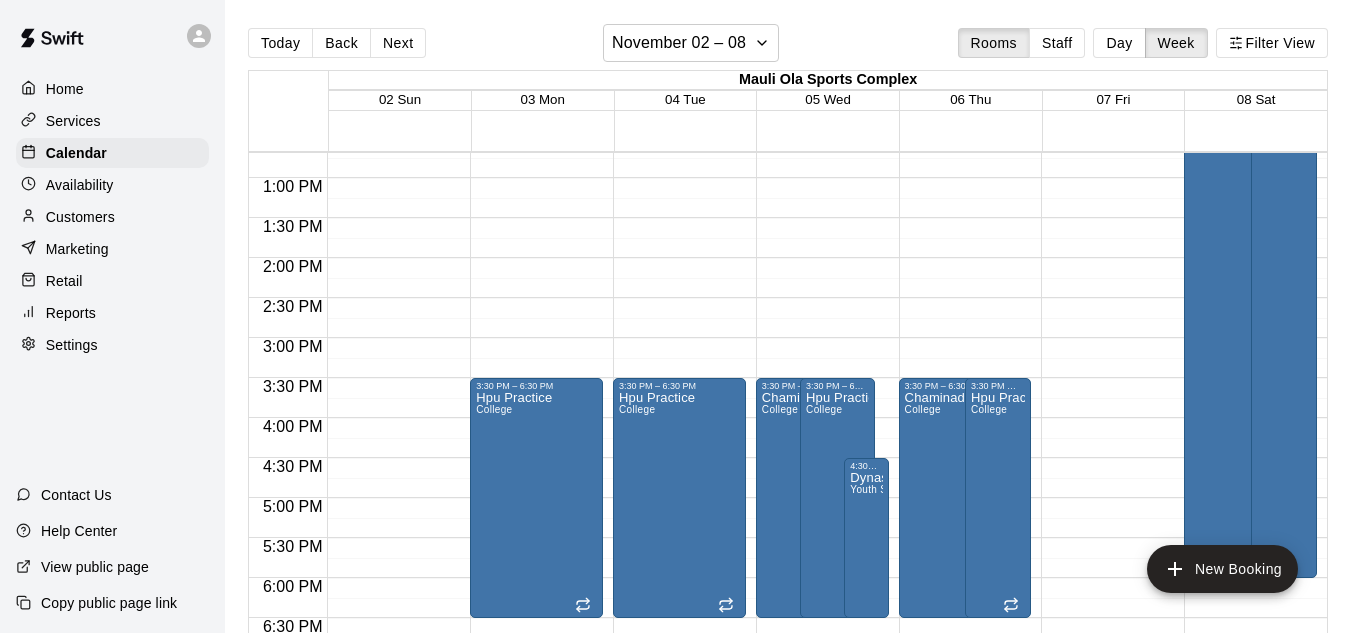scroll, scrollTop: 1031, scrollLeft: 0, axis: vertical 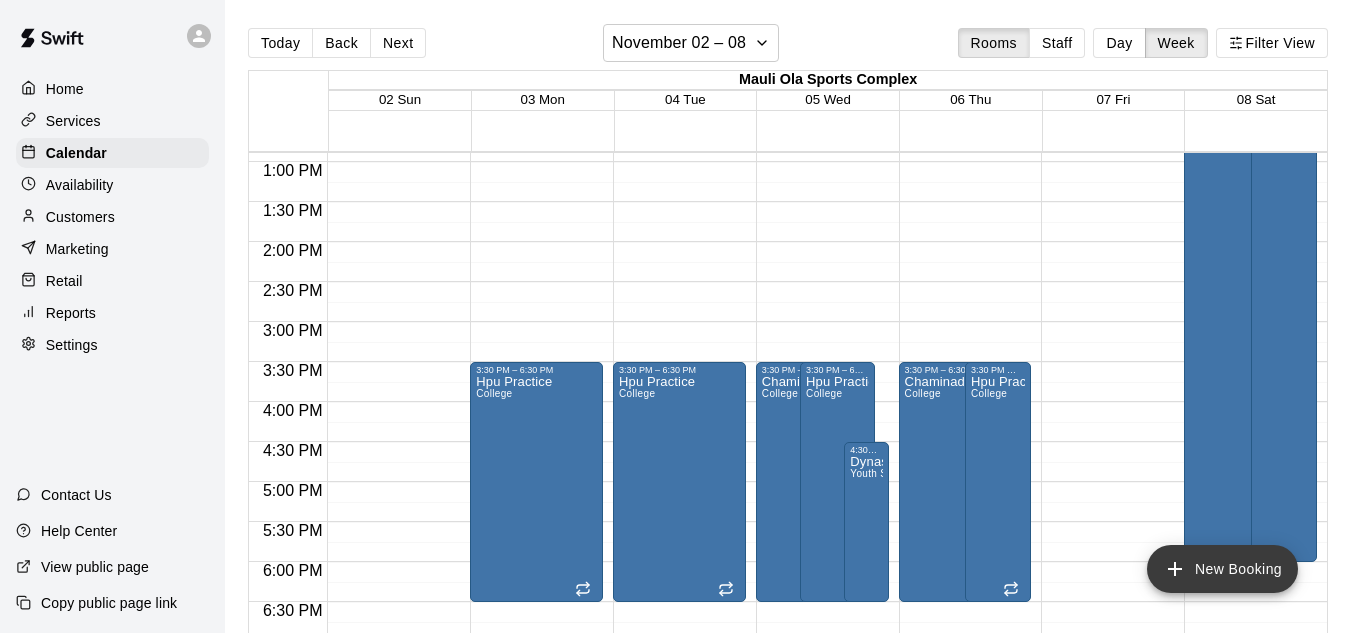 click on "New Booking" at bounding box center (1222, 569) 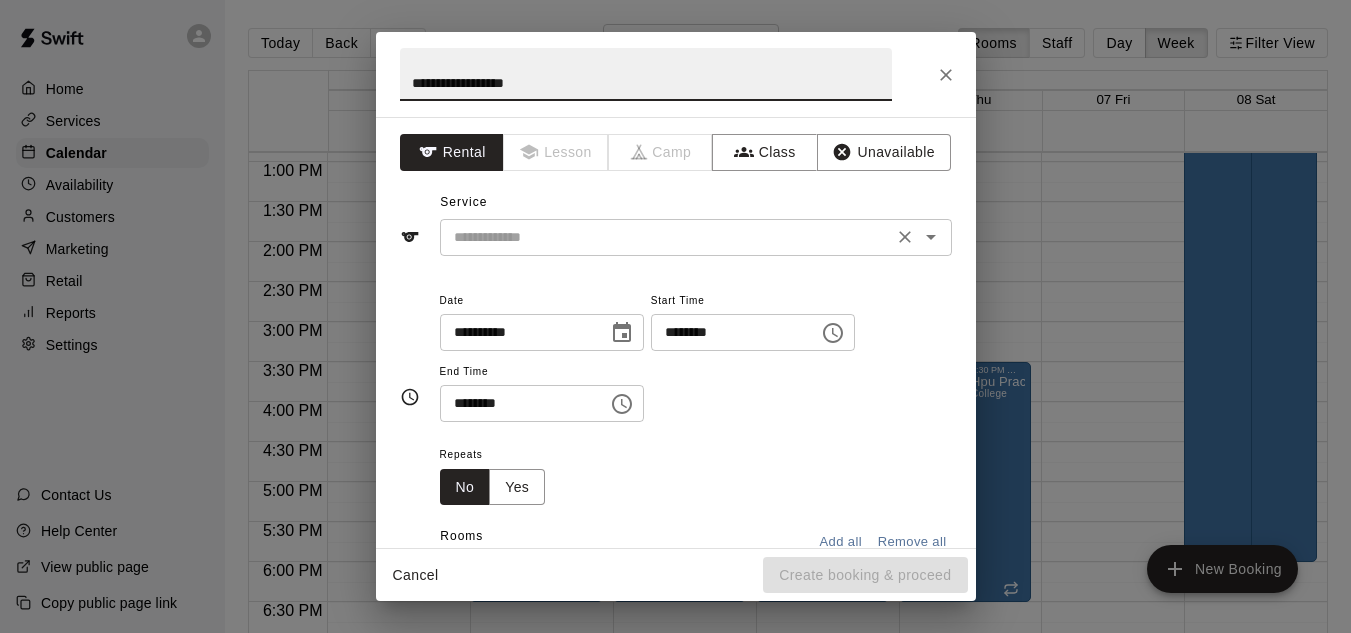 type on "**********" 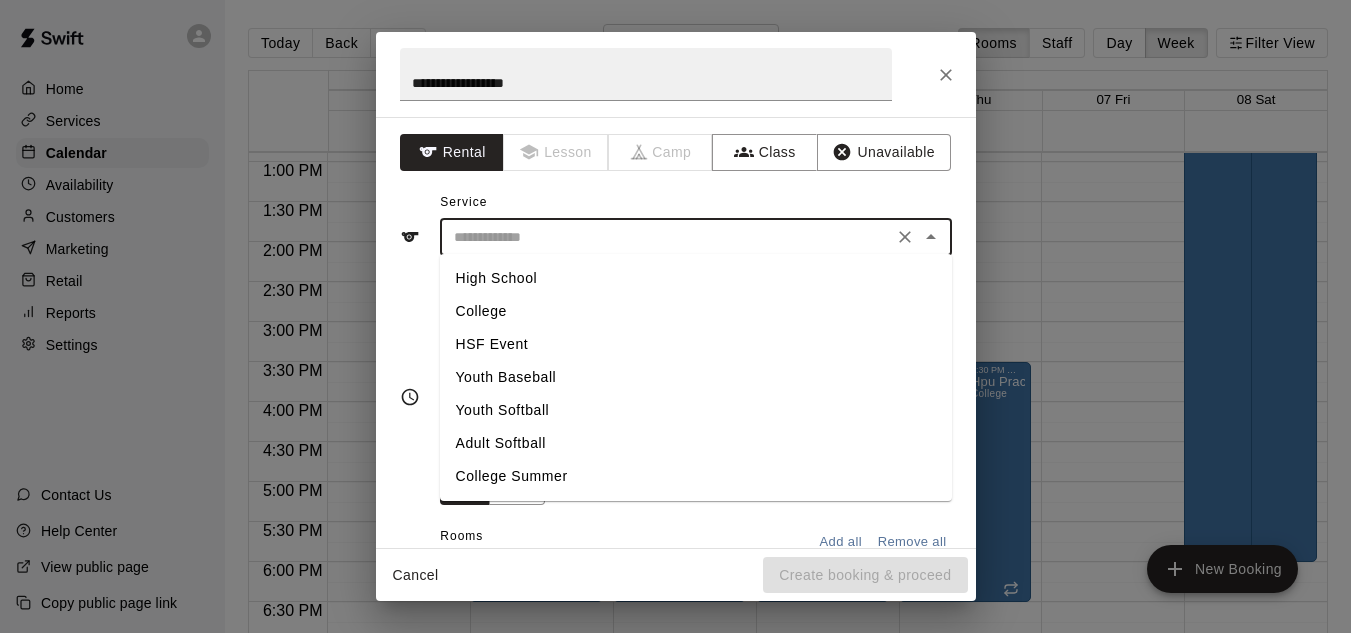 click on "College" at bounding box center [696, 311] 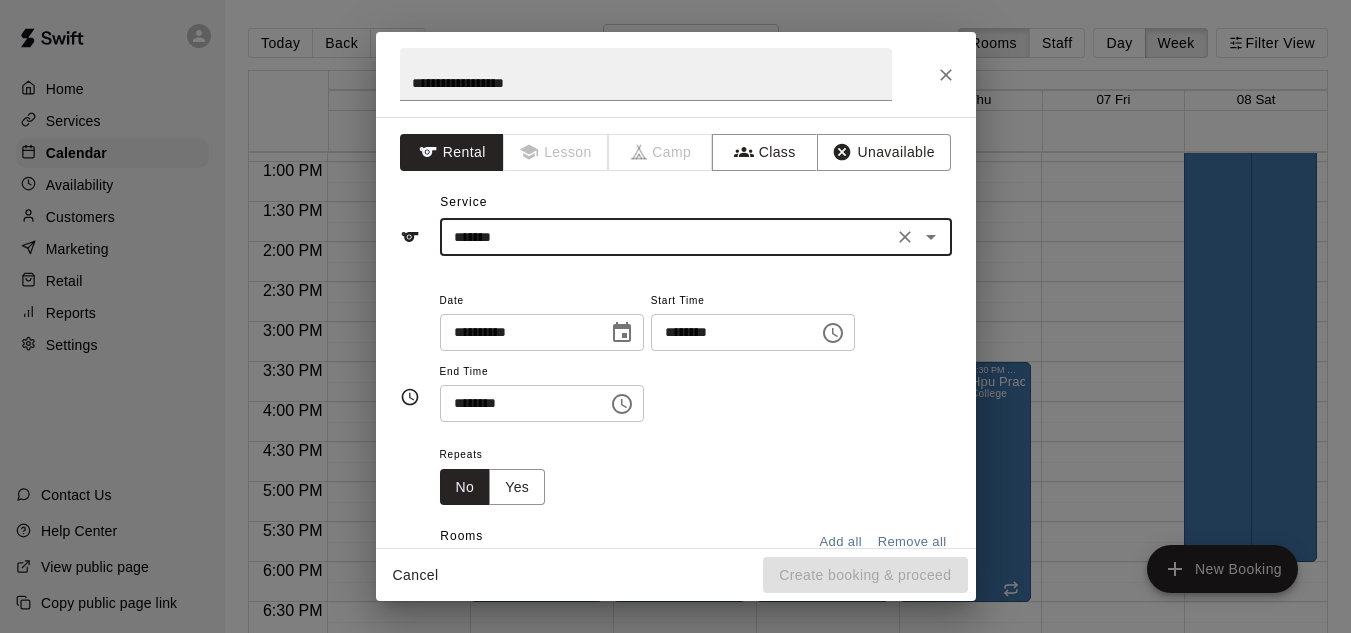 click on "**********" at bounding box center (517, 332) 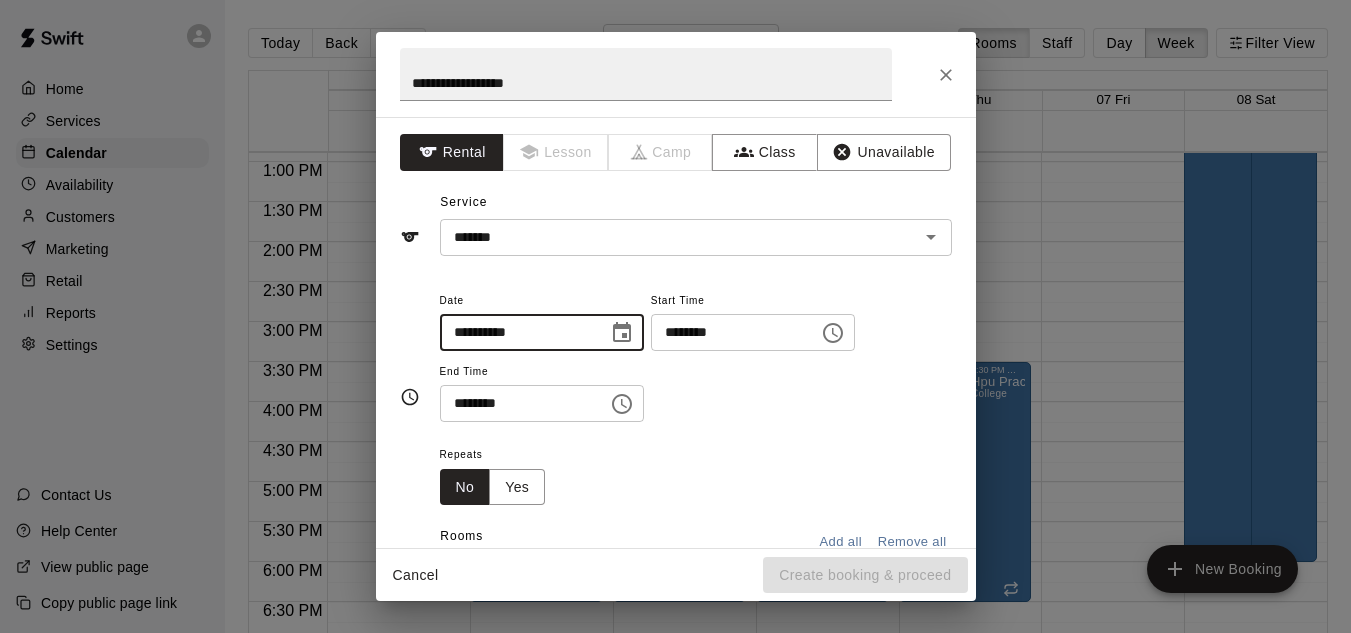 click 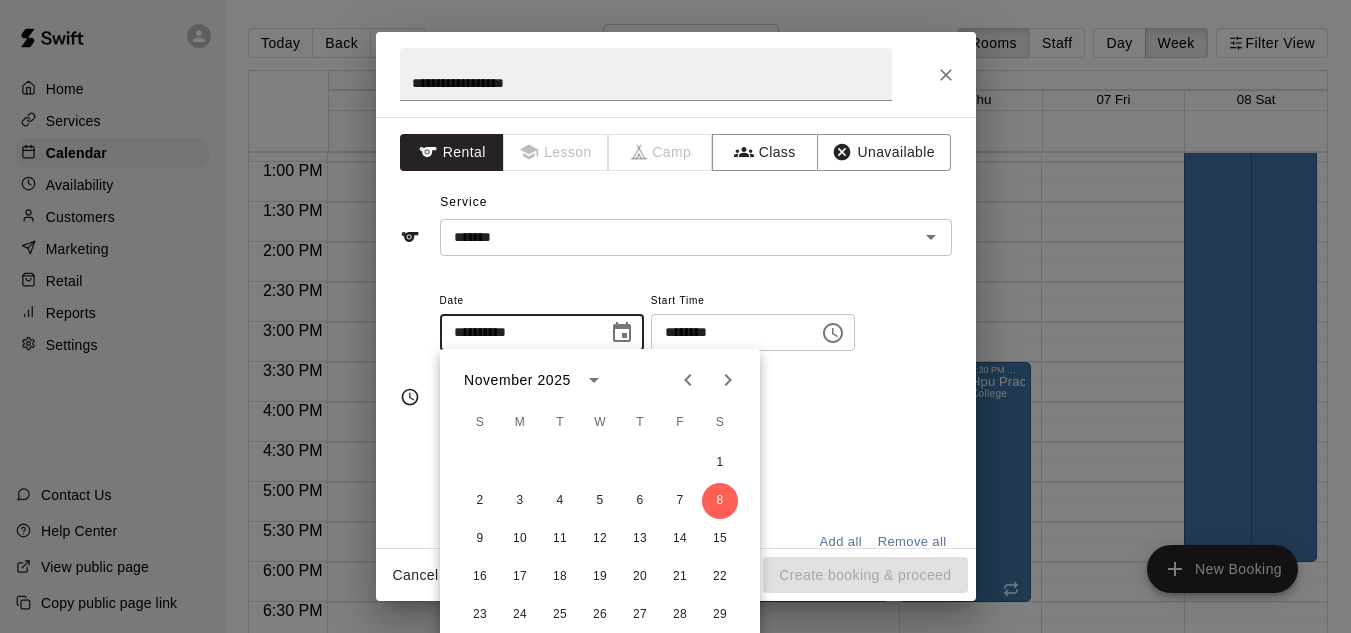 click 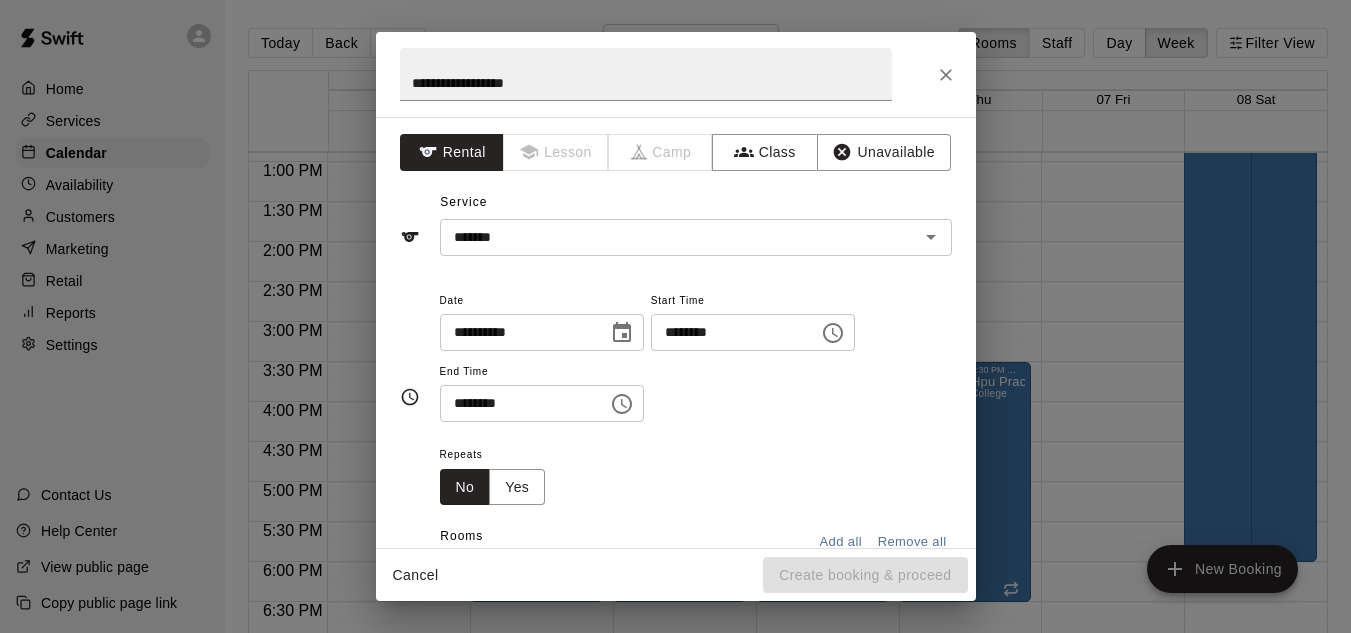 click 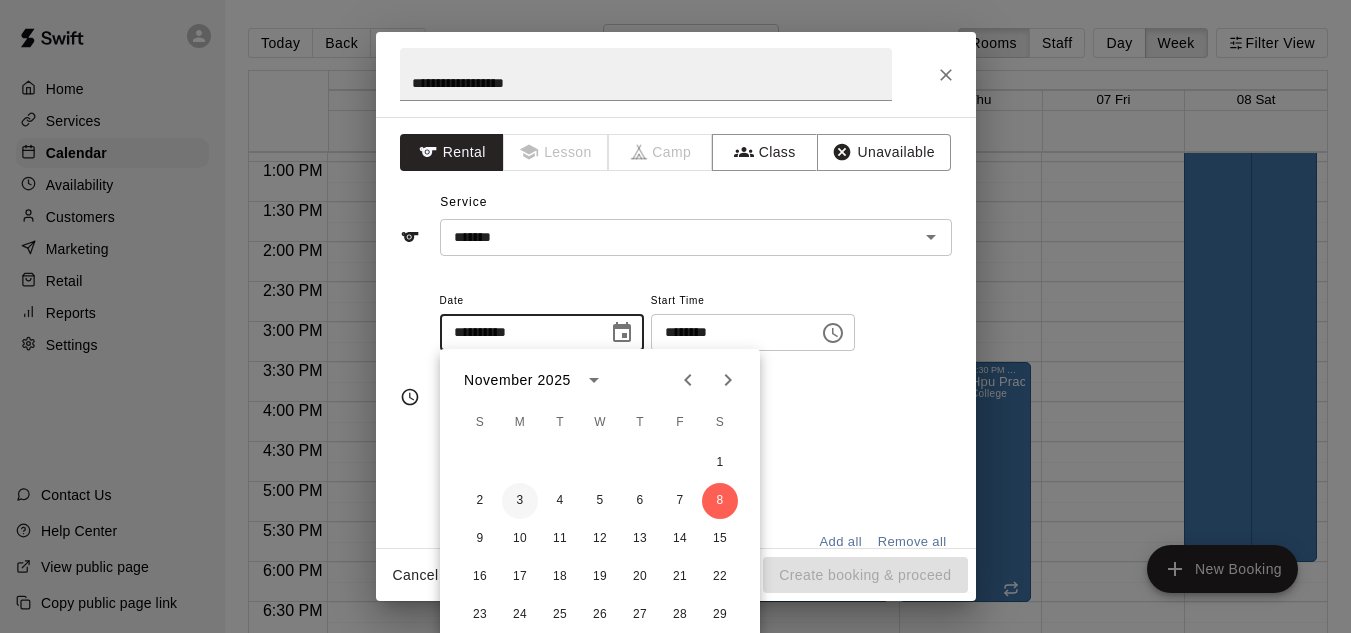 click on "3" at bounding box center (520, 501) 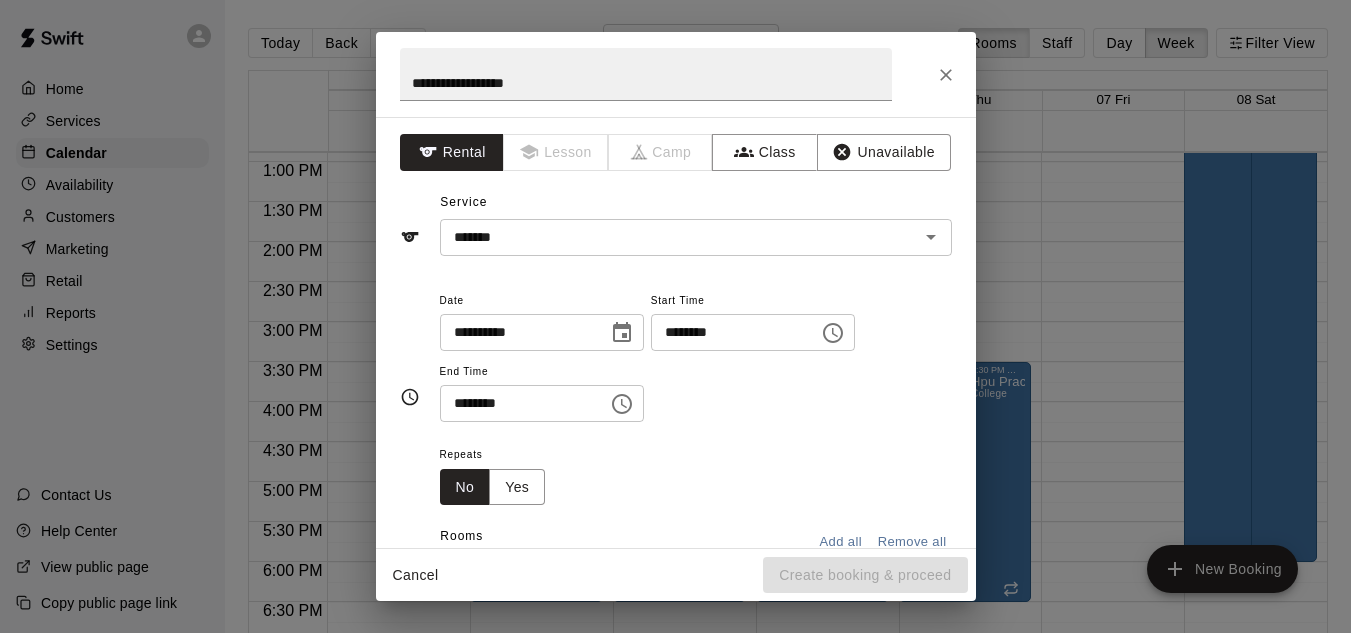 click on "********" at bounding box center [728, 332] 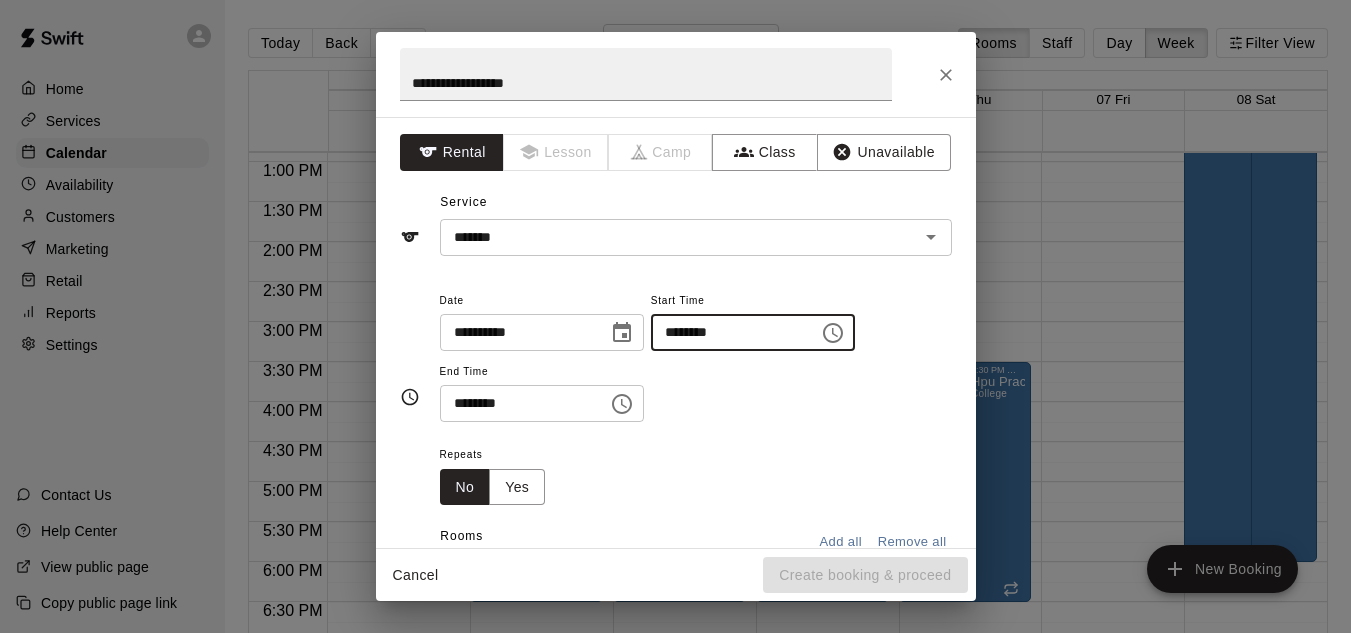 type on "********" 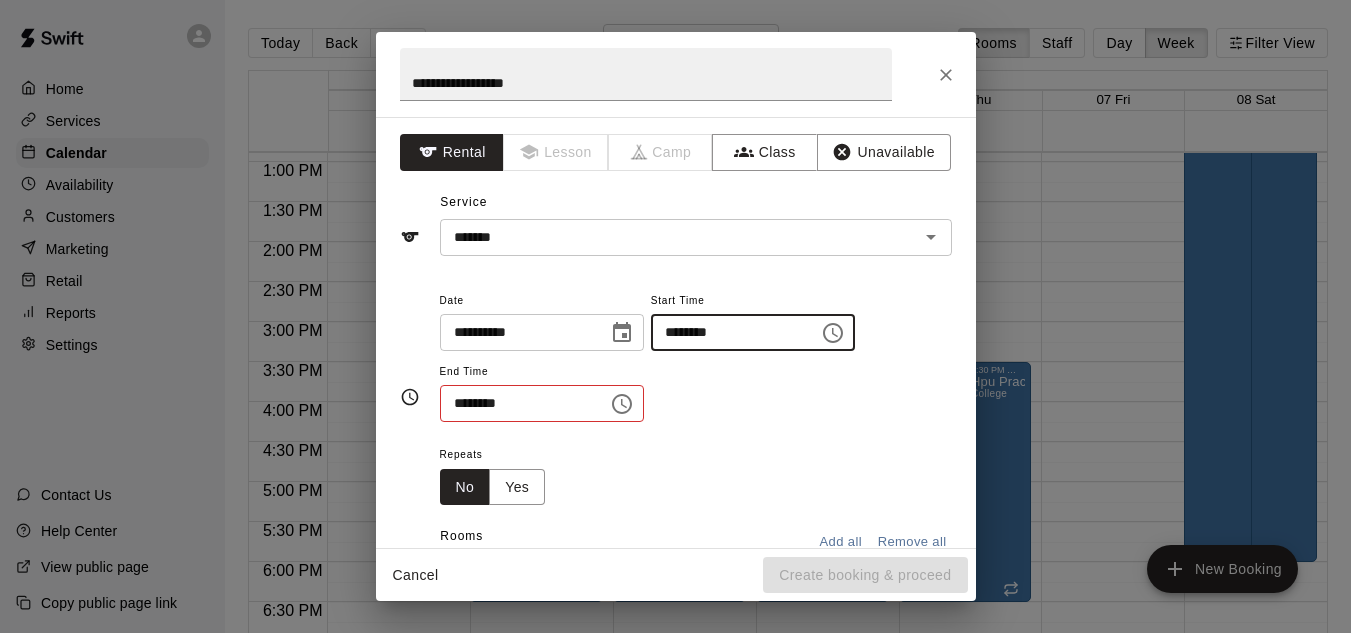 type 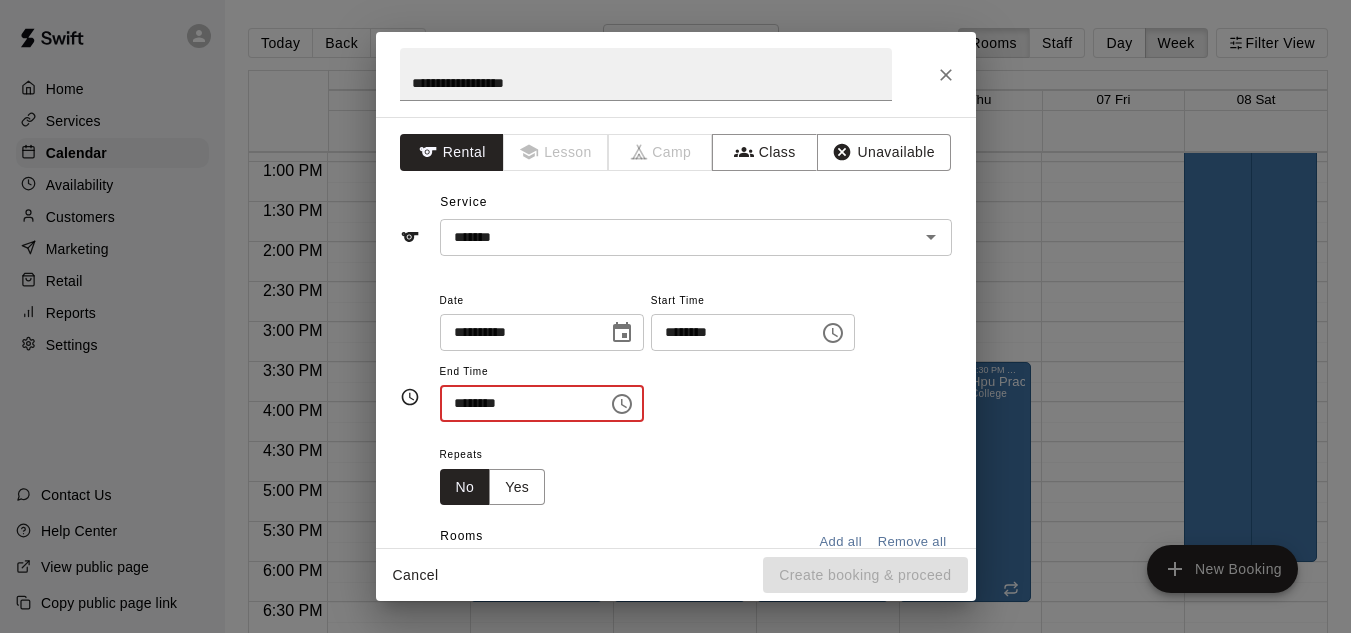 type on "********" 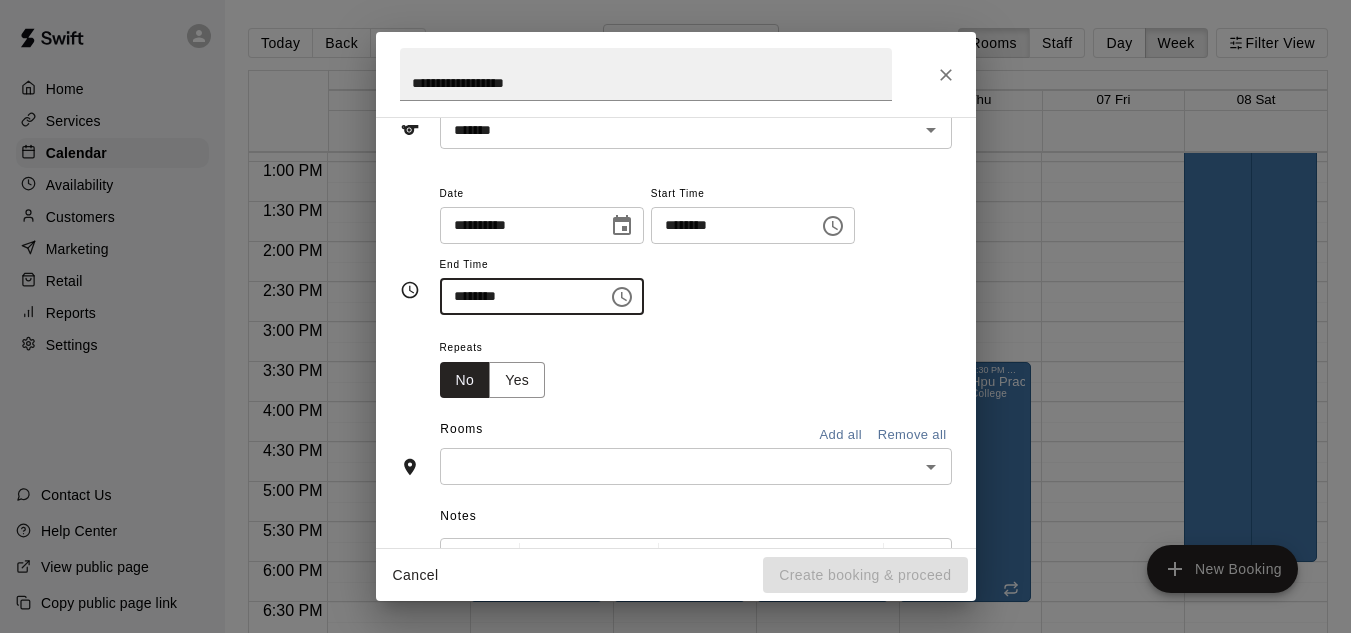 scroll, scrollTop: 113, scrollLeft: 0, axis: vertical 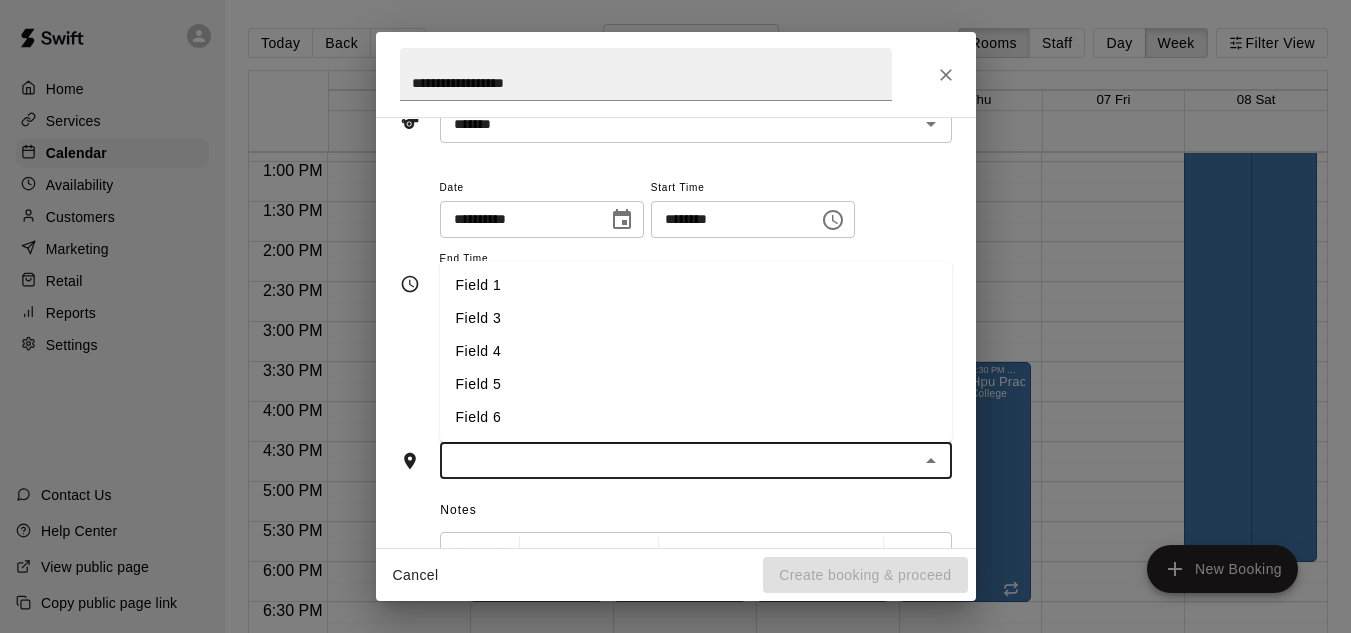click at bounding box center (679, 460) 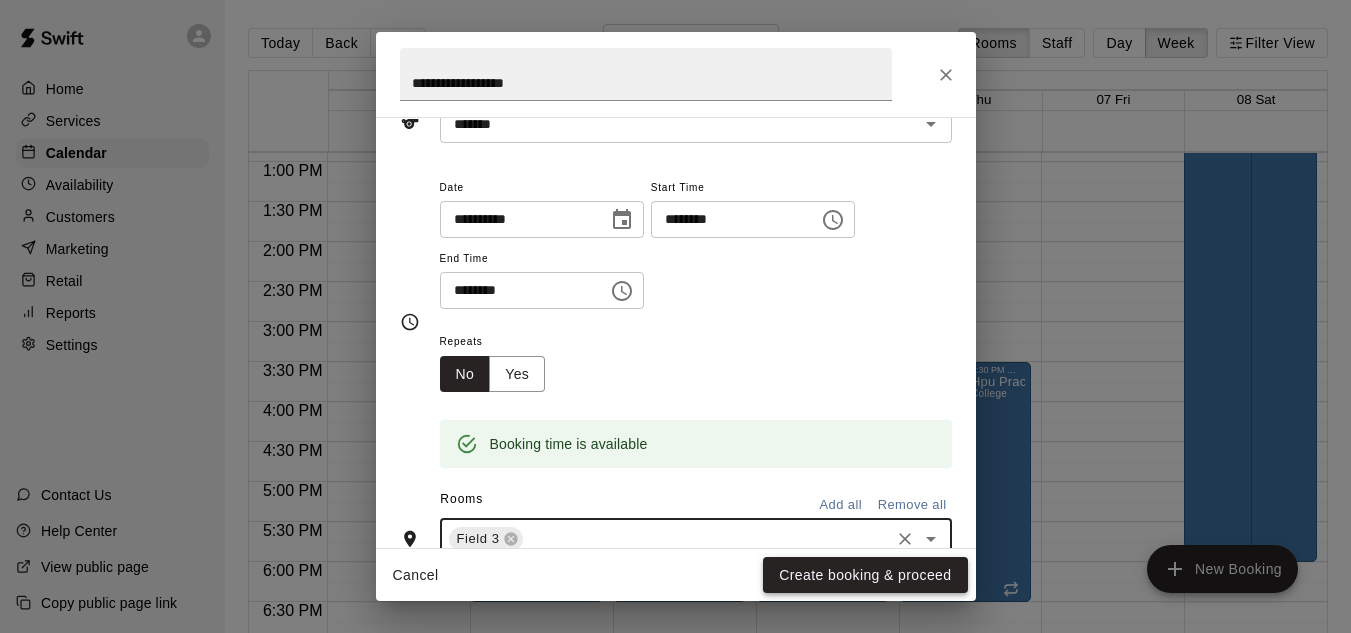 click on "Create booking & proceed" at bounding box center (865, 575) 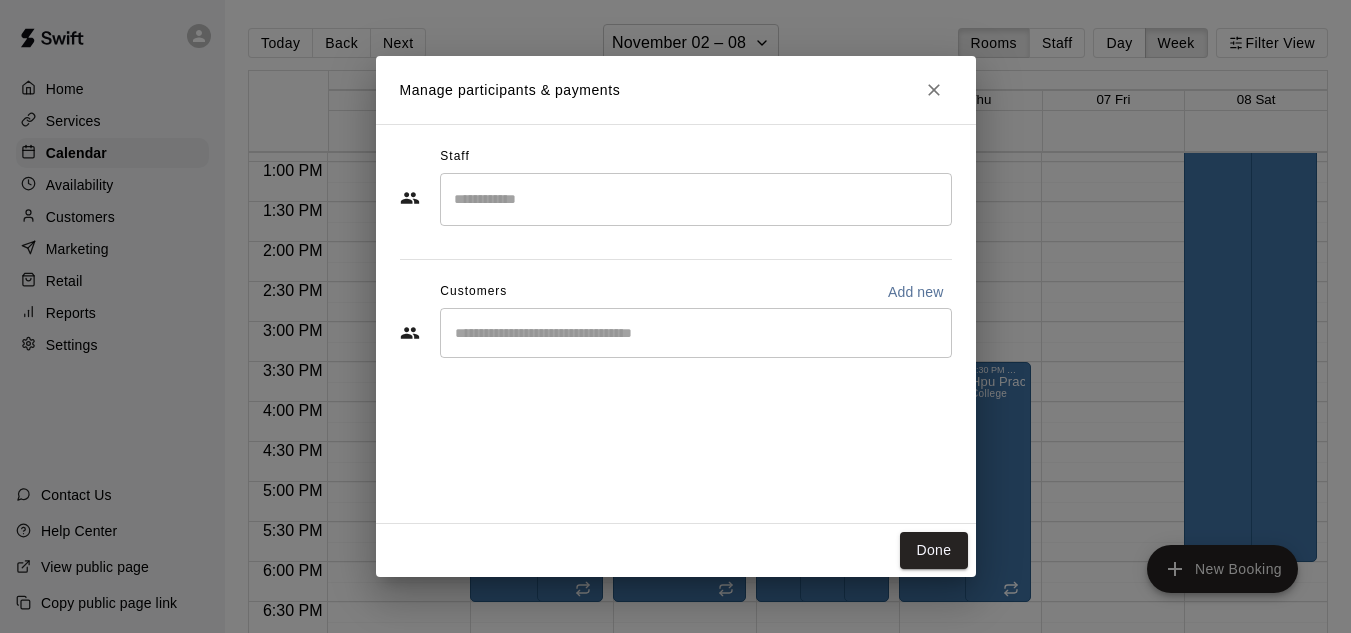 click on "Manage participants & payments Staff ​ Customers Add new ​ Done" at bounding box center (675, 316) 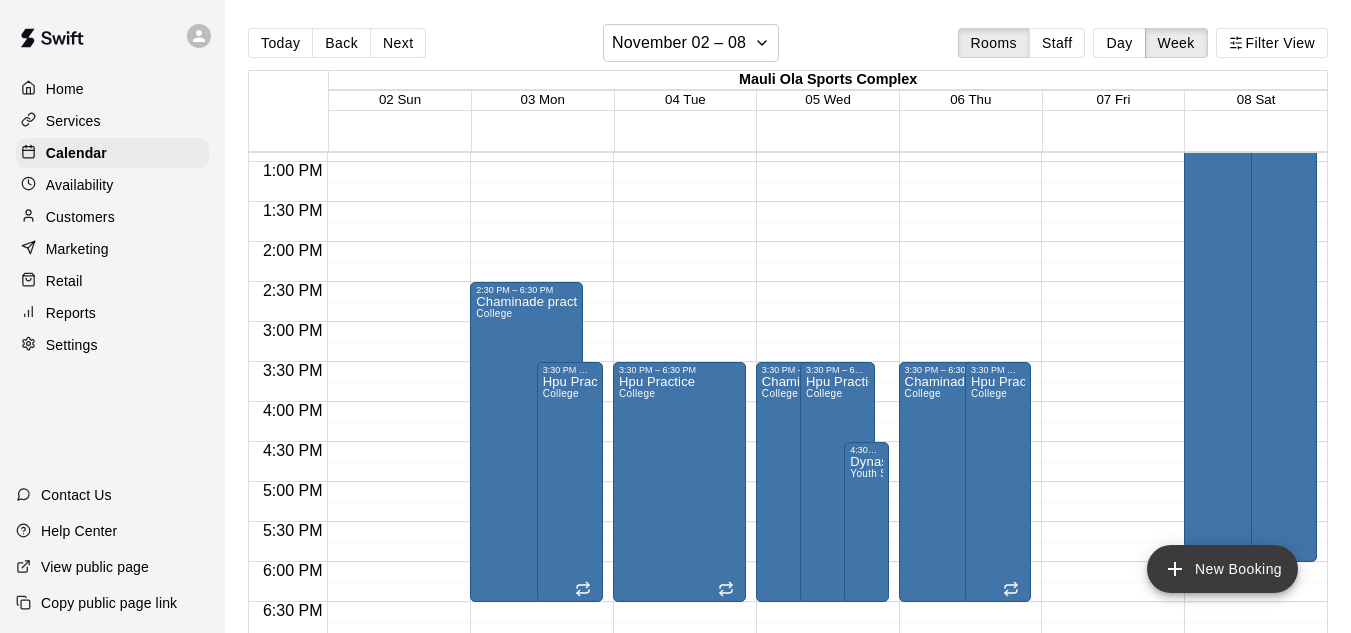 click 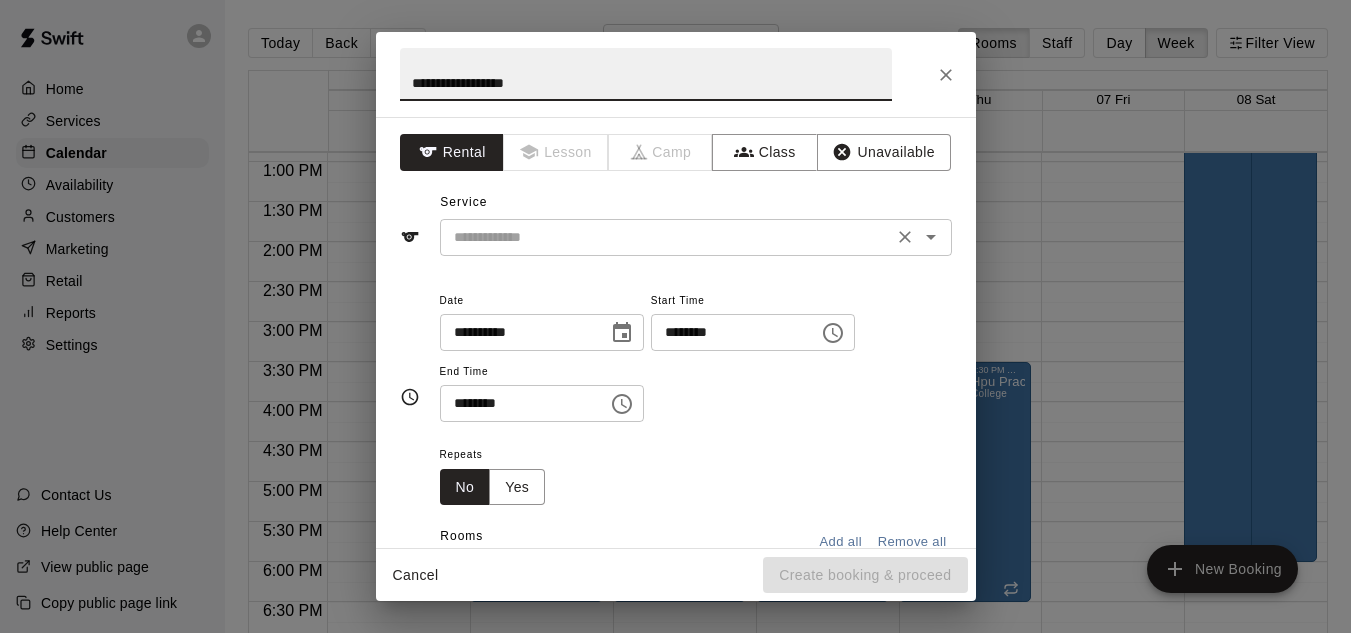 type on "**********" 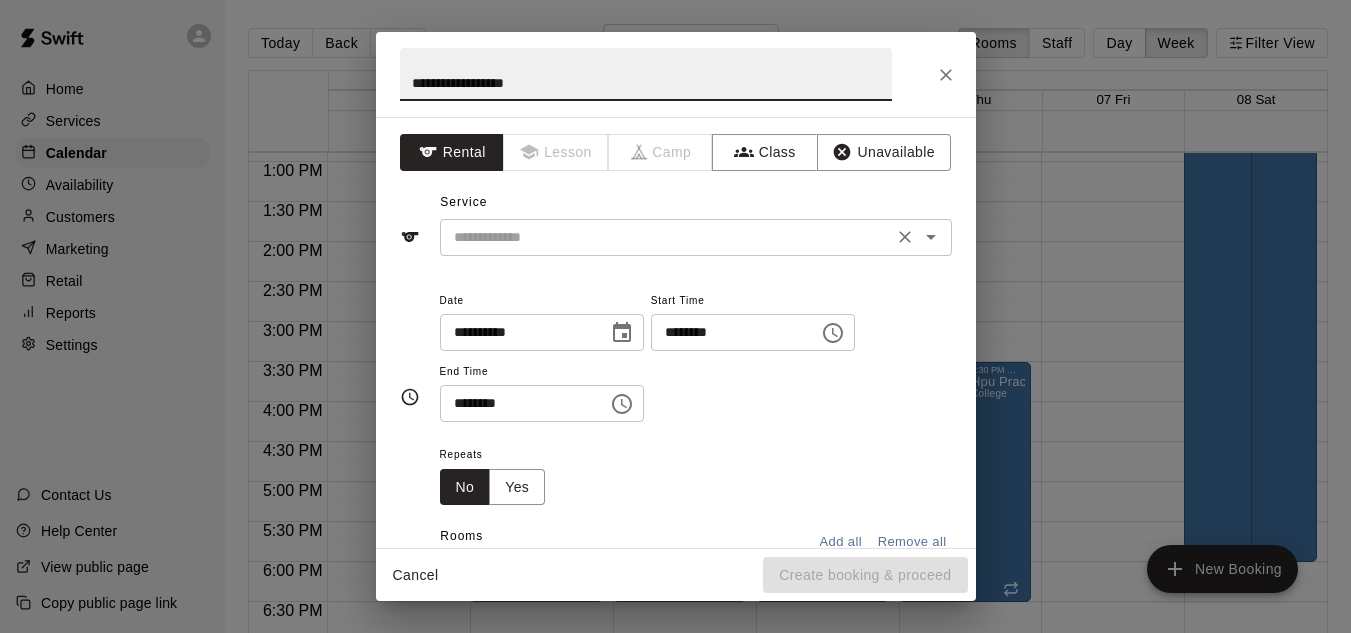 click at bounding box center (666, 237) 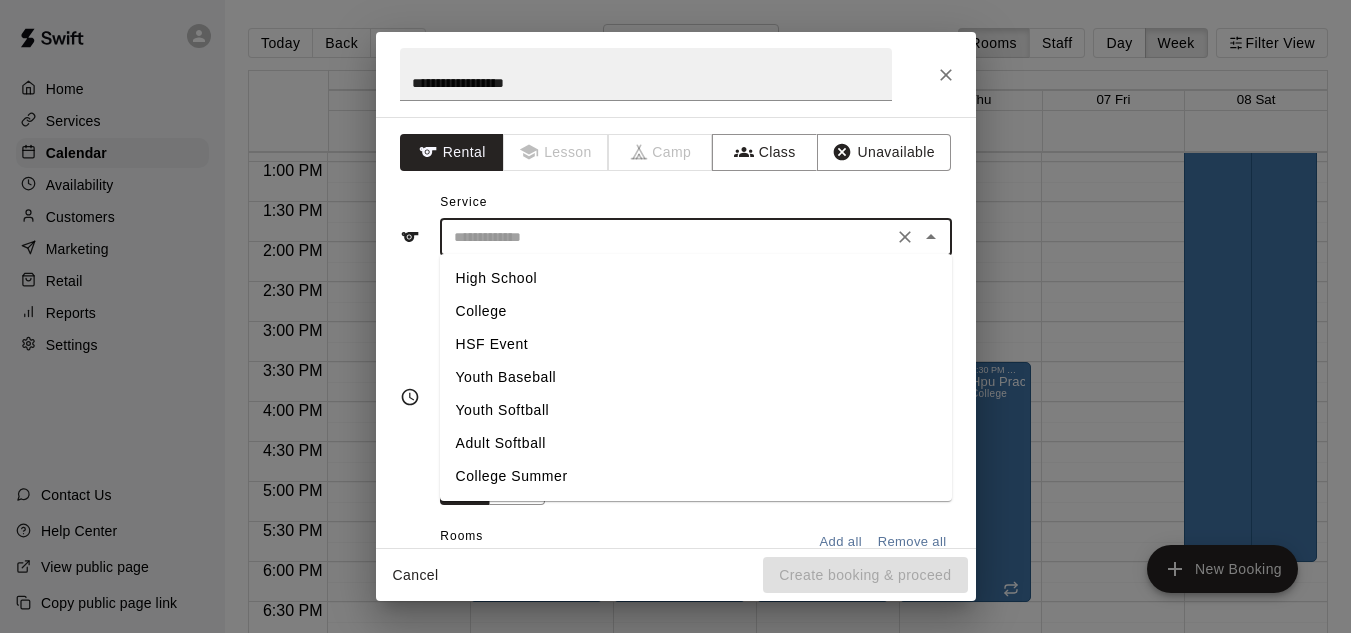 click on "College" at bounding box center (696, 311) 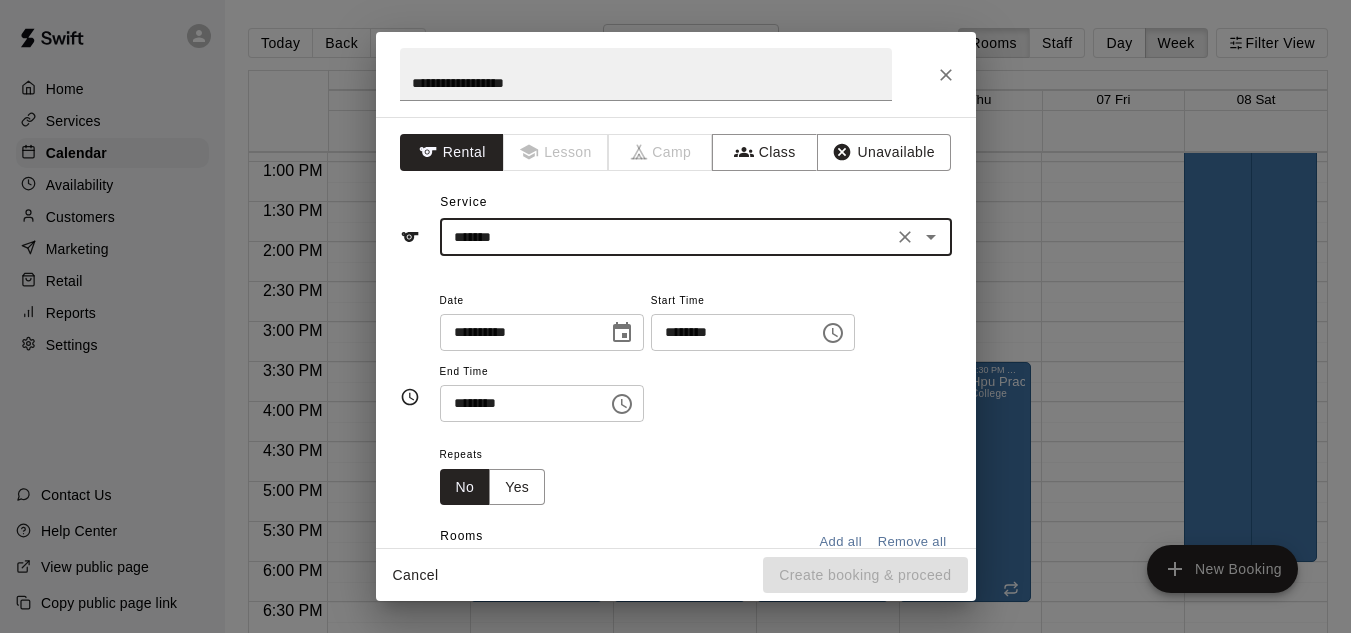click on "********" at bounding box center (728, 332) 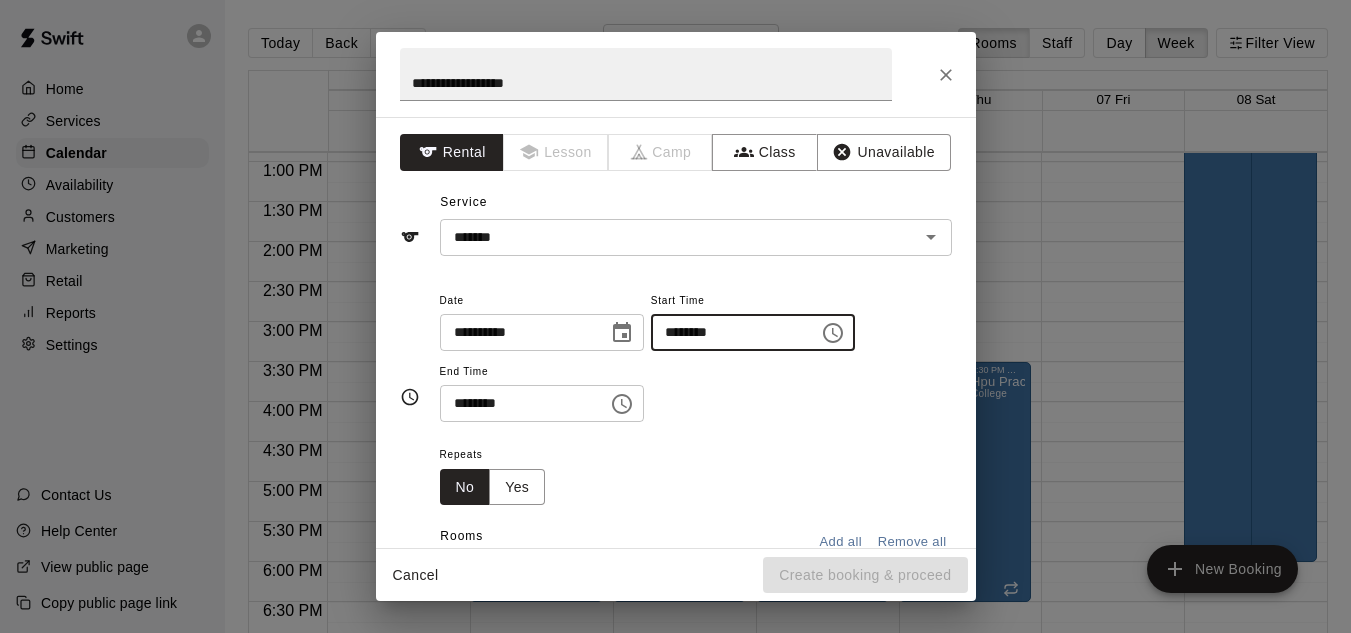 type on "********" 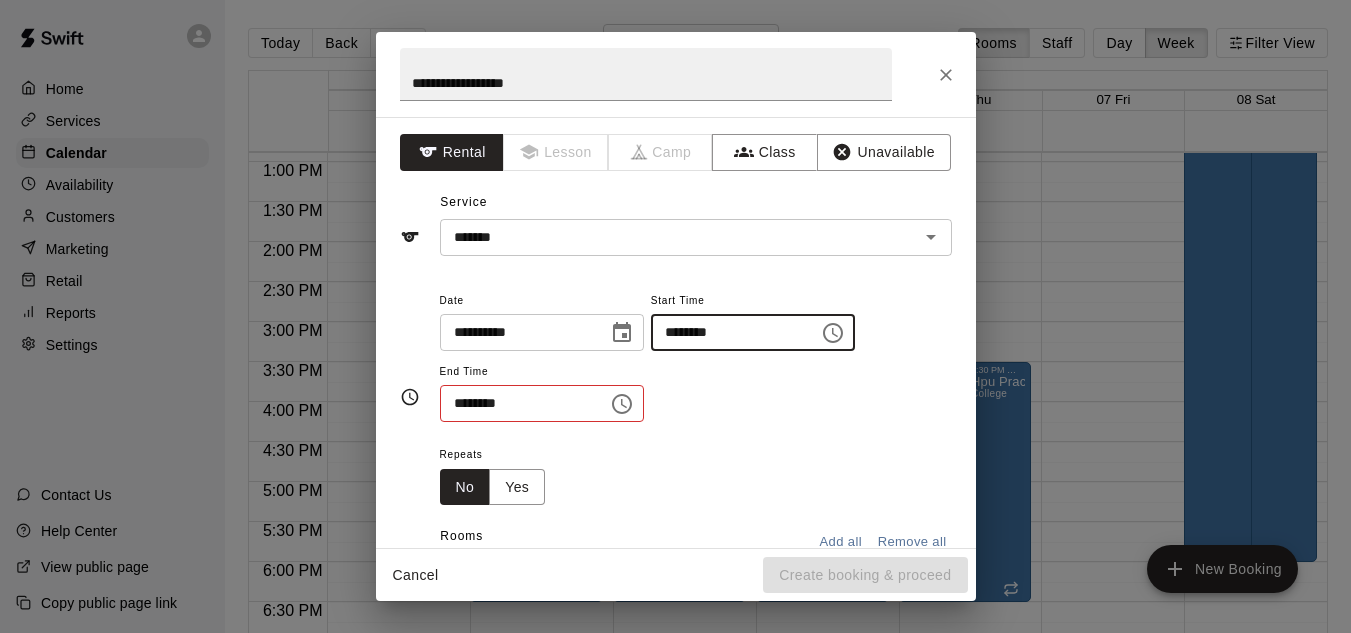 type 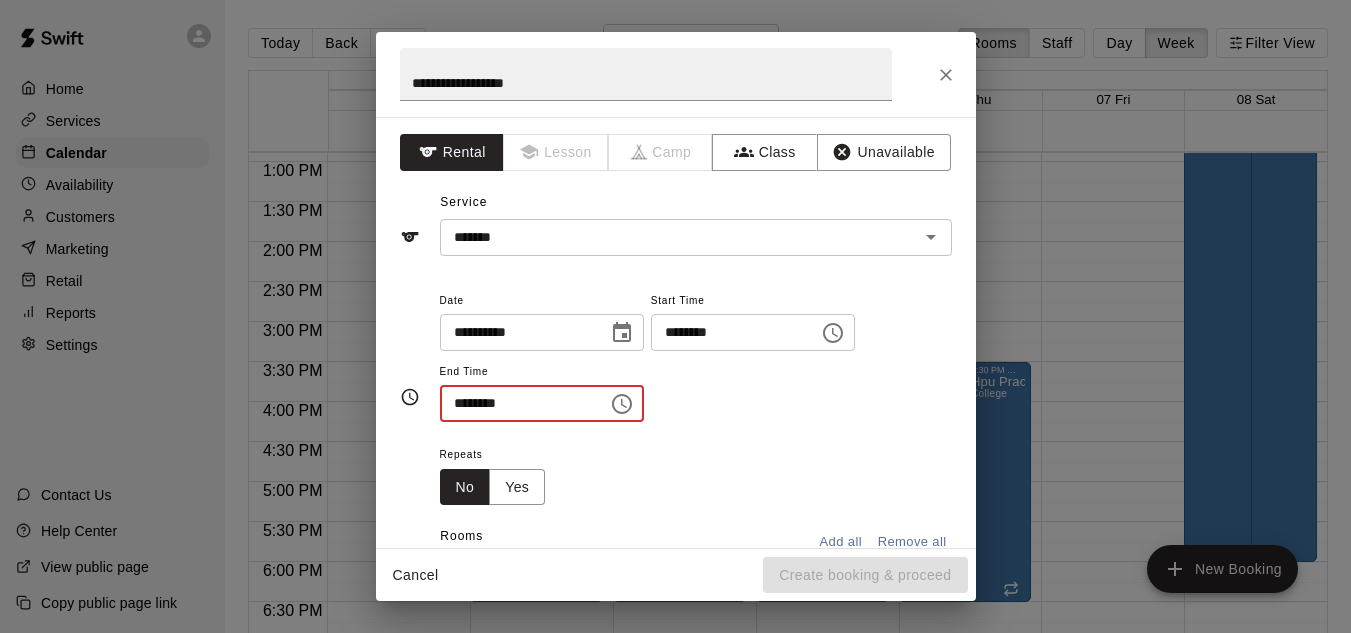 type on "********" 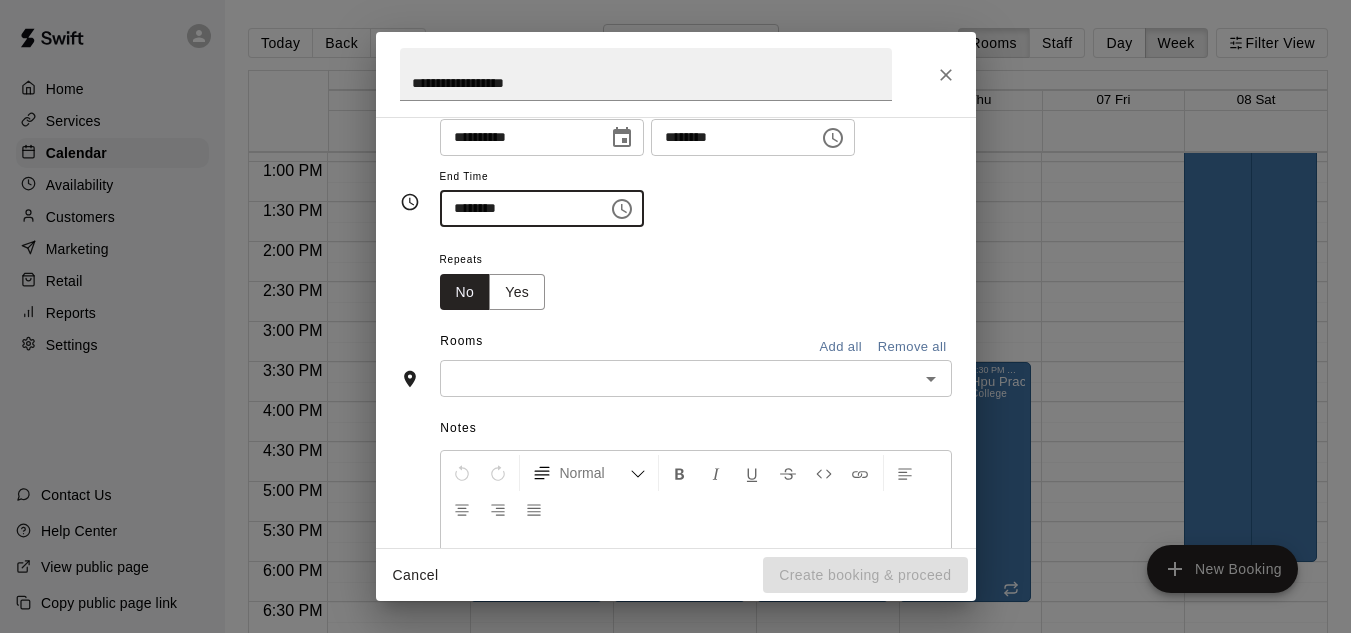 scroll, scrollTop: 207, scrollLeft: 0, axis: vertical 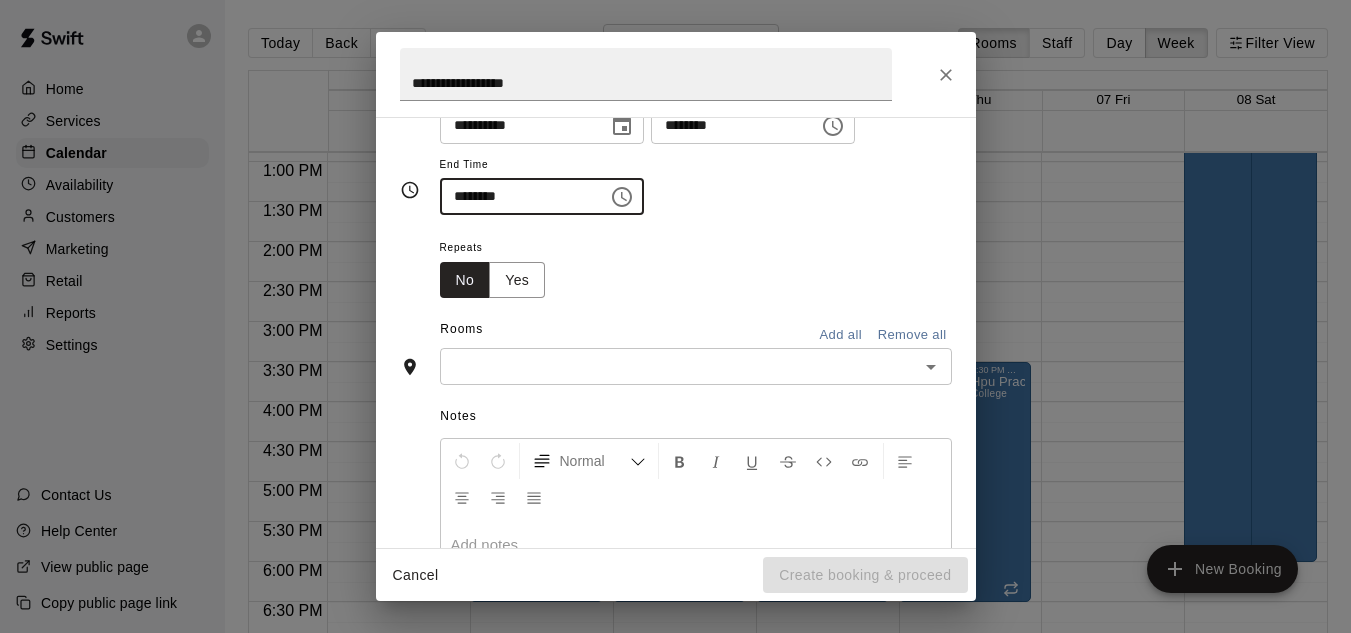click at bounding box center (679, 366) 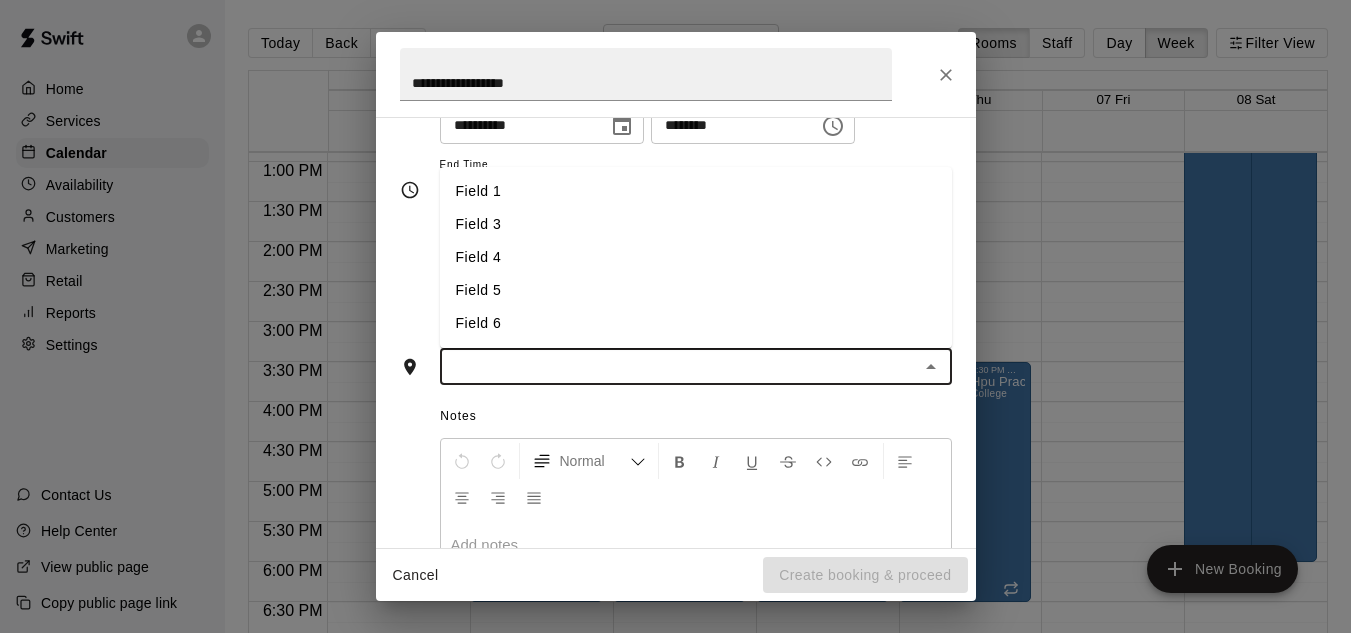 click on "Field 3" at bounding box center (696, 224) 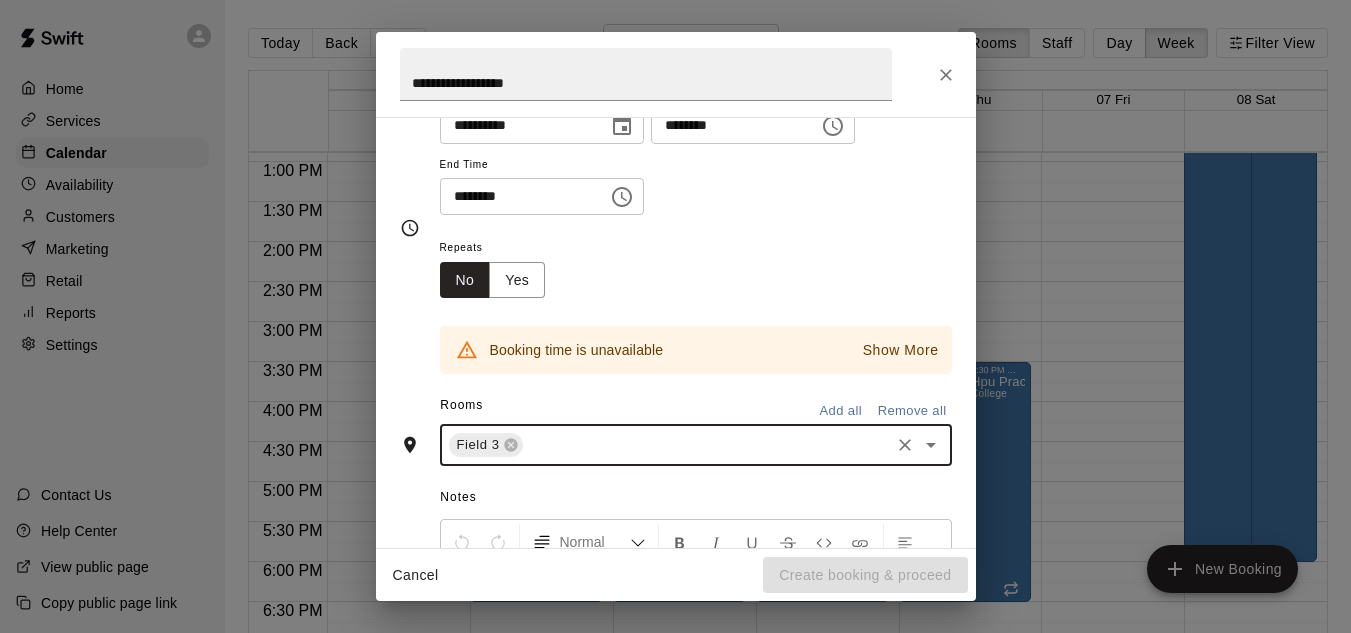 click on "**********" at bounding box center (517, 125) 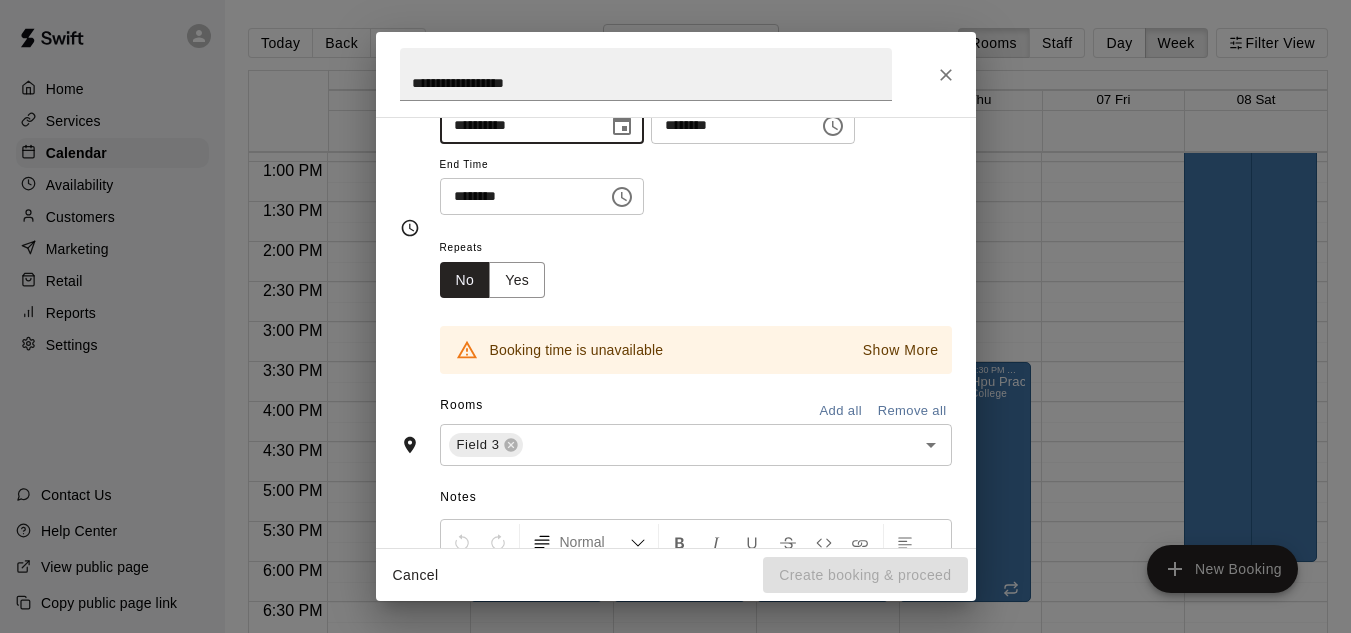 click 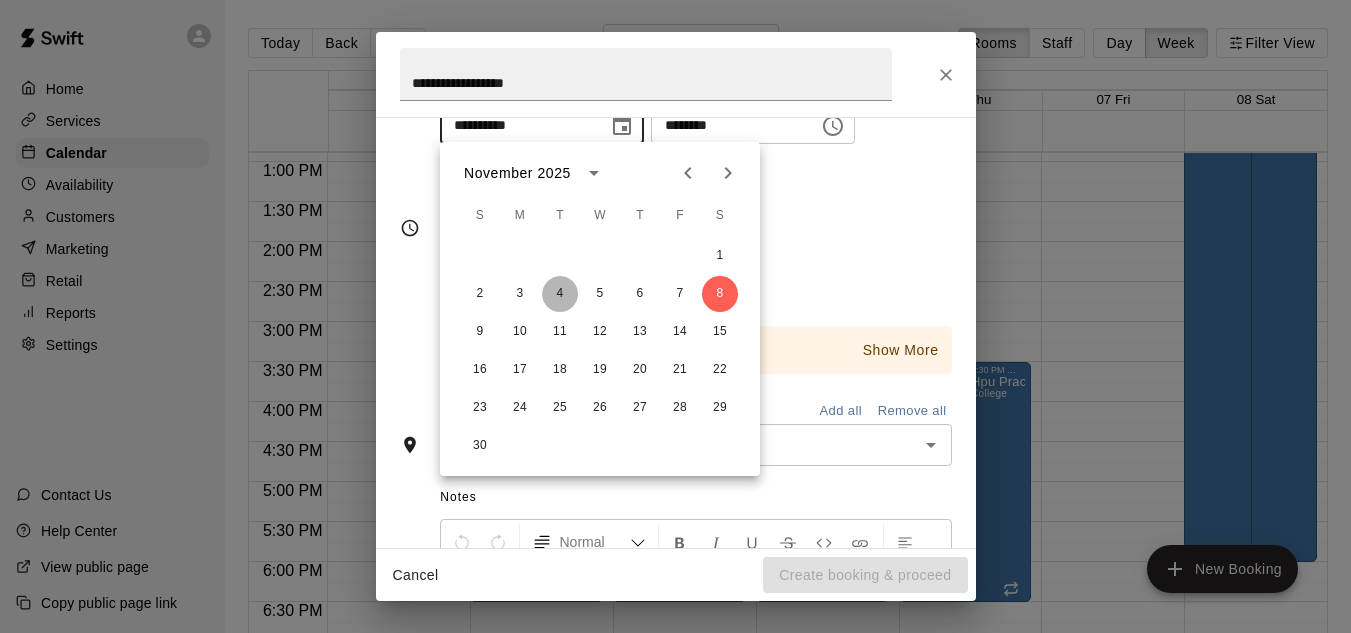 click on "4" at bounding box center [560, 294] 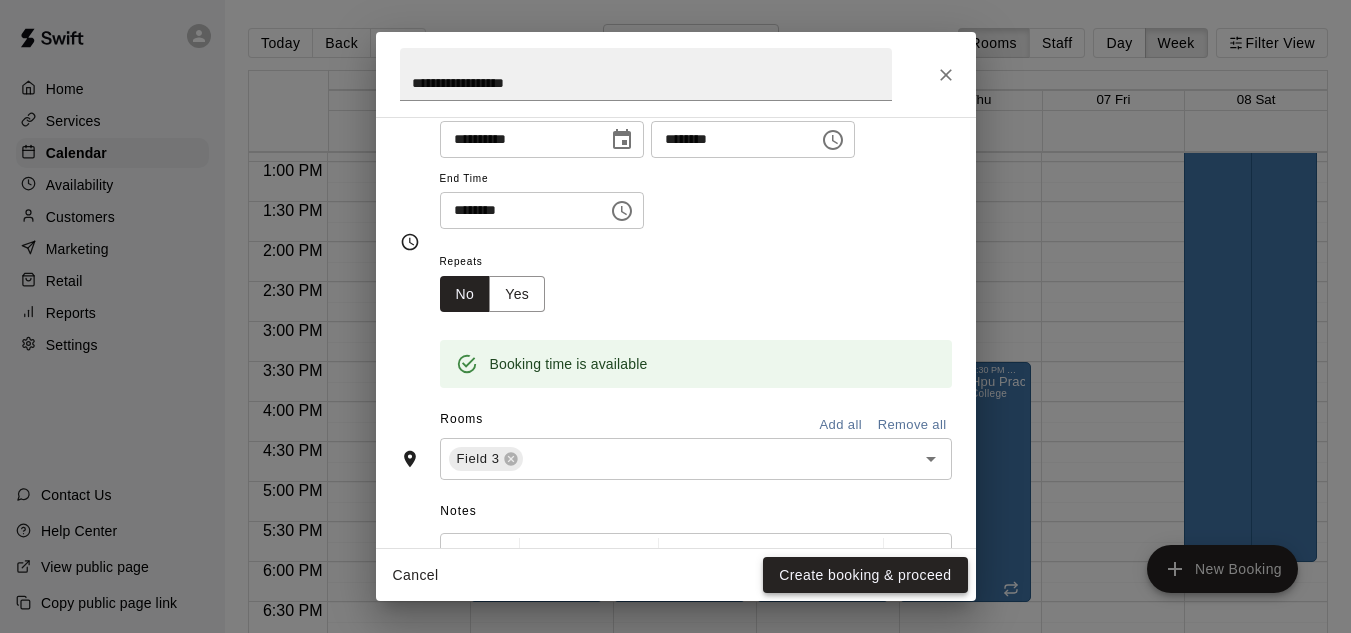 click on "Create booking & proceed" at bounding box center [865, 575] 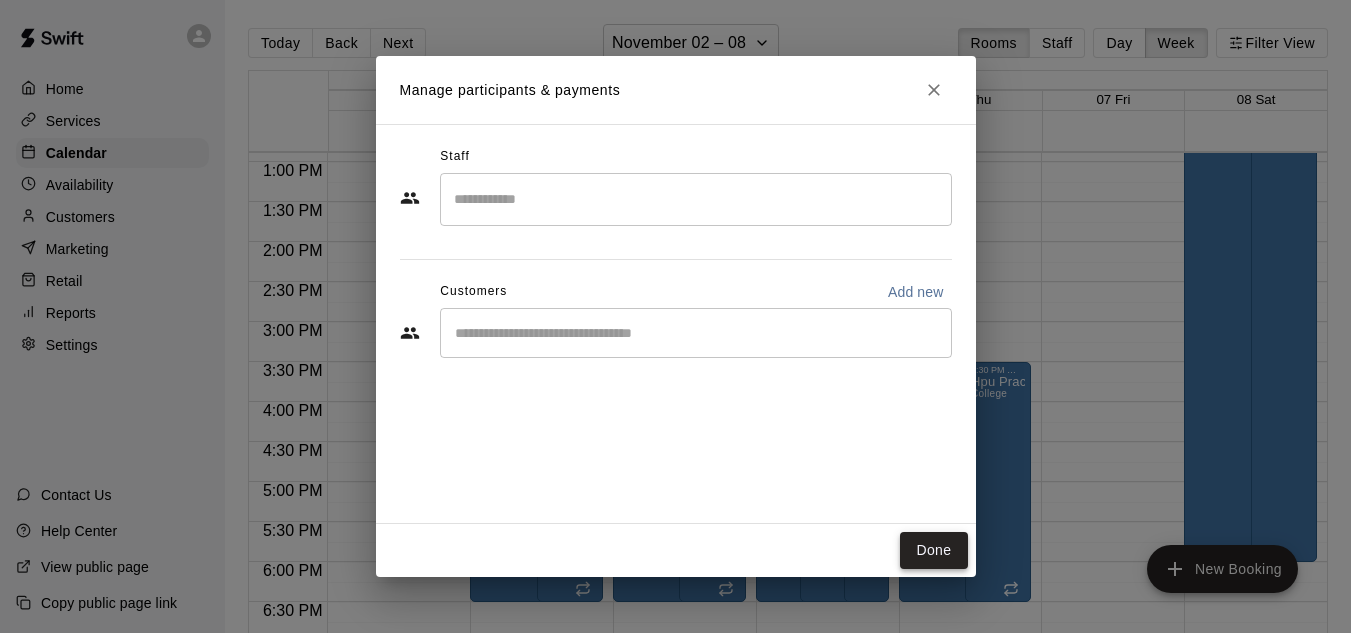click on "Done" at bounding box center (933, 550) 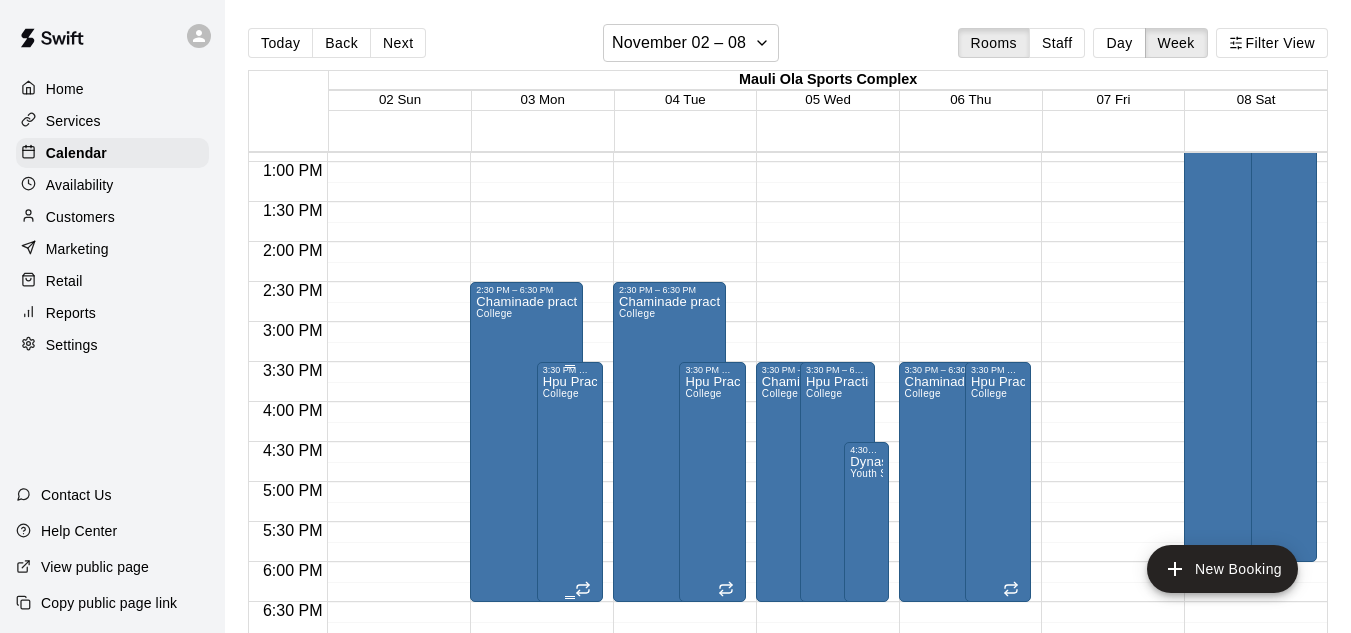 click on "Hpu Practice College" at bounding box center (570, 691) 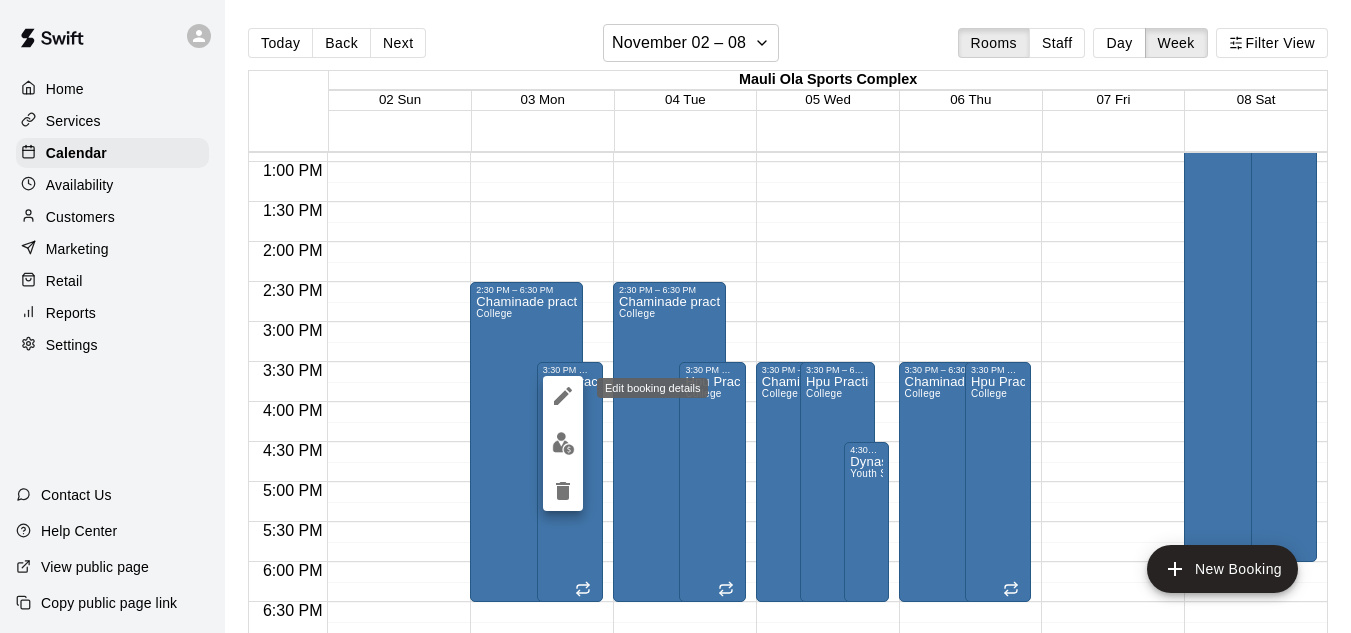 click 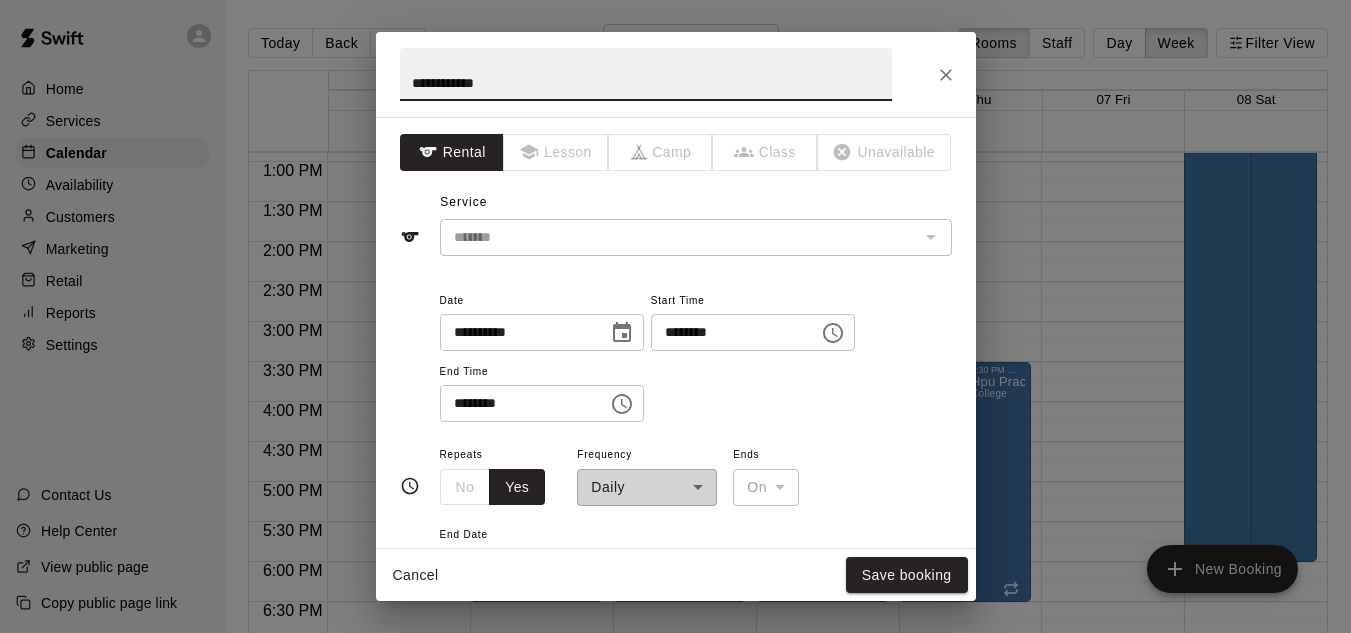 click on "********" at bounding box center [728, 332] 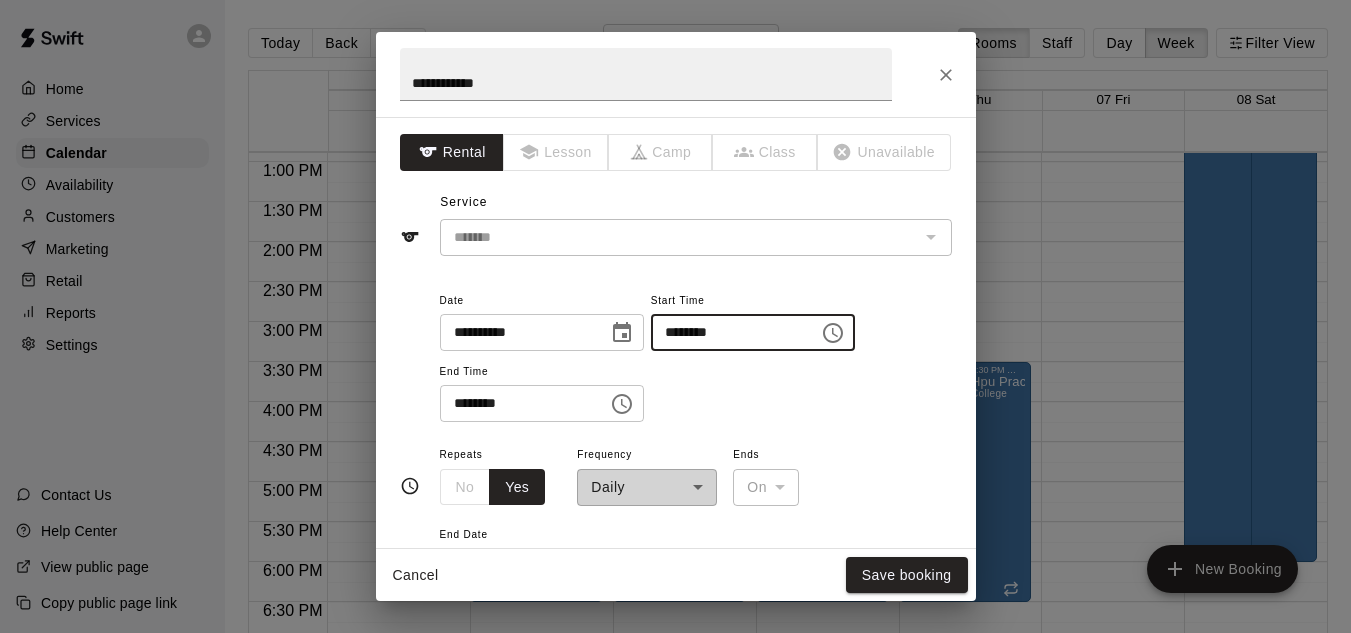 type on "********" 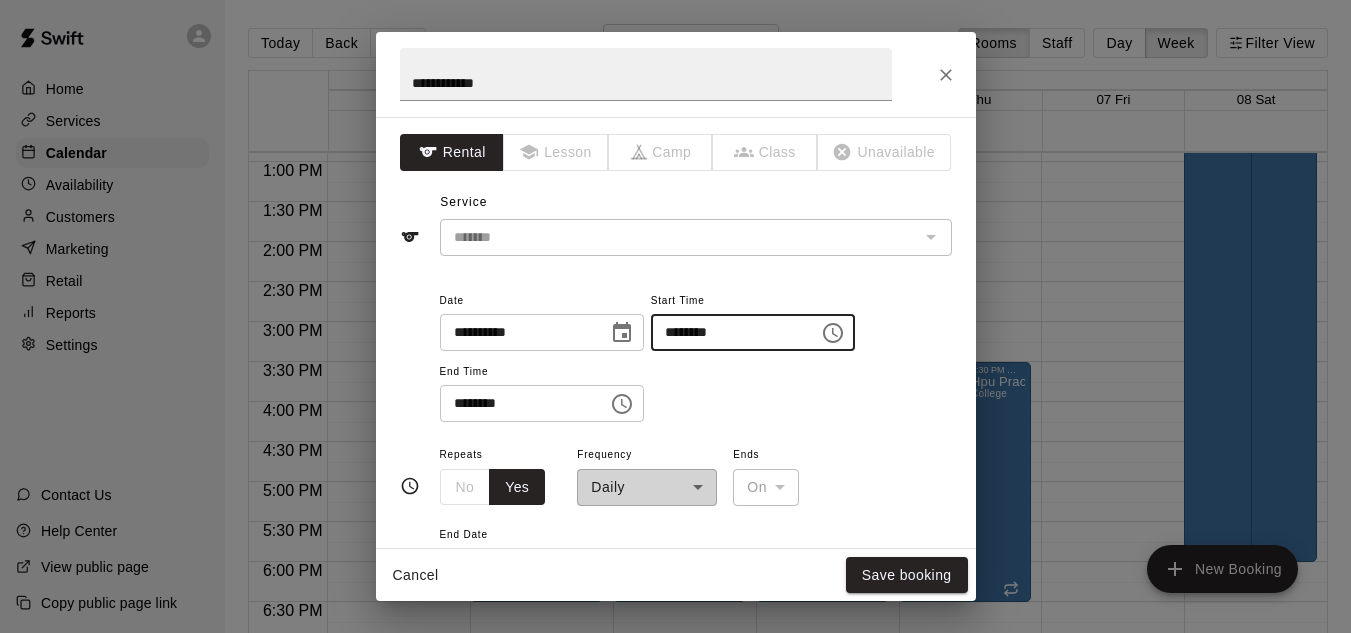 click on "**********" at bounding box center [696, 355] 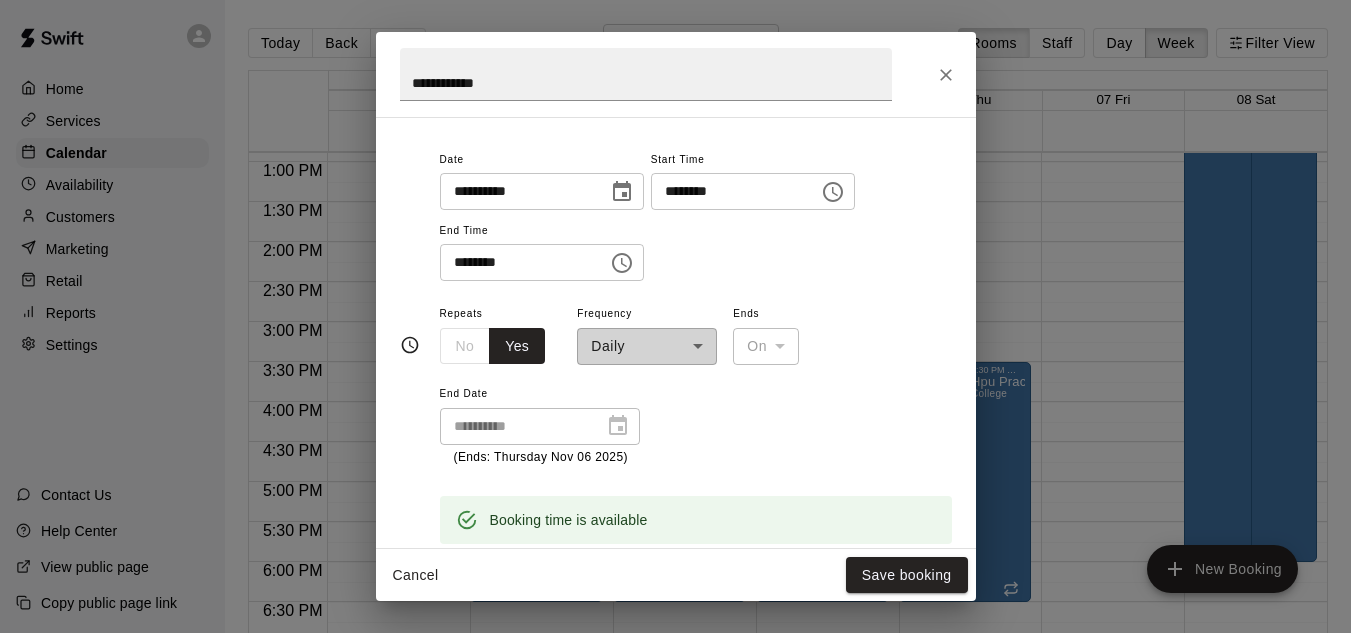 scroll, scrollTop: 227, scrollLeft: 0, axis: vertical 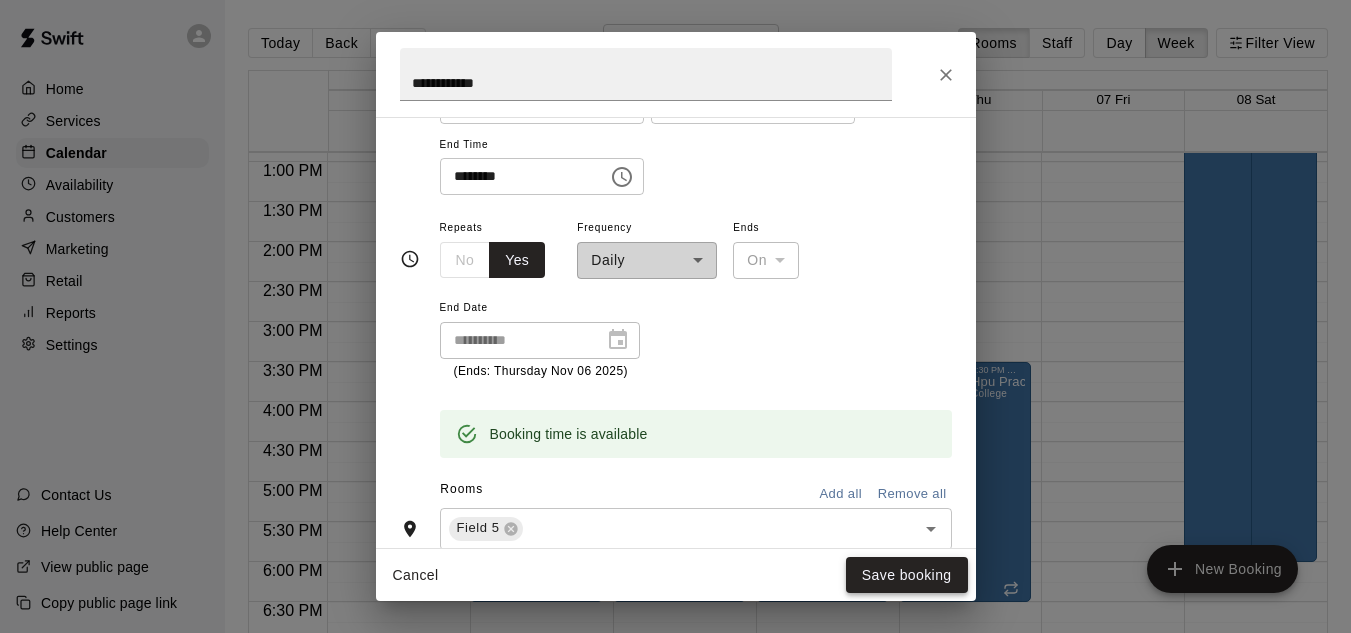 click on "Save booking" at bounding box center (907, 575) 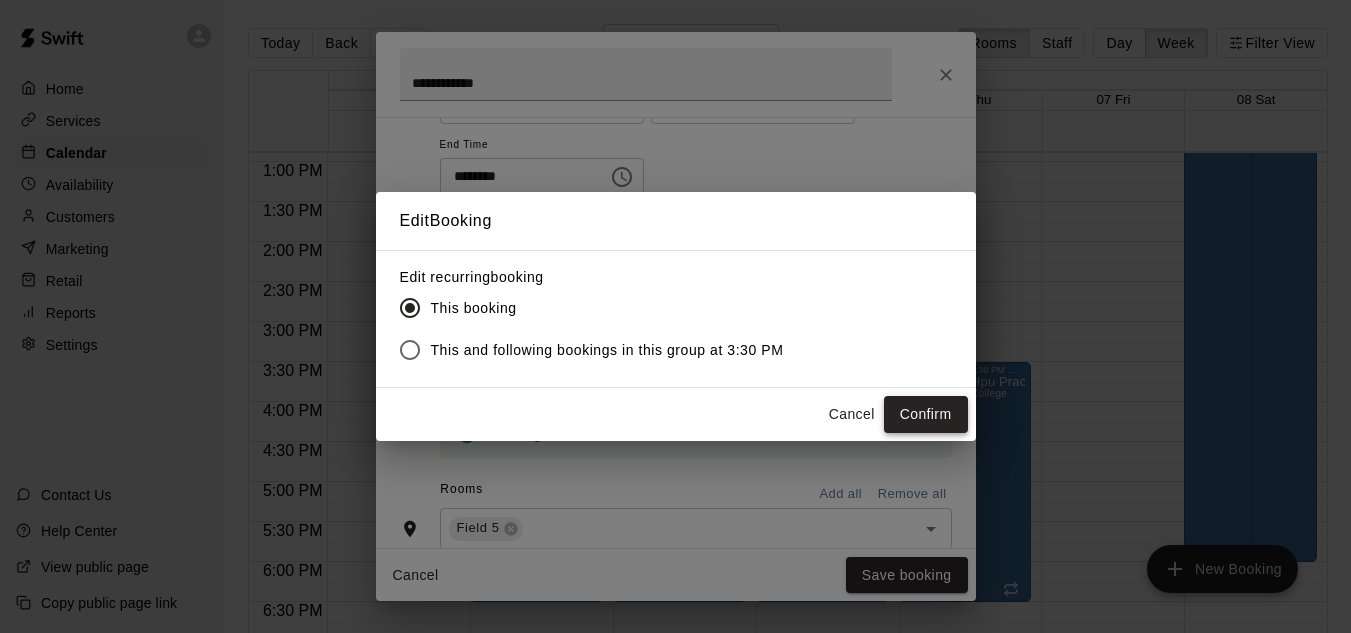 click on "Confirm" at bounding box center (926, 414) 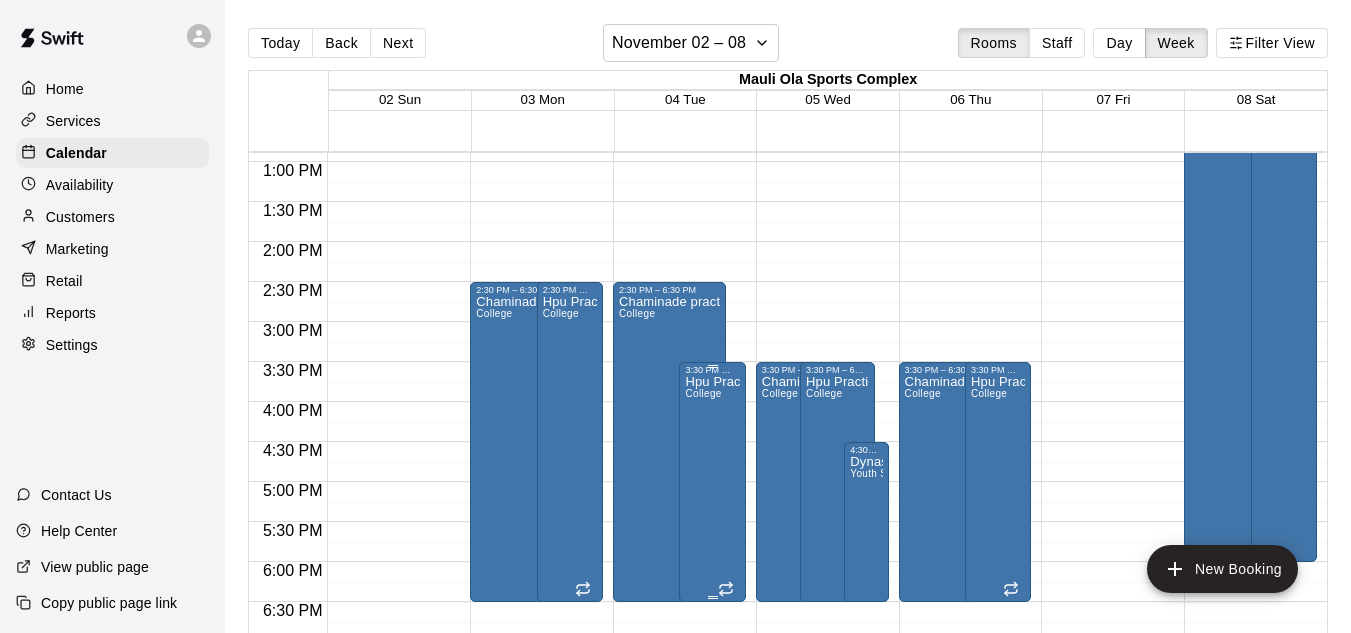 click on "Hpu Practice College" at bounding box center (712, 691) 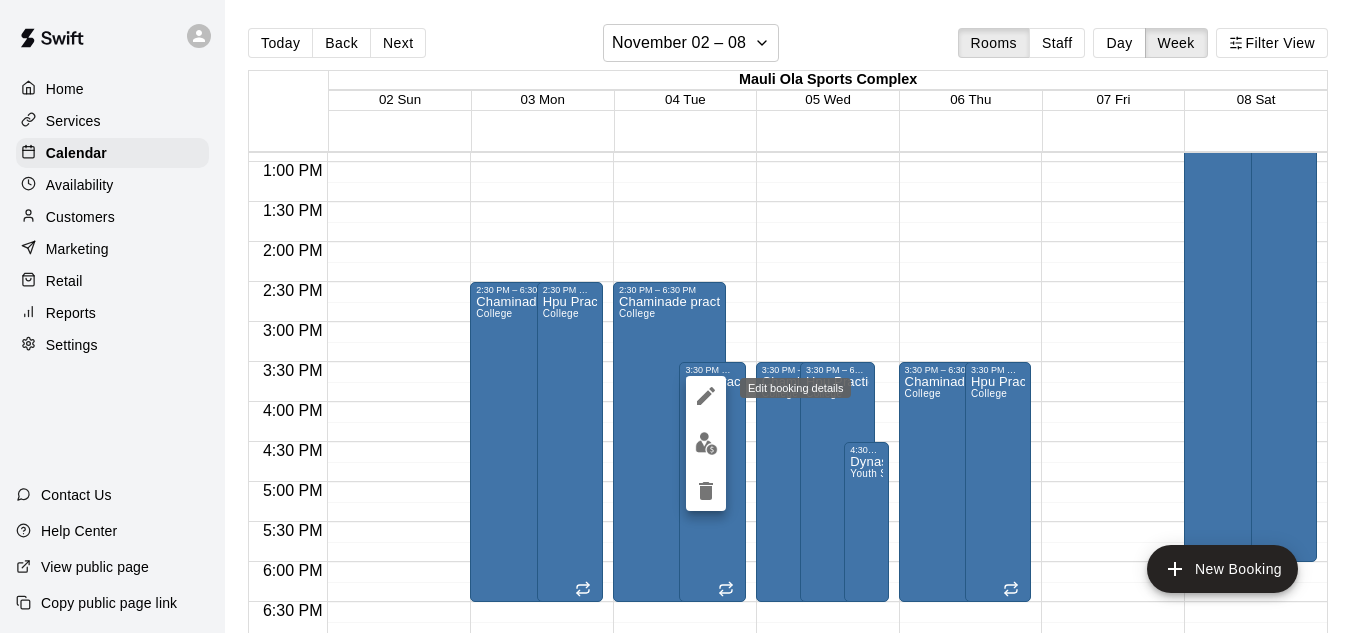 click 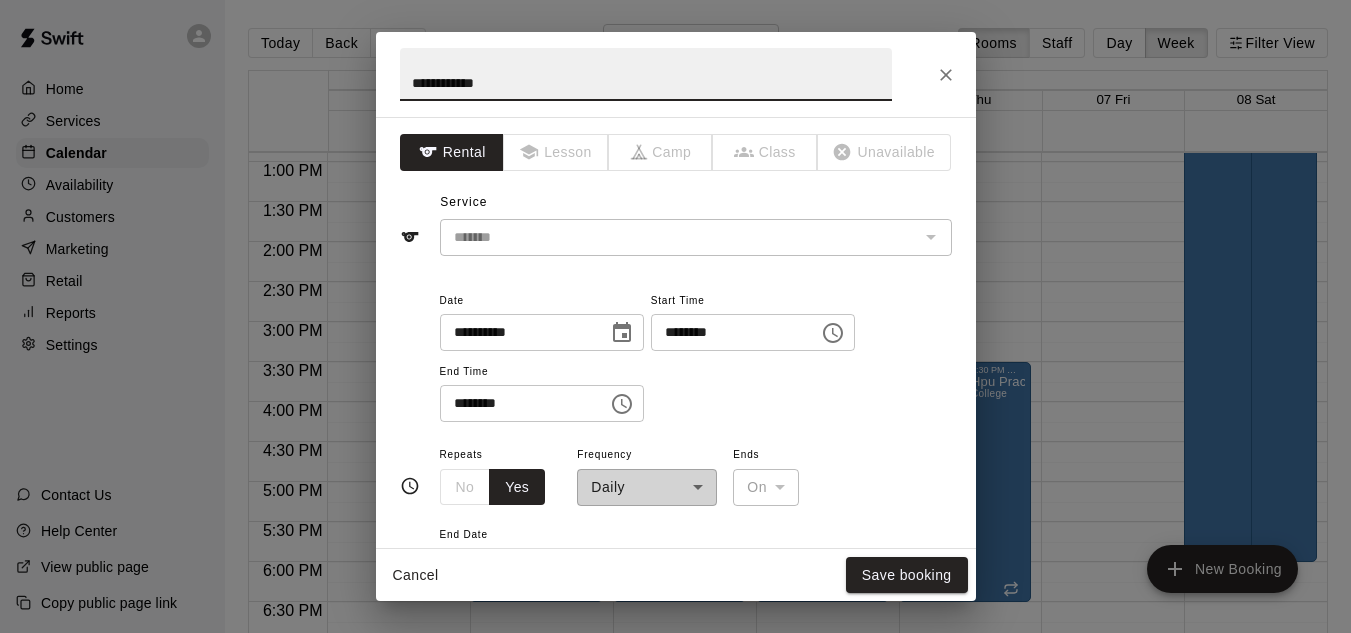 click on "********" at bounding box center [728, 332] 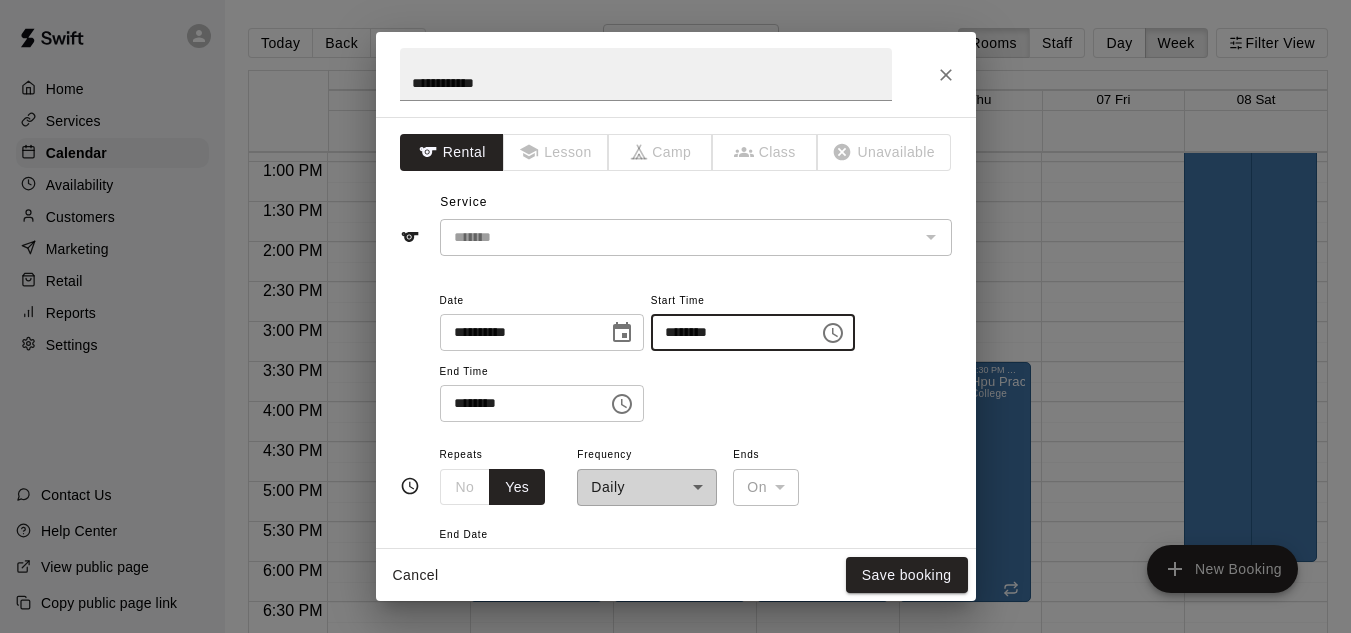 type on "********" 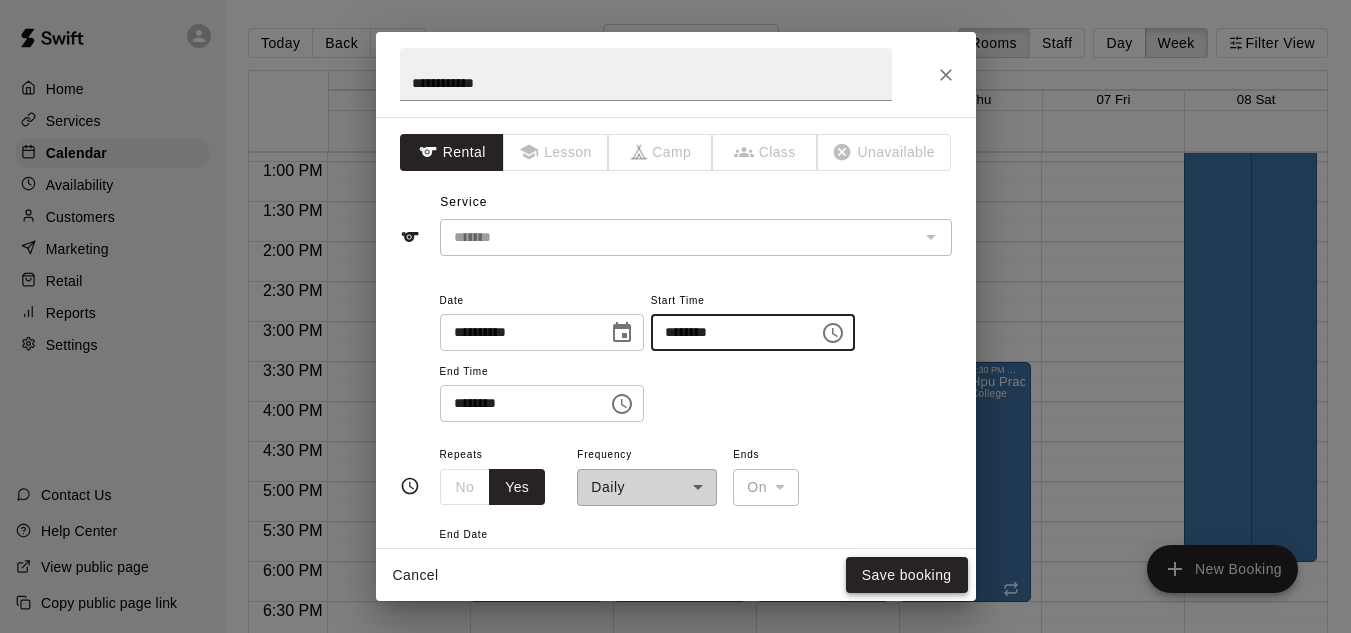 click on "Save booking" at bounding box center (907, 575) 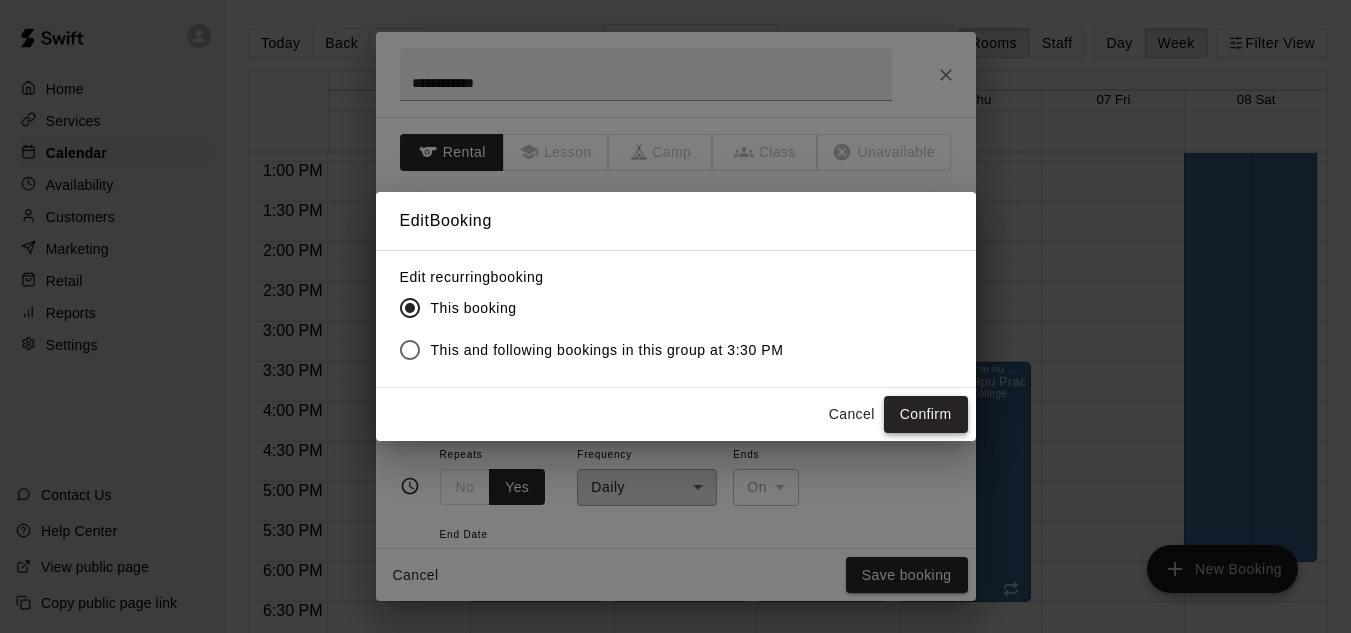 click on "Confirm" at bounding box center (926, 414) 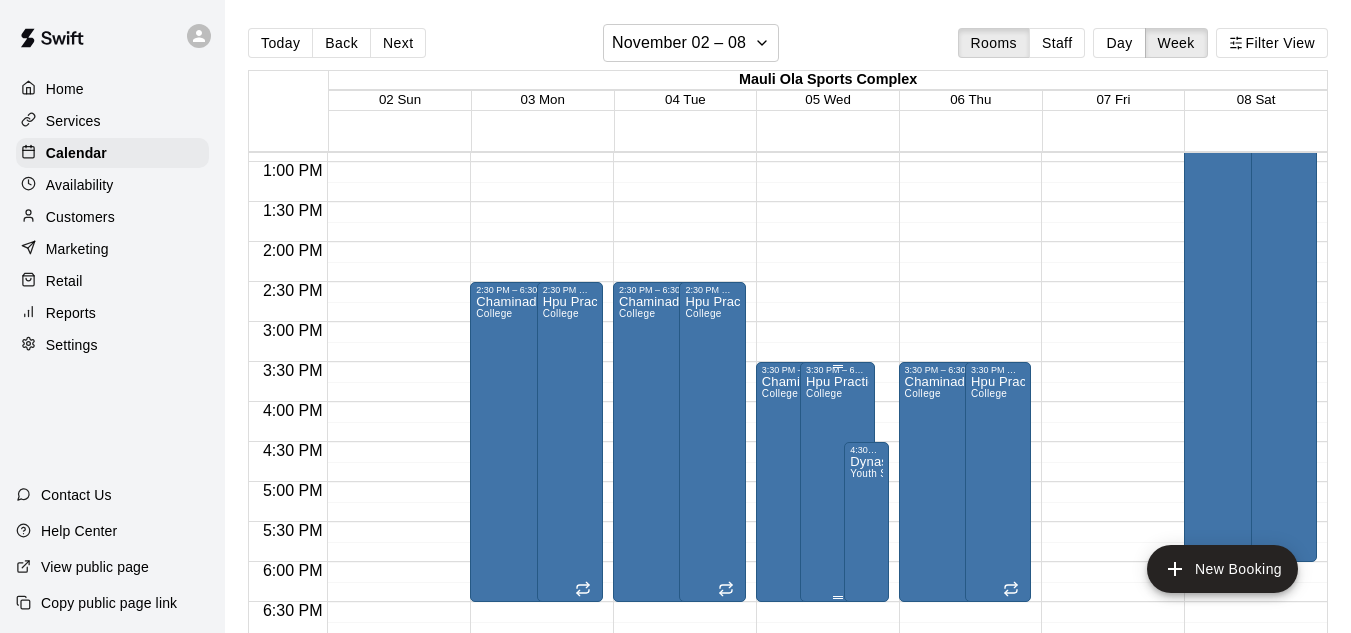 click on "Hpu Practice College" at bounding box center (837, 691) 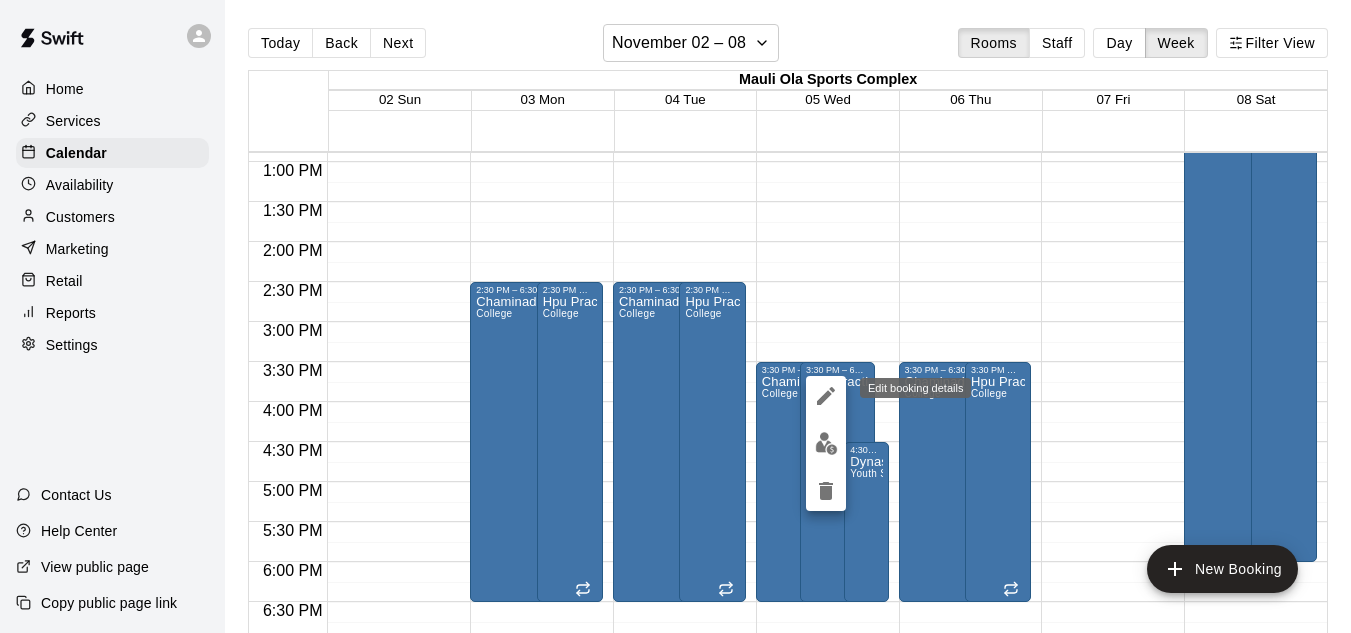 click 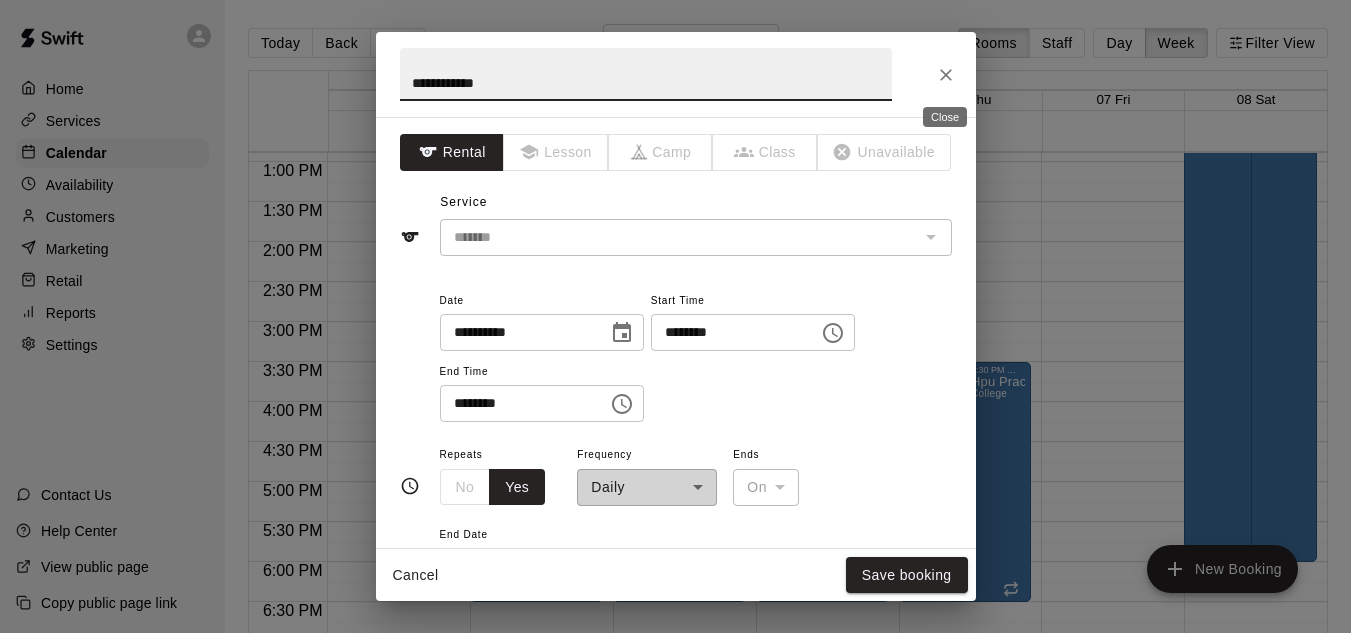 click 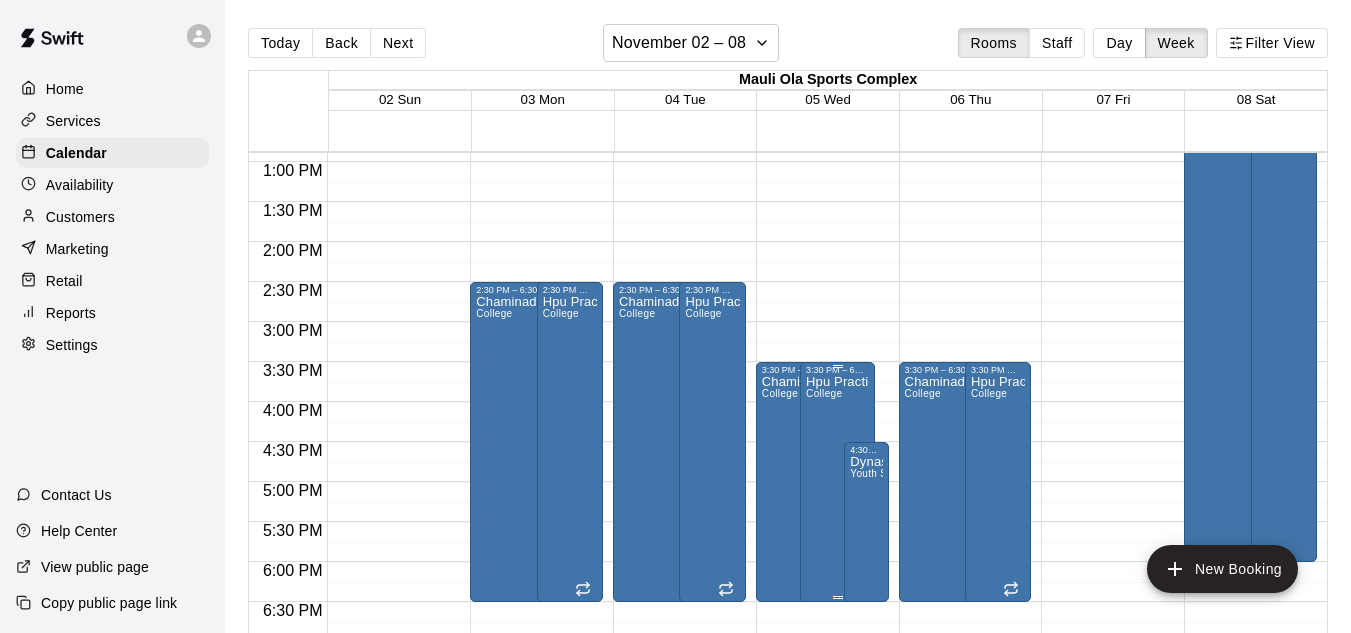 click on "Hpu Practice College" at bounding box center (837, 691) 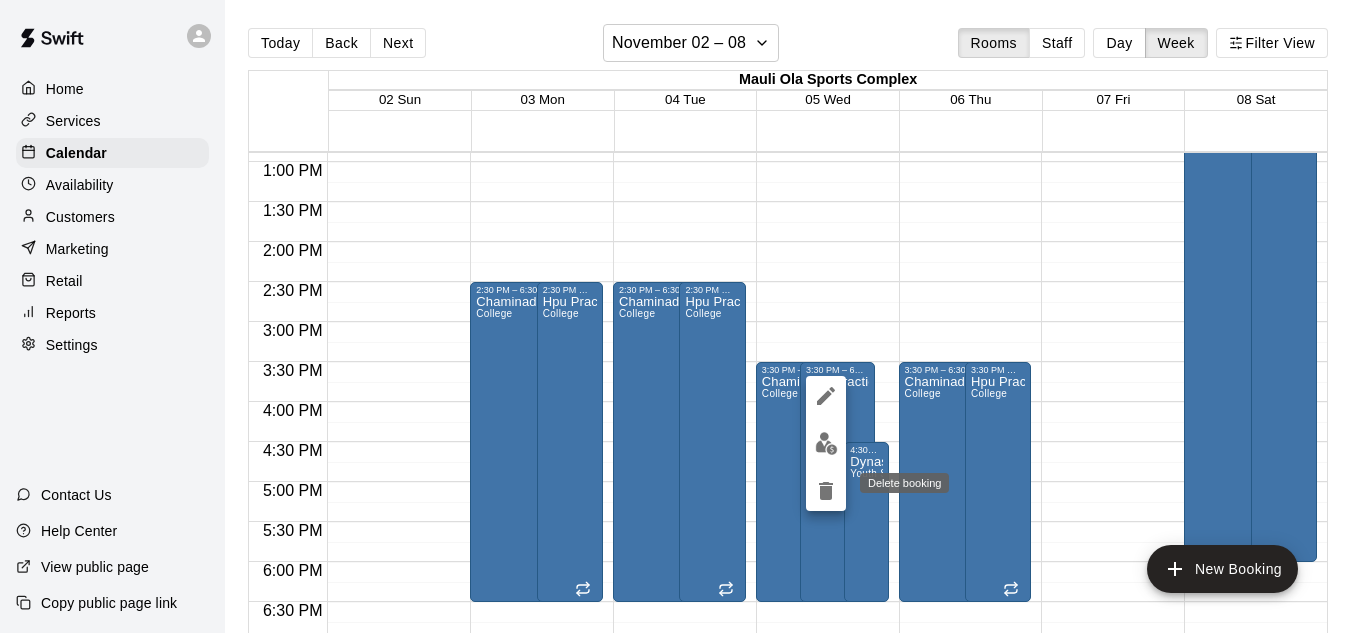 click 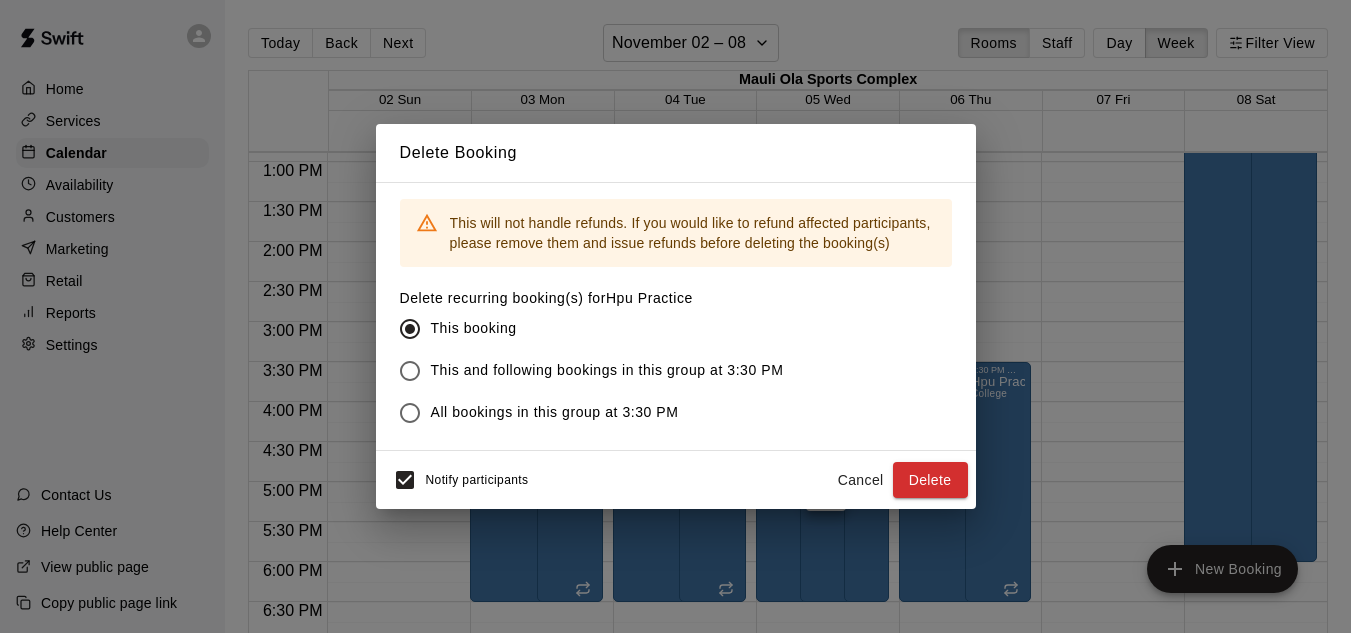 click on "All bookings in this group  at 3:30 PM" at bounding box center (555, 412) 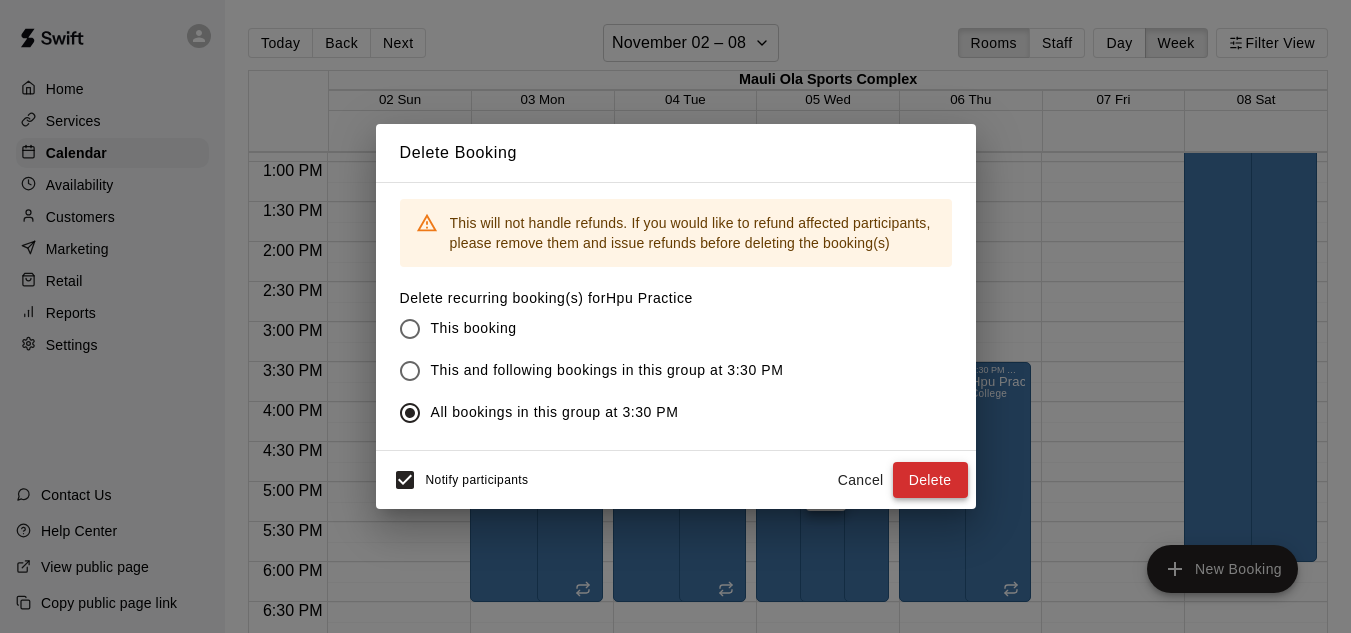 click on "Delete" at bounding box center (930, 480) 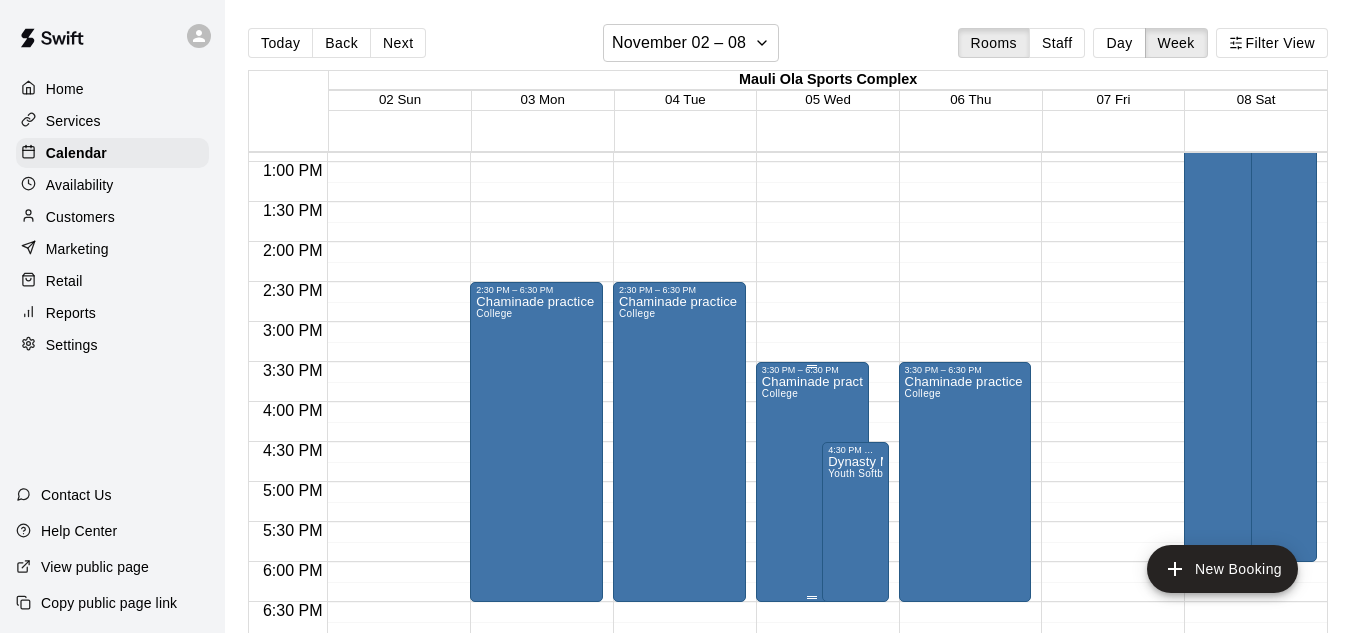 click on "Chaminade practice  College" at bounding box center (812, 691) 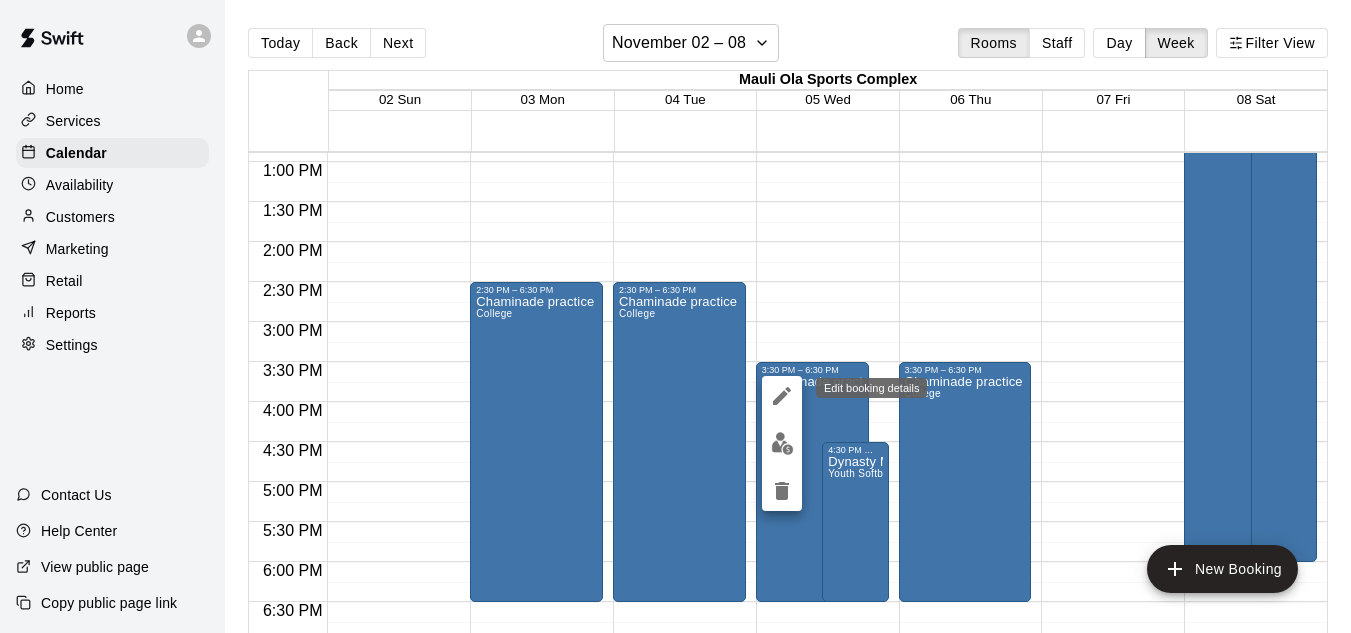 click 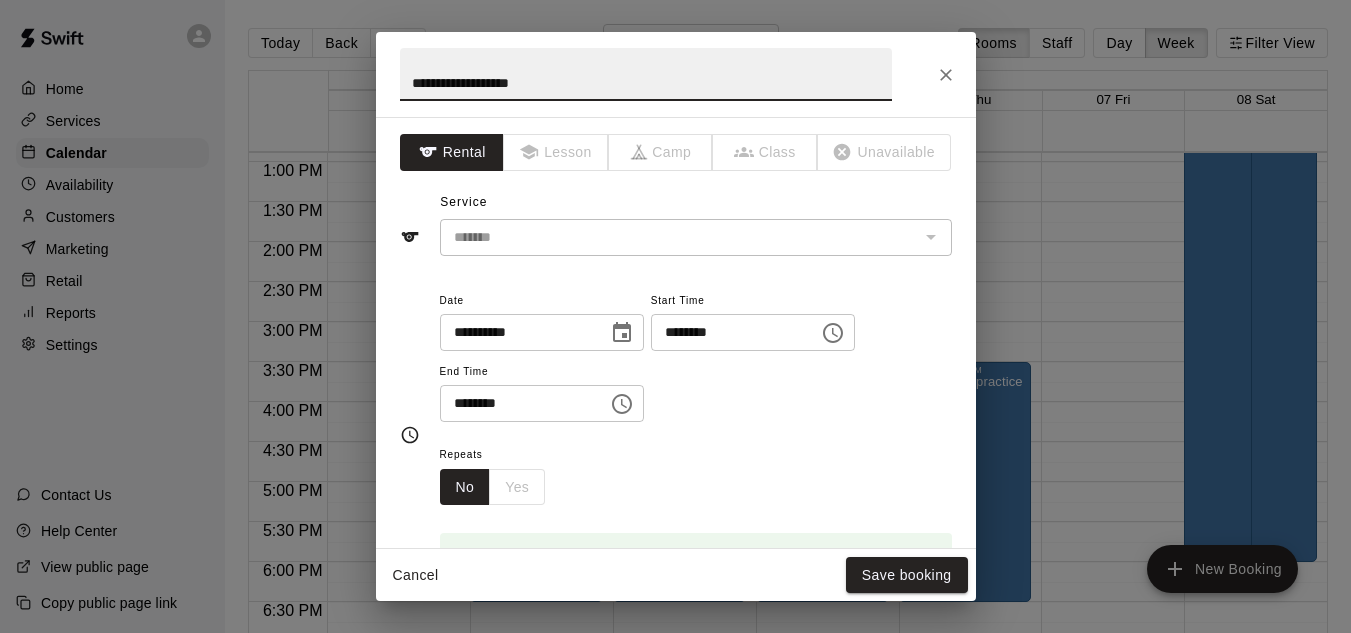click on "********" at bounding box center [728, 332] 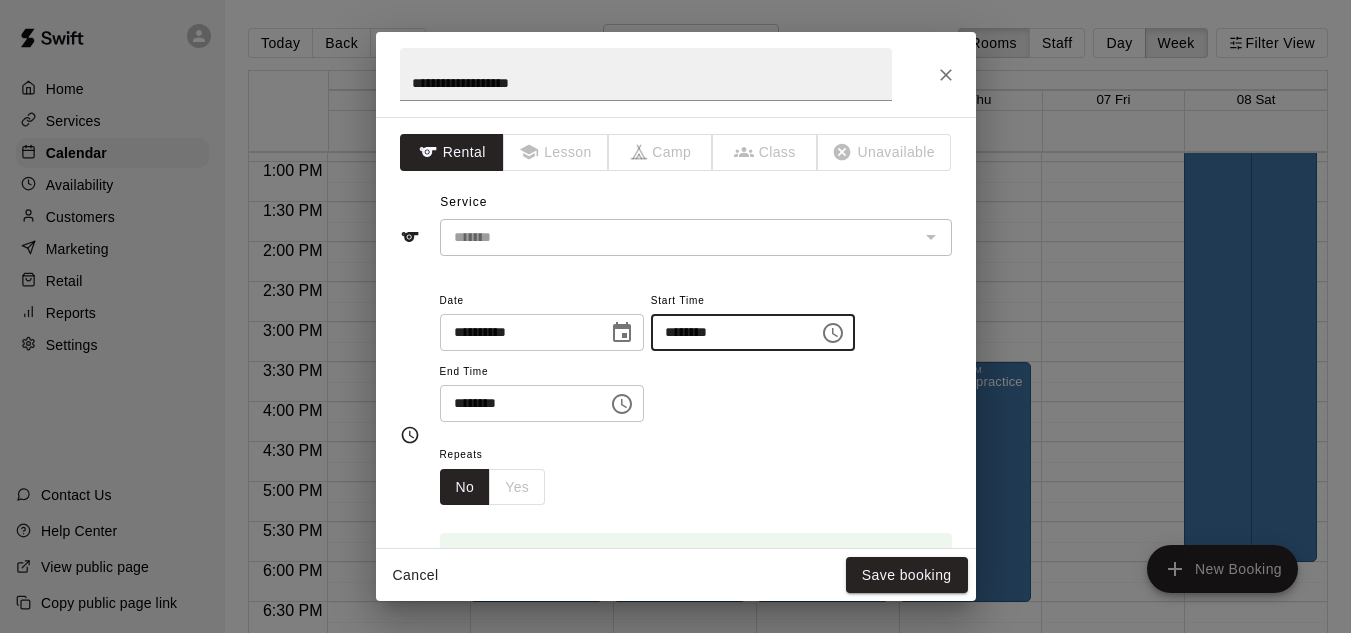 type on "********" 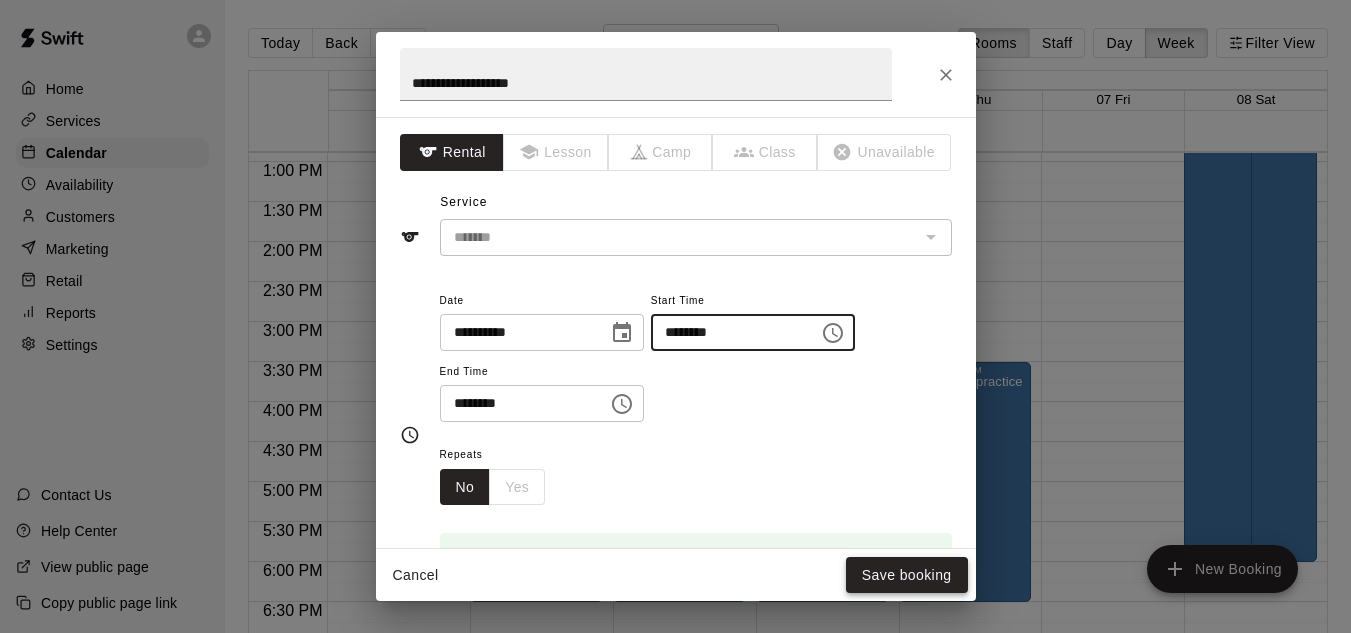 click on "Save booking" at bounding box center [907, 575] 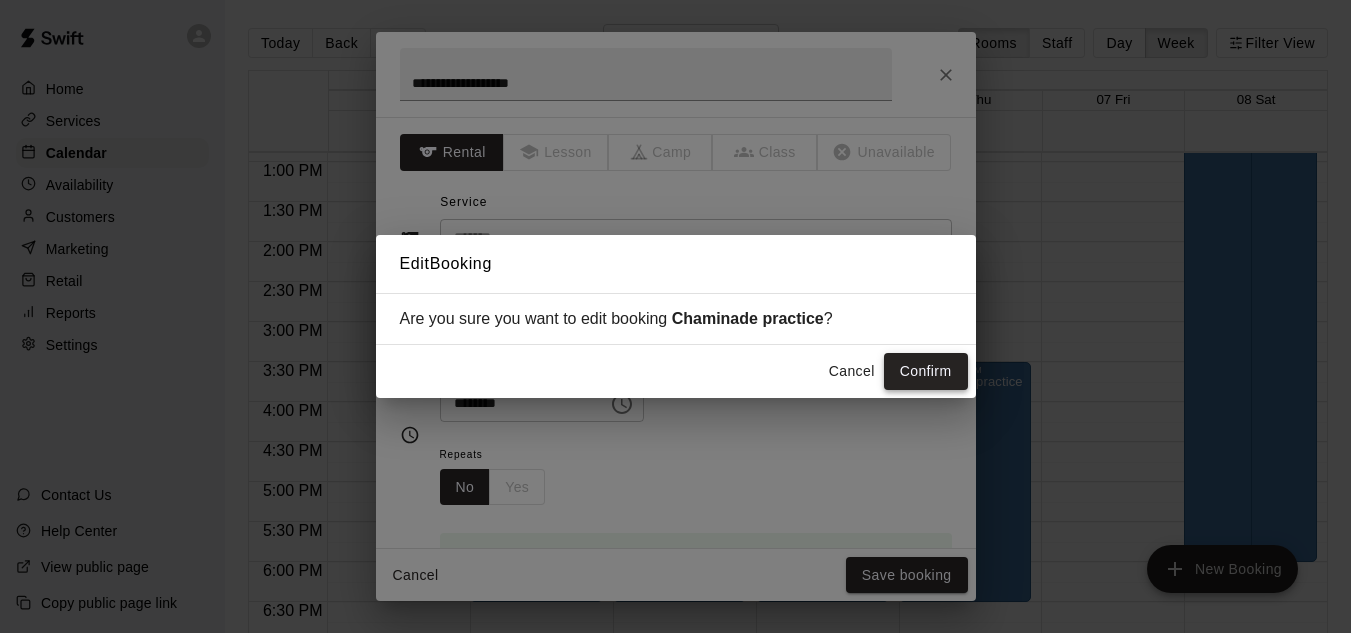 click on "Confirm" at bounding box center [926, 371] 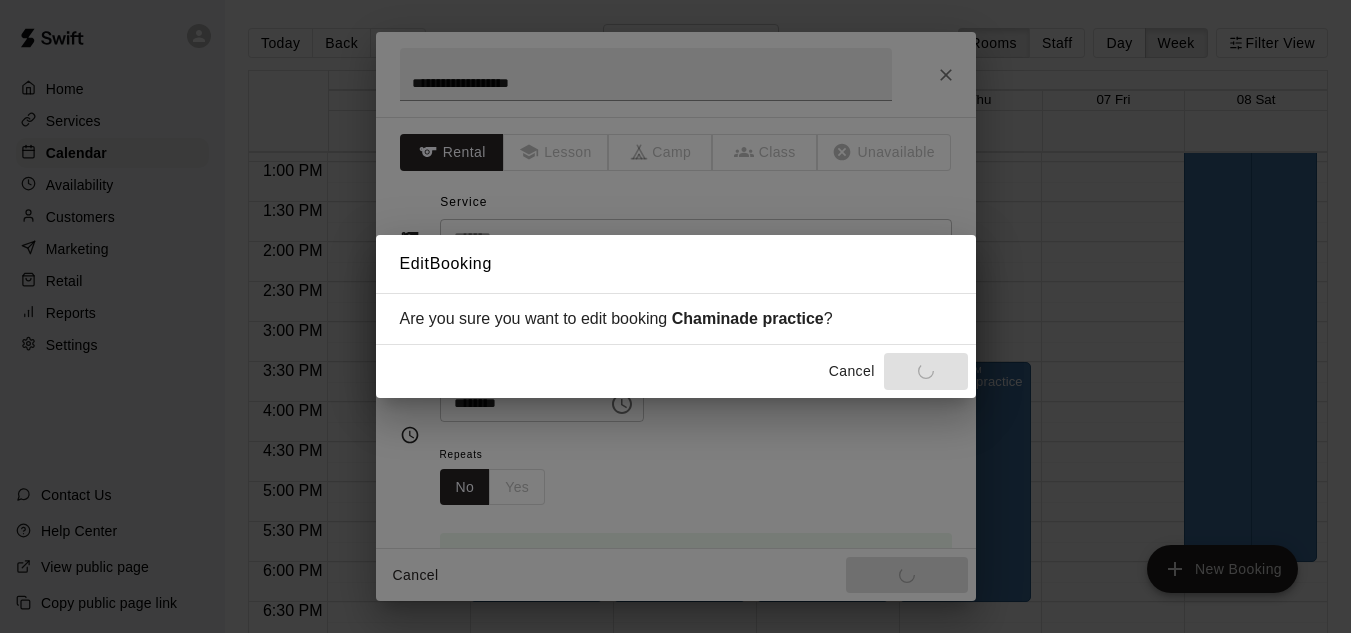 click on "Edit  Booking Are you sure you want to edit   booking   Chaminade practice  ? Cancel Confirm" at bounding box center (675, 316) 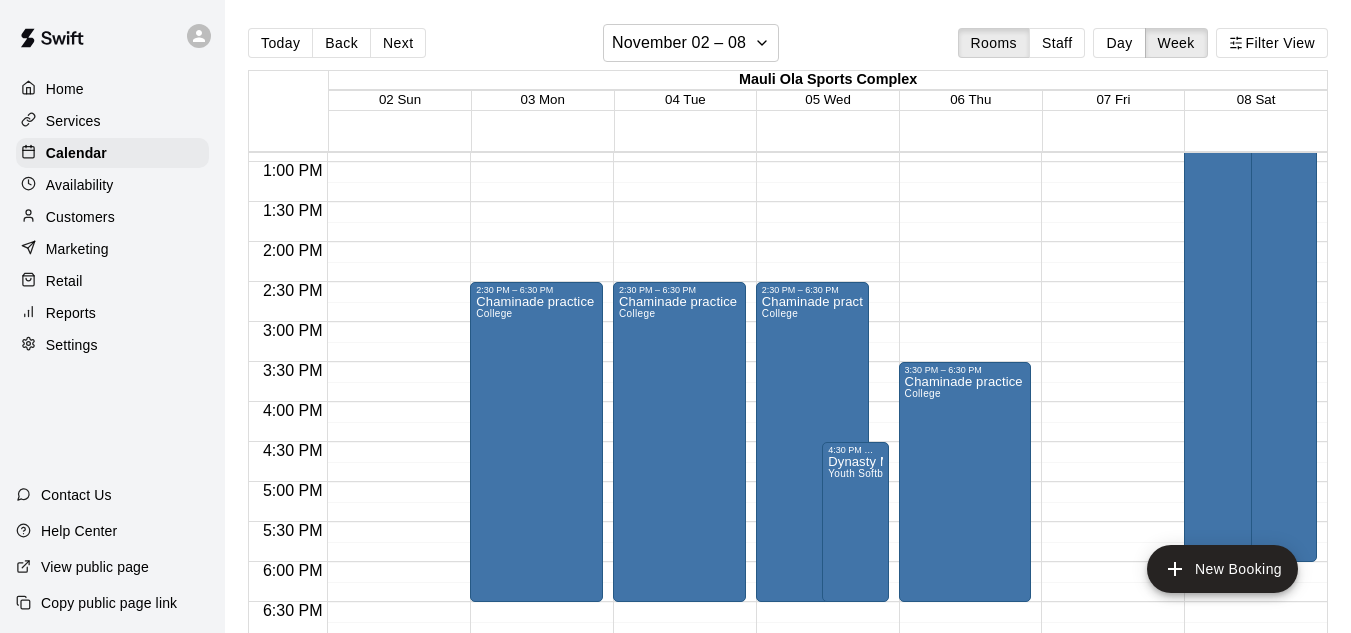 click on "Chaminade practice College" at bounding box center (964, 691) 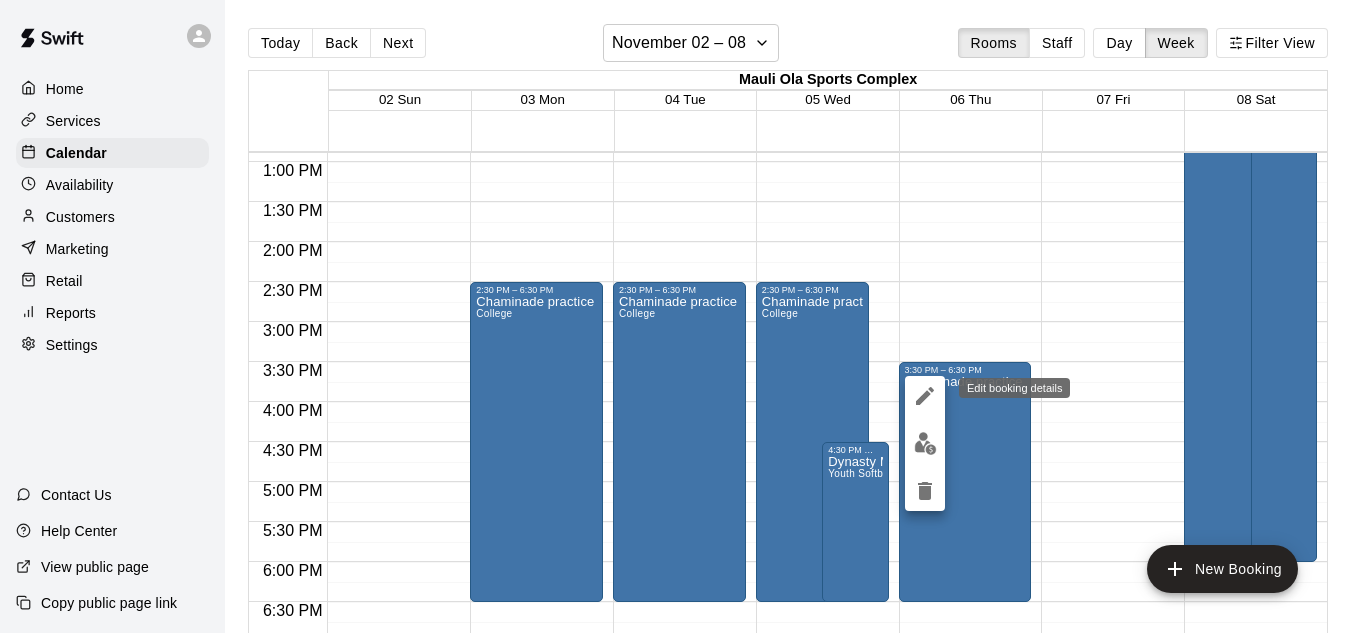 click 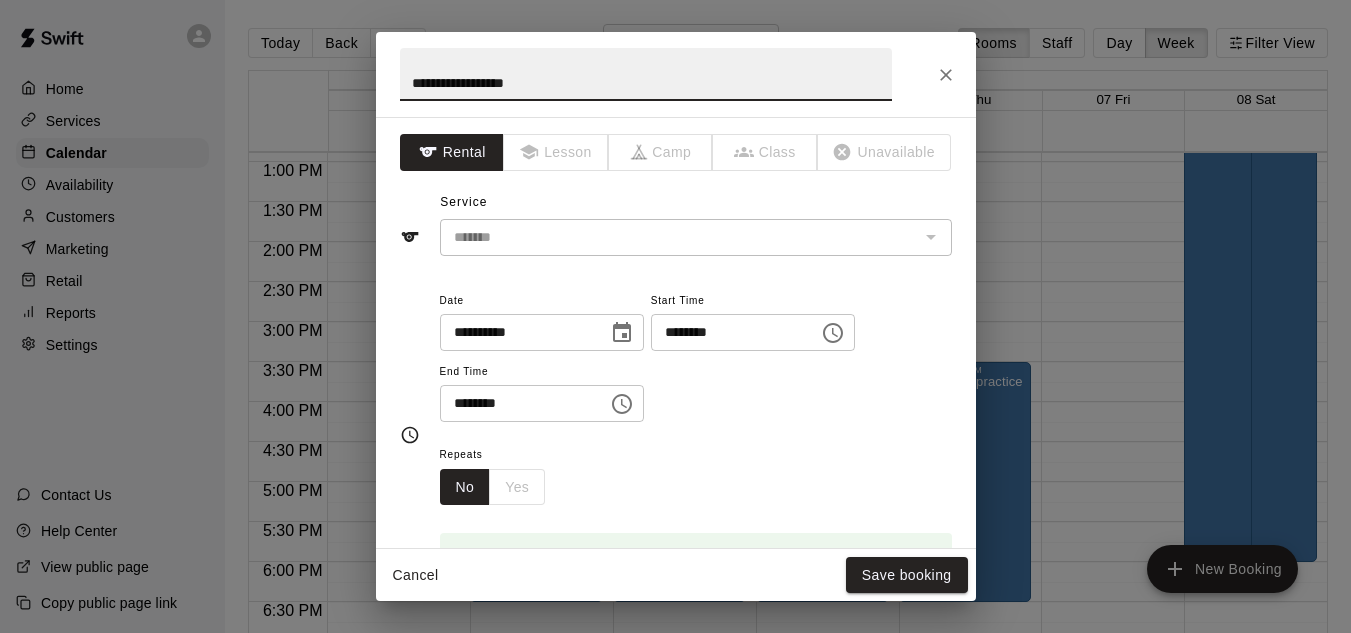 click on "********" at bounding box center (728, 332) 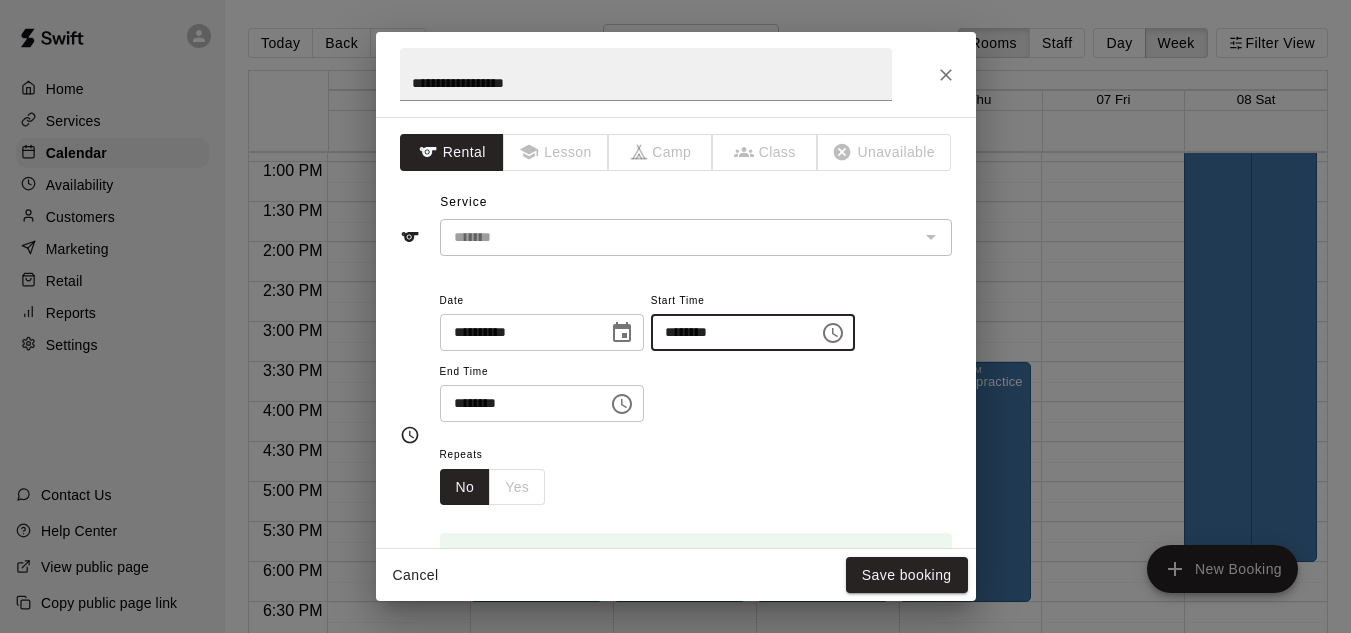 type on "********" 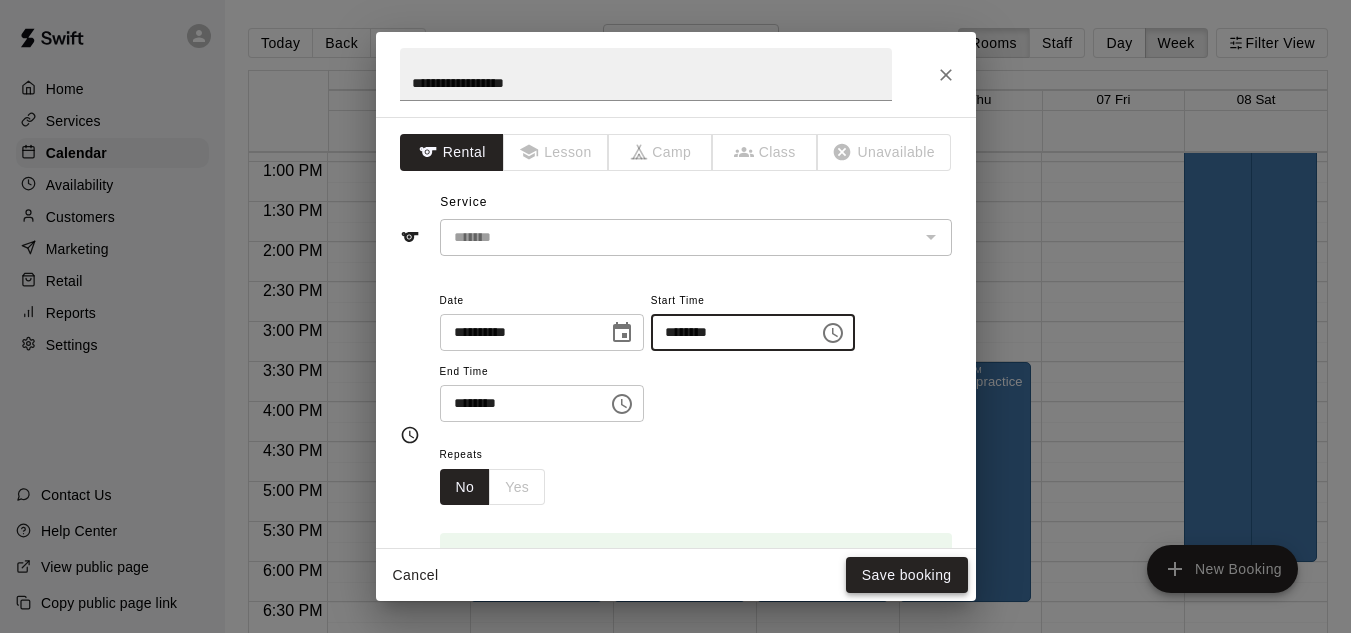 click on "Save booking" at bounding box center [907, 575] 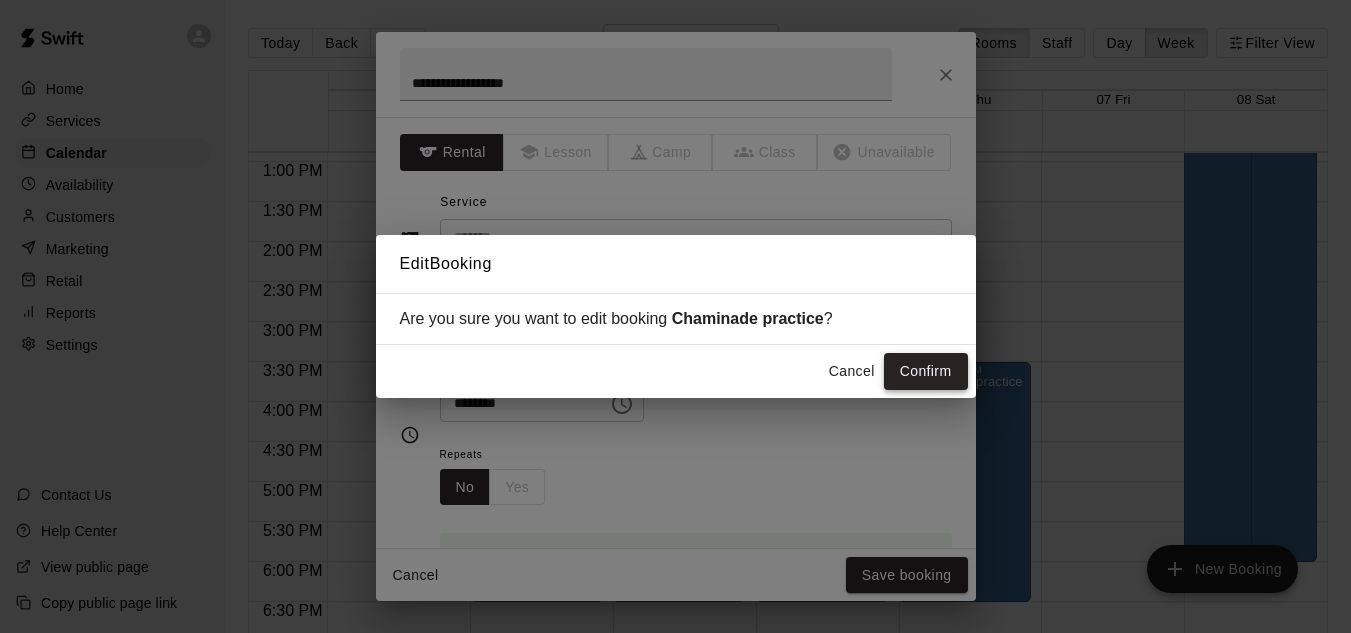 click on "Confirm" at bounding box center (926, 371) 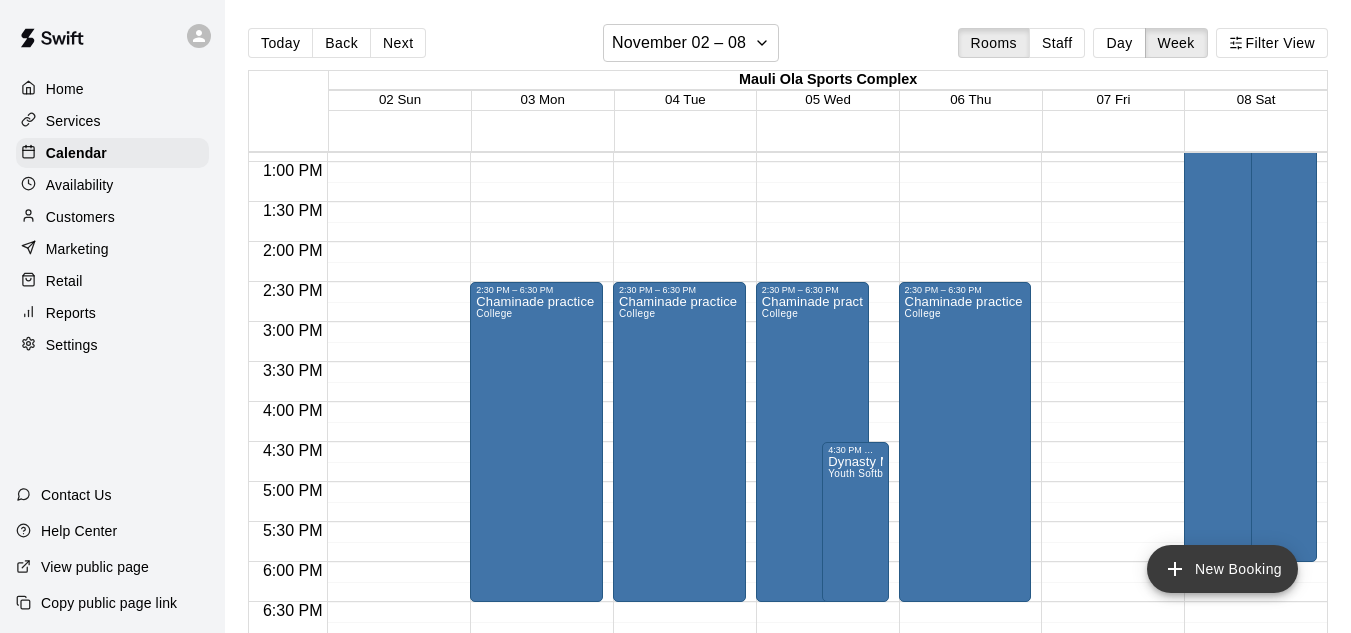 click 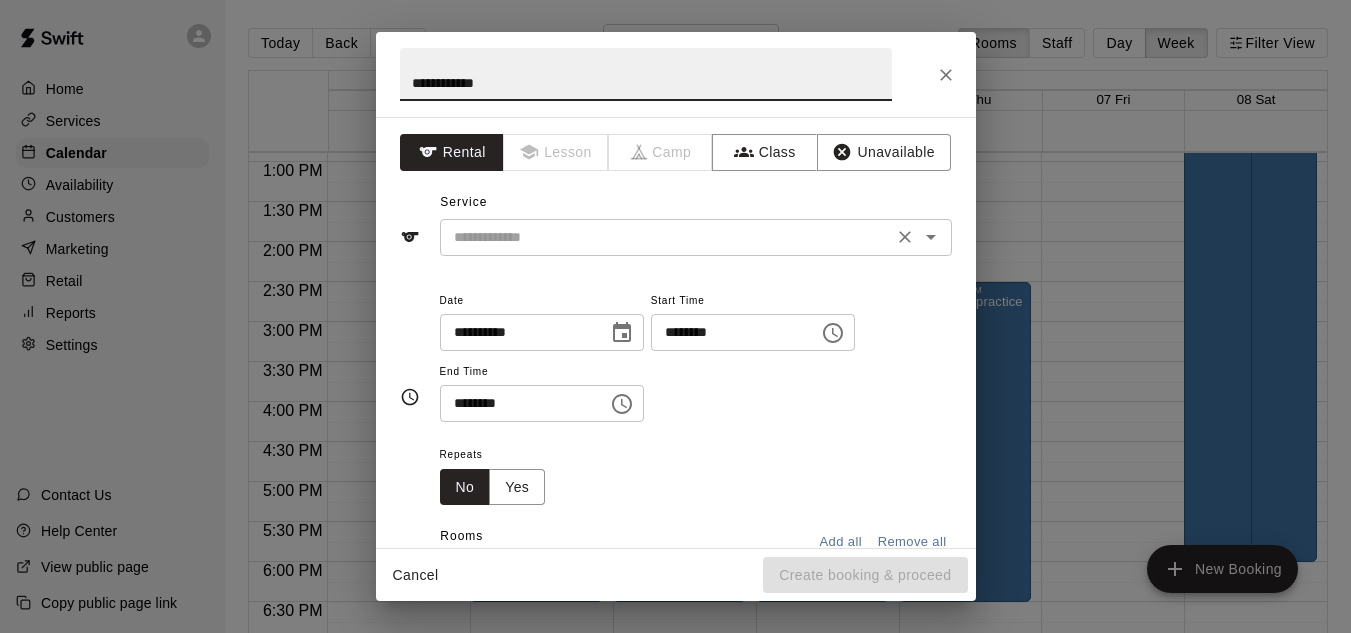 type on "**********" 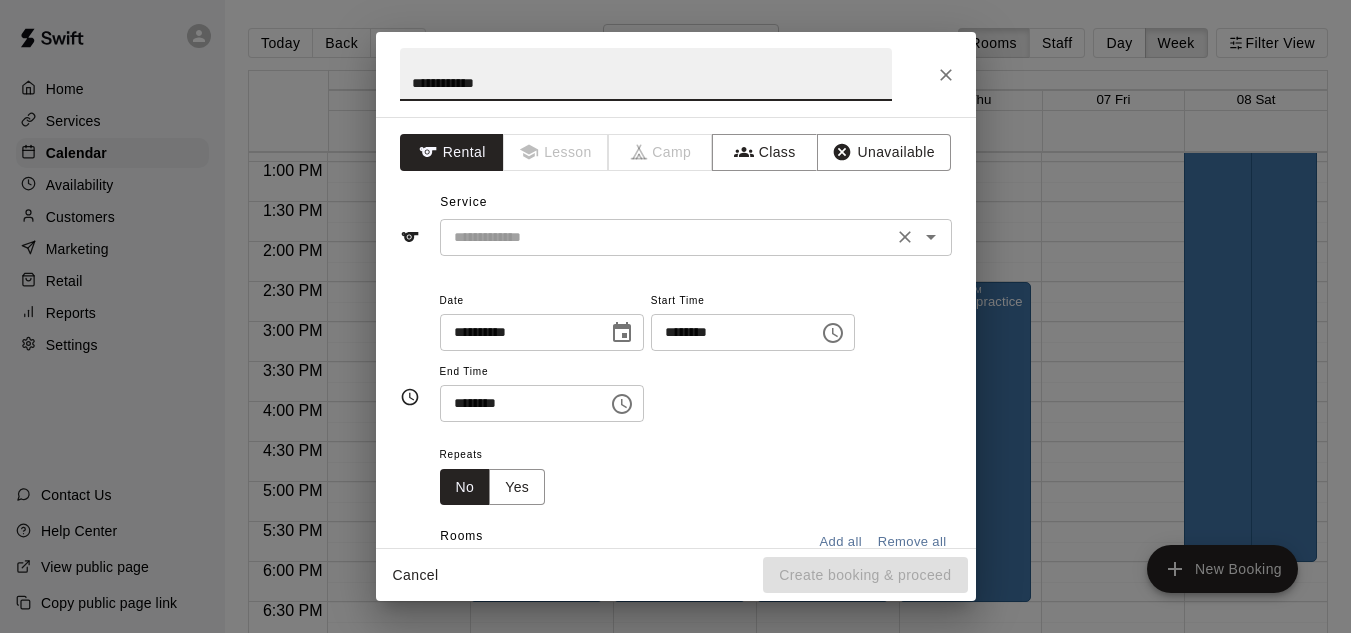 click at bounding box center [666, 237] 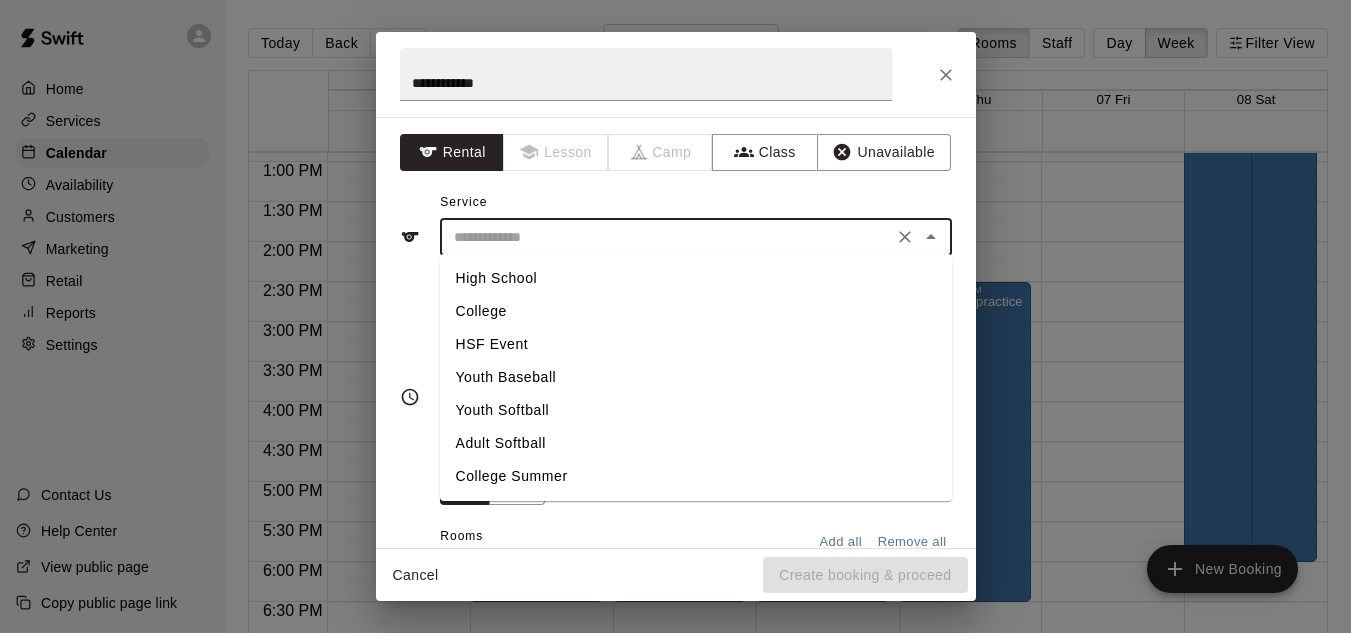 click on "College" at bounding box center (696, 311) 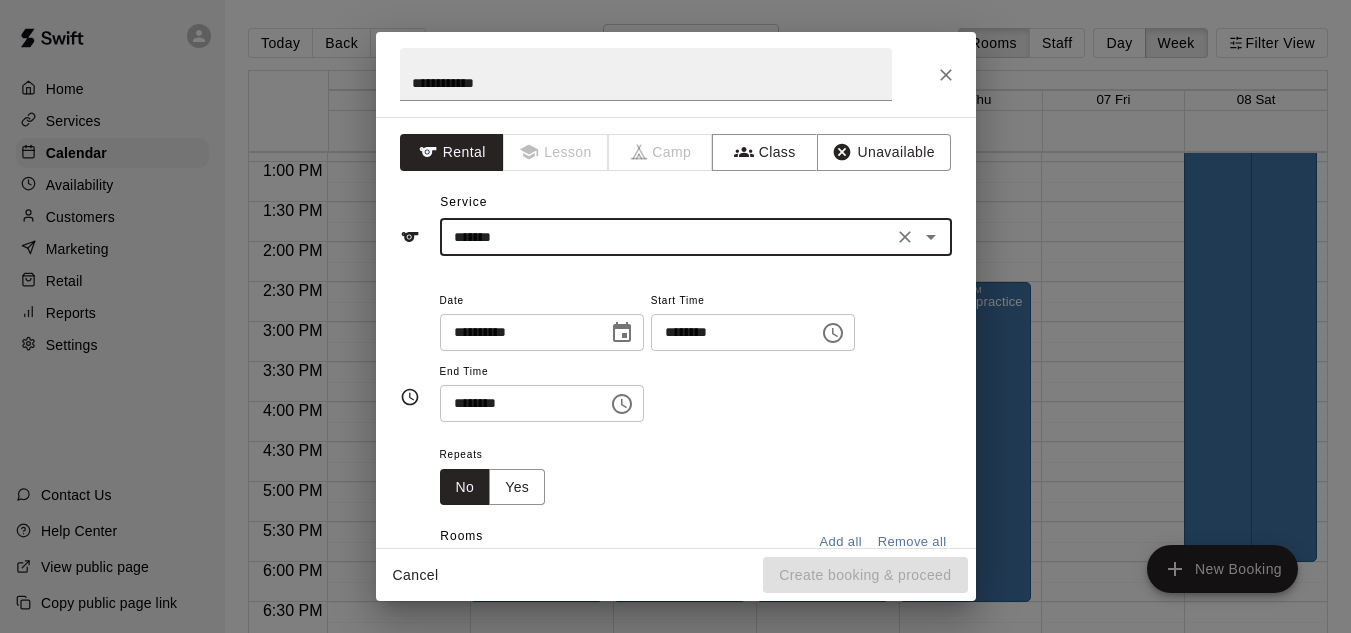 click 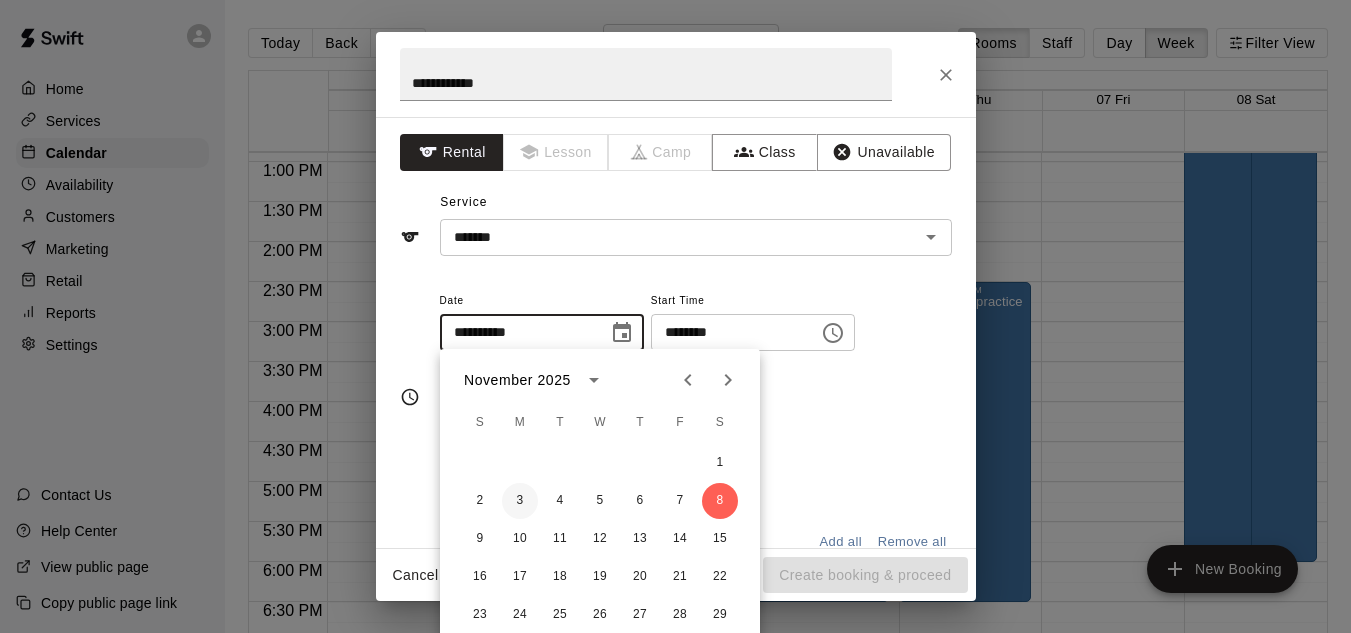 click on "3" at bounding box center (520, 501) 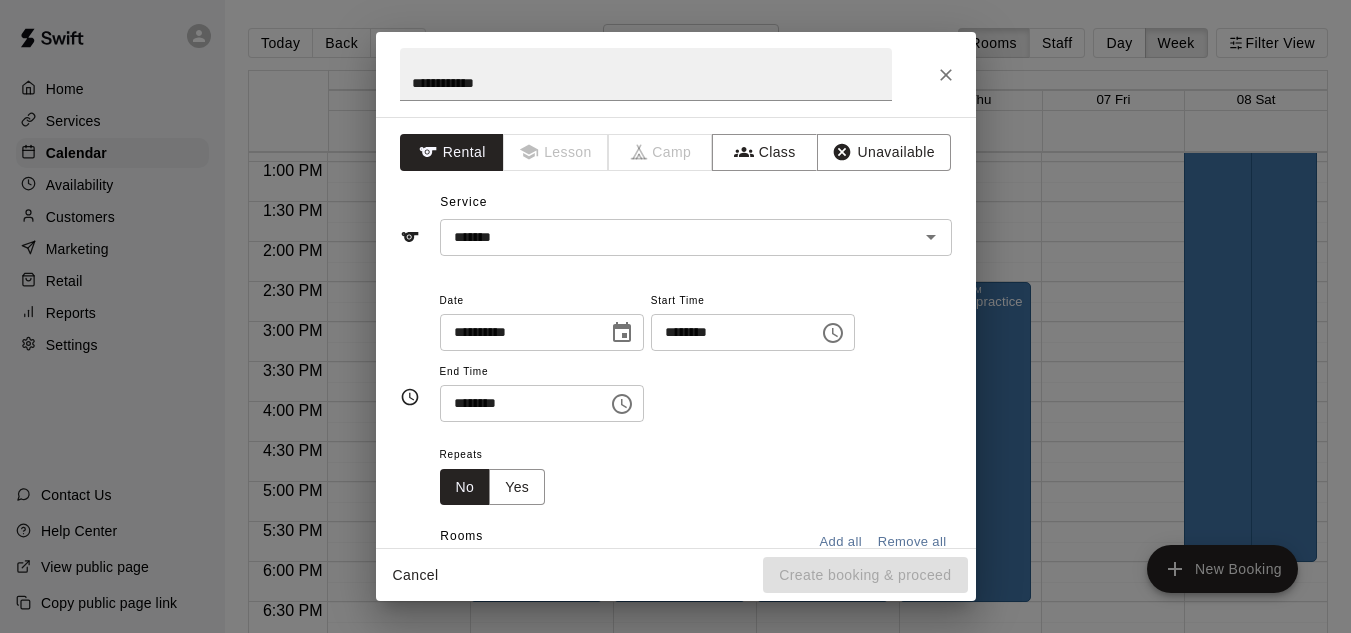 click on "********" at bounding box center [728, 332] 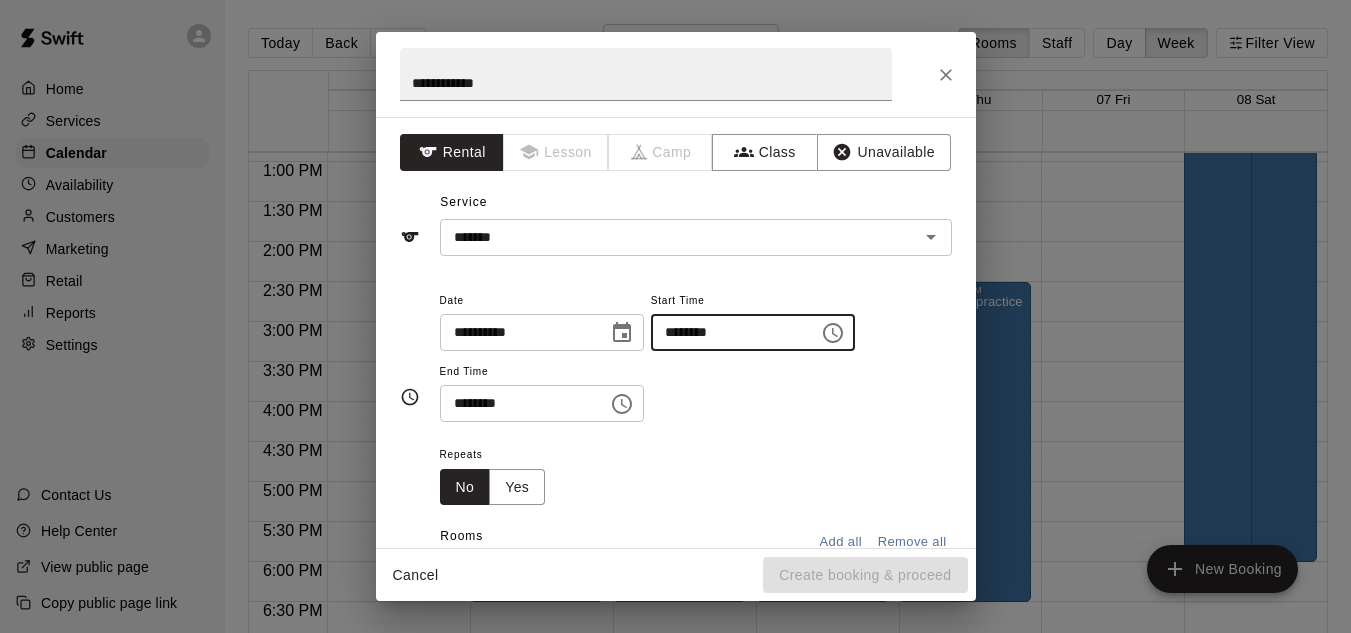 type on "********" 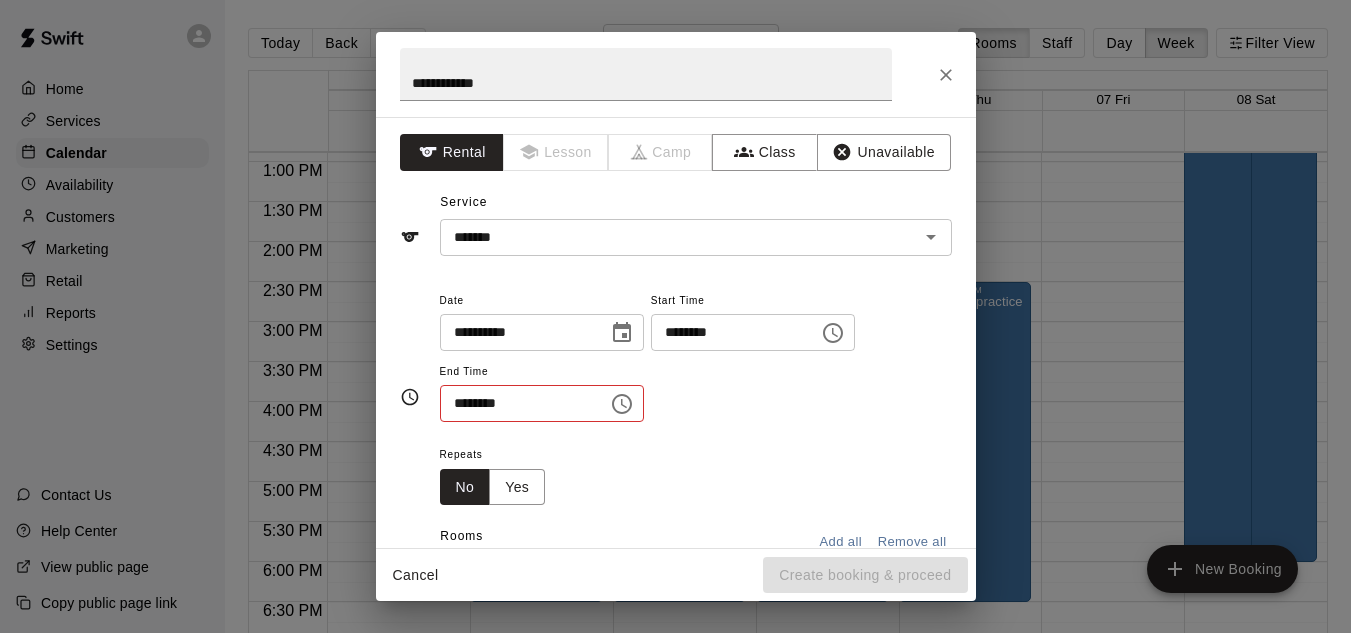 type 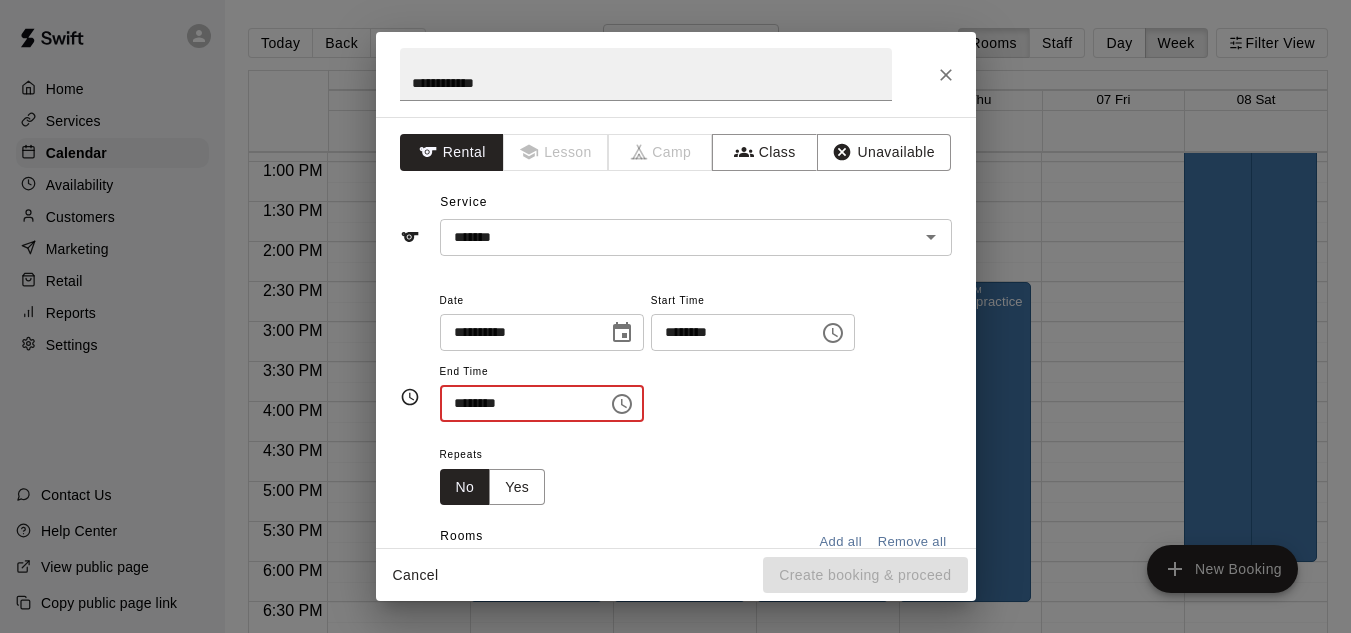 type on "********" 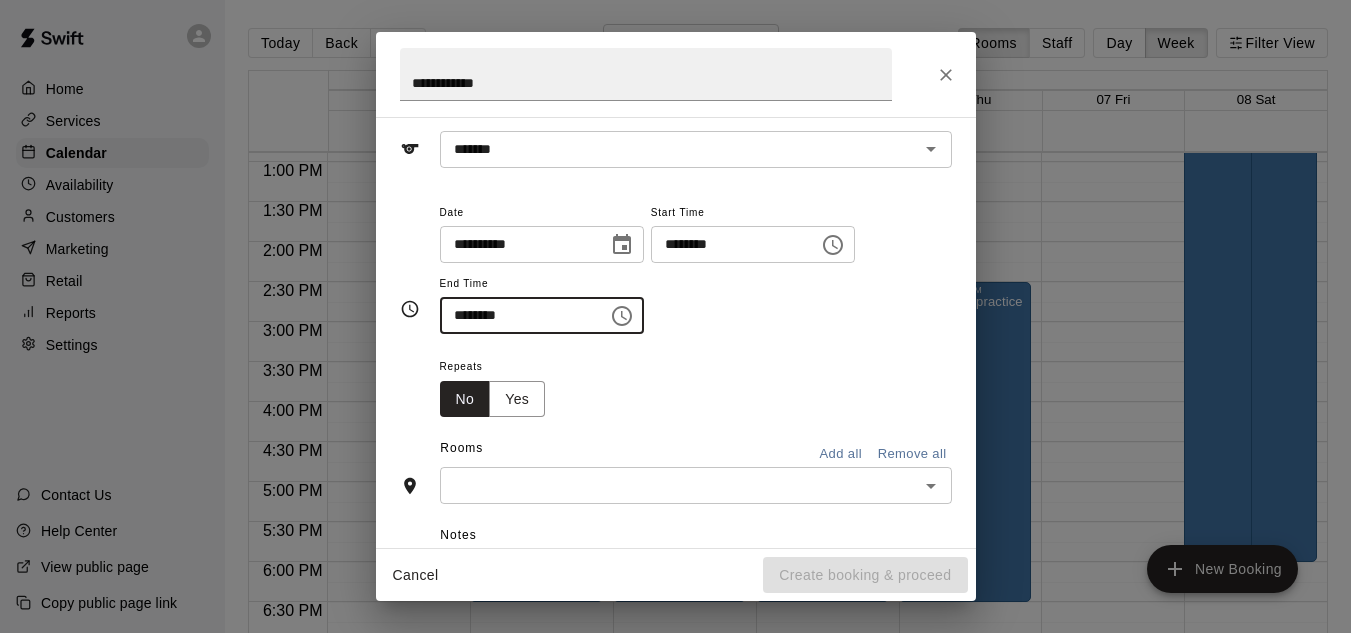 scroll, scrollTop: 89, scrollLeft: 0, axis: vertical 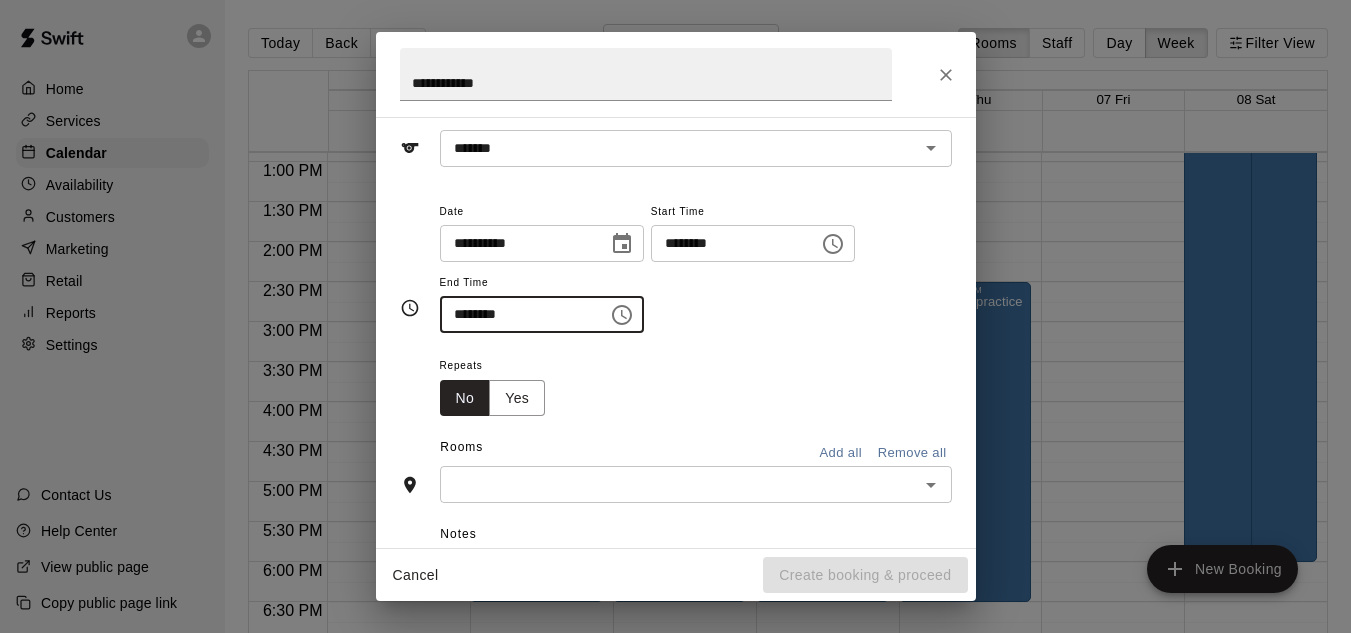 click at bounding box center [679, 484] 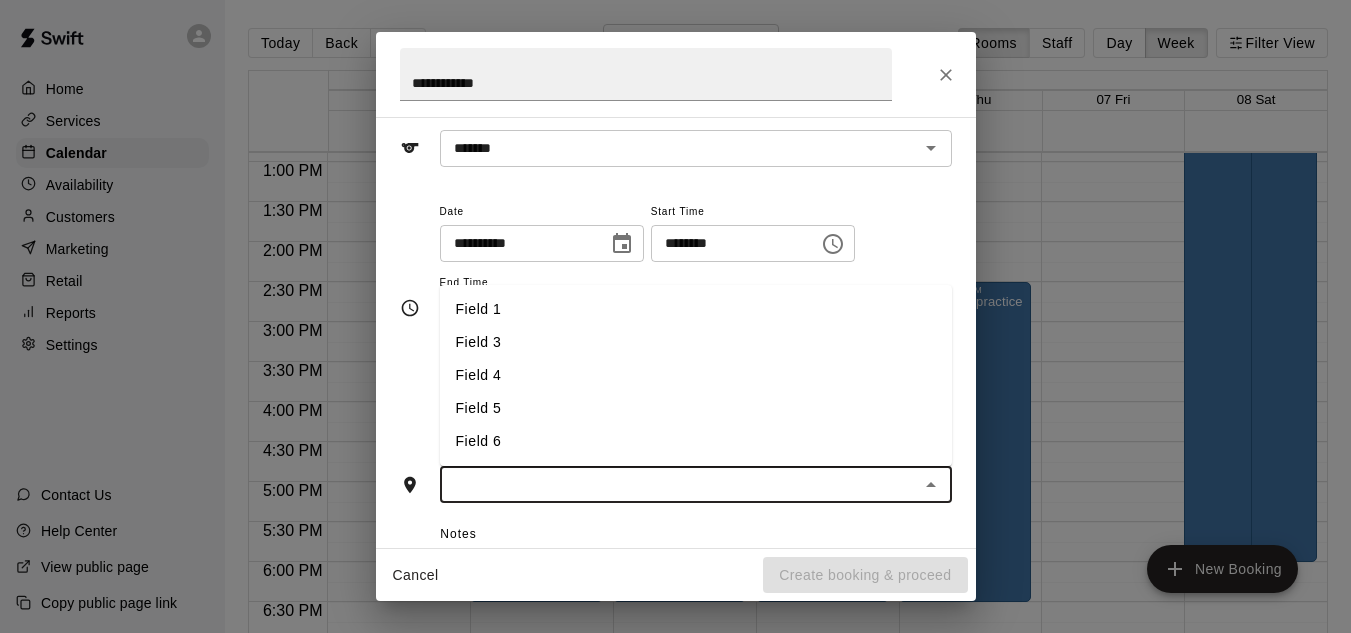 click on "Field 5" at bounding box center [696, 408] 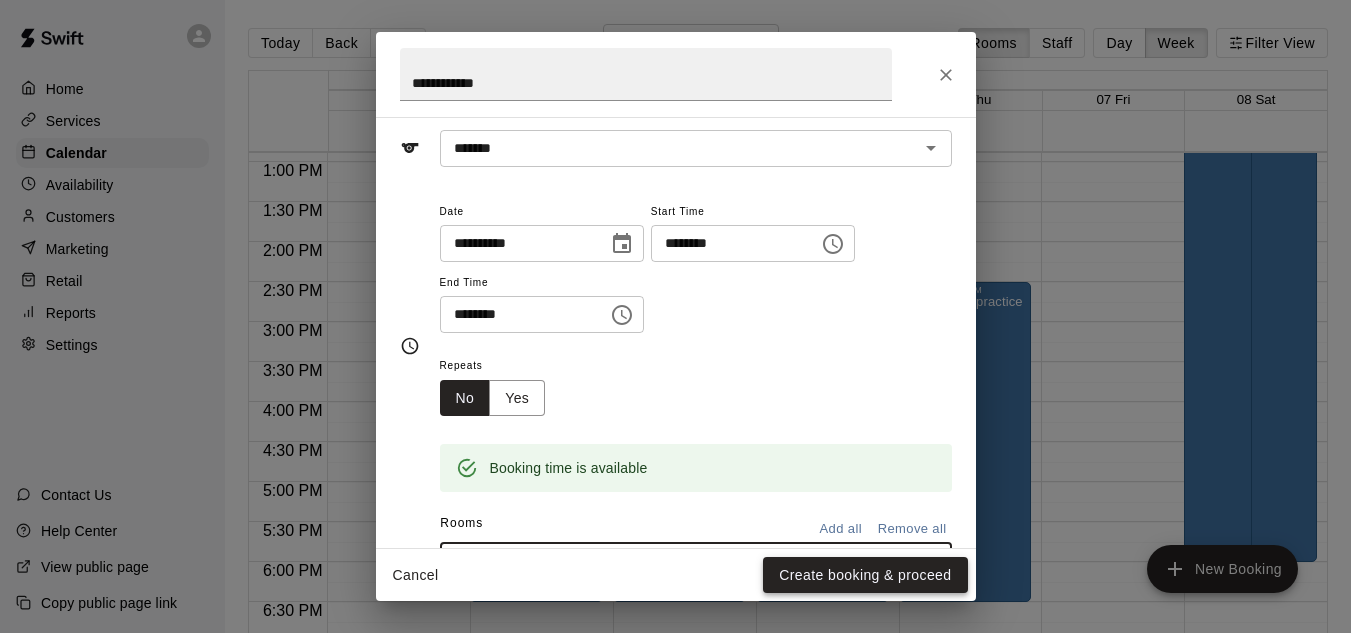 click on "Create booking & proceed" at bounding box center (865, 575) 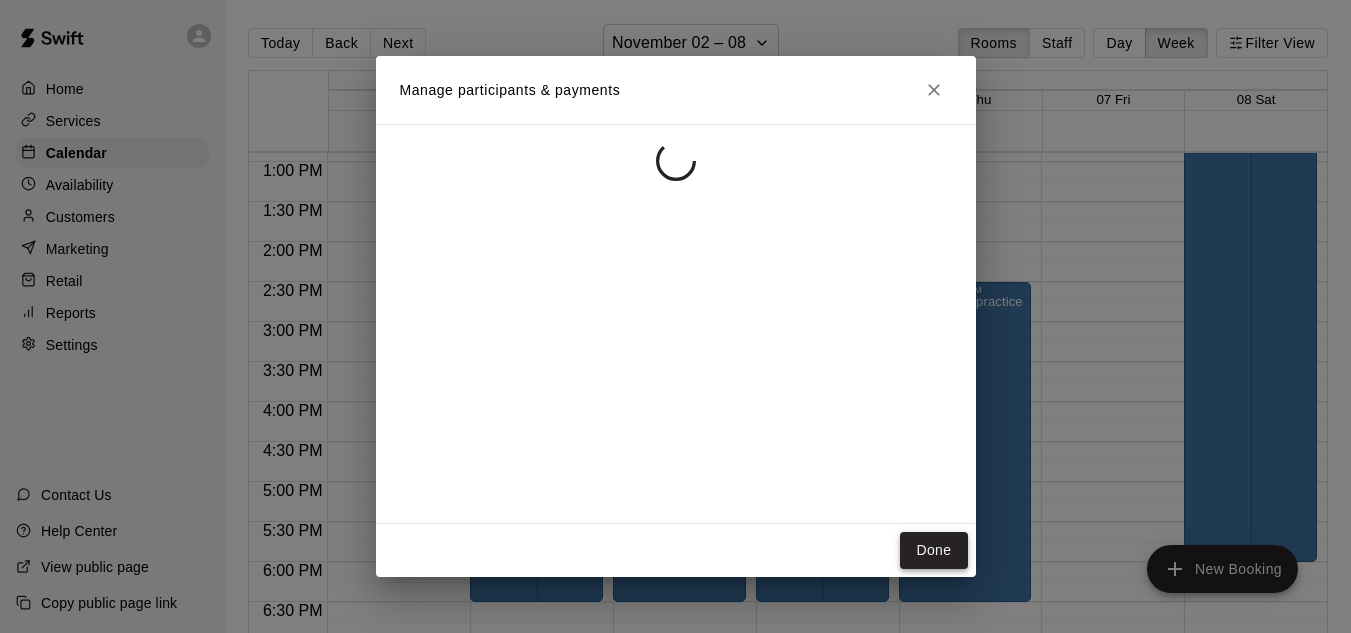 click on "Done" at bounding box center (933, 550) 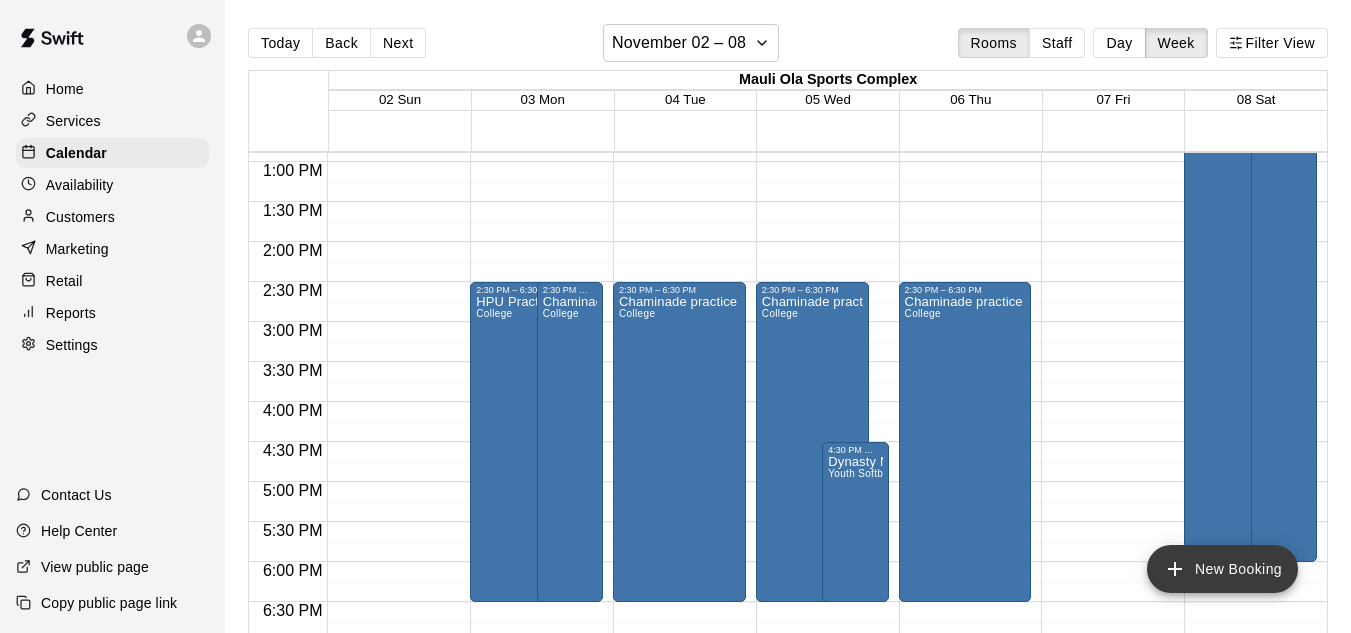 click on "New Booking" at bounding box center [1222, 569] 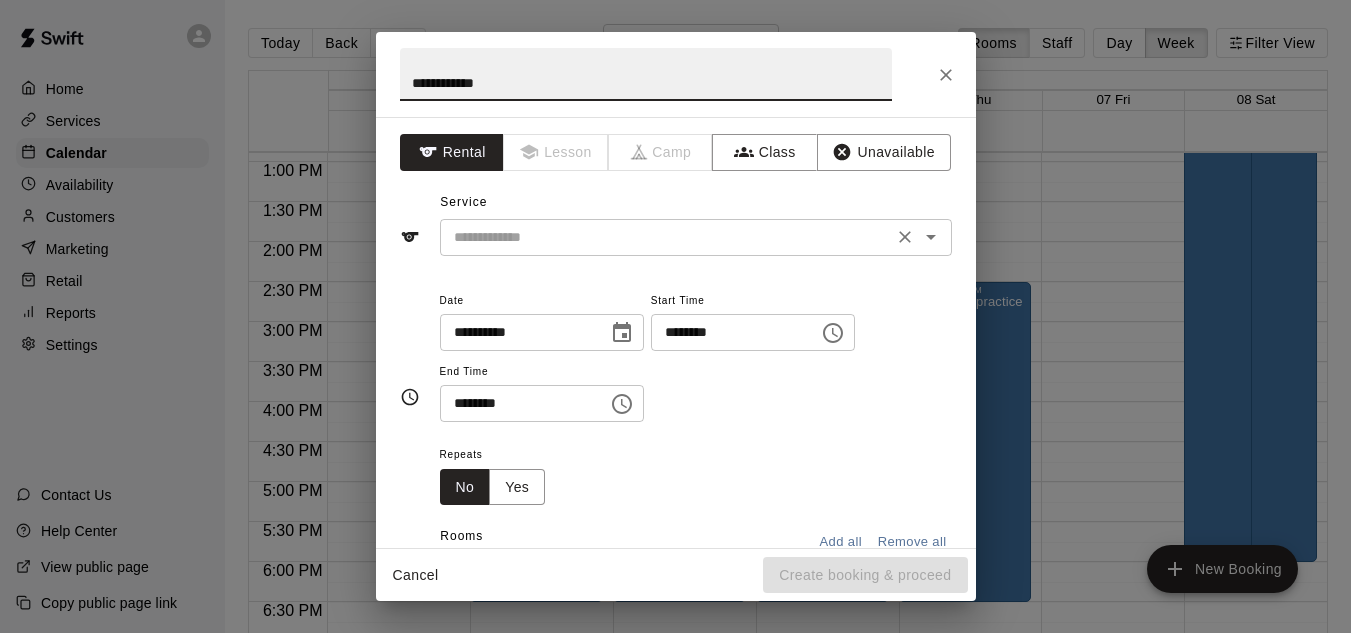 type on "**********" 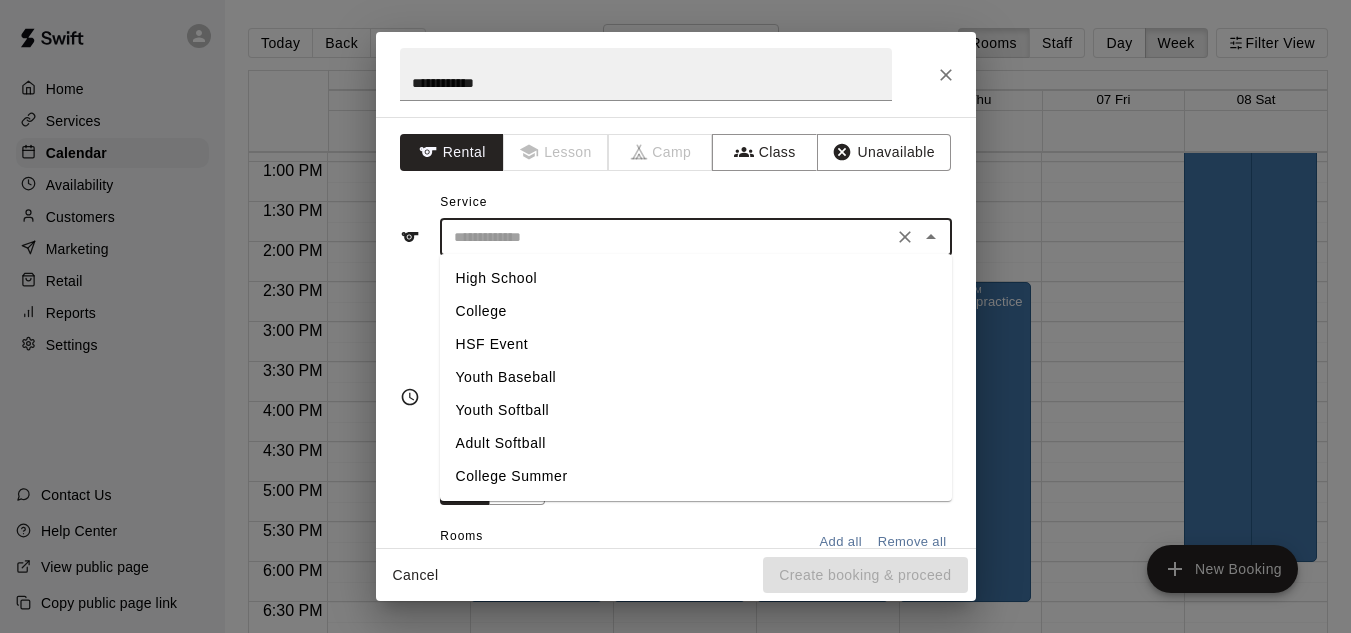 click on "College" at bounding box center (696, 311) 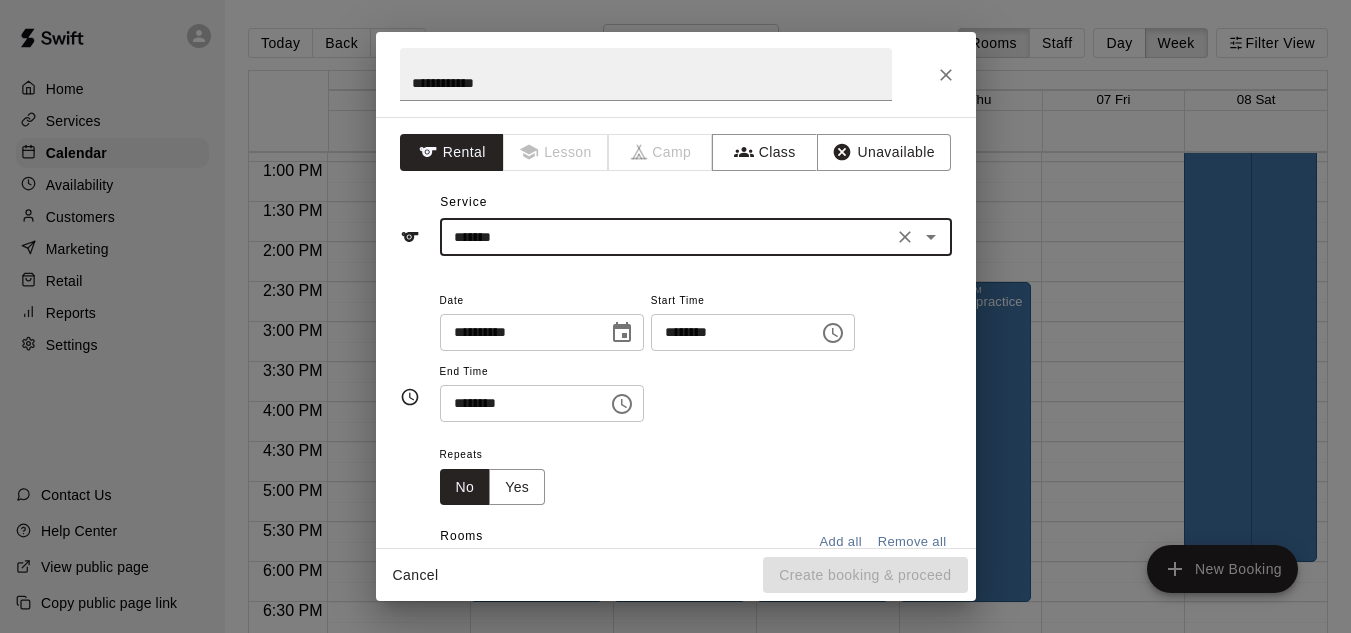click 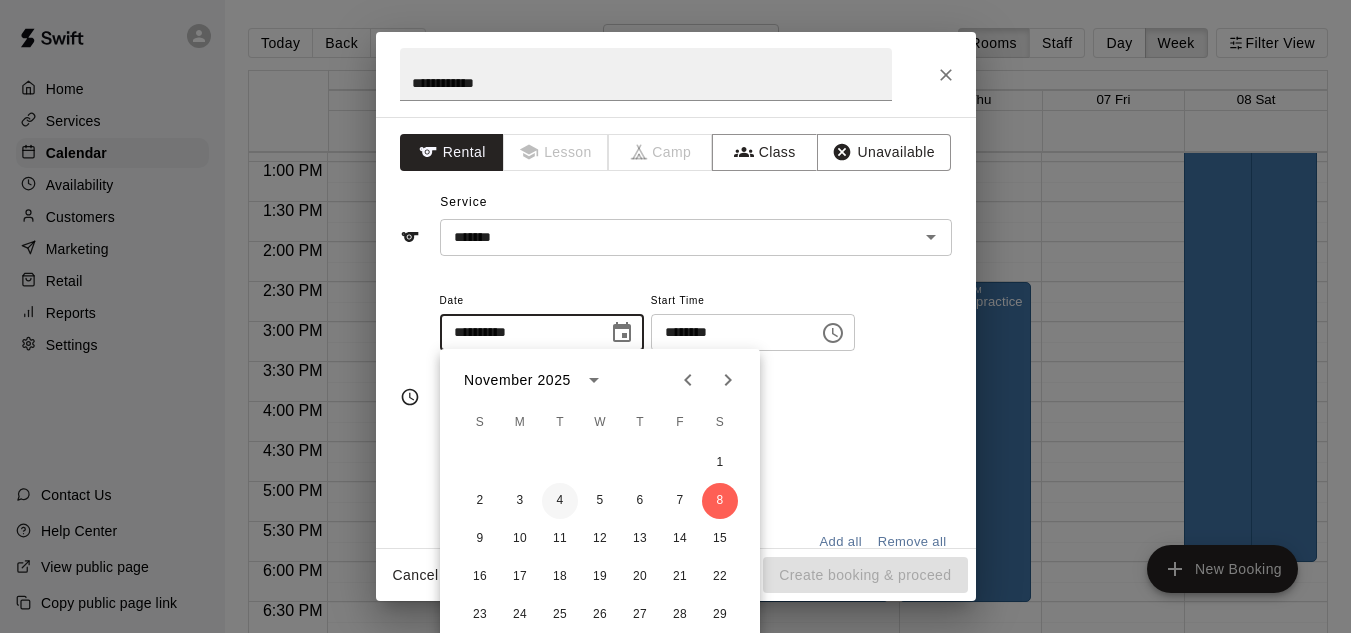 click on "4" at bounding box center [560, 501] 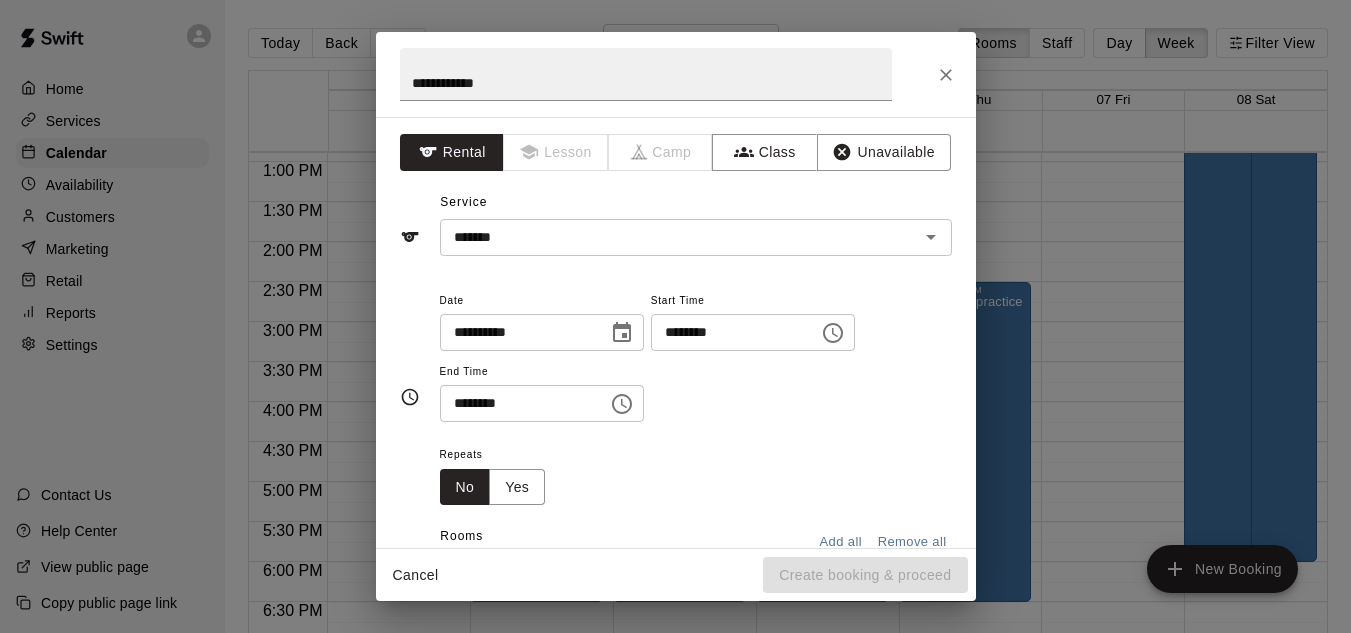 click on "********" at bounding box center (728, 332) 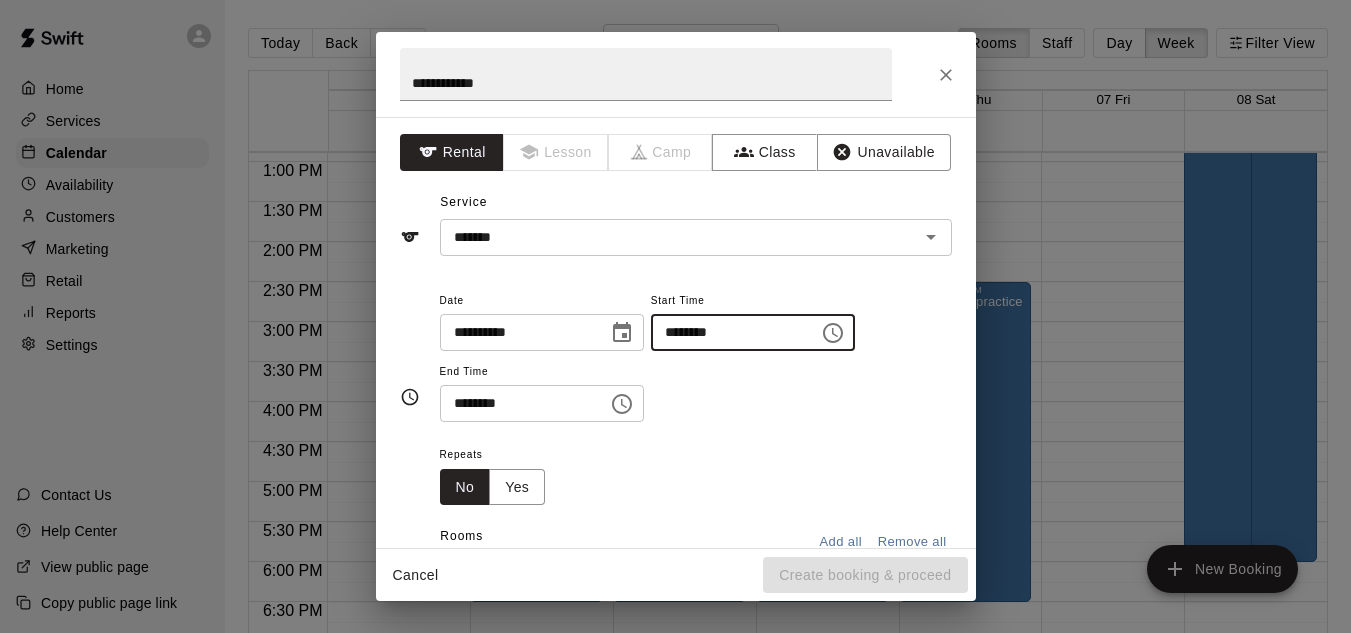 type on "********" 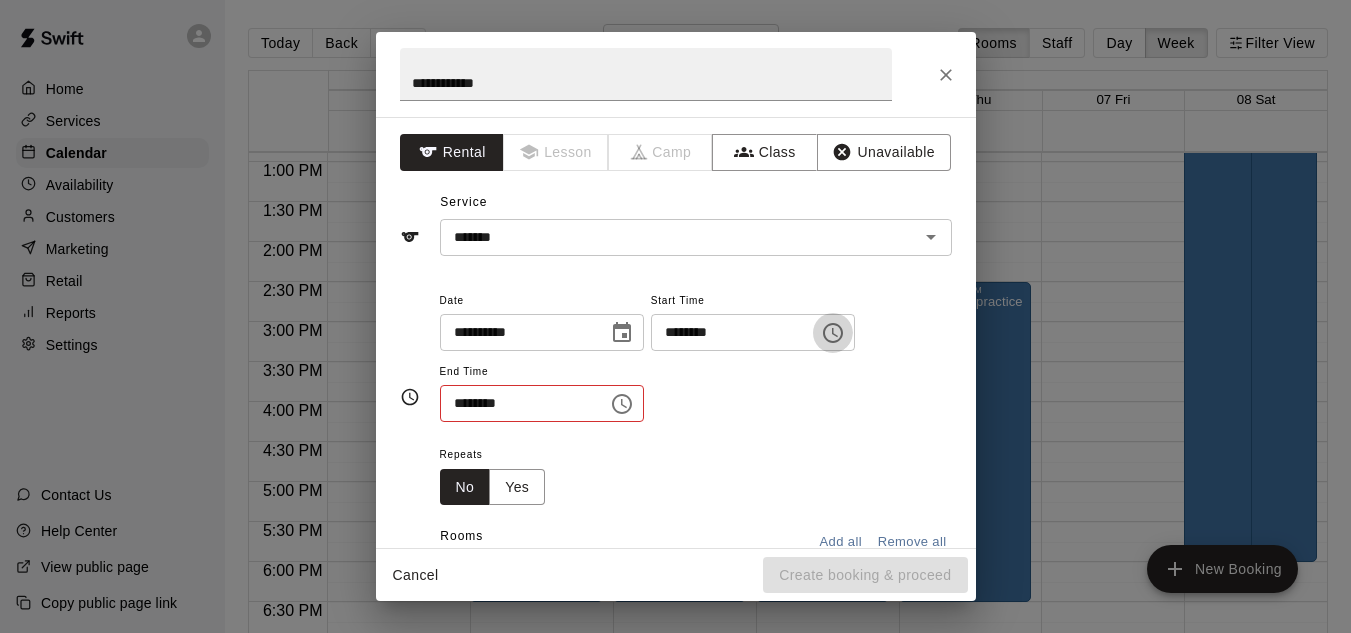 type 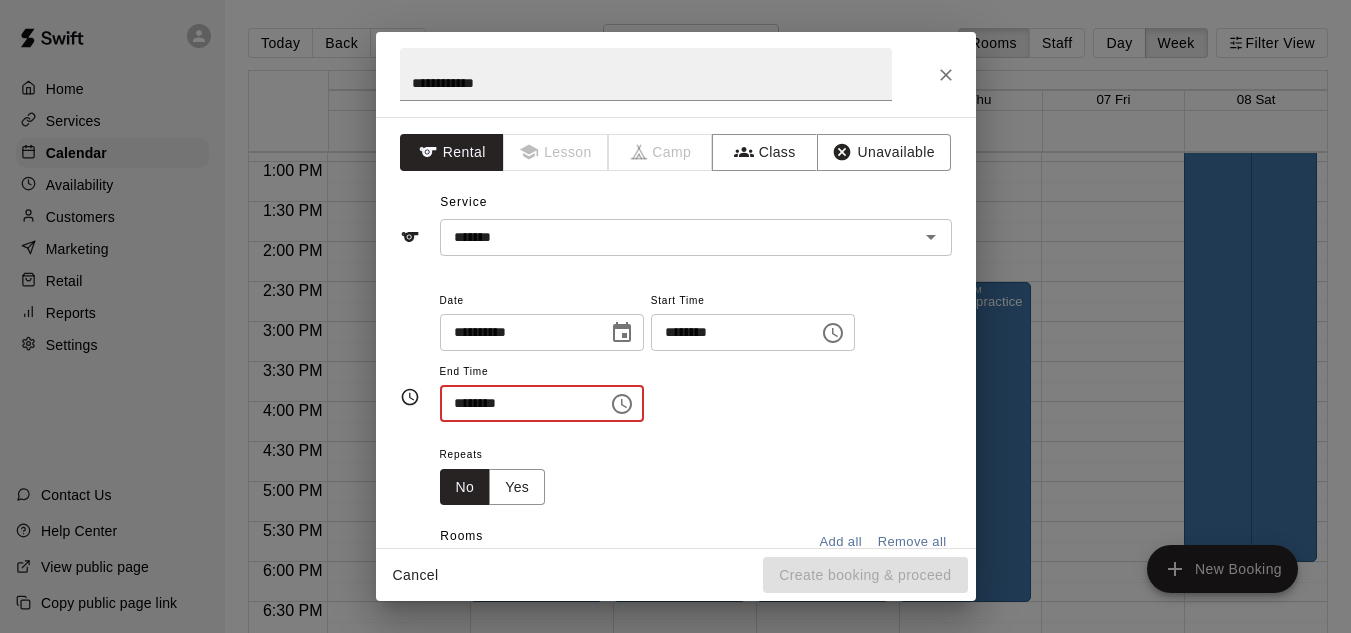 type on "********" 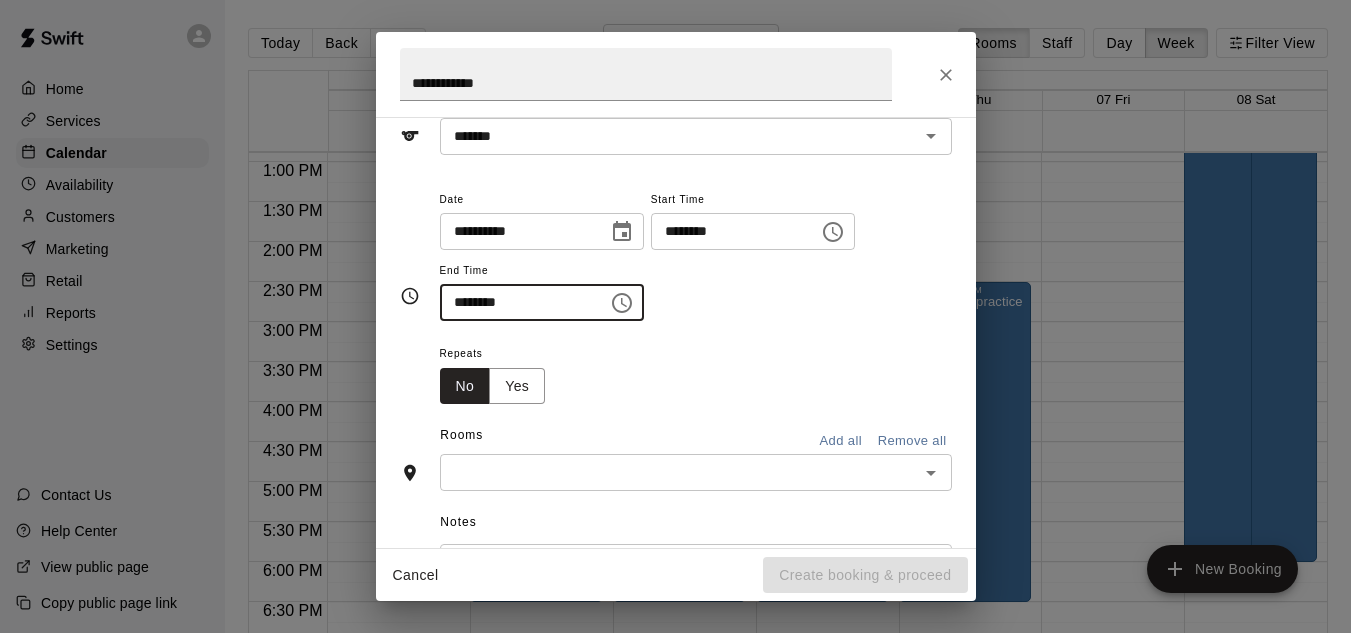 scroll, scrollTop: 107, scrollLeft: 0, axis: vertical 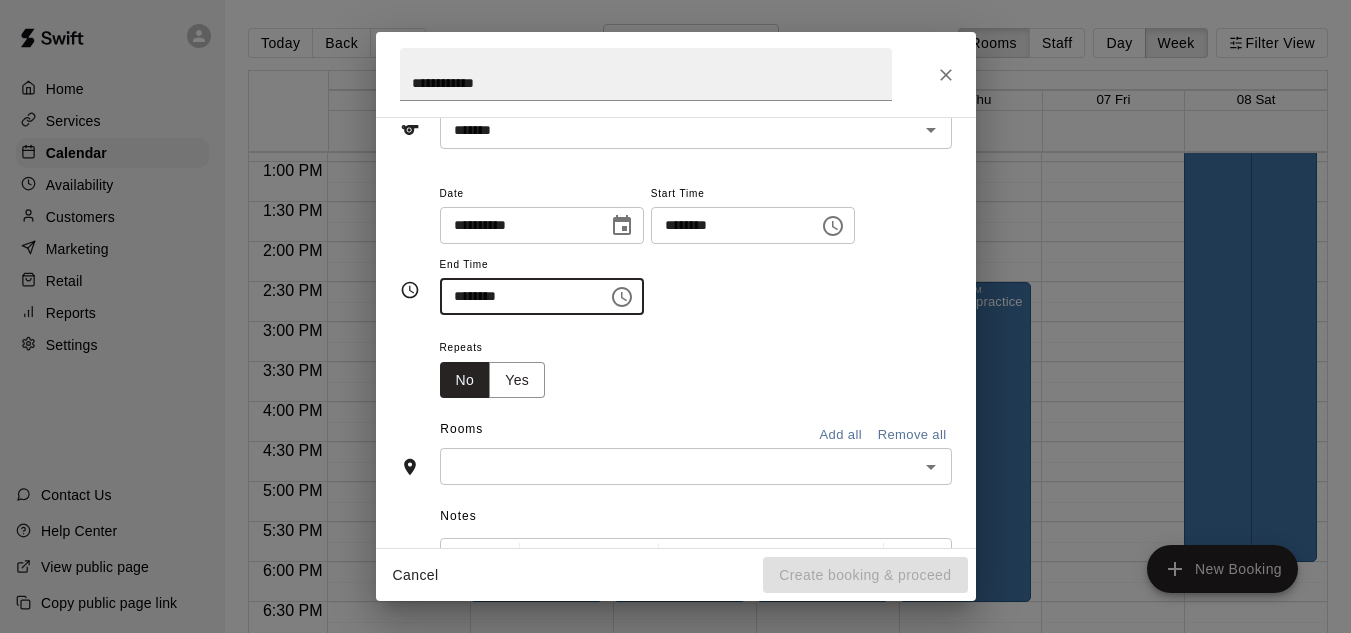 click at bounding box center (679, 466) 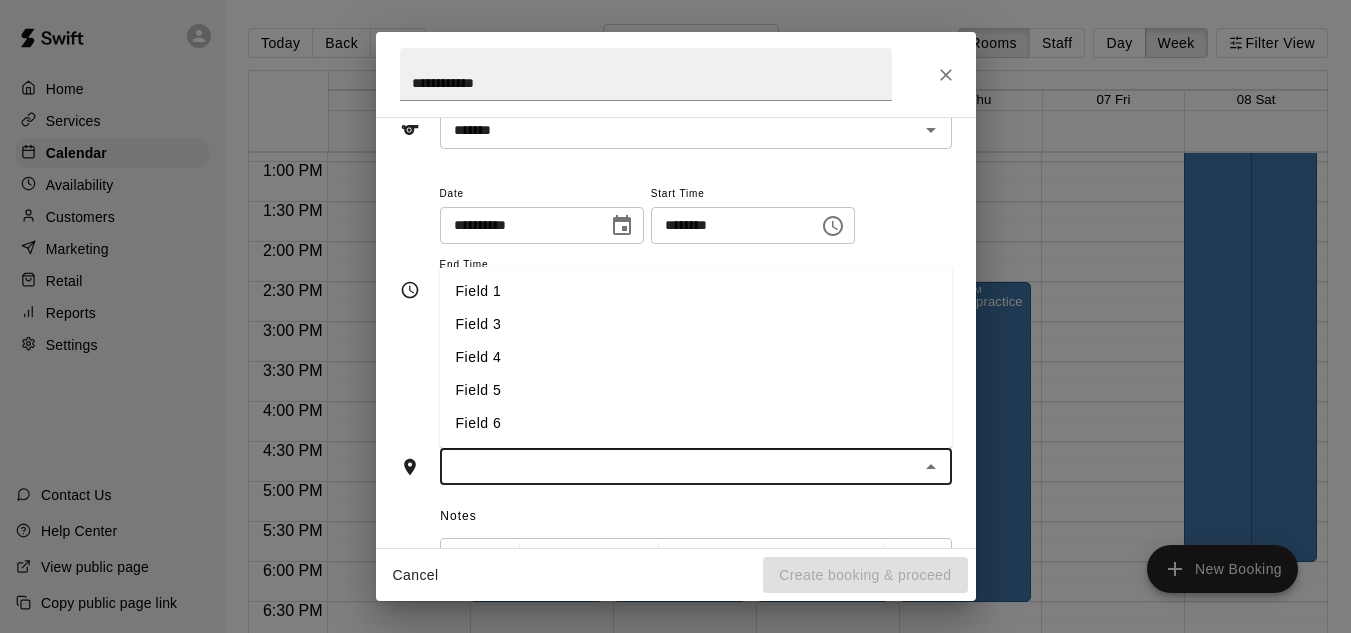 click on "Field 5" at bounding box center (696, 390) 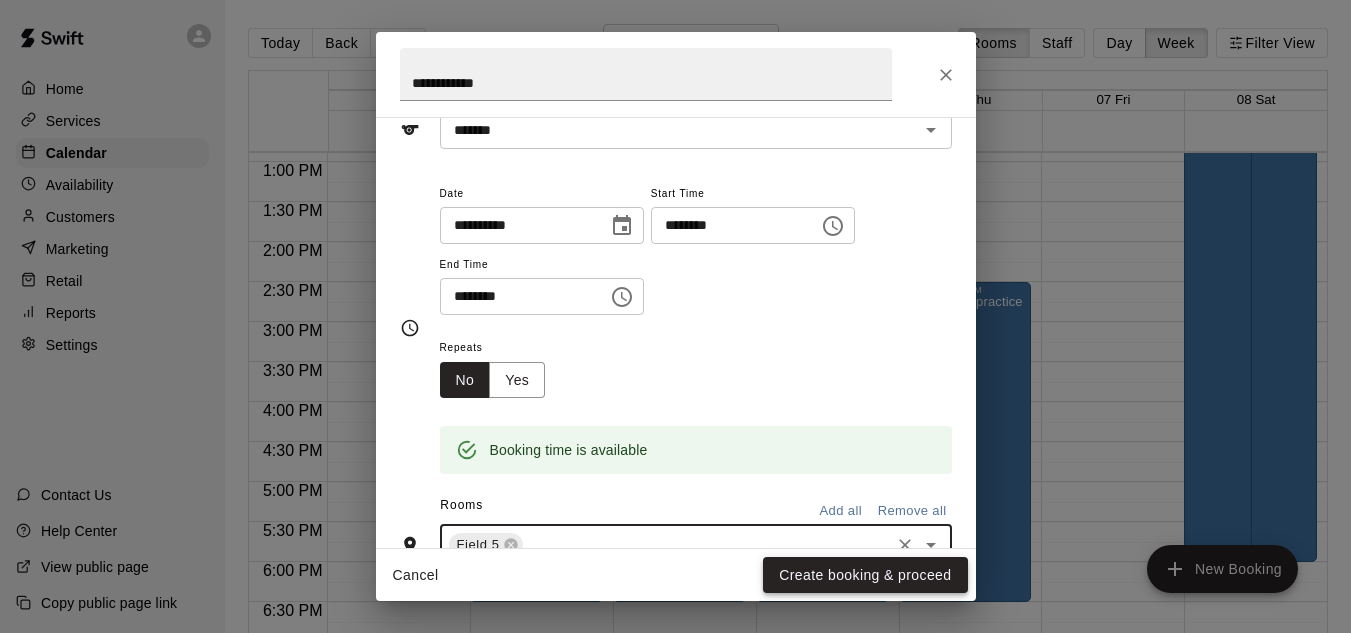 click on "Create booking & proceed" at bounding box center [865, 575] 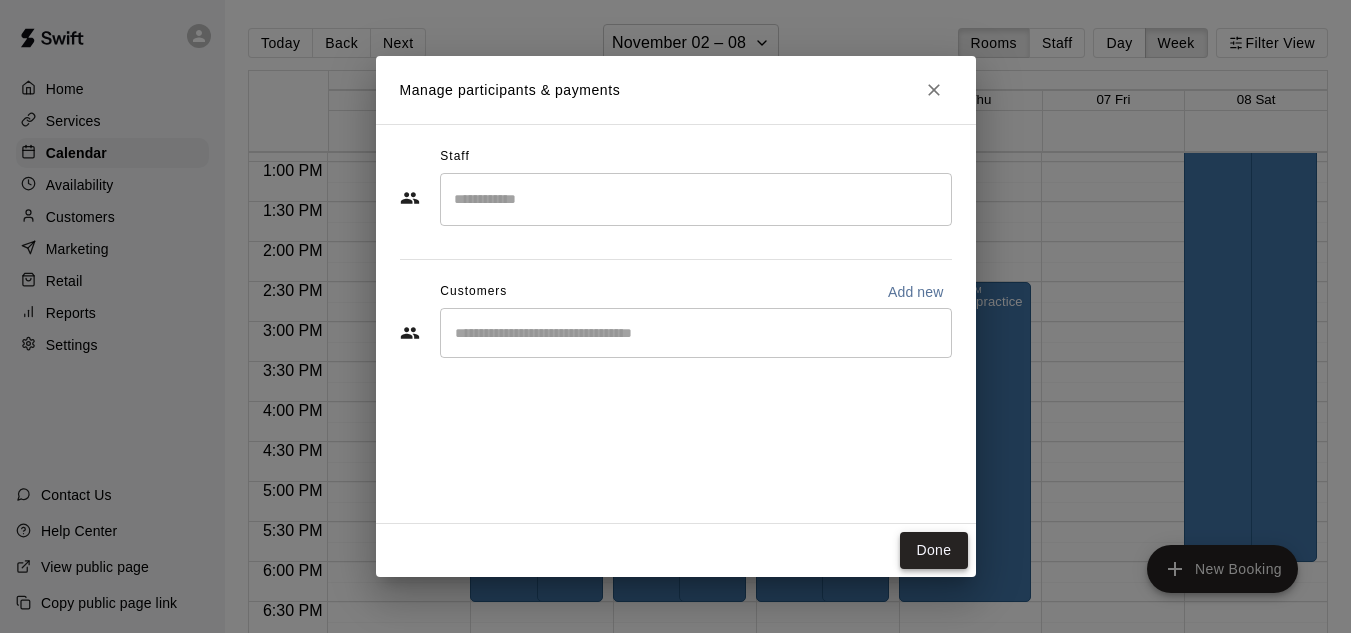click on "Done" at bounding box center [933, 550] 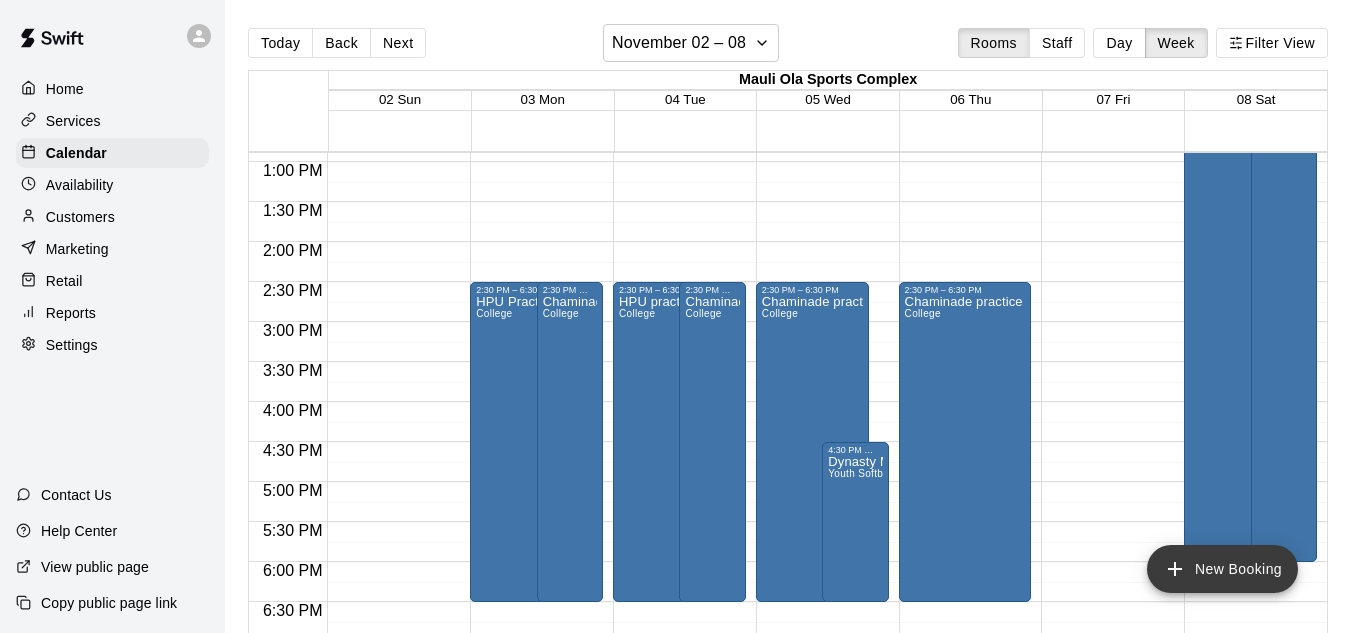 click on "New Booking" at bounding box center (1222, 569) 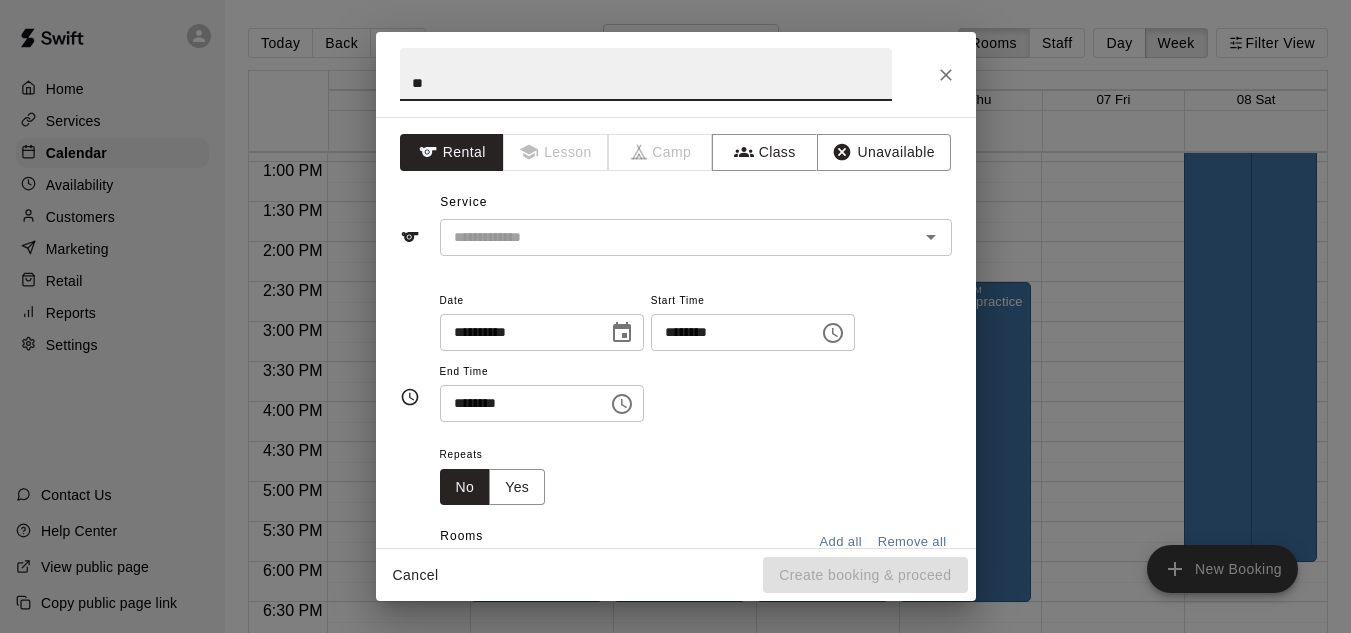 type on "*" 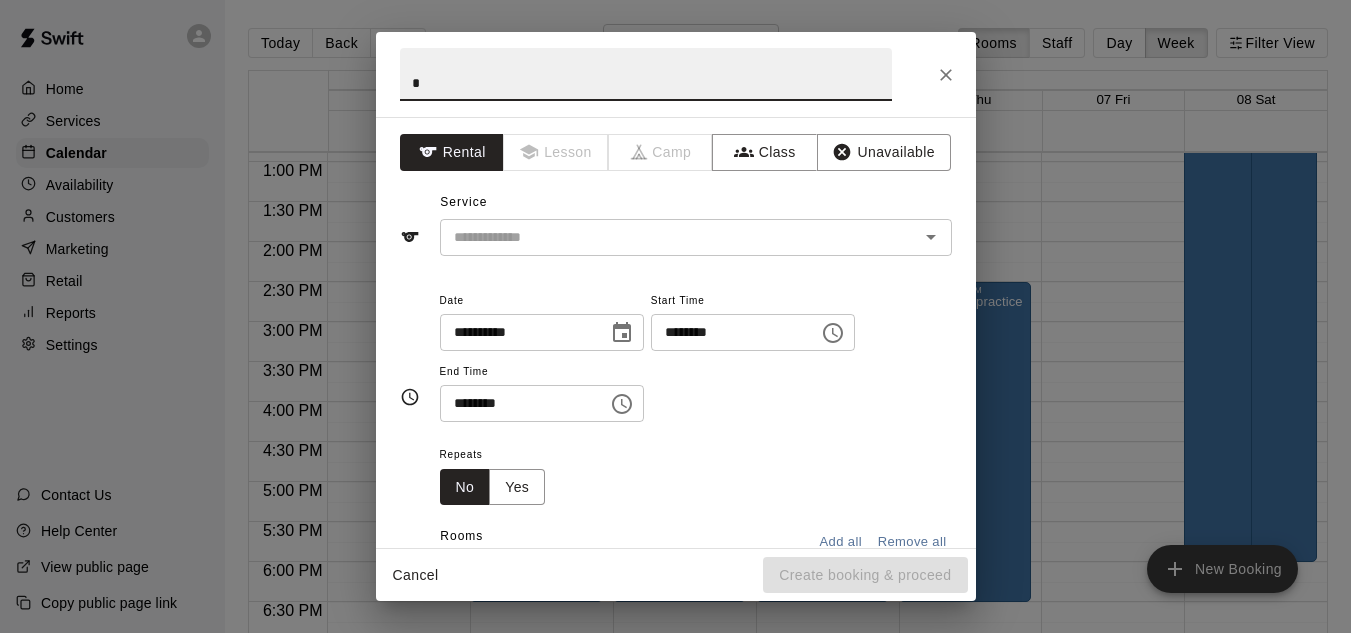 type 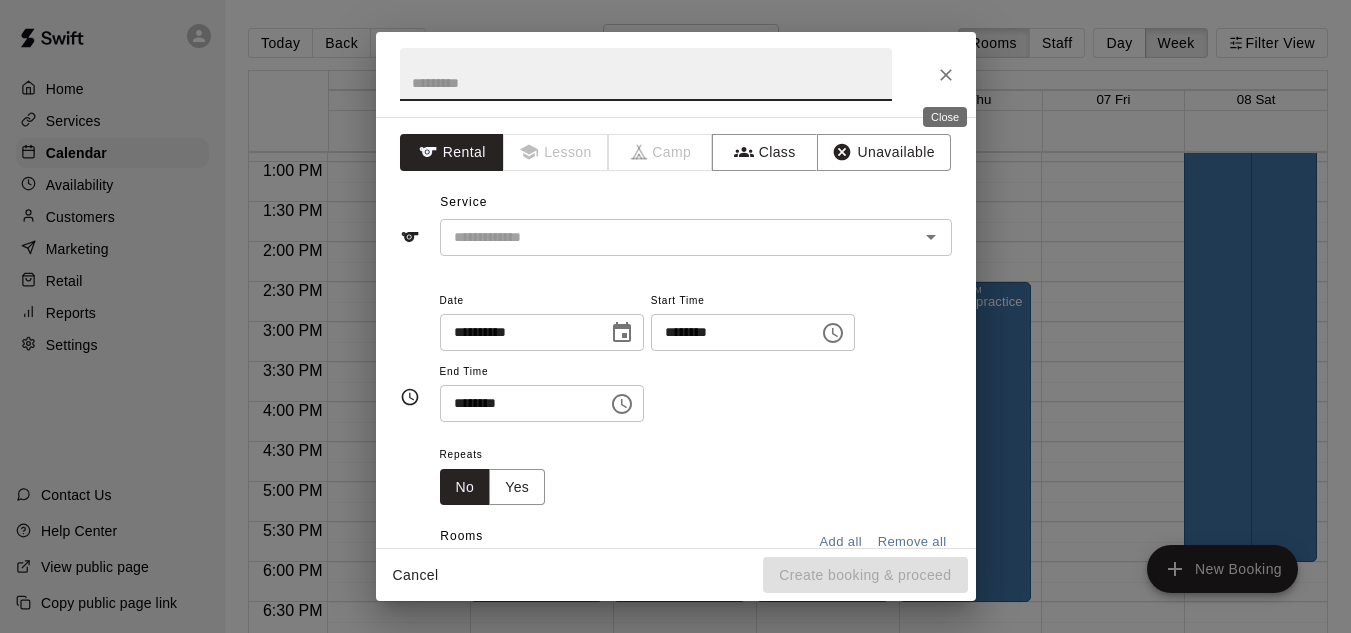 click at bounding box center (946, 75) 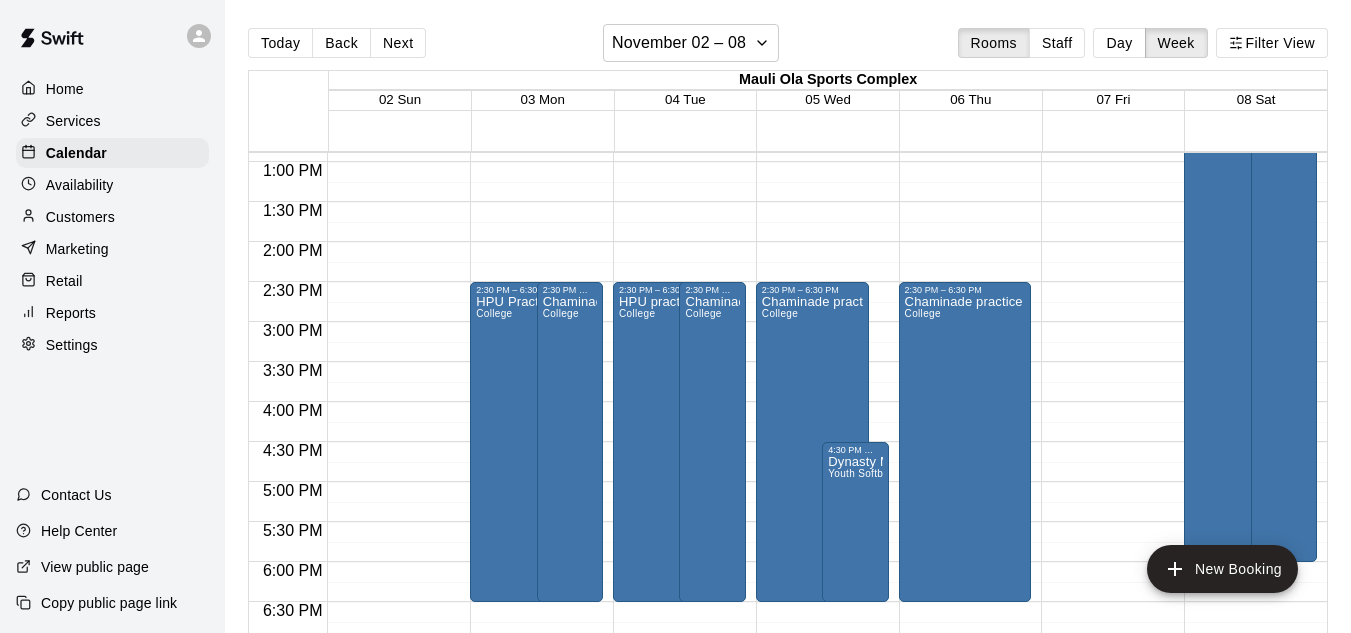 click on "Customers" at bounding box center [112, 217] 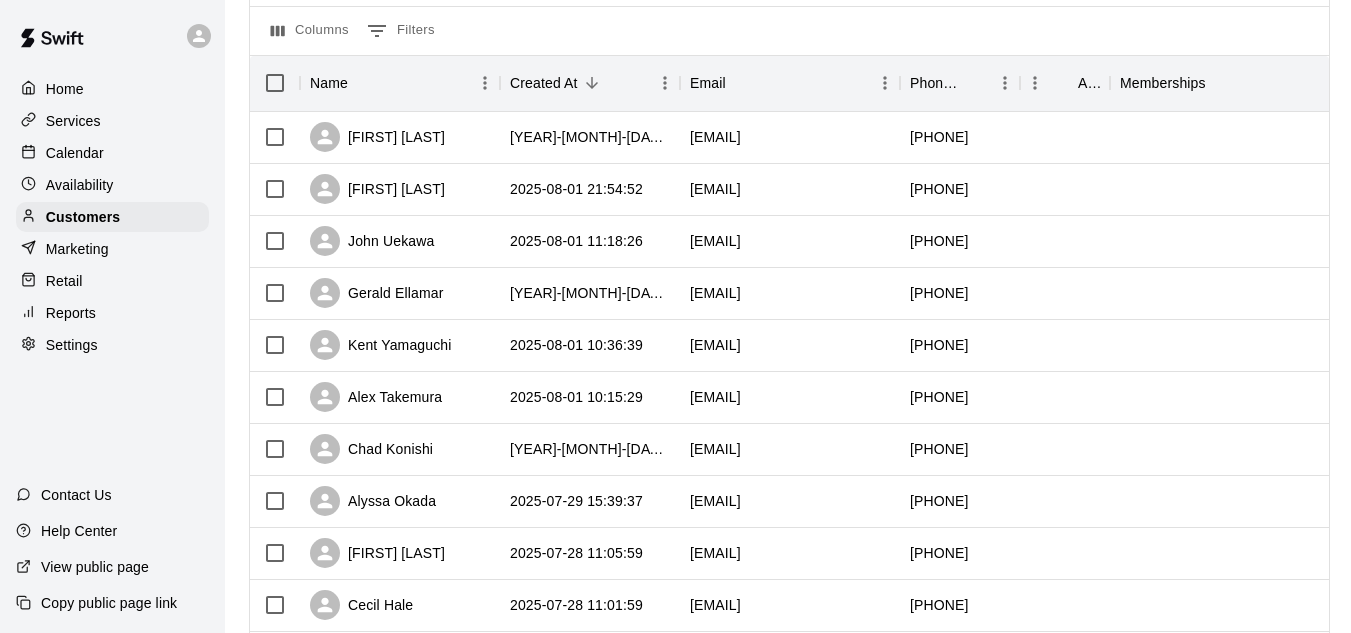 scroll, scrollTop: 210, scrollLeft: 0, axis: vertical 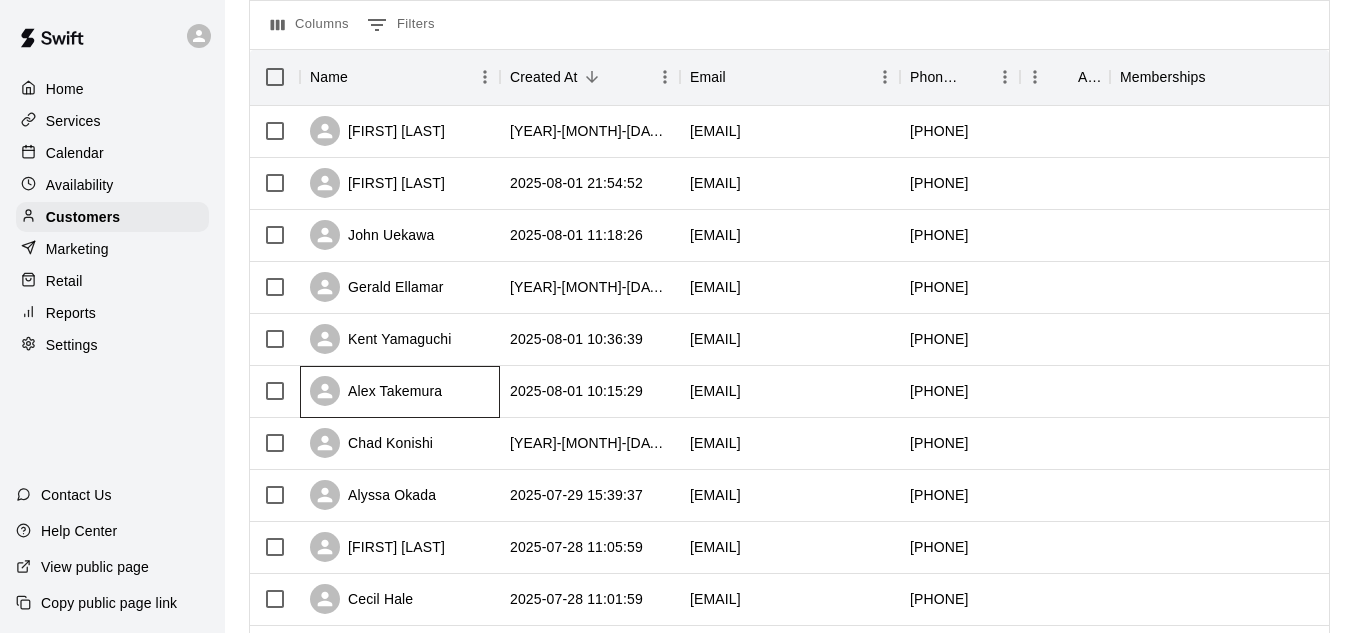 click on "Alex Takemura" at bounding box center (400, 392) 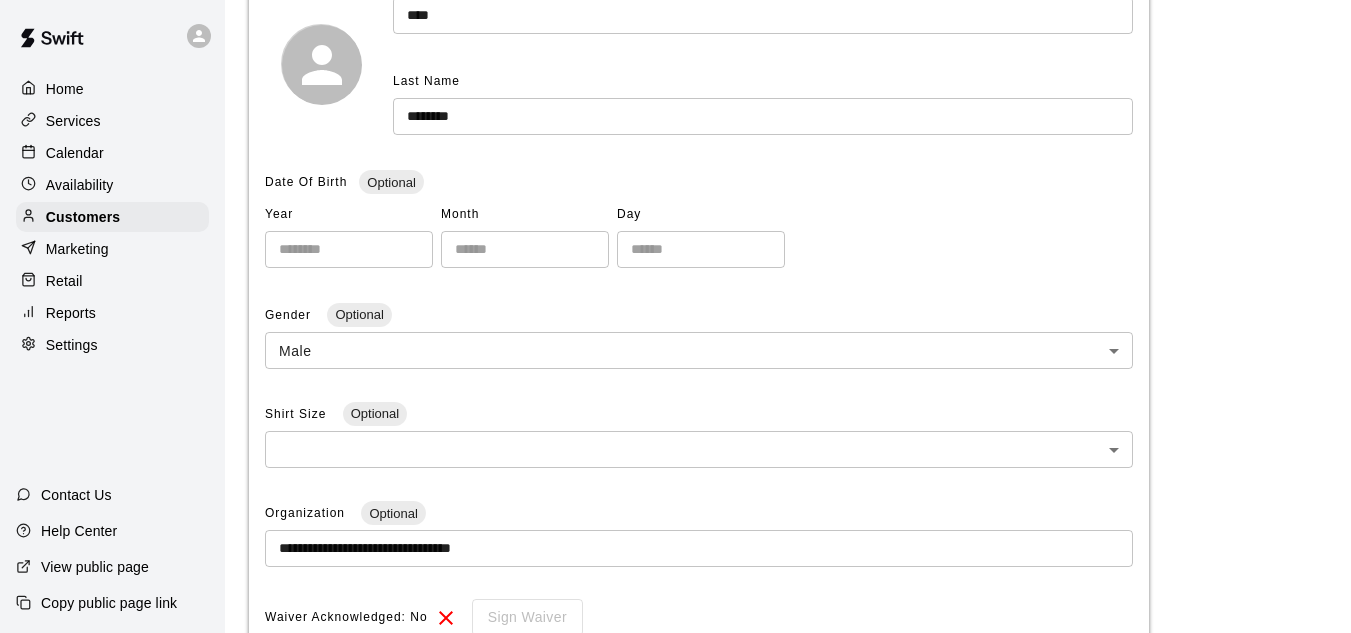 scroll, scrollTop: 113, scrollLeft: 0, axis: vertical 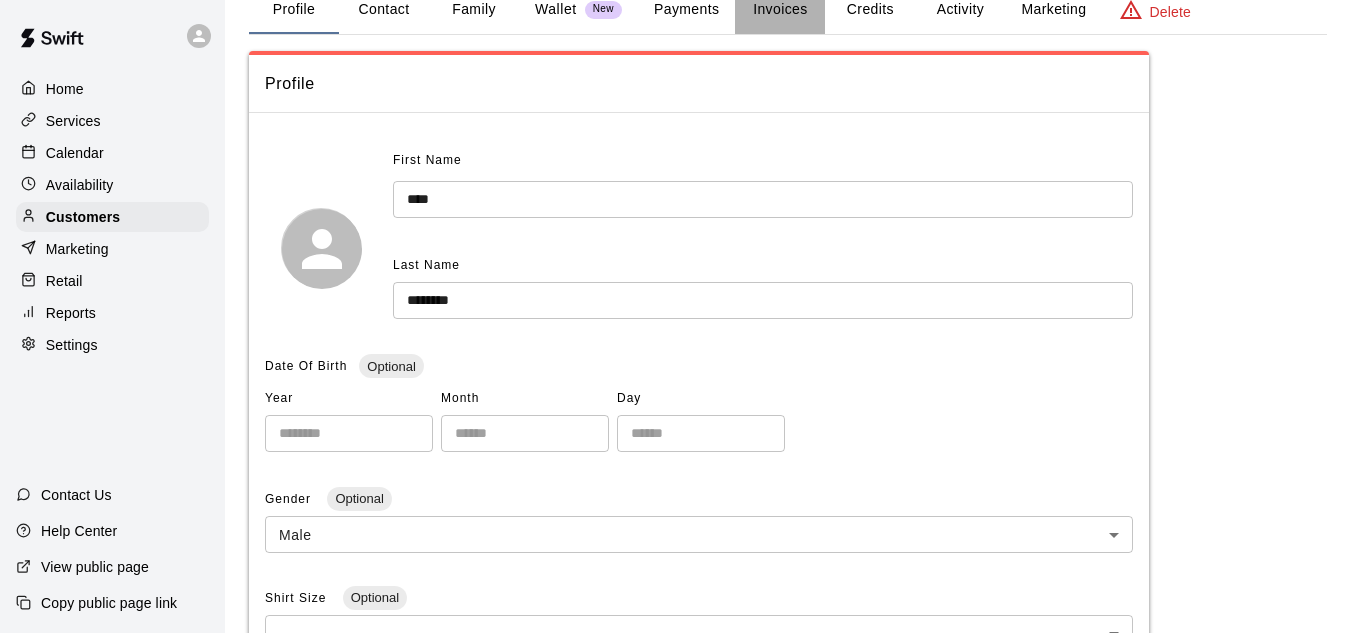 click on "Invoices" at bounding box center (780, 10) 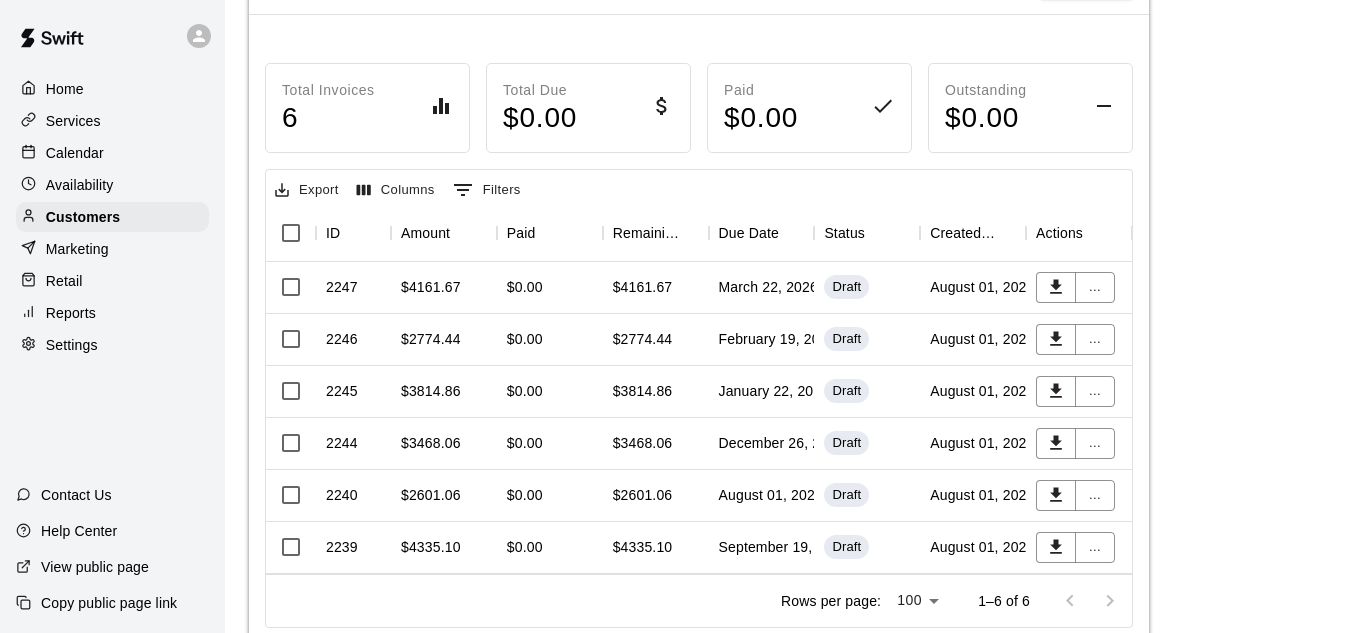 scroll, scrollTop: 219, scrollLeft: 0, axis: vertical 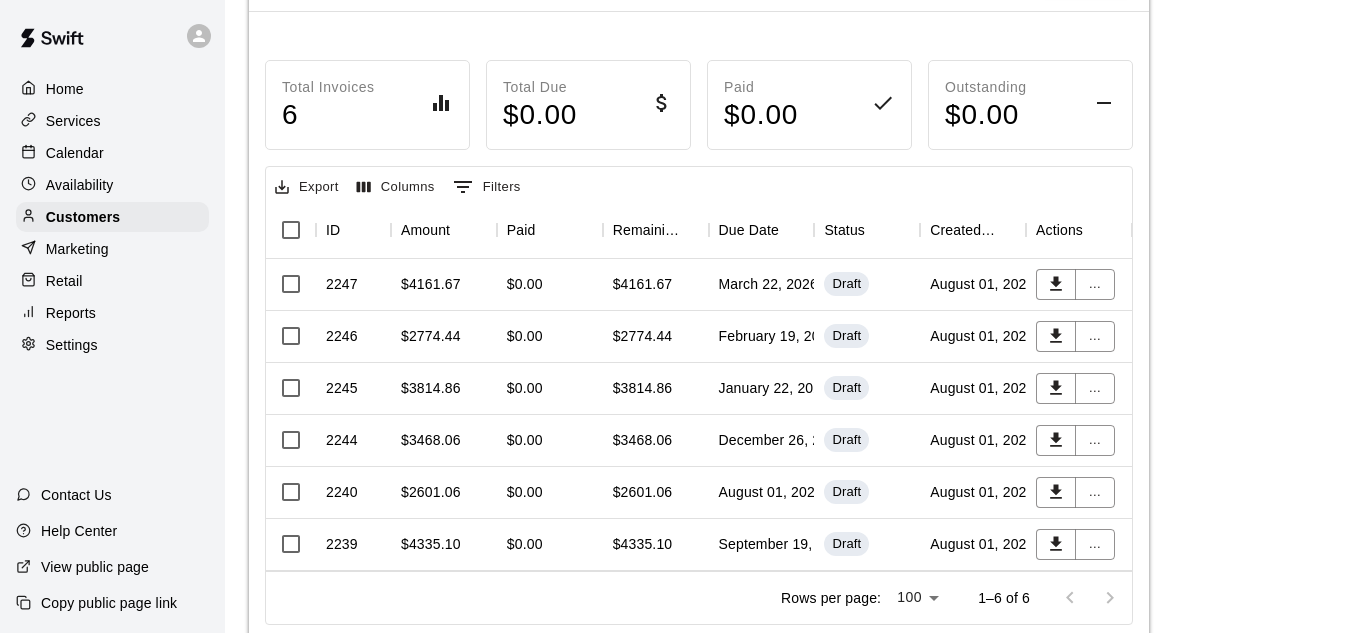 click on "September 19, 2025" at bounding box center (762, 545) 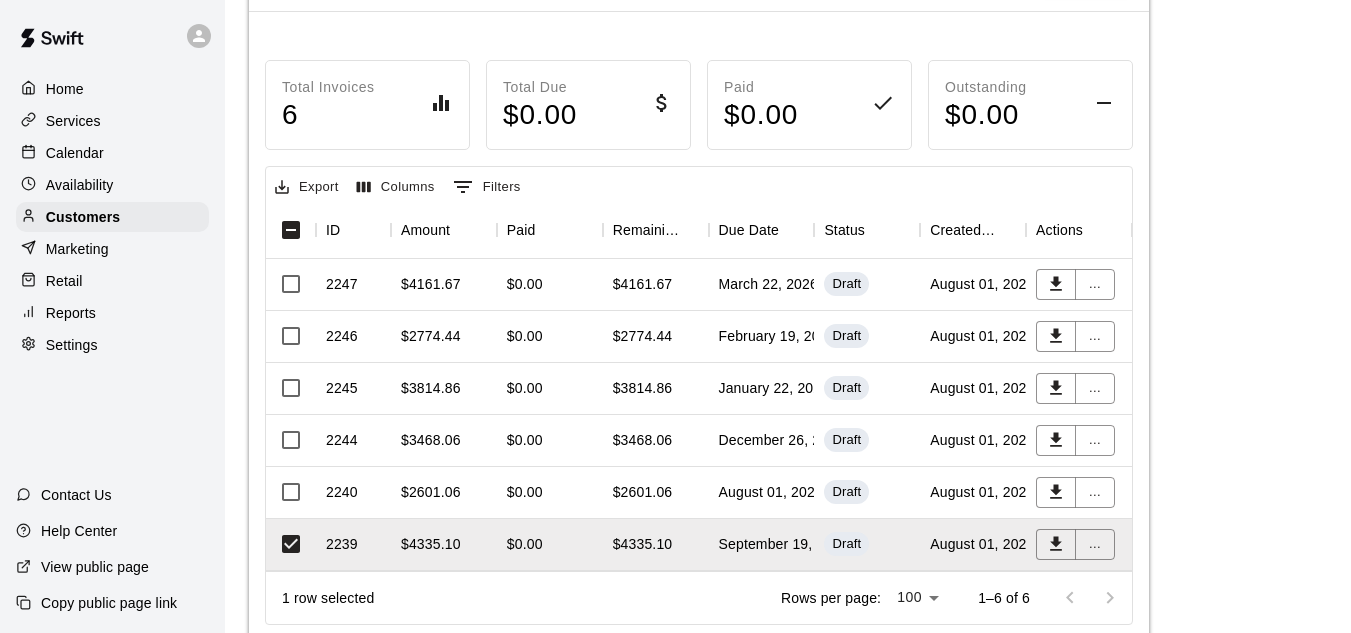 click on "$4335.10" at bounding box center [643, 544] 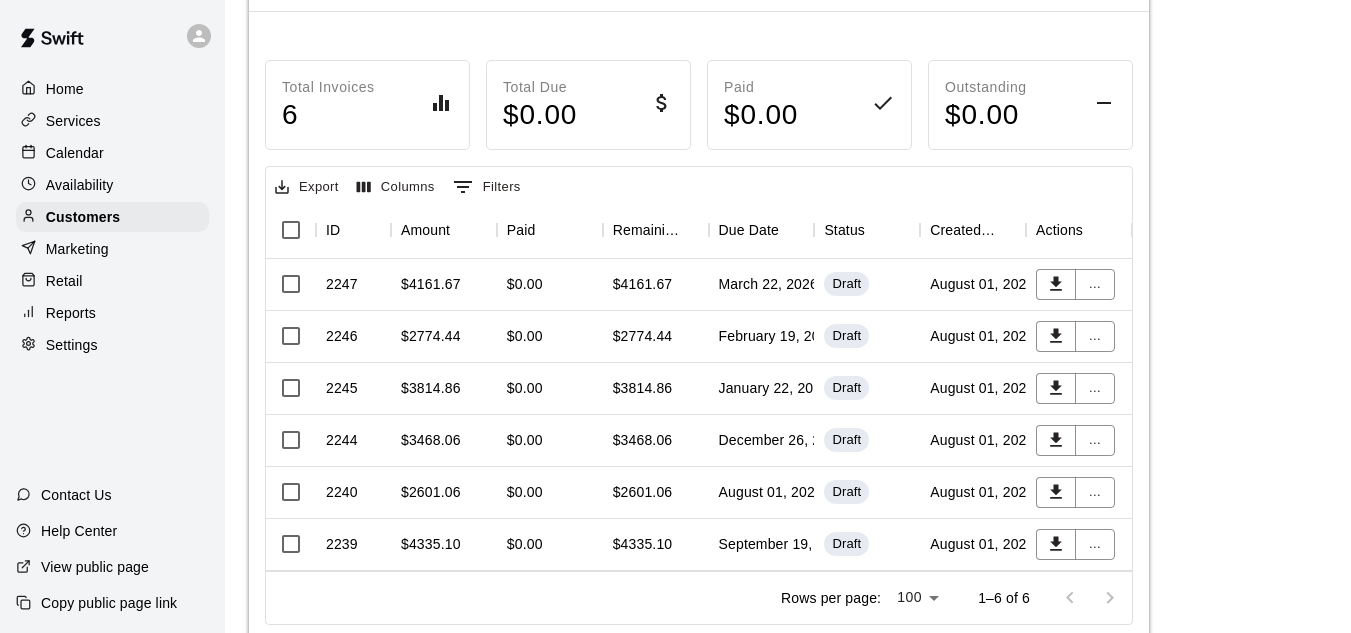 click on "$2601.06" at bounding box center [656, 493] 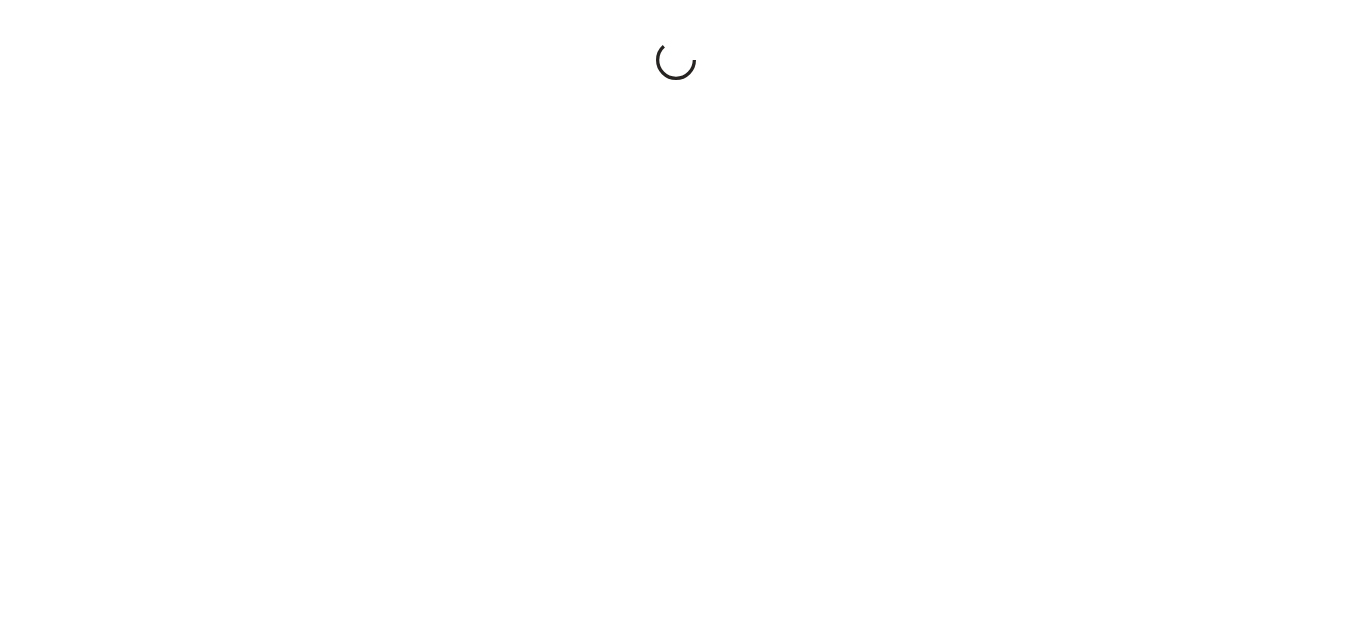 scroll, scrollTop: 0, scrollLeft: 0, axis: both 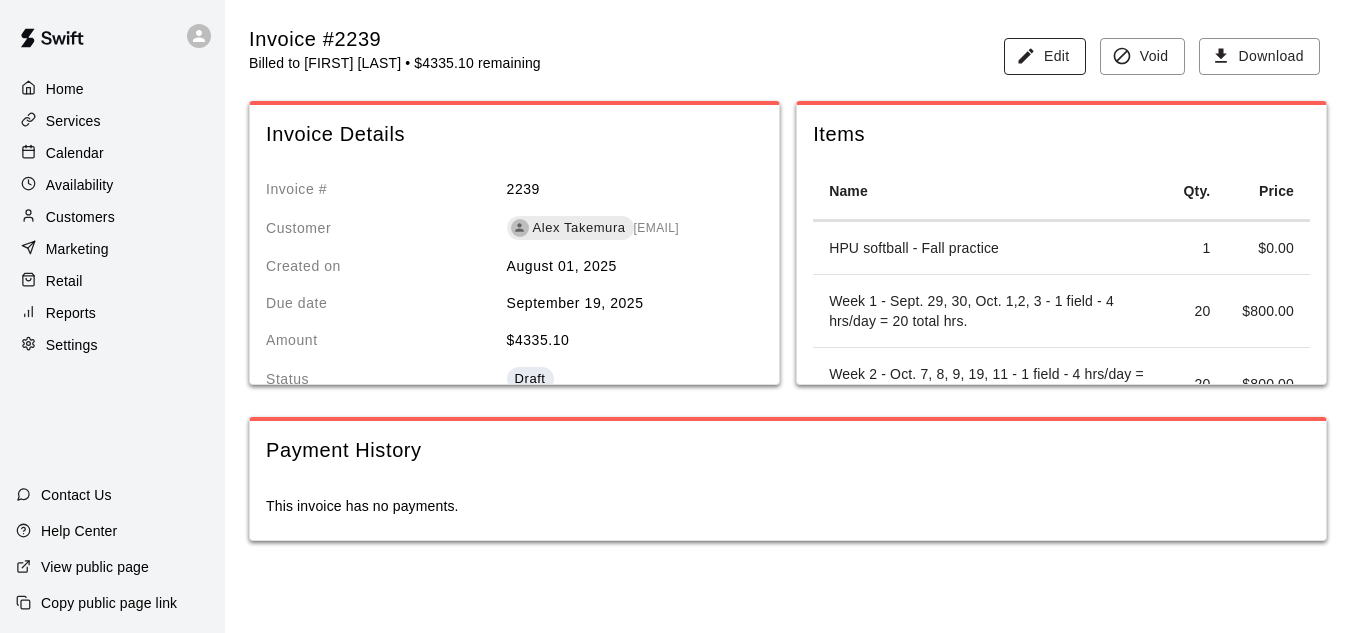 click on "Edit" at bounding box center [1045, 56] 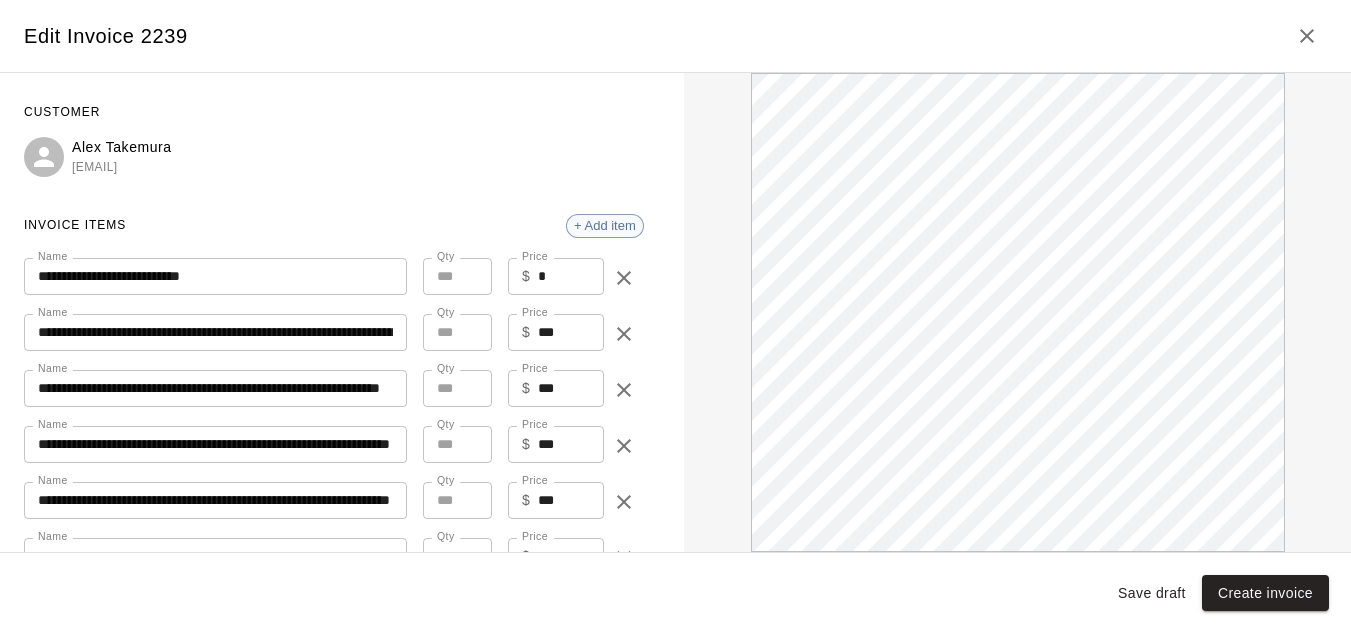 scroll, scrollTop: 0, scrollLeft: 0, axis: both 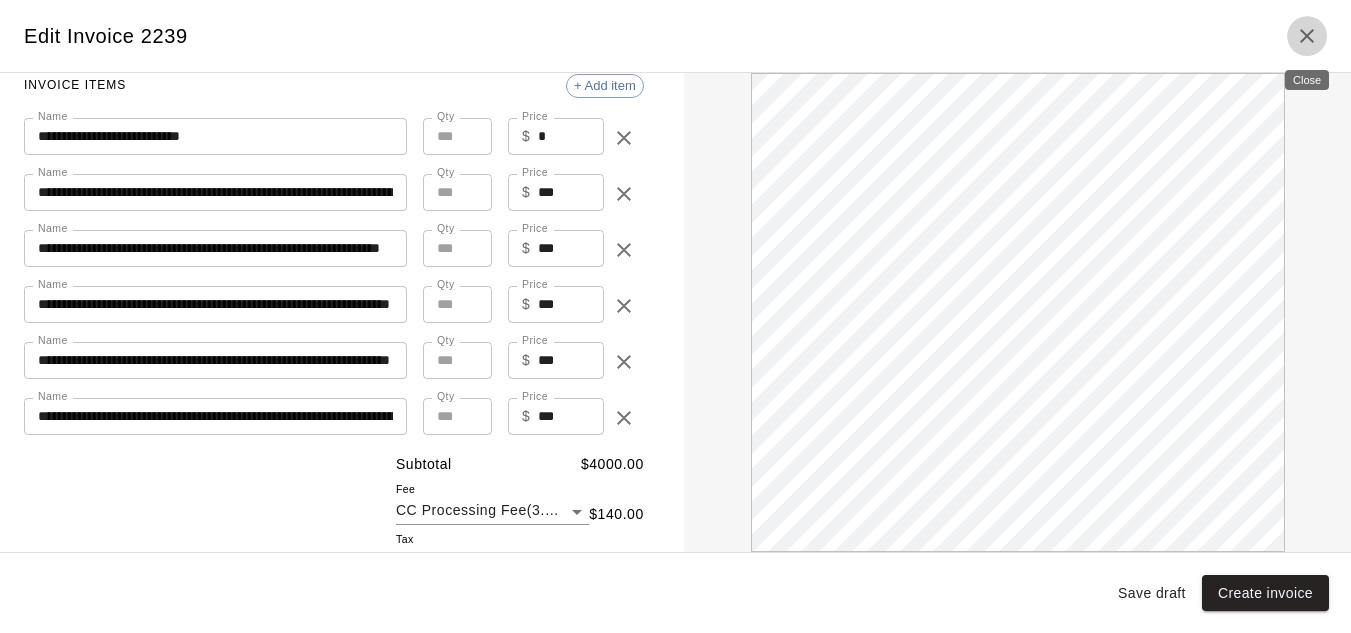 click 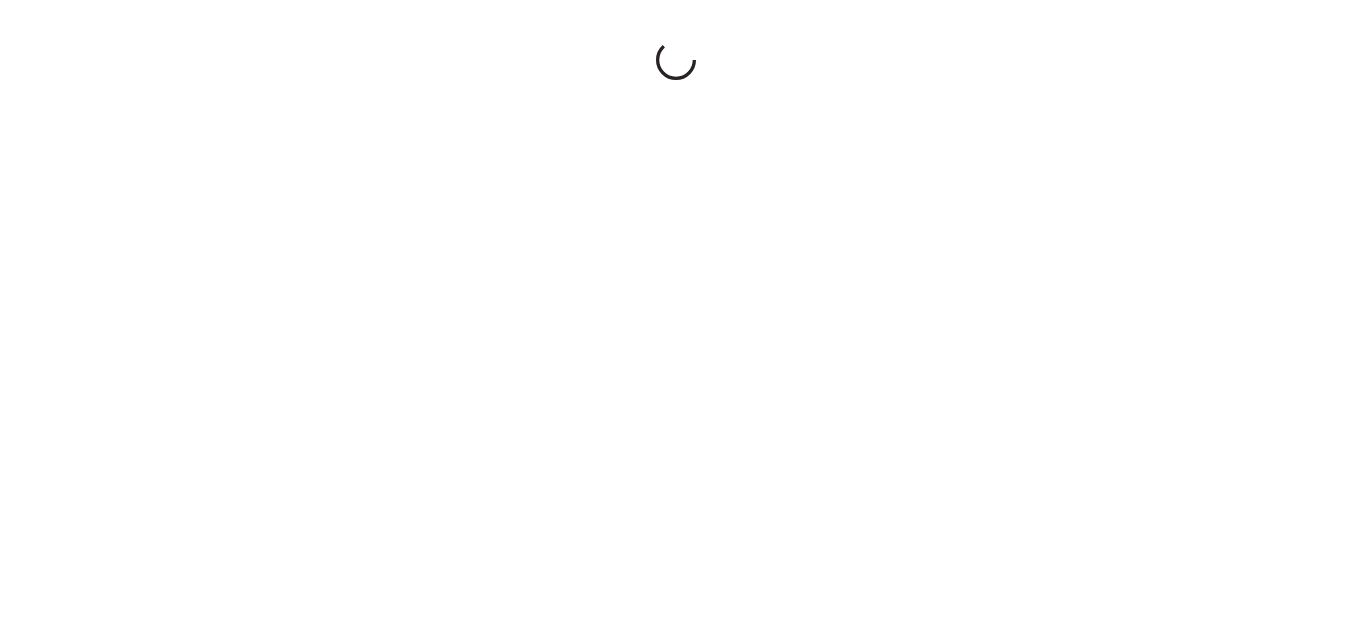 scroll, scrollTop: 0, scrollLeft: 0, axis: both 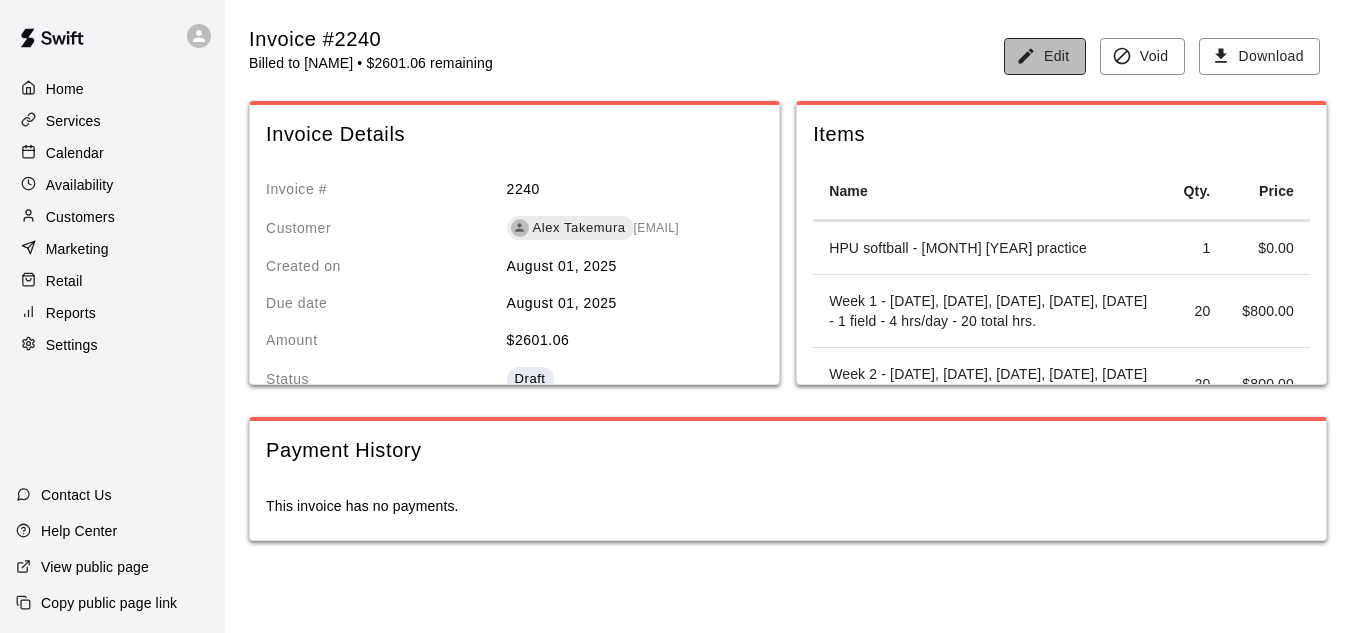 click 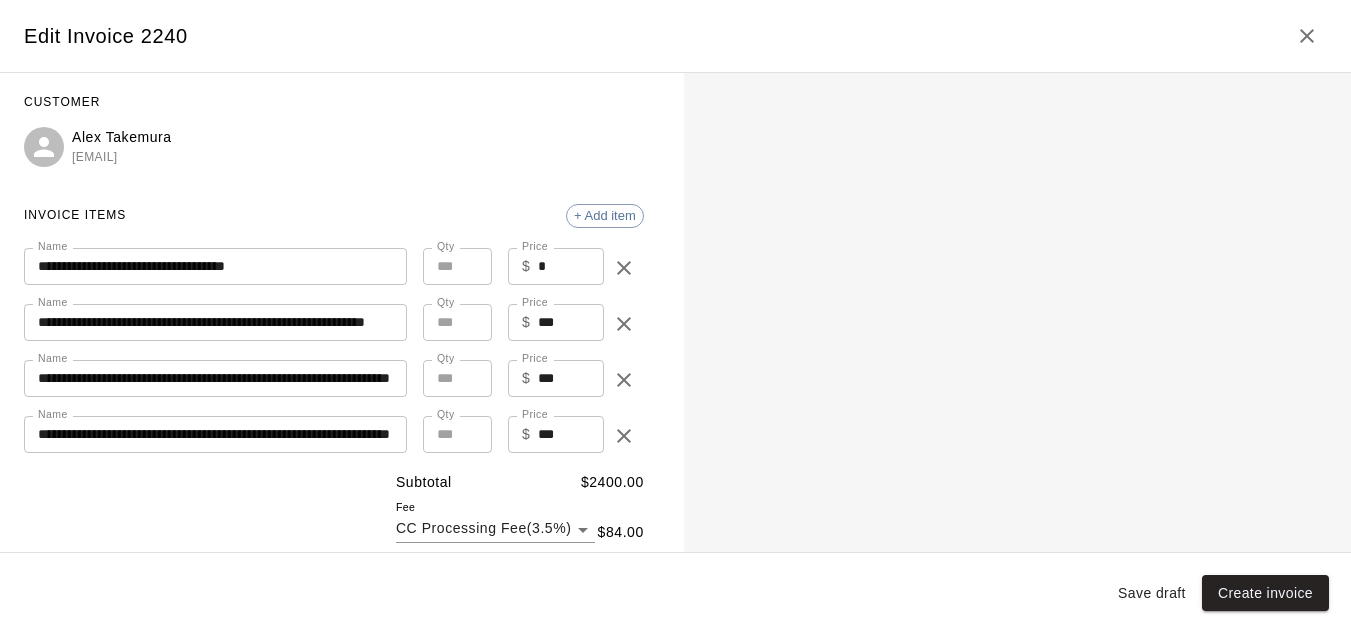 scroll, scrollTop: 9, scrollLeft: 0, axis: vertical 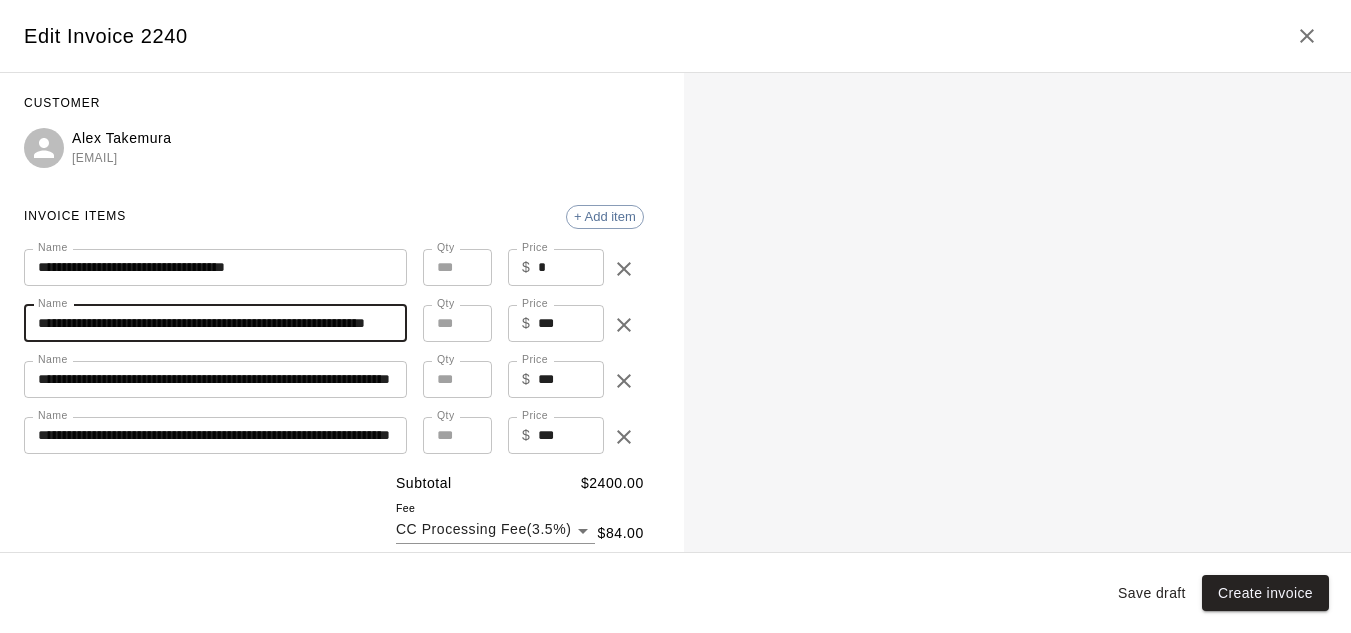click on "**********" at bounding box center (215, 323) 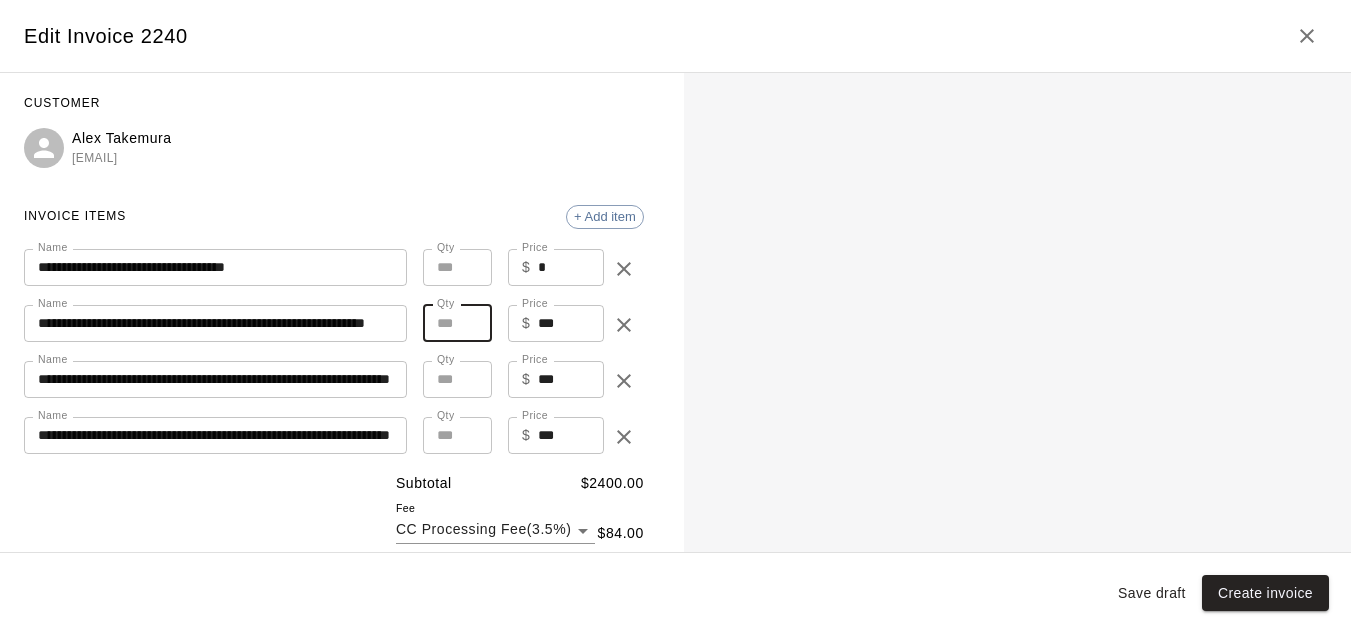 click on "**" at bounding box center [457, 323] 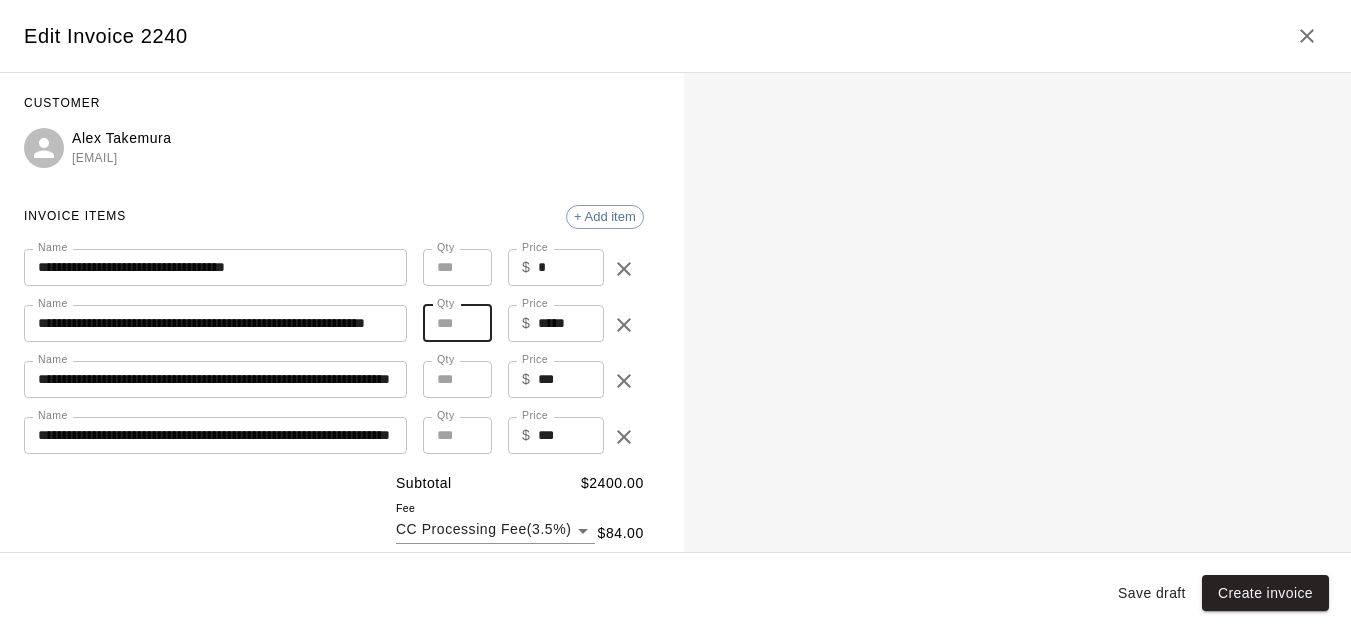 type 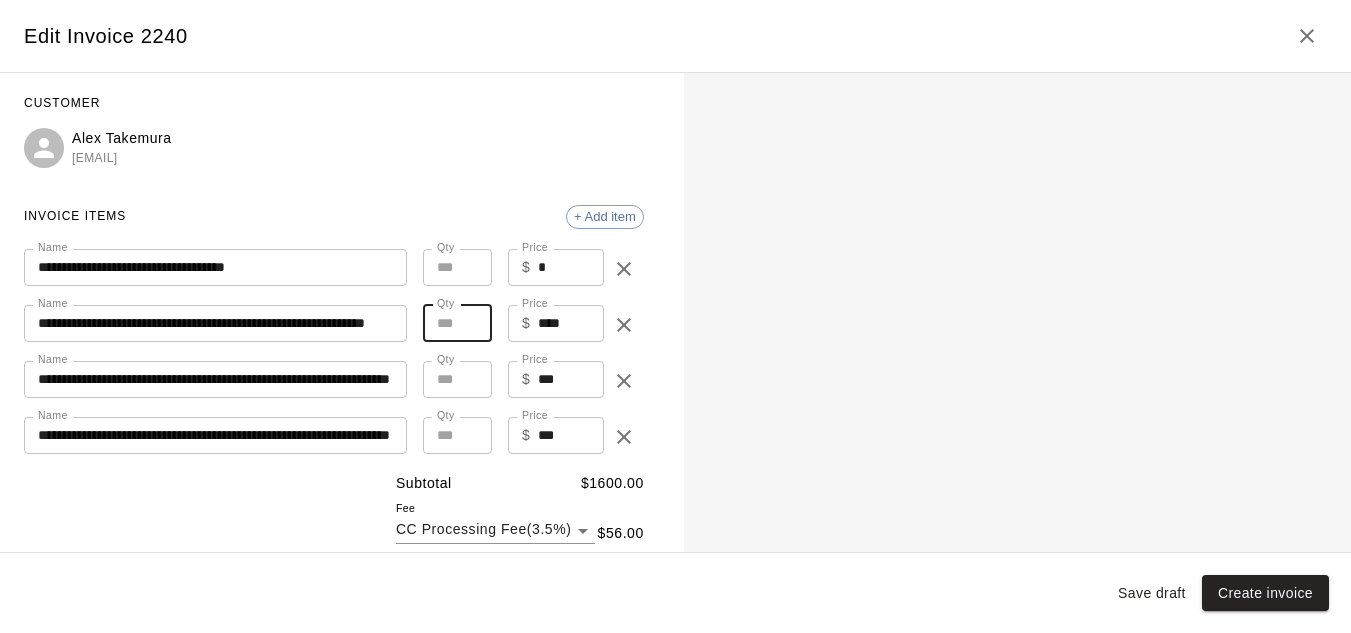 type on "**" 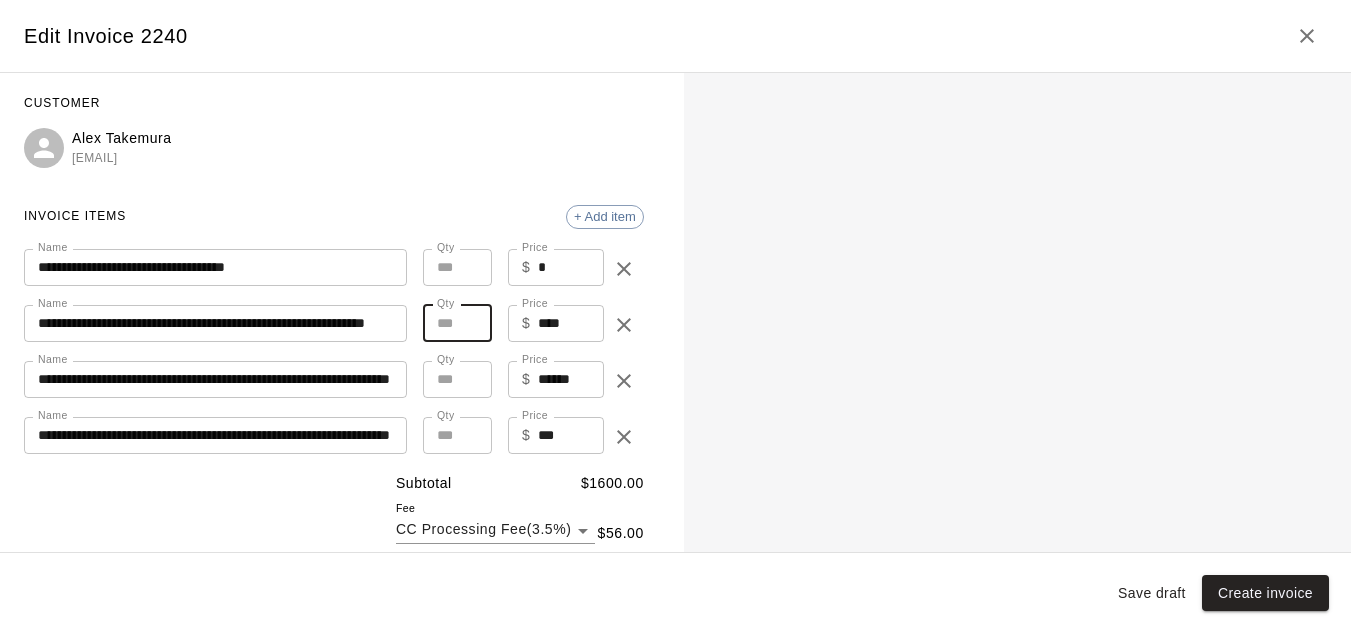 click on "**" at bounding box center [457, 379] 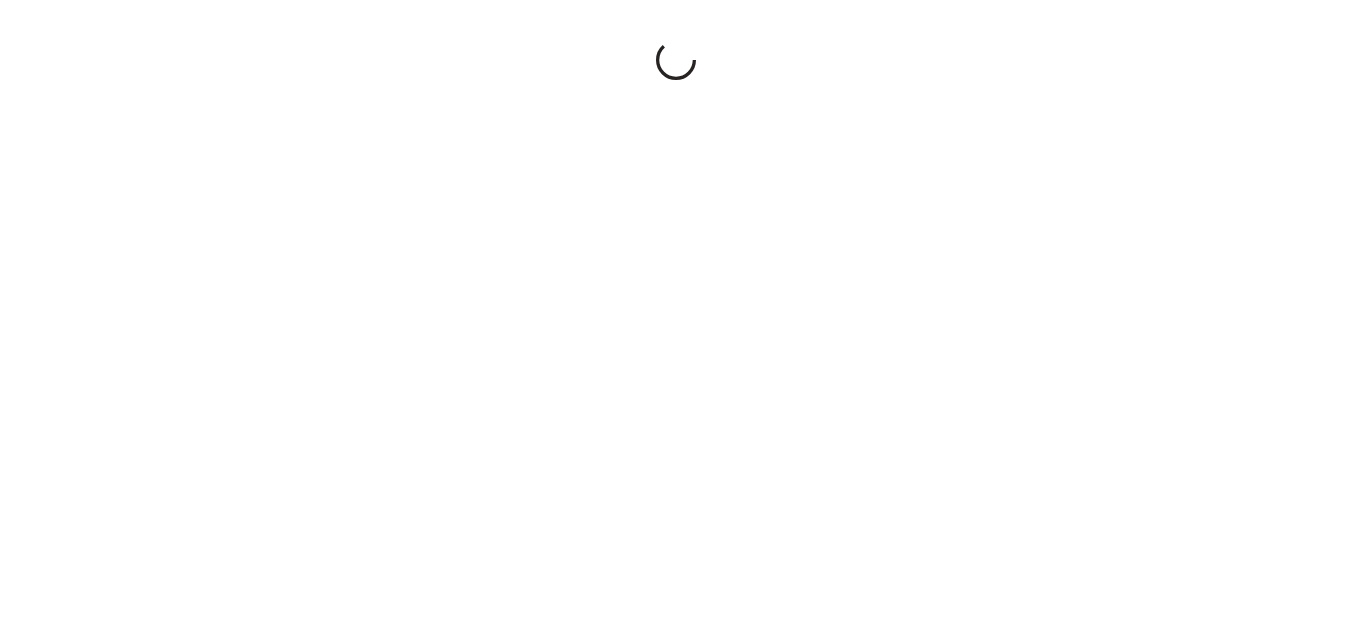scroll, scrollTop: 0, scrollLeft: 0, axis: both 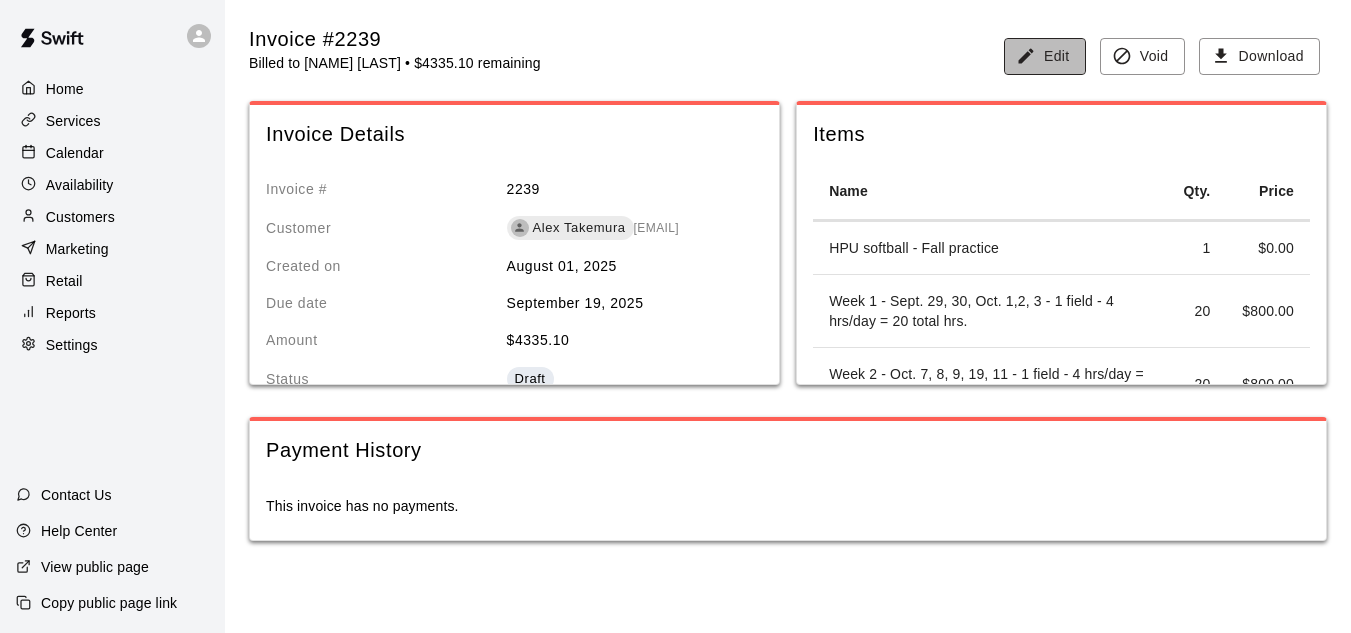 click 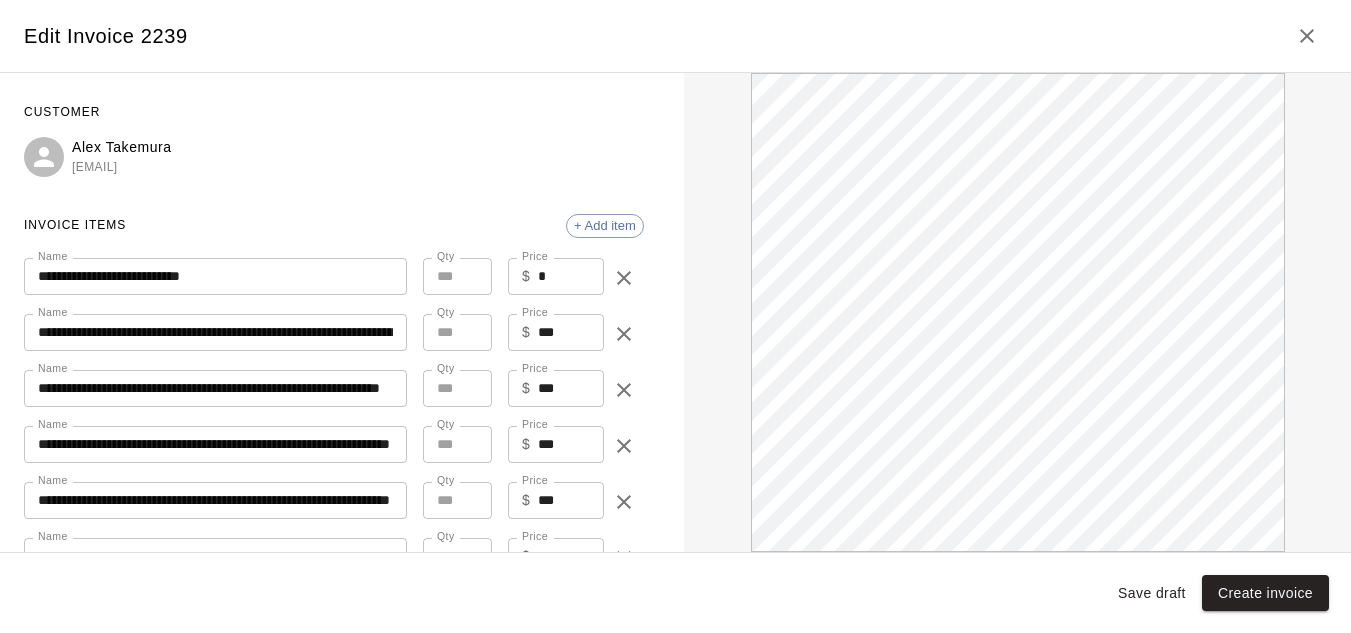 scroll, scrollTop: 0, scrollLeft: 0, axis: both 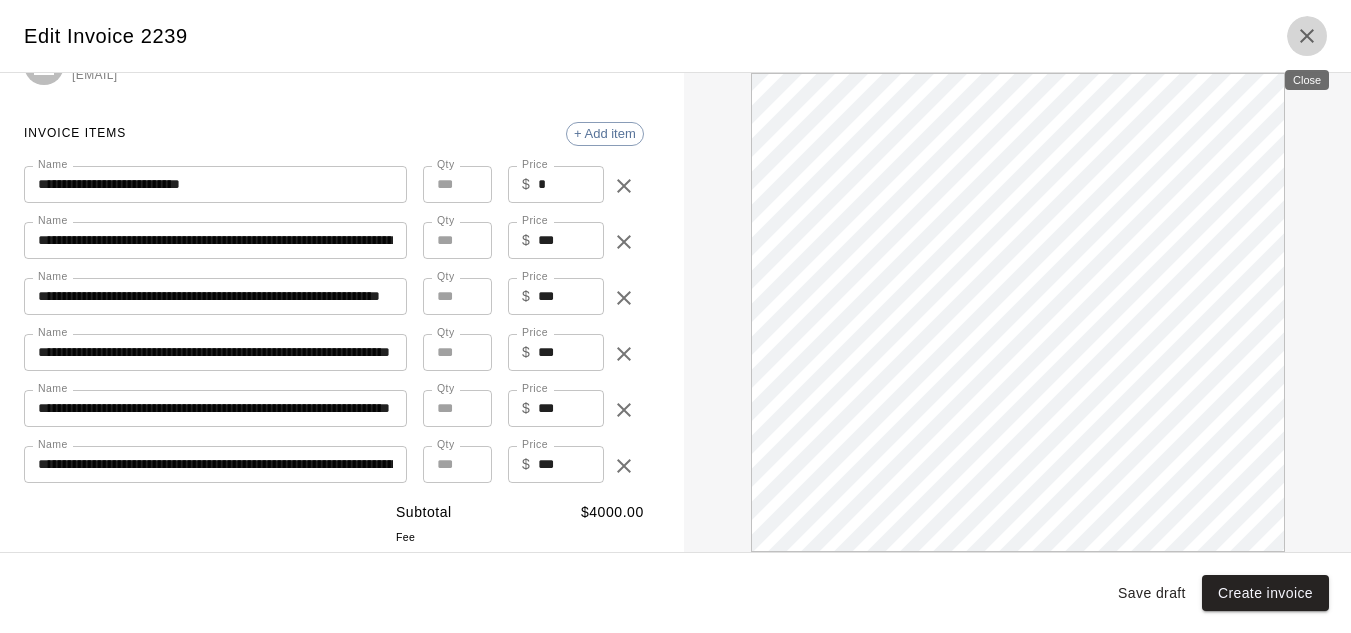 click 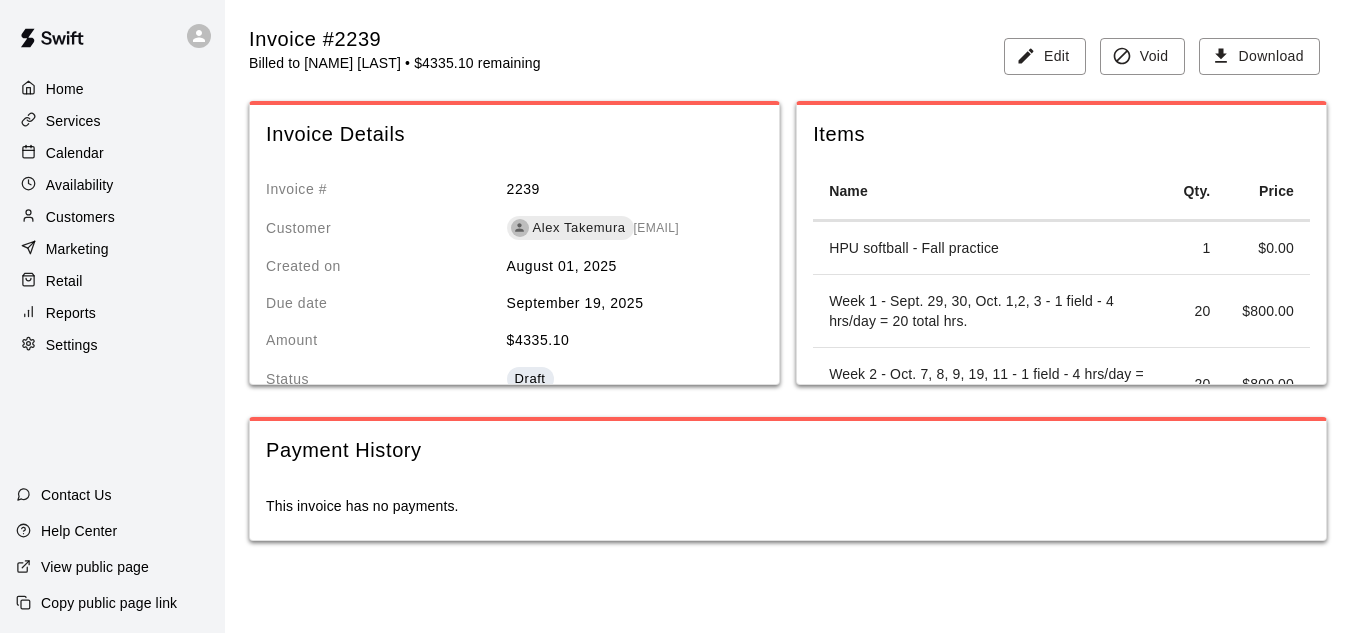 scroll, scrollTop: 0, scrollLeft: 0, axis: both 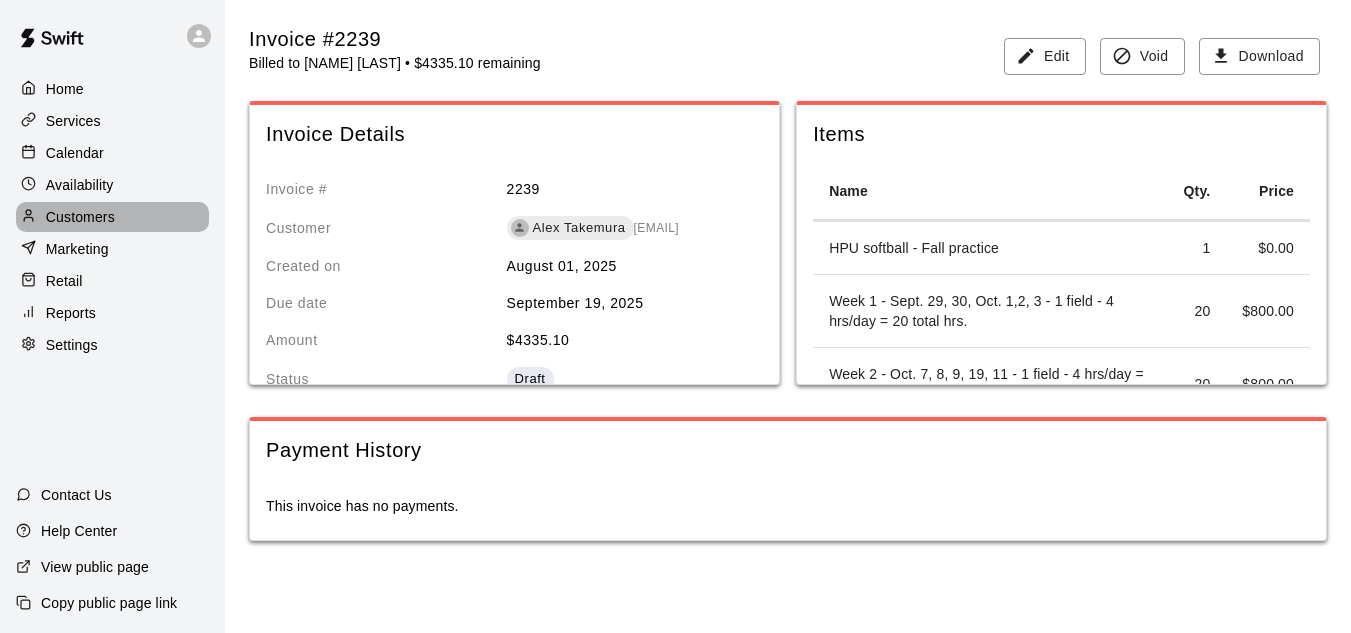 click on "Customers" at bounding box center (112, 217) 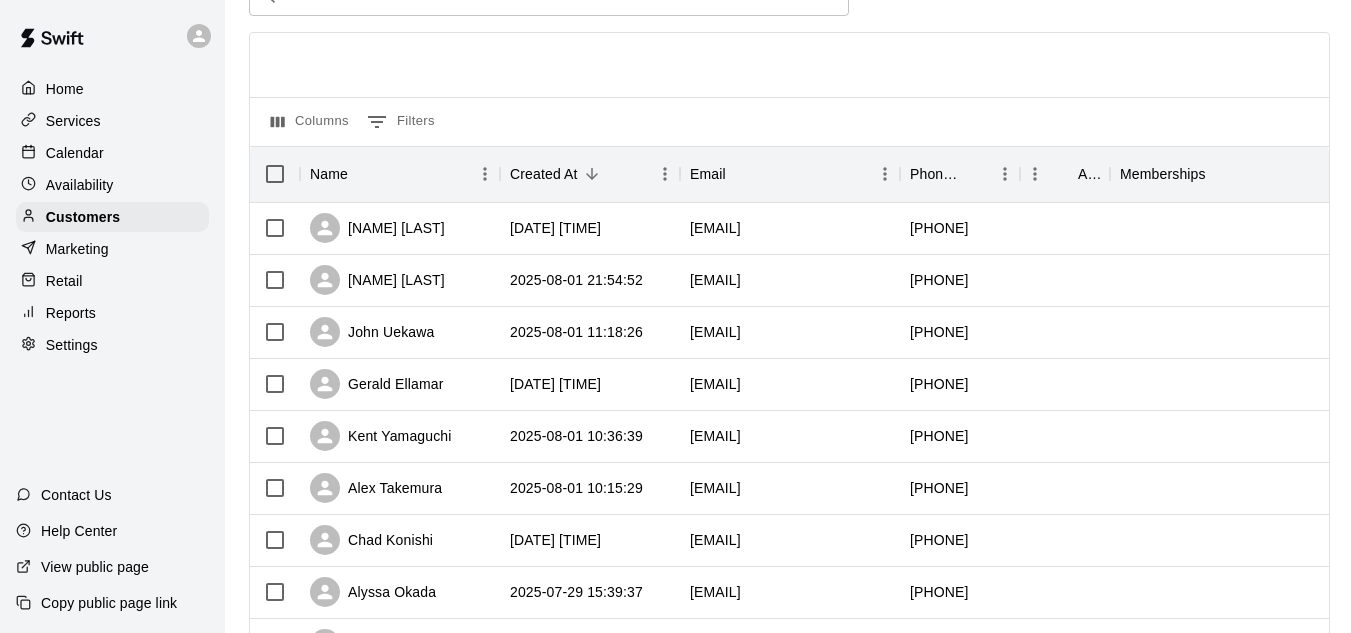 scroll, scrollTop: 114, scrollLeft: 0, axis: vertical 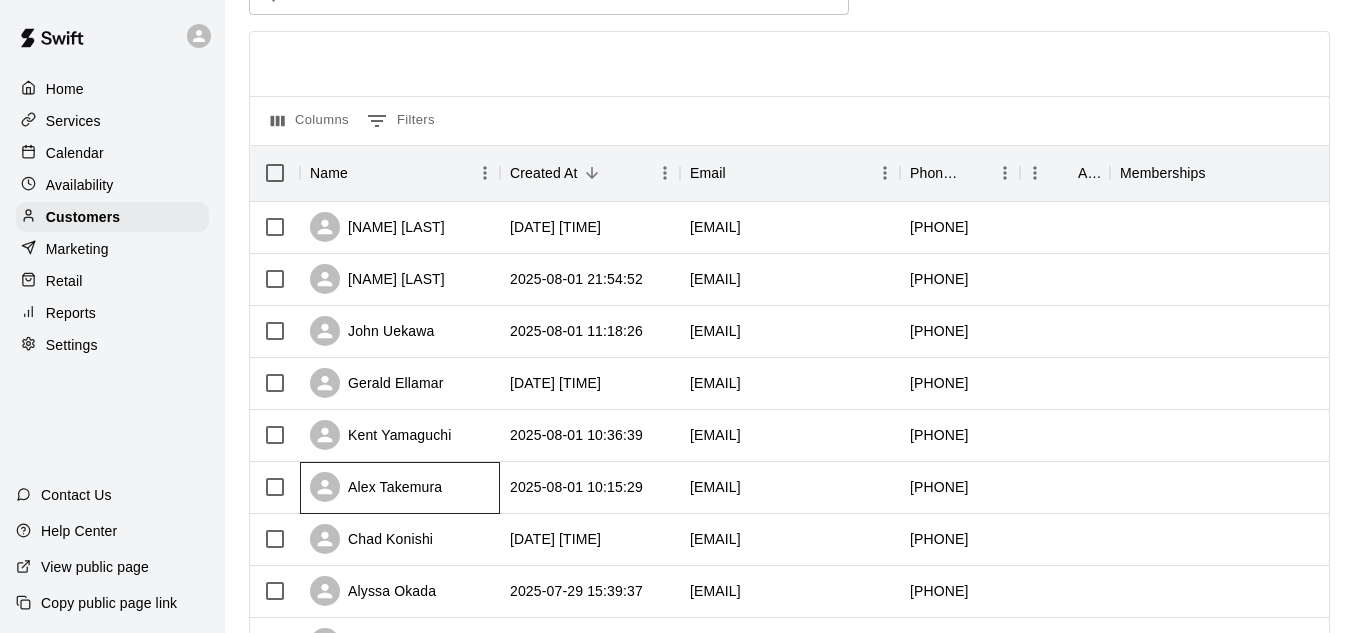 click on "Alex Takemura" at bounding box center (376, 487) 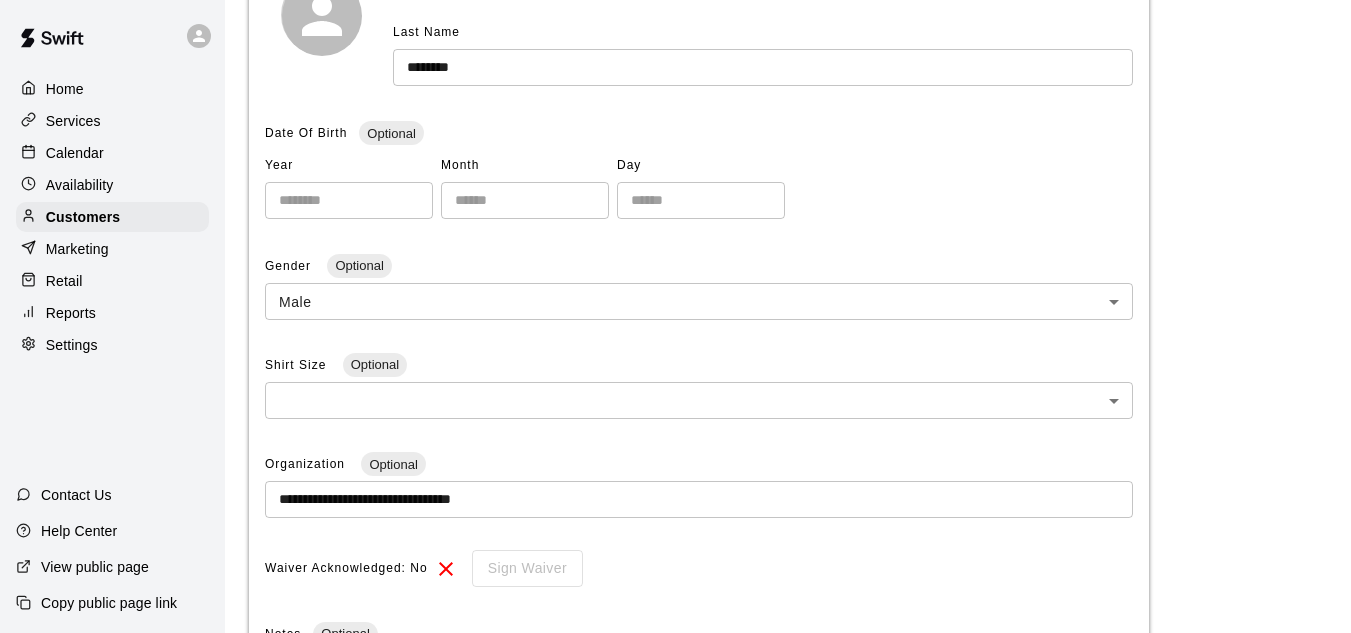 scroll, scrollTop: 109, scrollLeft: 0, axis: vertical 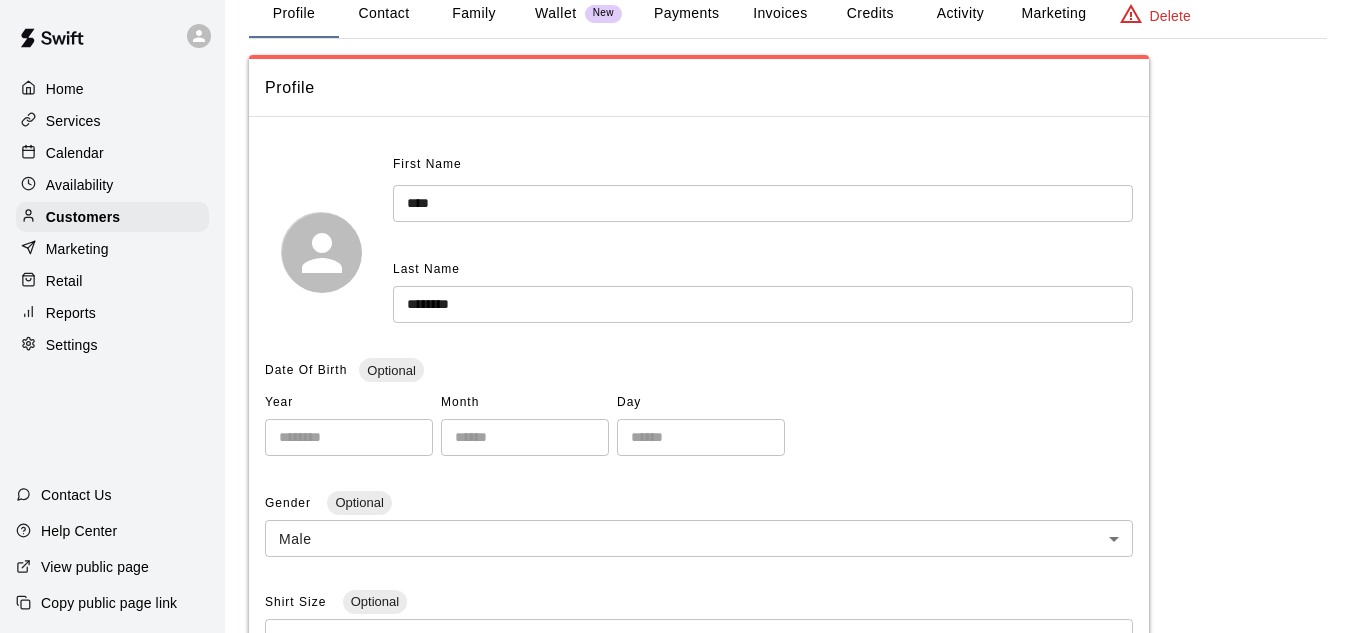 click on "Invoices" at bounding box center [780, 14] 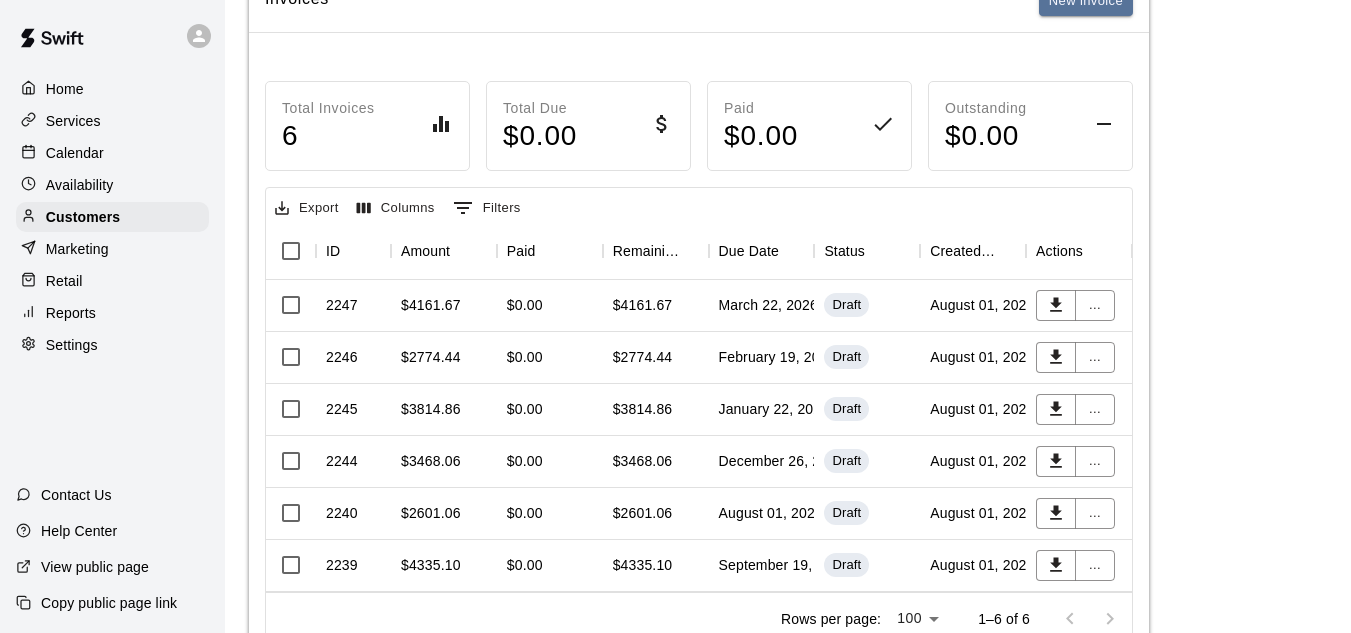 scroll, scrollTop: 232, scrollLeft: 0, axis: vertical 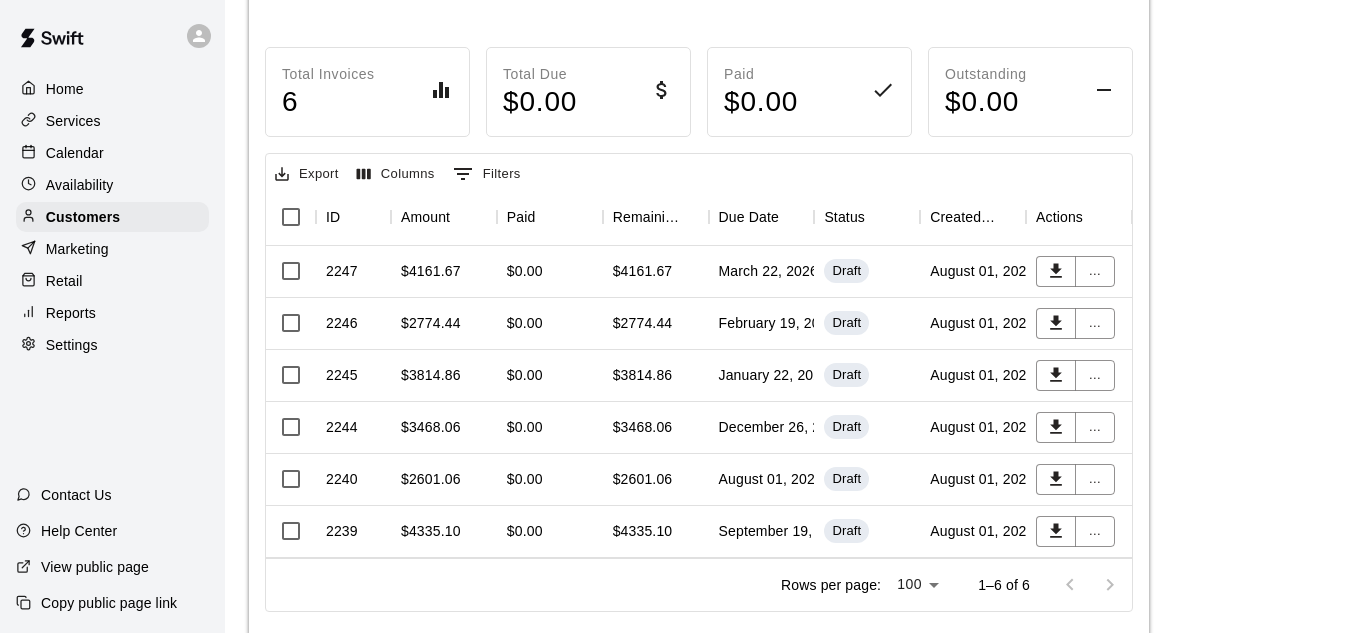 click on "August 01, 2025" at bounding box center (762, 480) 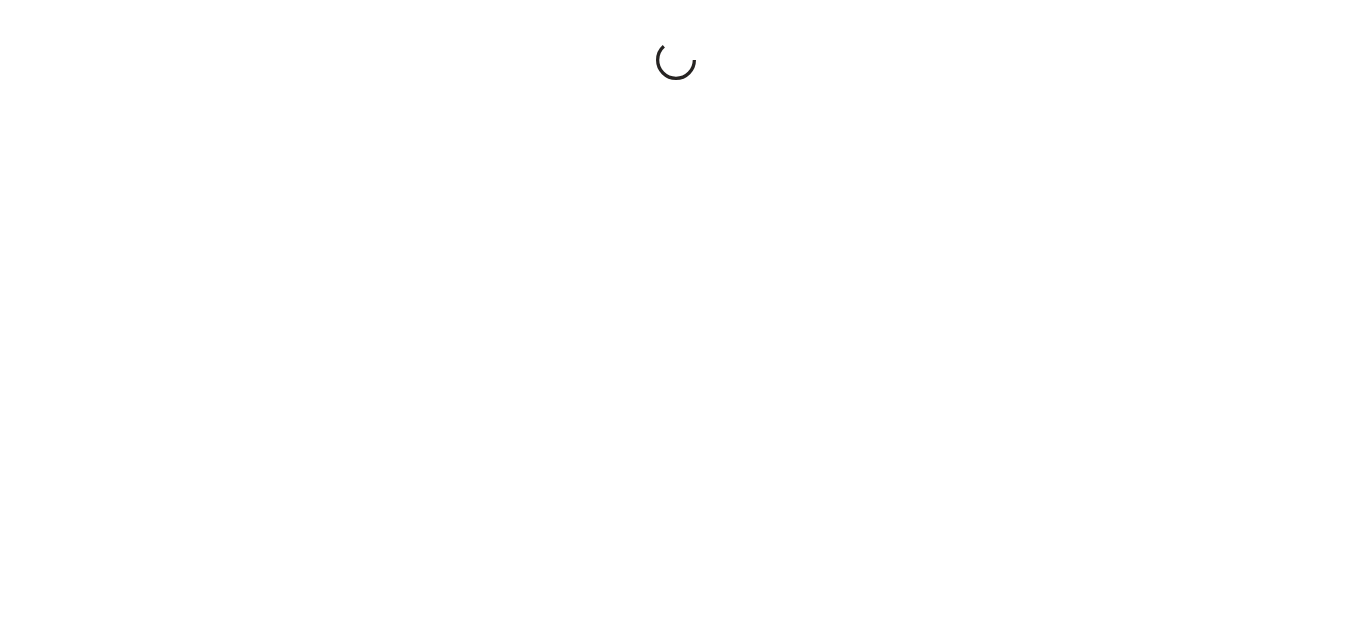 scroll, scrollTop: 0, scrollLeft: 0, axis: both 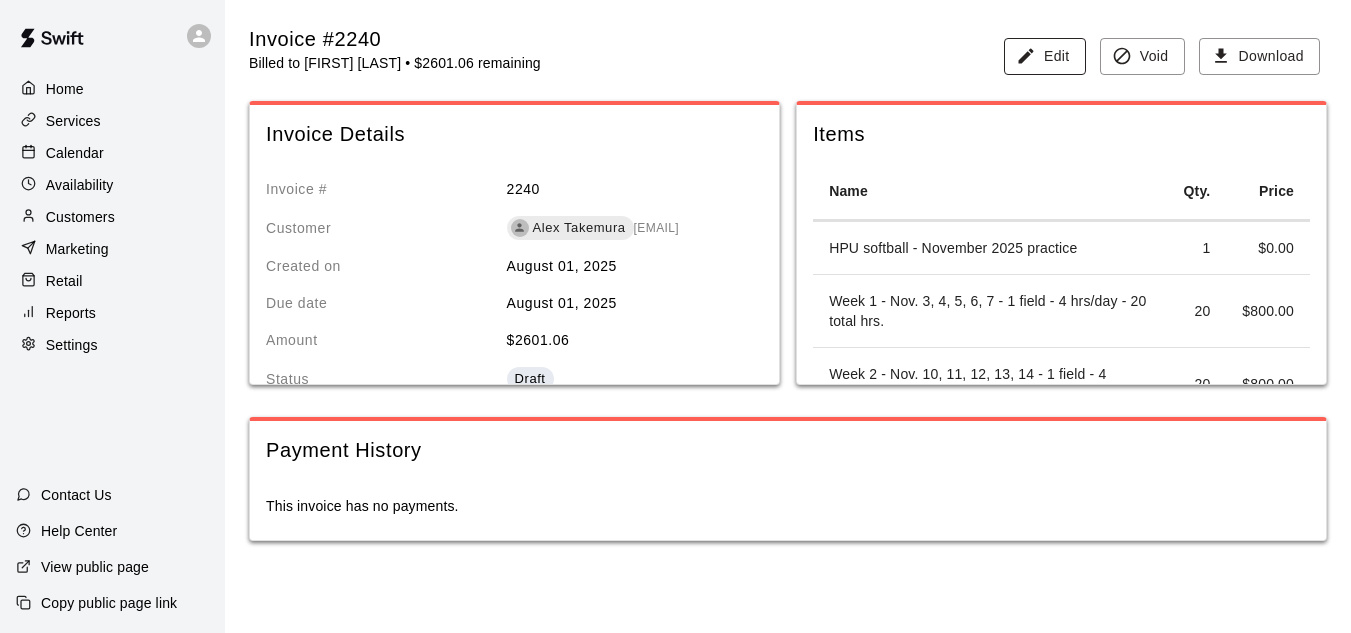 click on "Edit" at bounding box center (1045, 56) 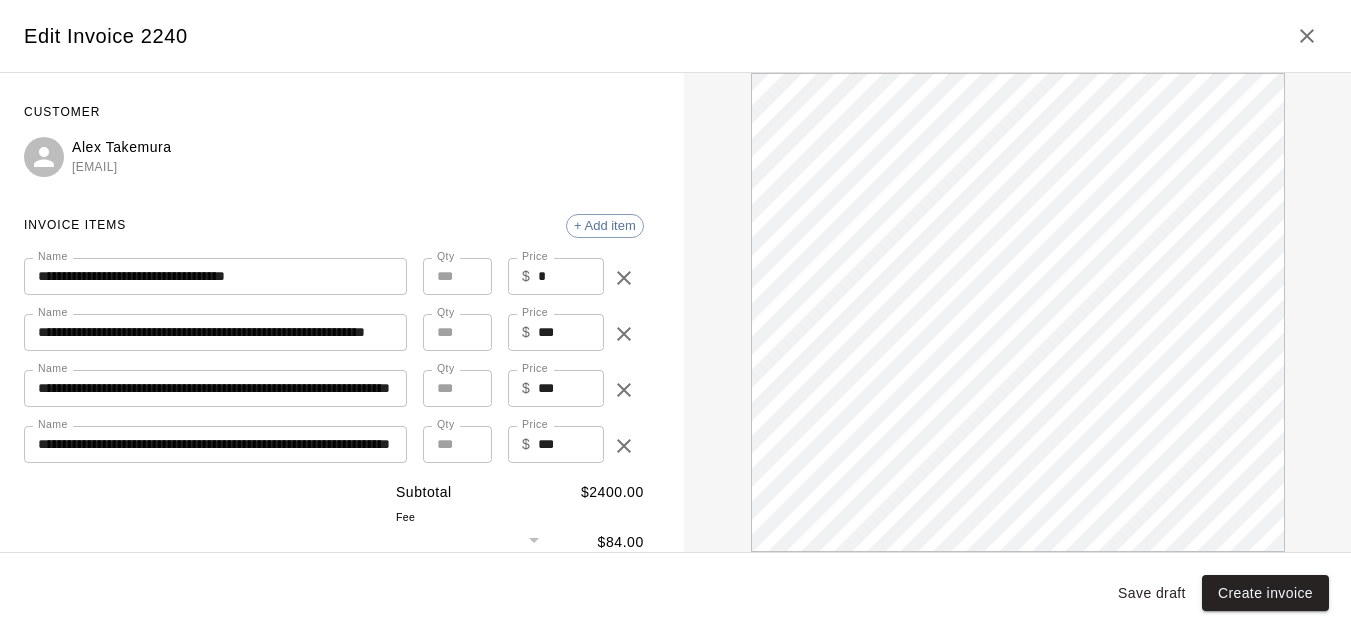 scroll, scrollTop: 0, scrollLeft: 0, axis: both 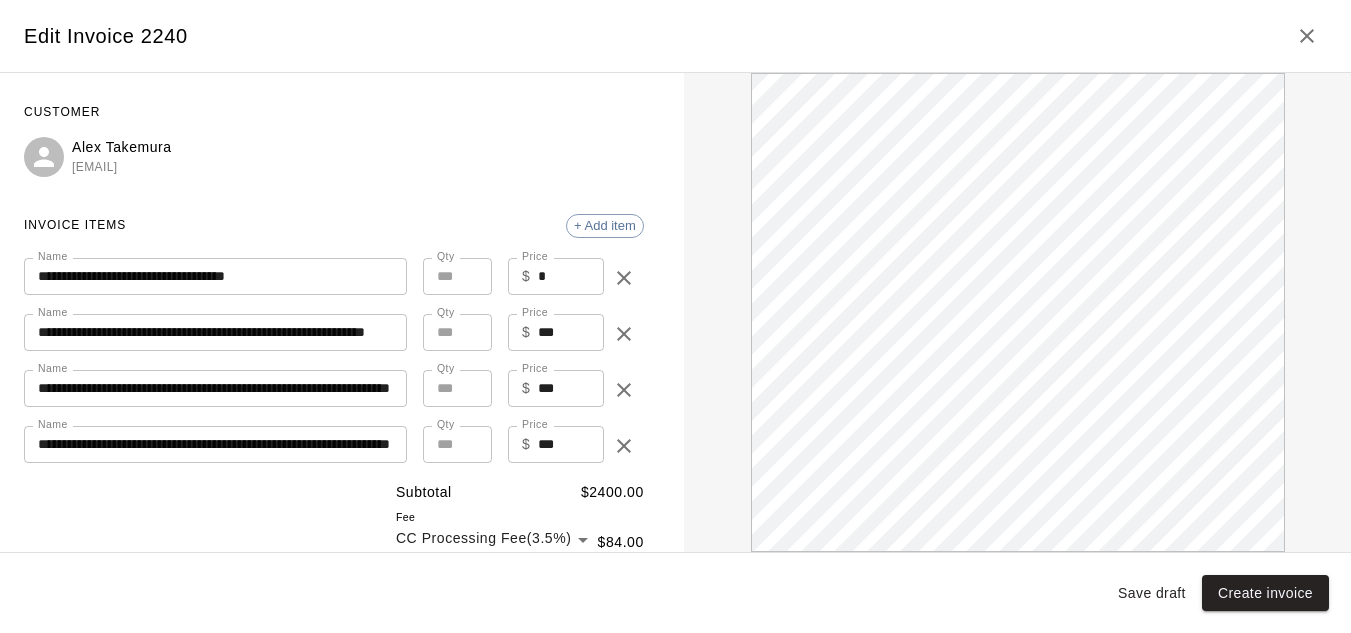 type on "**" 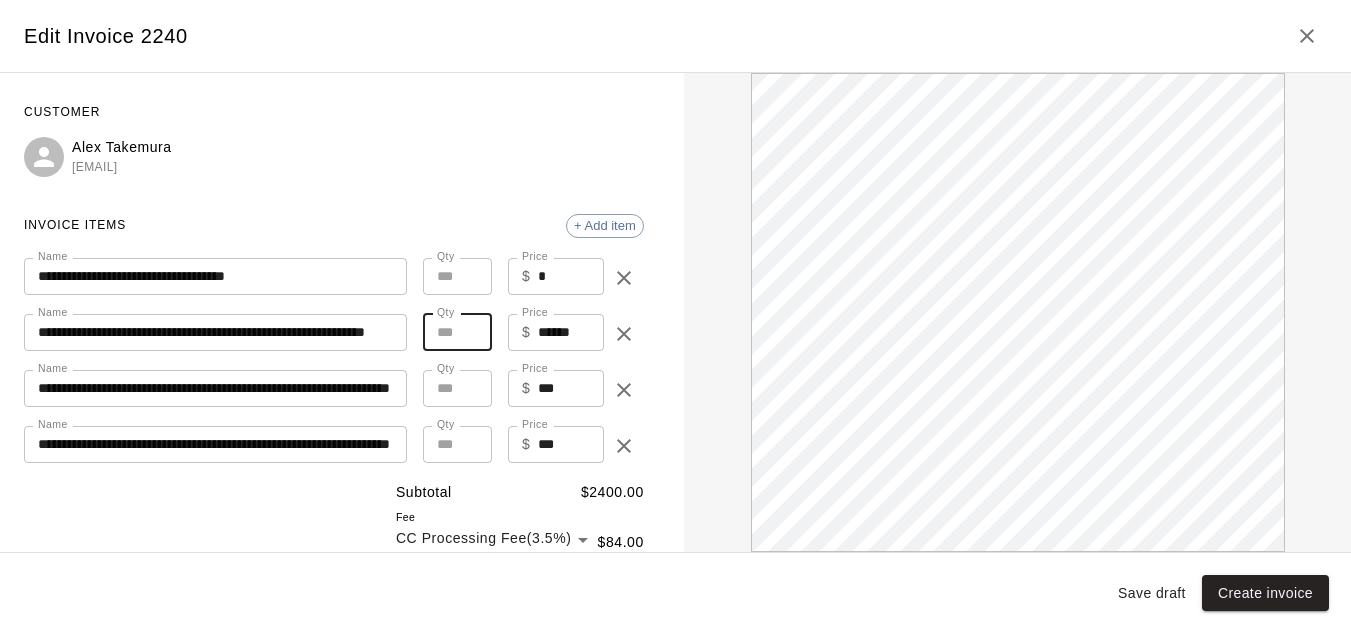 click on "**" at bounding box center (457, 332) 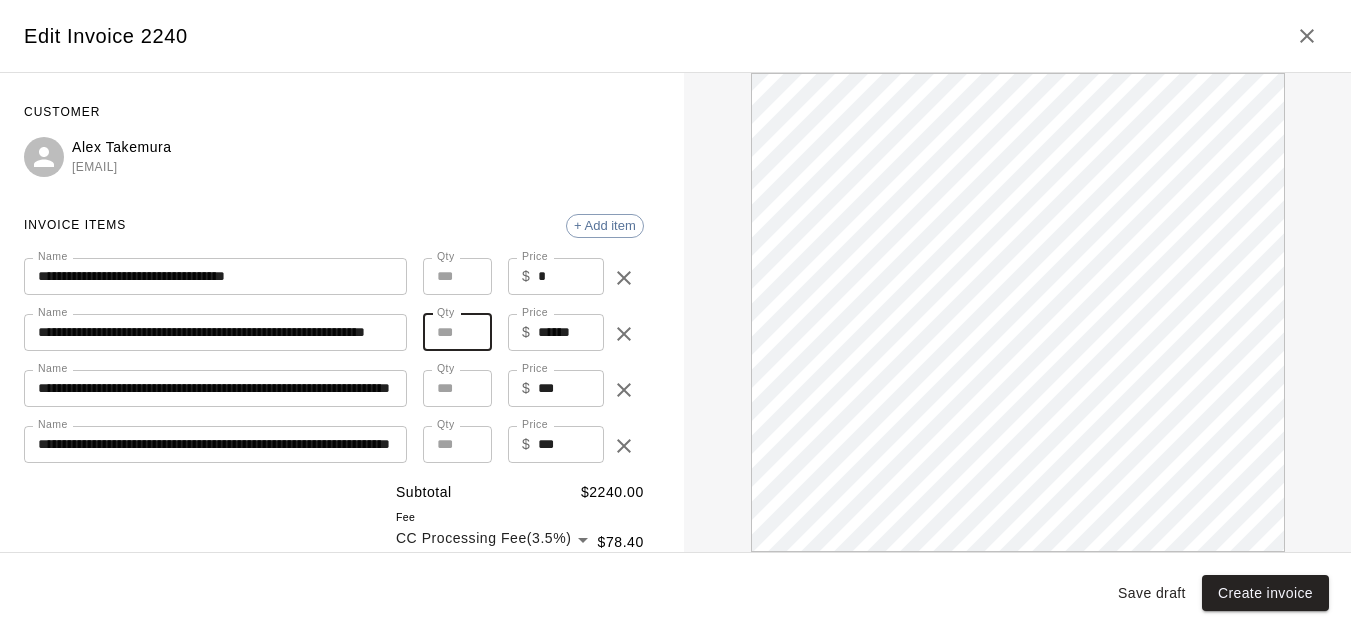 scroll, scrollTop: 0, scrollLeft: 0, axis: both 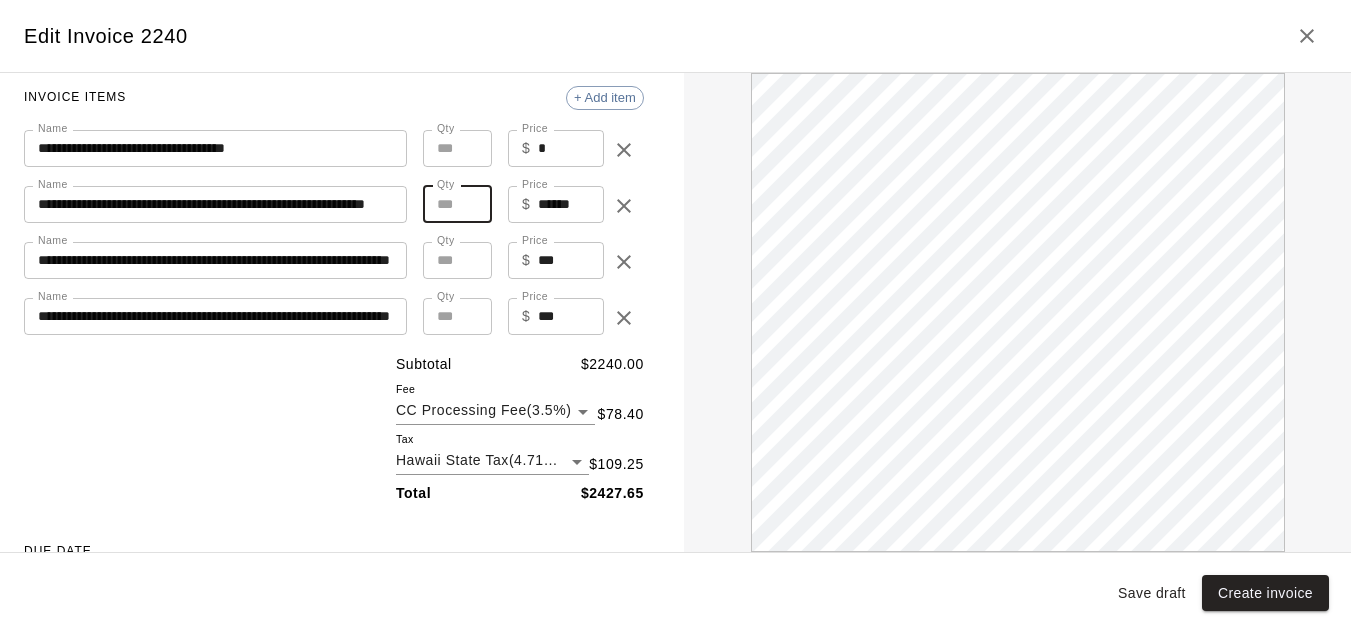 click 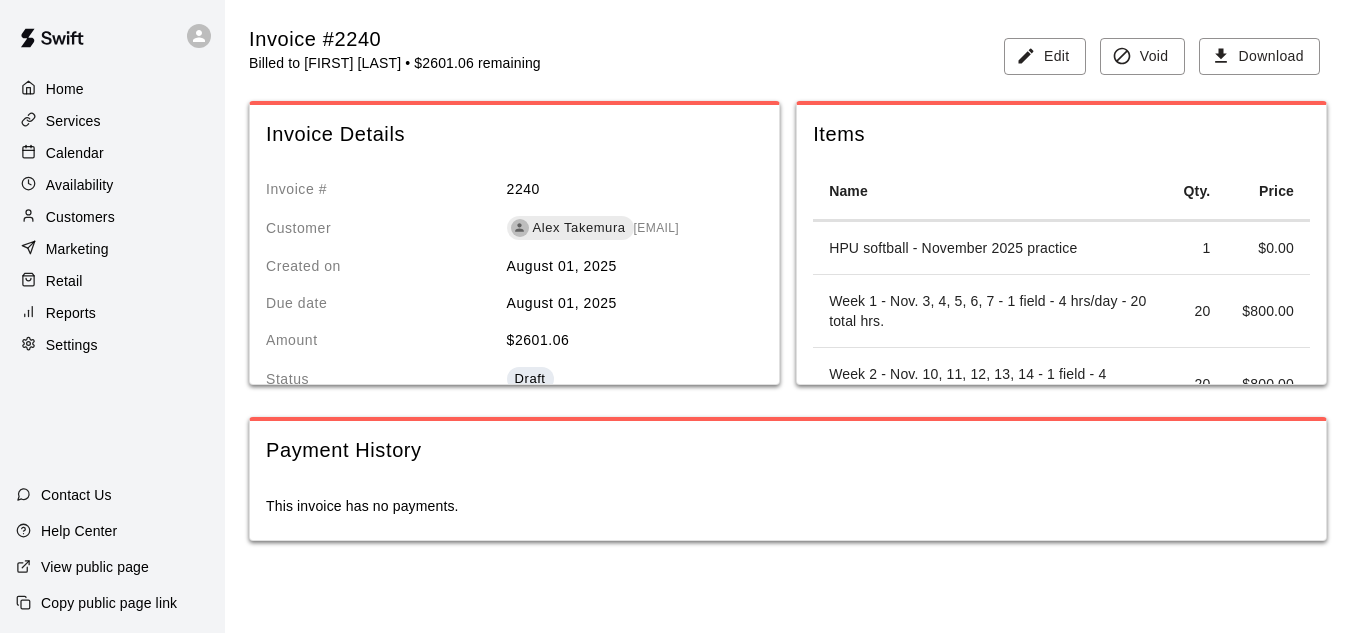 scroll, scrollTop: 0, scrollLeft: 0, axis: both 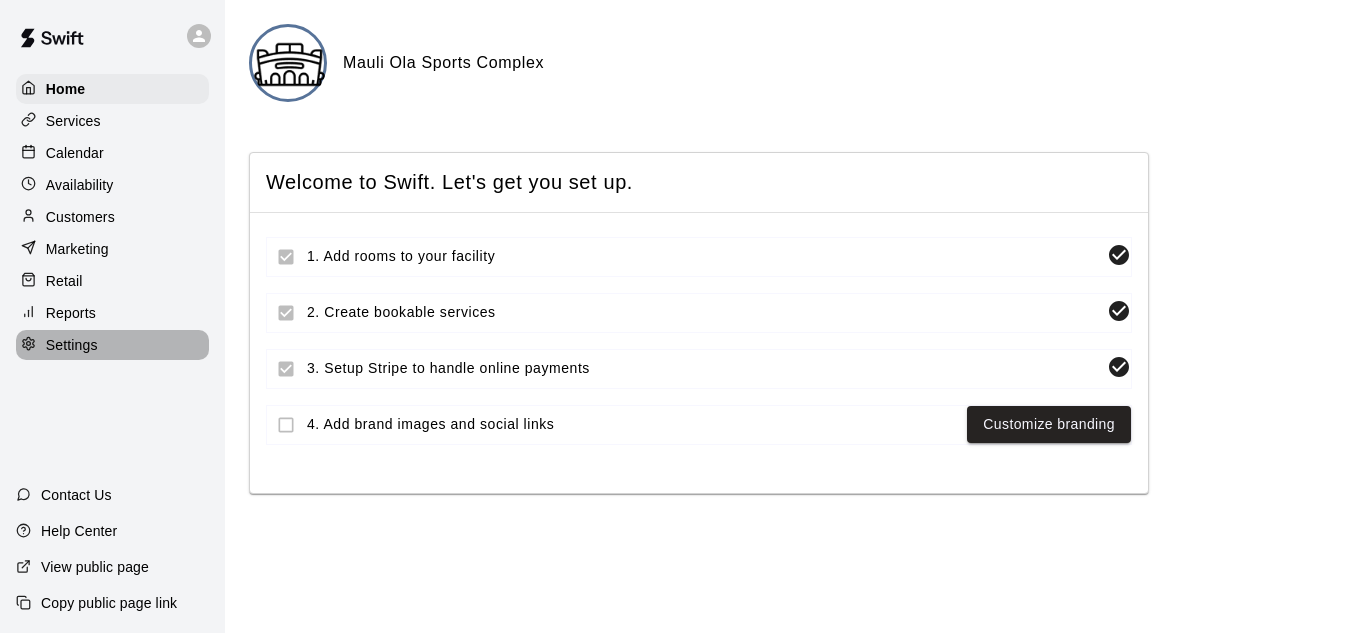 click on "Settings" at bounding box center (112, 345) 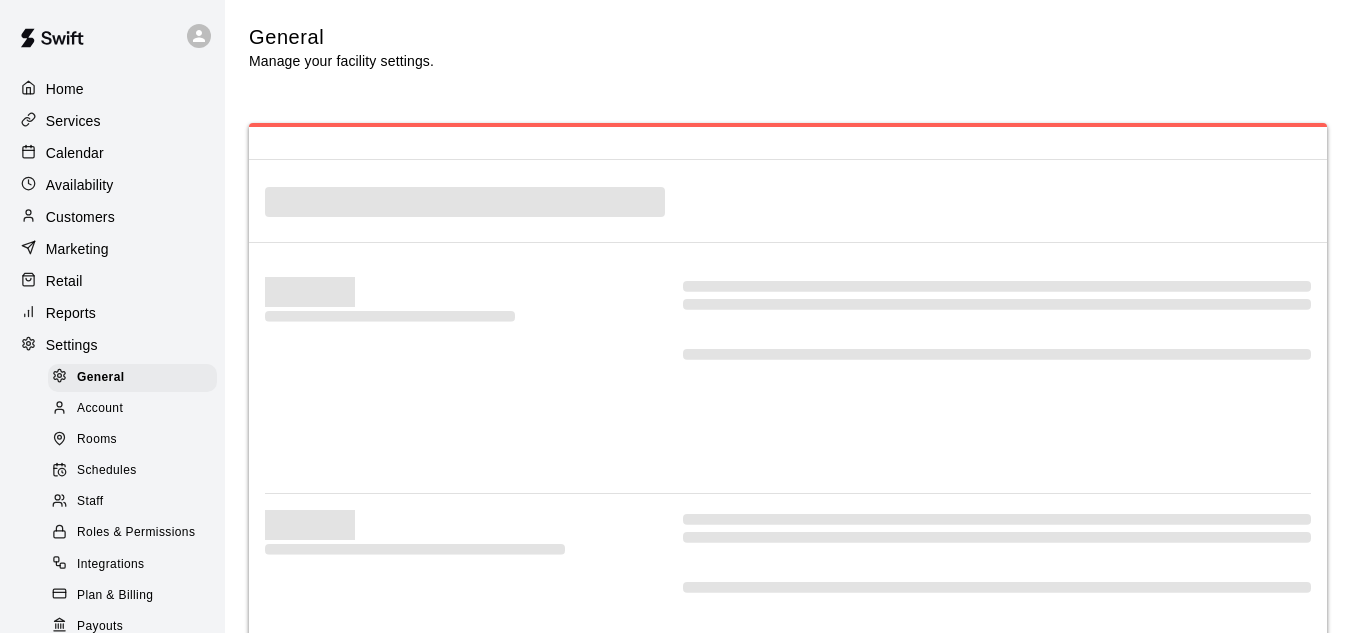 select on "**" 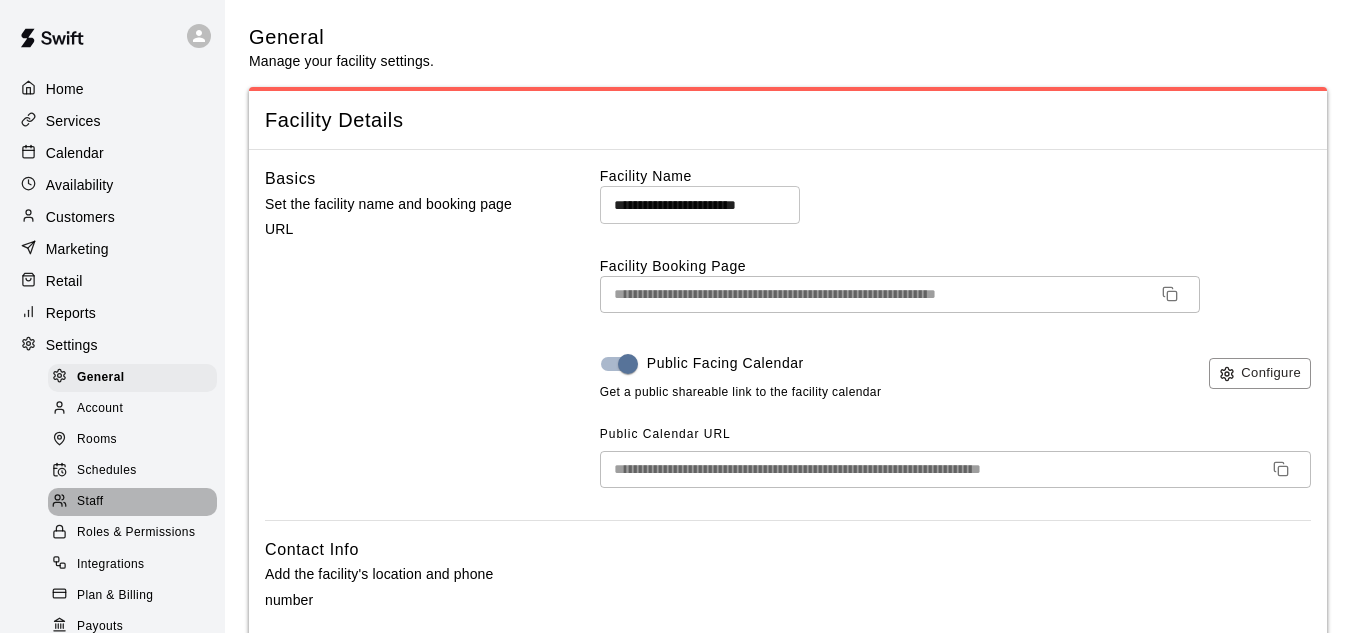 click on "Staff" at bounding box center [132, 502] 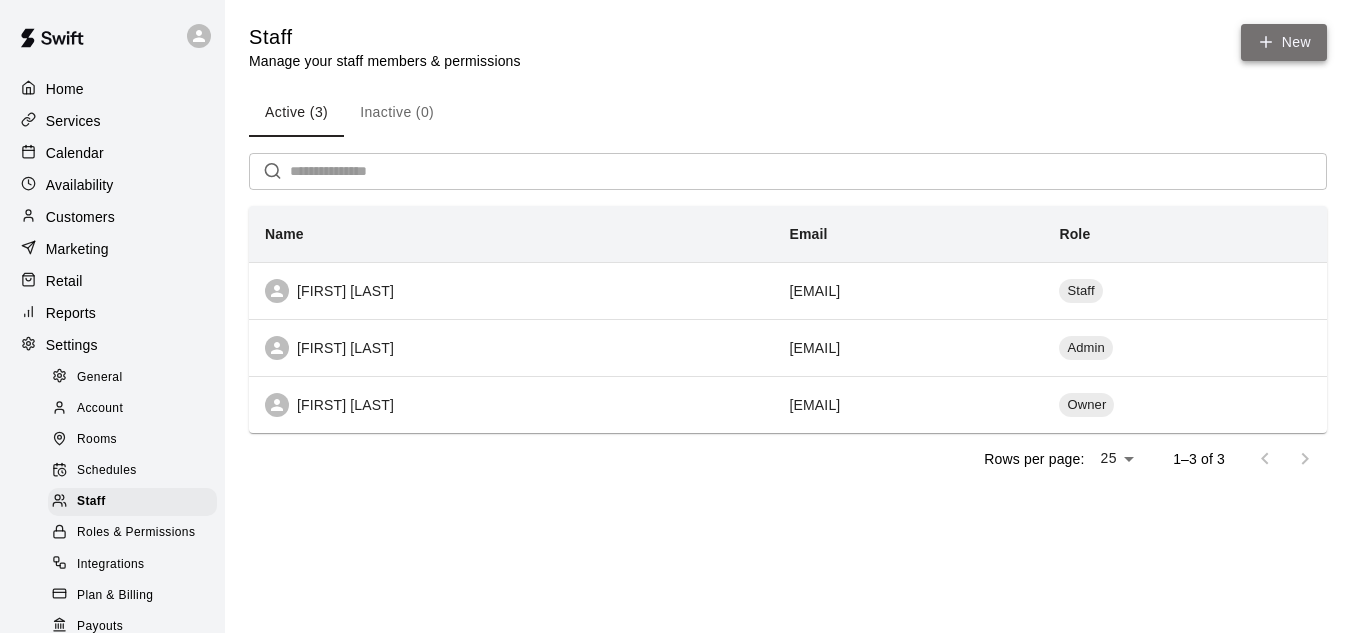 click on "New" at bounding box center [1284, 42] 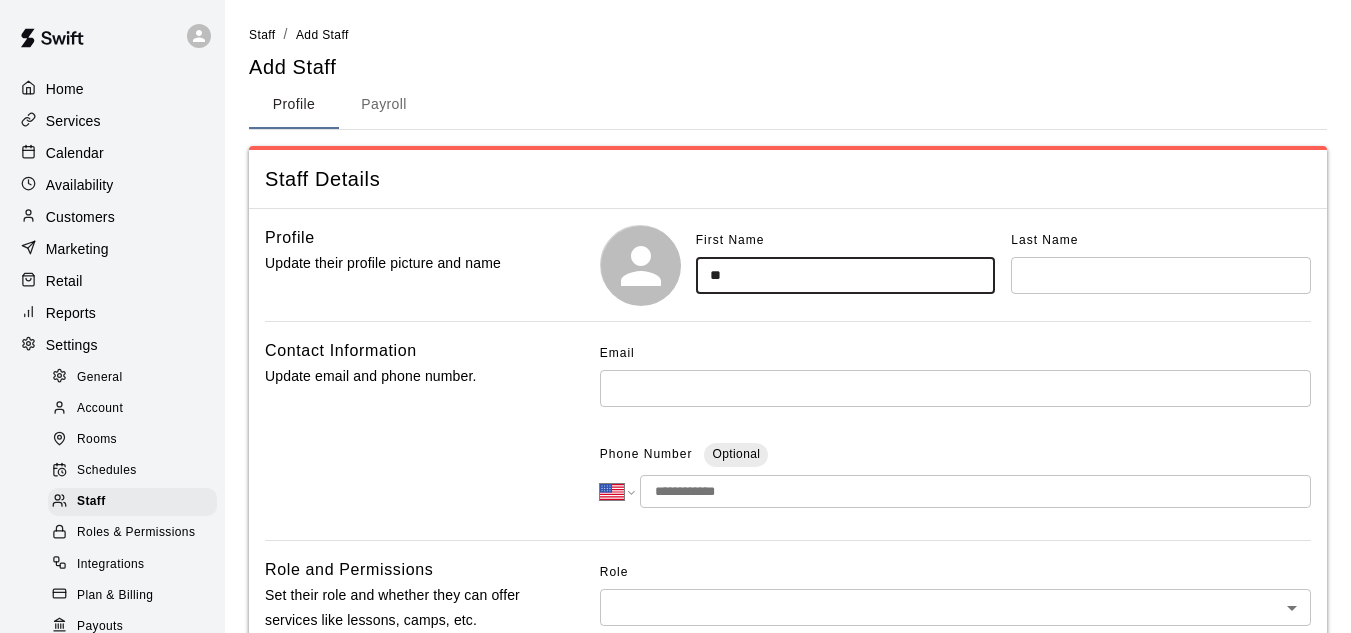 type on "*" 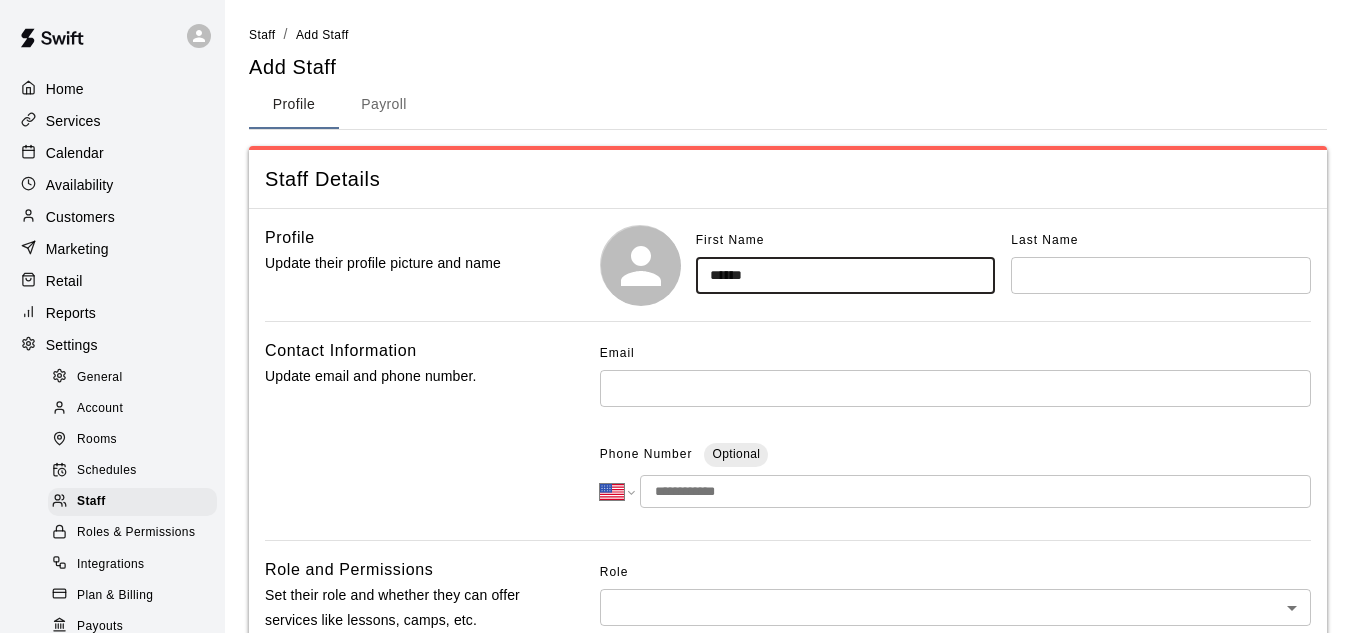 type on "******" 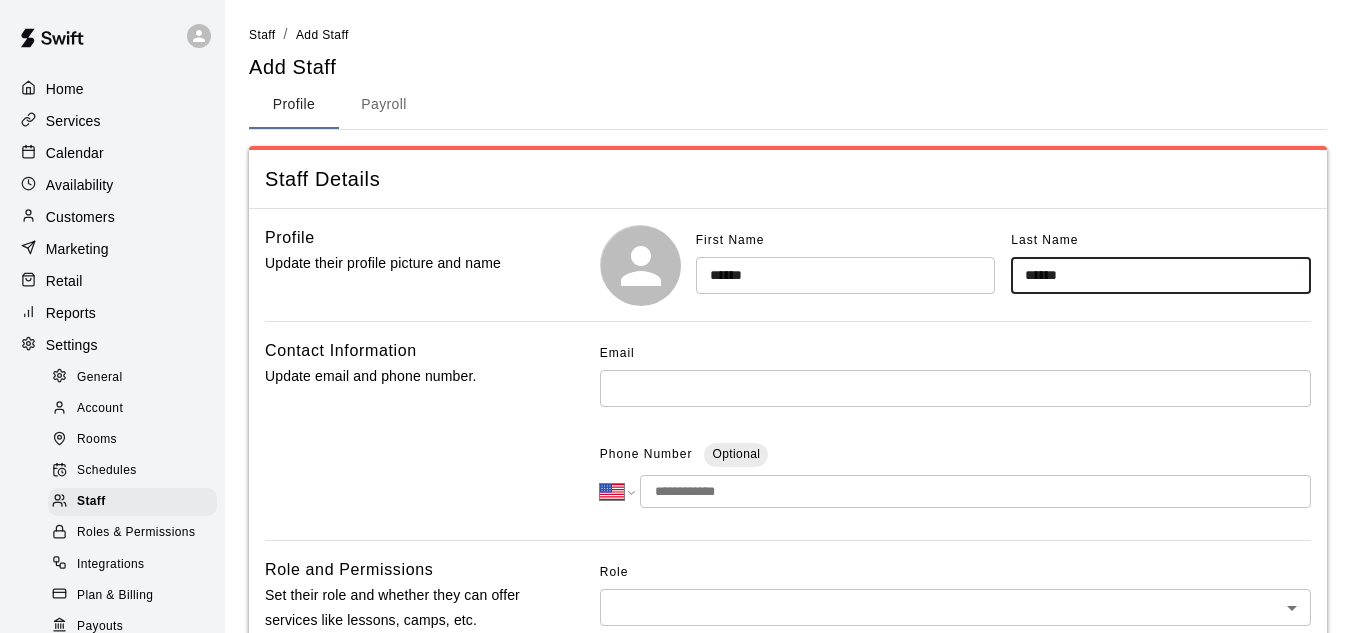 type on "******" 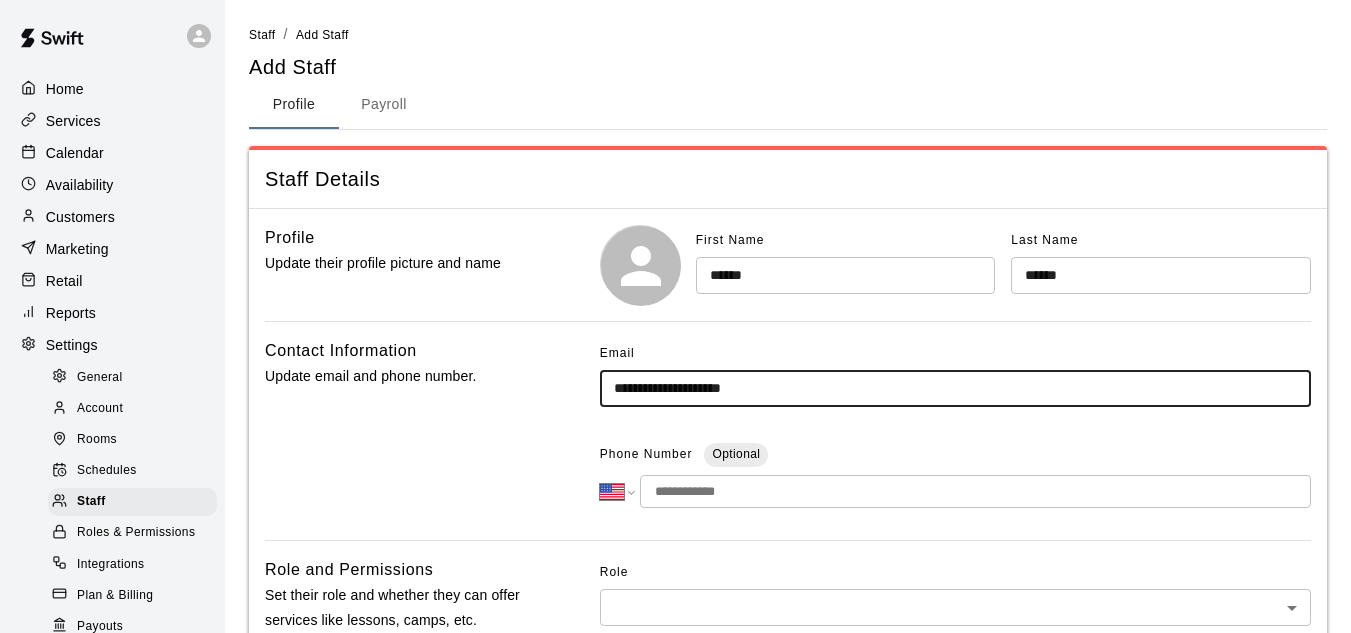 type on "**********" 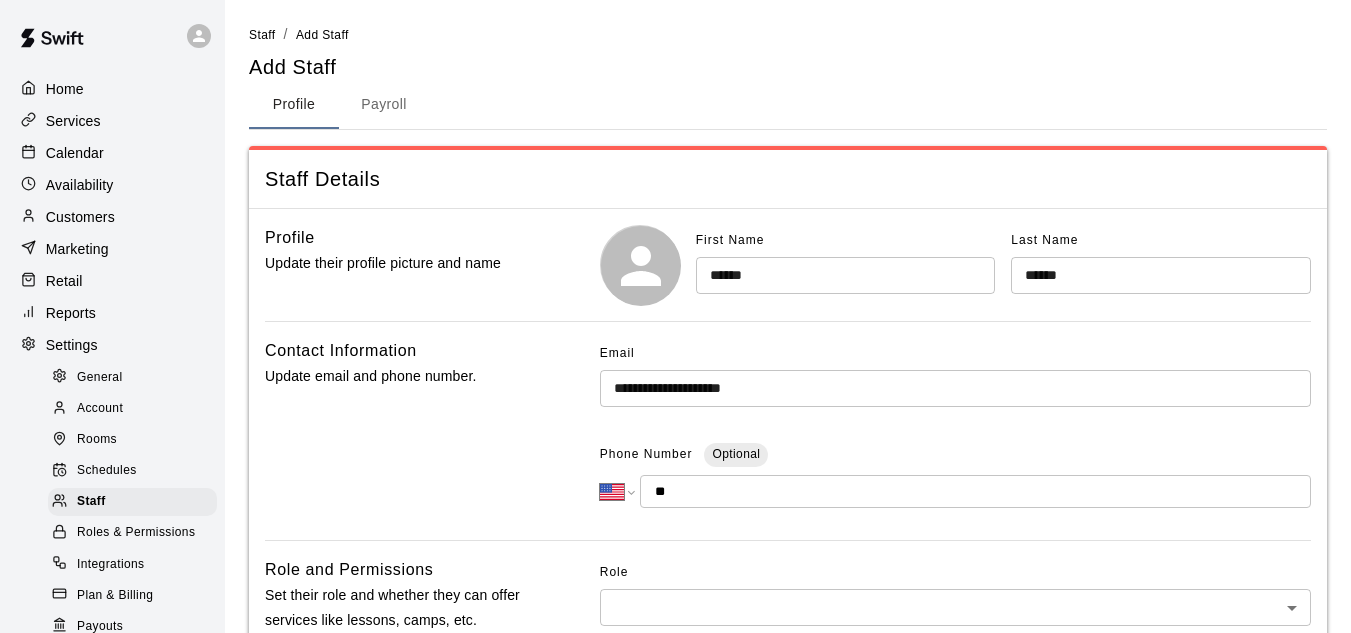 type on "*****" 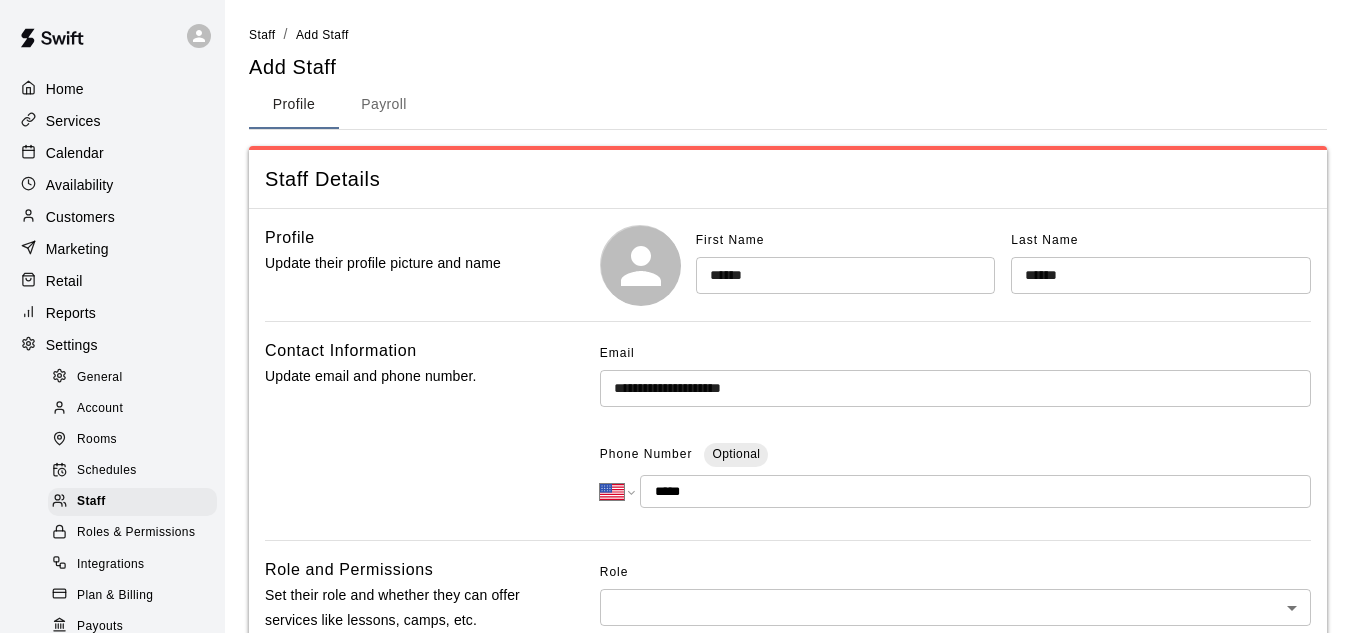 scroll, scrollTop: 0, scrollLeft: 0, axis: both 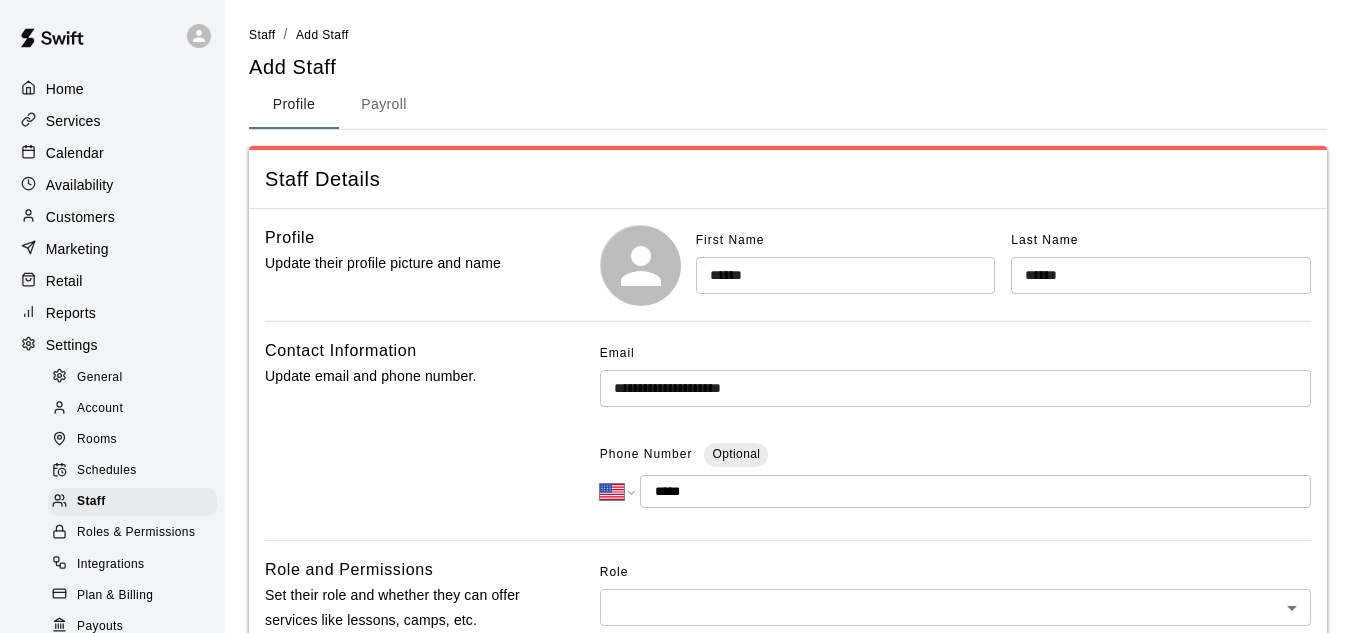 click on "Profile Payroll" at bounding box center (788, 105) 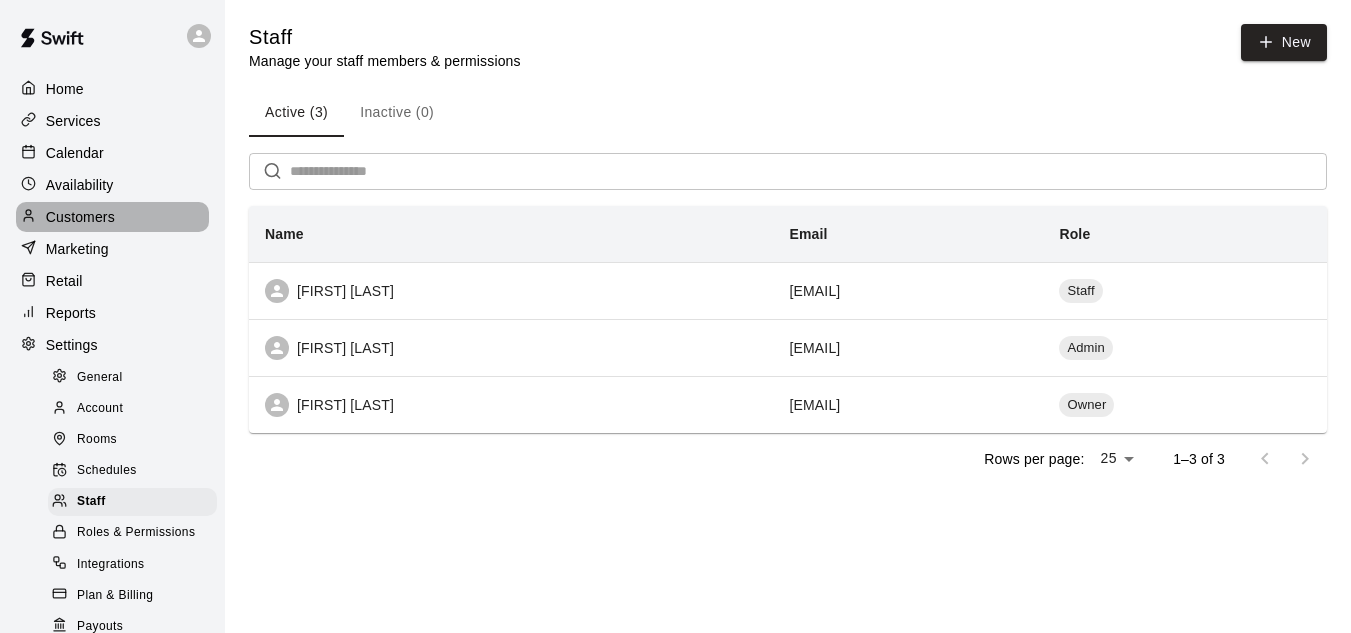 click on "Customers" at bounding box center [112, 217] 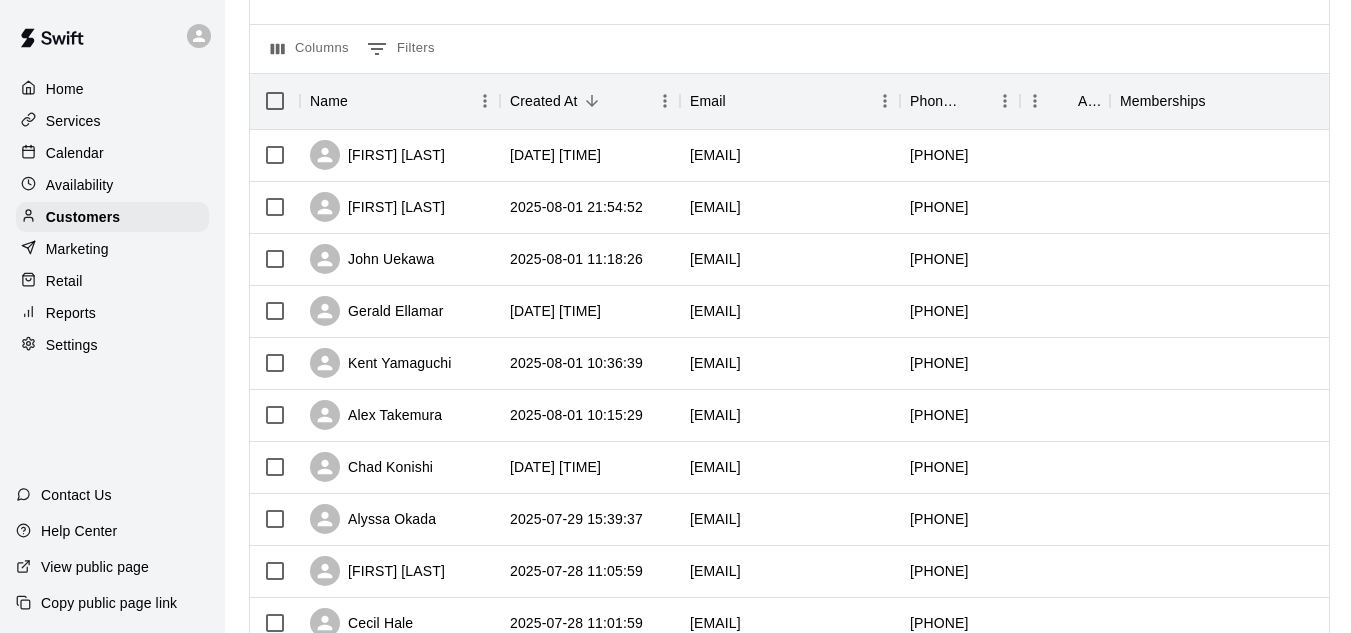 scroll, scrollTop: 202, scrollLeft: 0, axis: vertical 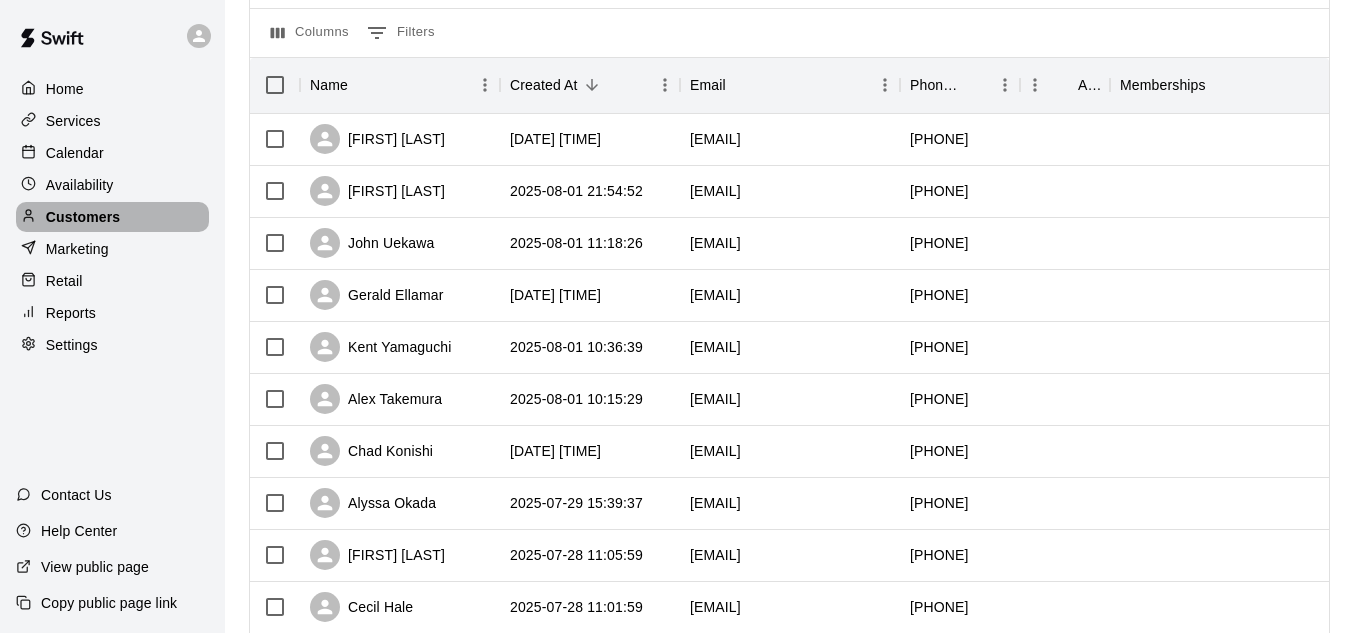 click on "Customers" at bounding box center (112, 217) 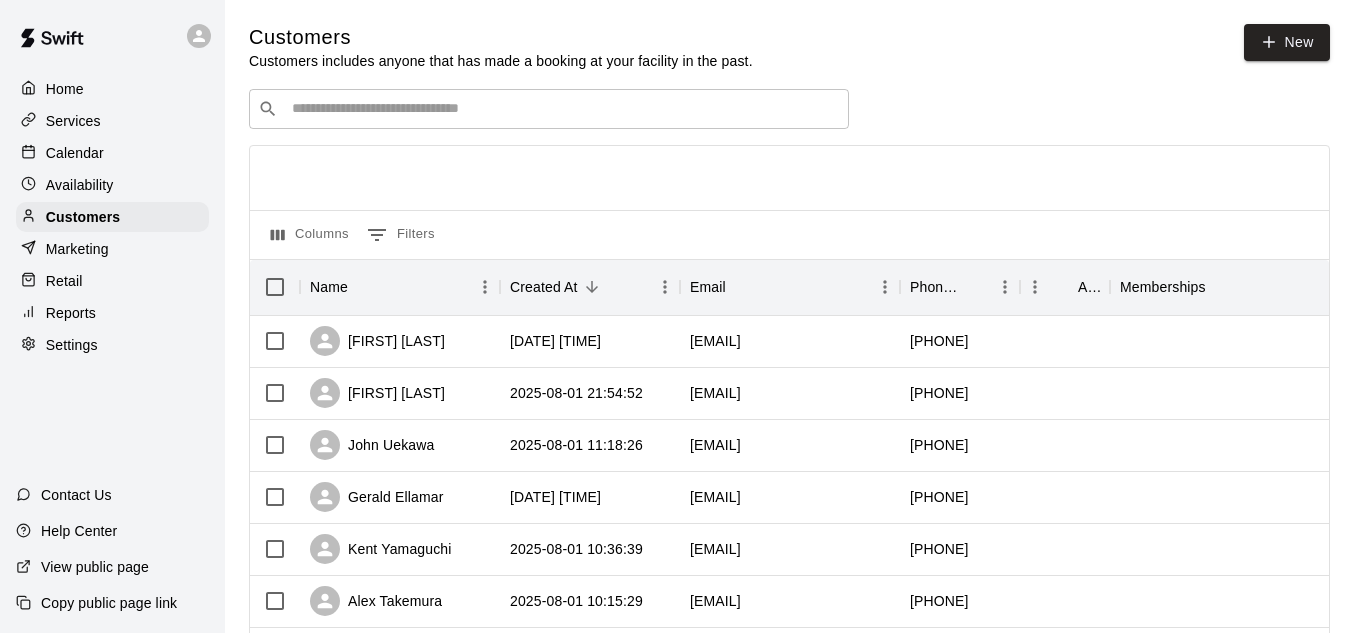 click on "Settings" at bounding box center (112, 345) 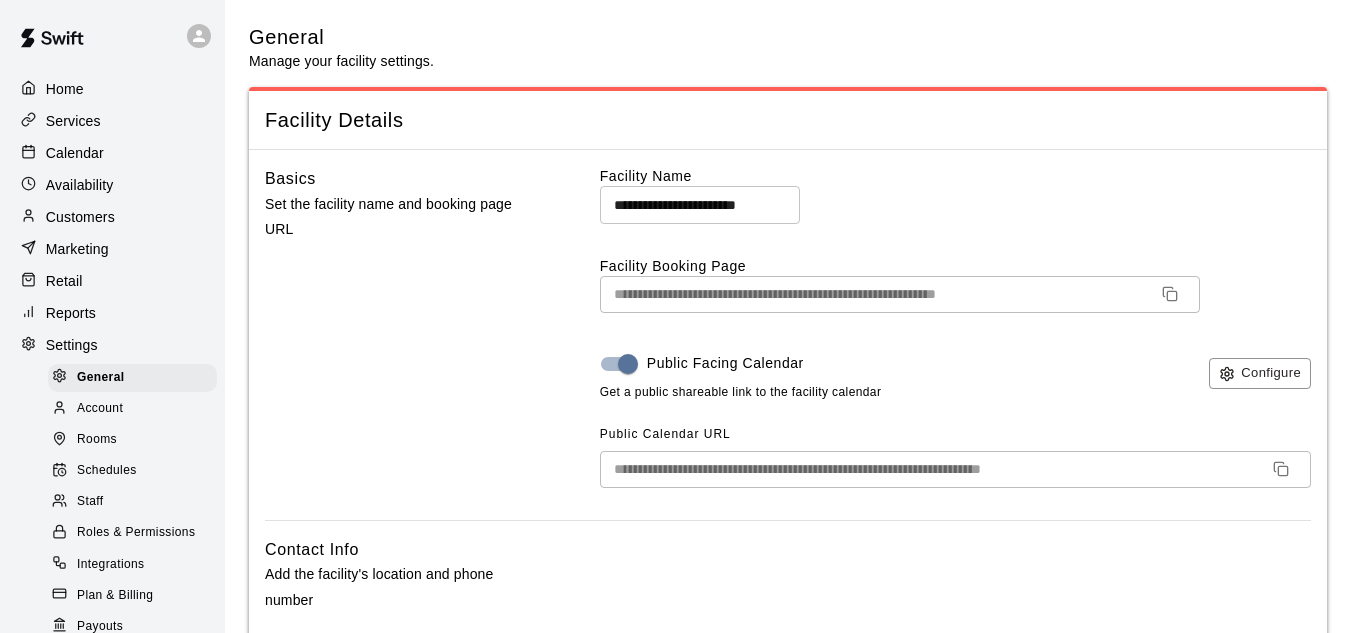 click on "Staff" at bounding box center (132, 502) 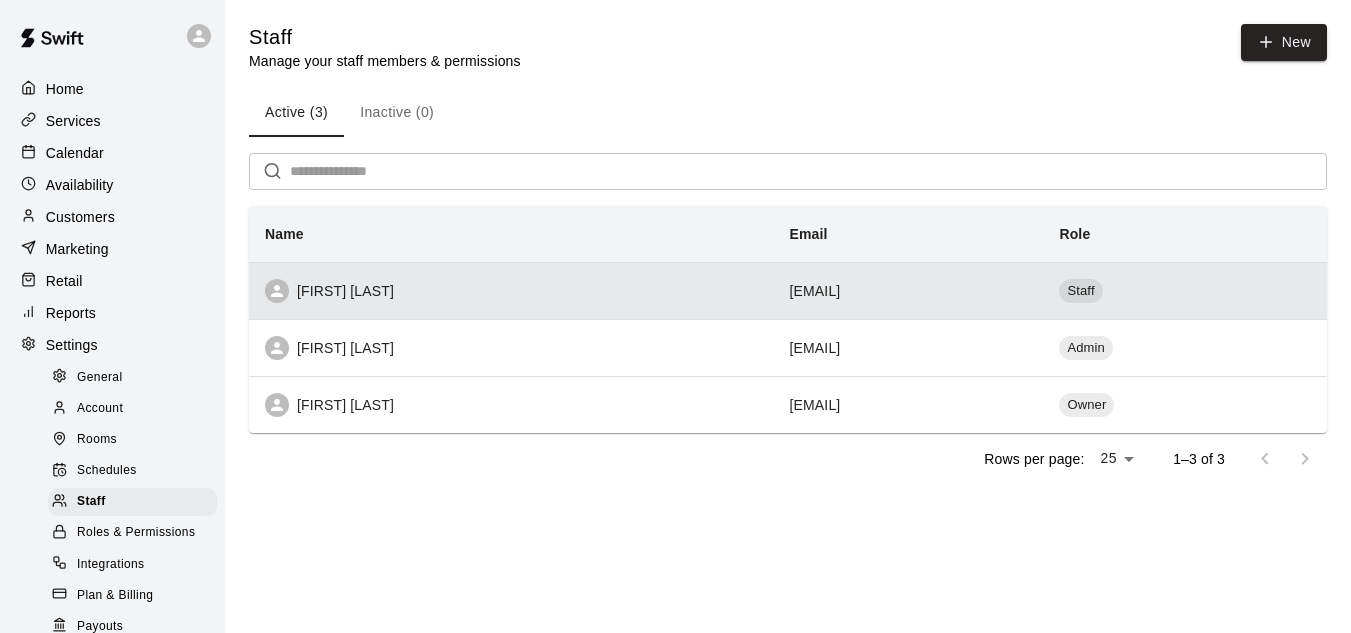 click on "[EMAIL]" at bounding box center [909, 290] 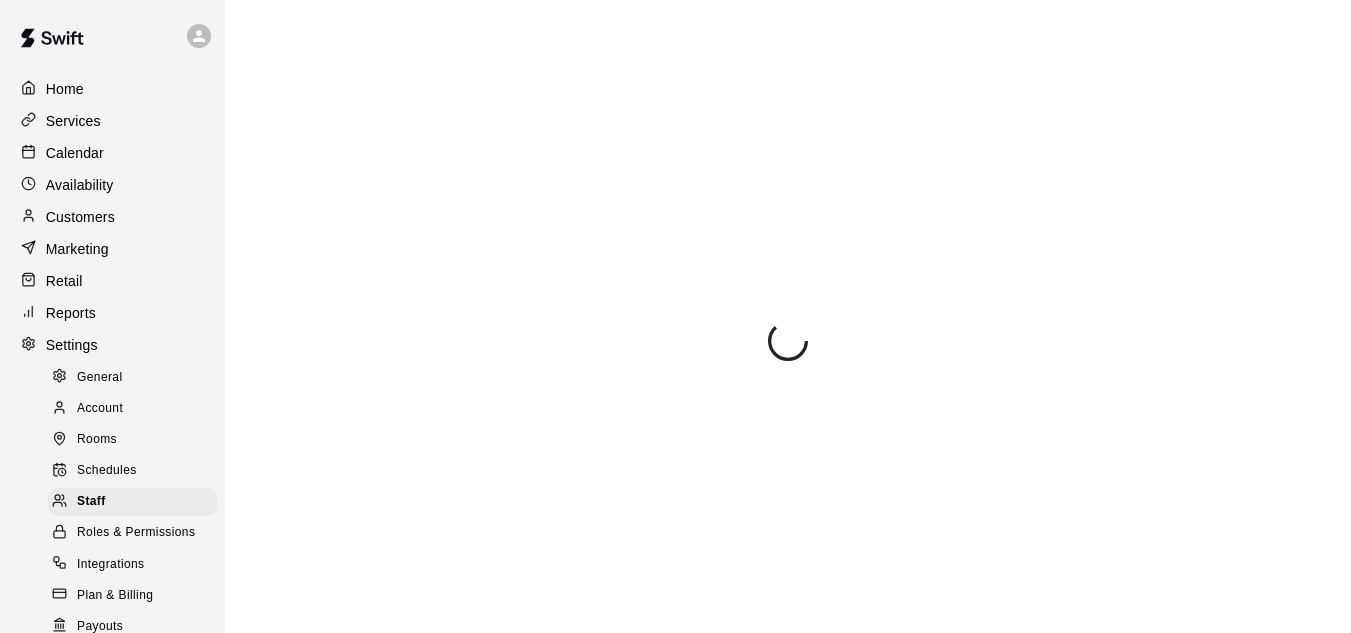 select on "**" 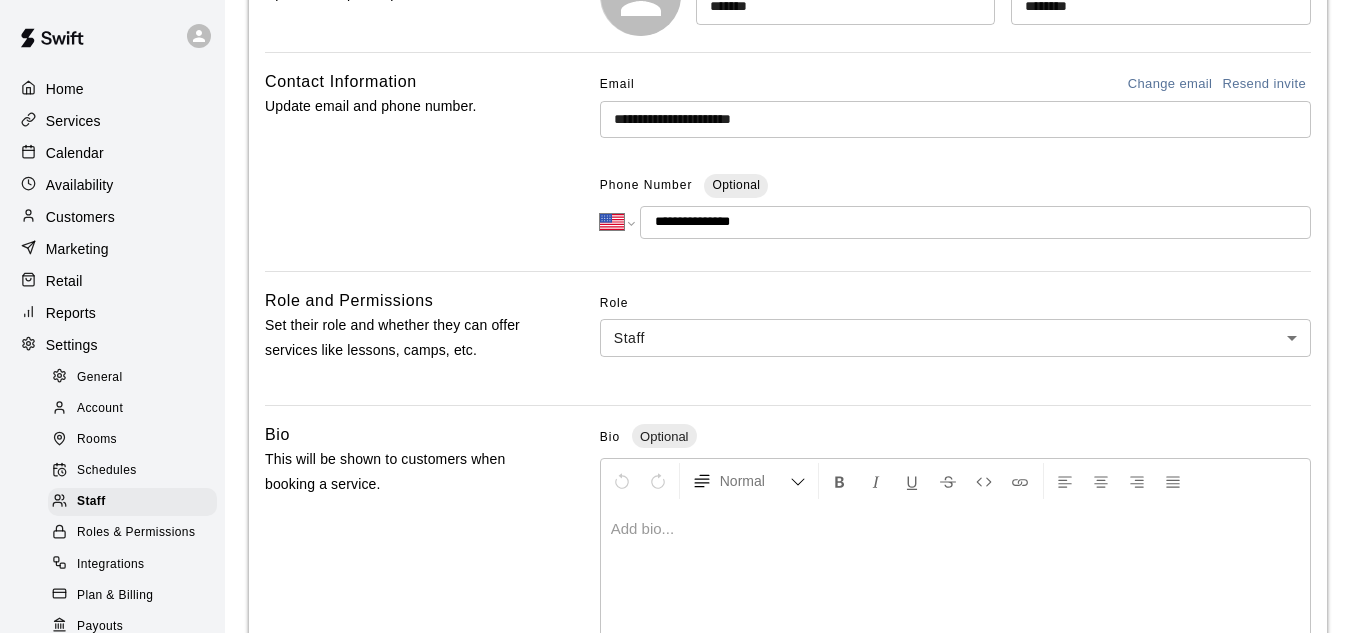 scroll, scrollTop: 283, scrollLeft: 0, axis: vertical 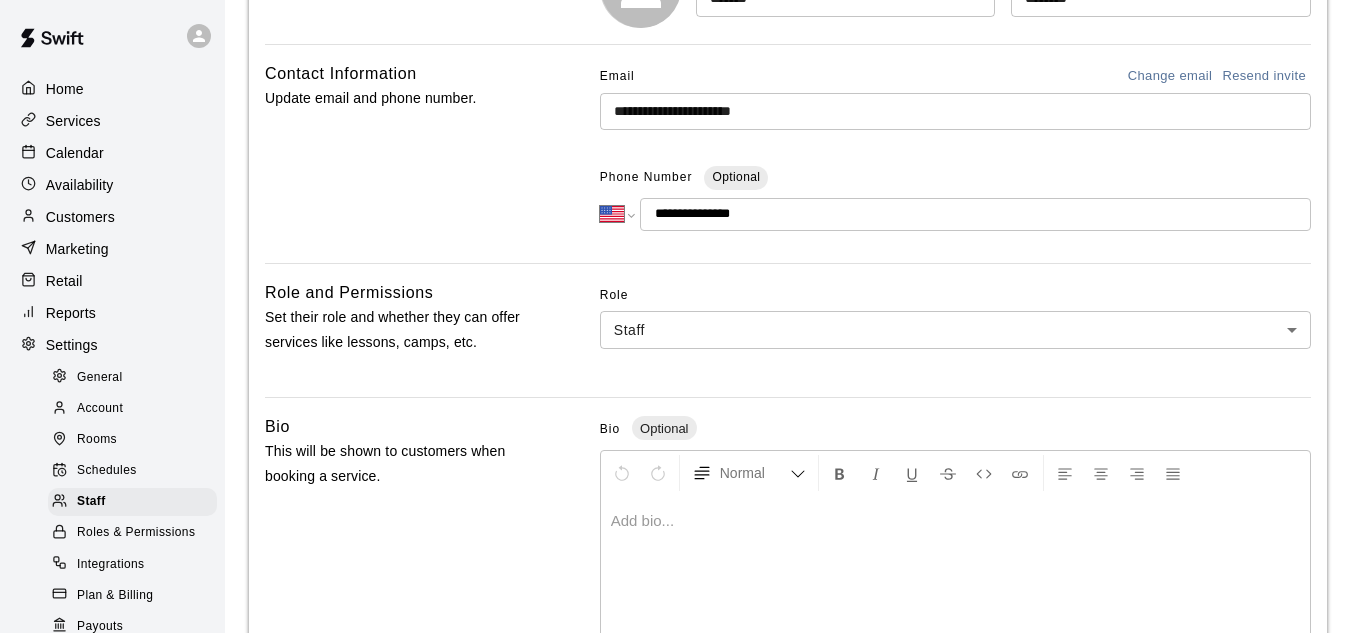click on "**********" at bounding box center (675, 375) 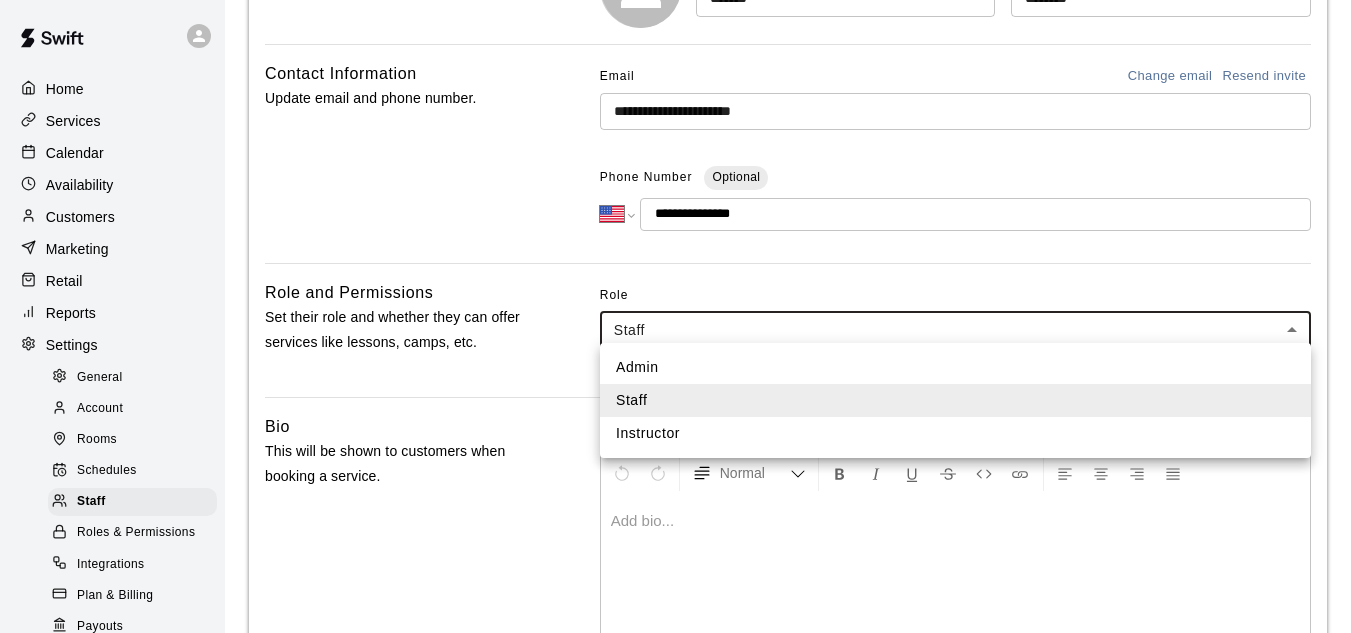 click at bounding box center [675, 316] 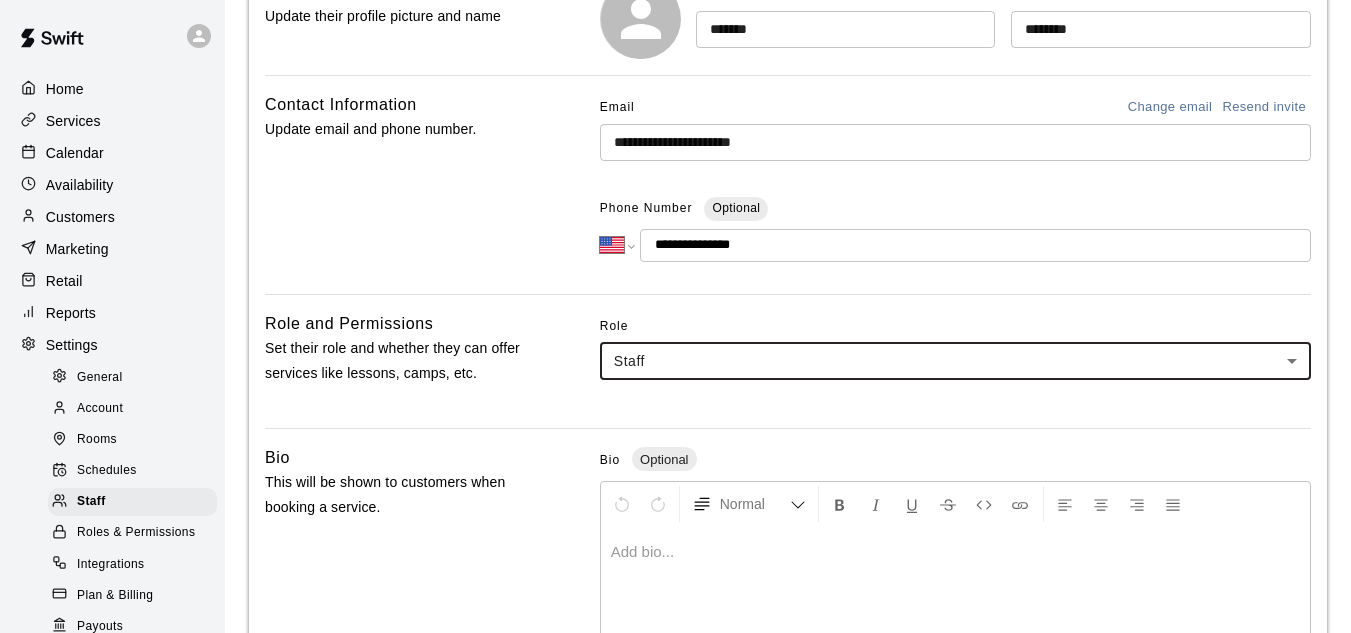 scroll, scrollTop: 121, scrollLeft: 0, axis: vertical 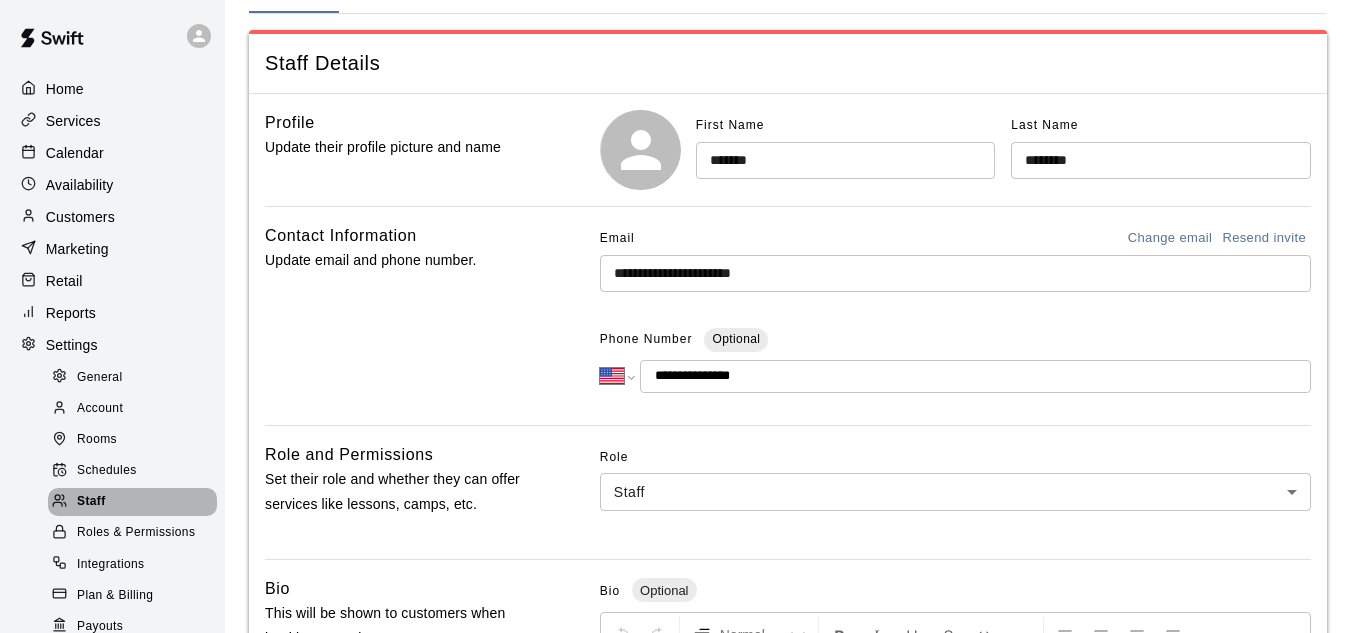 click on "Staff" at bounding box center (132, 502) 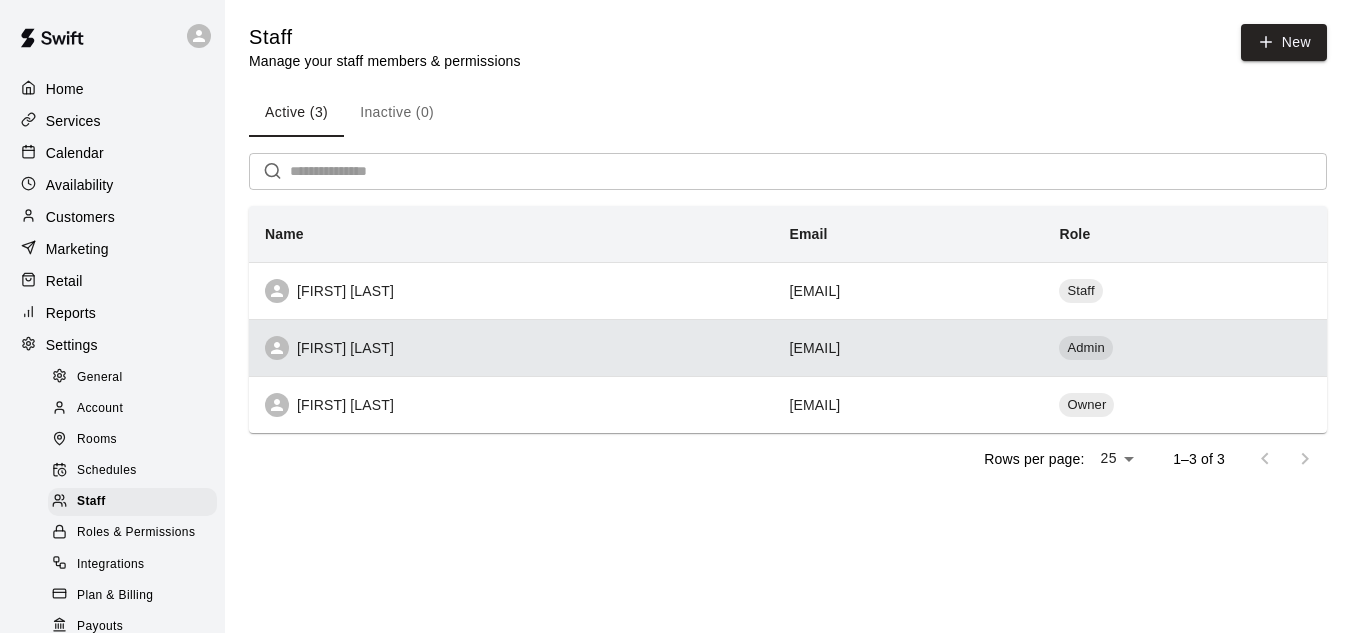 click on "mike.ching@ey.com" at bounding box center (909, 347) 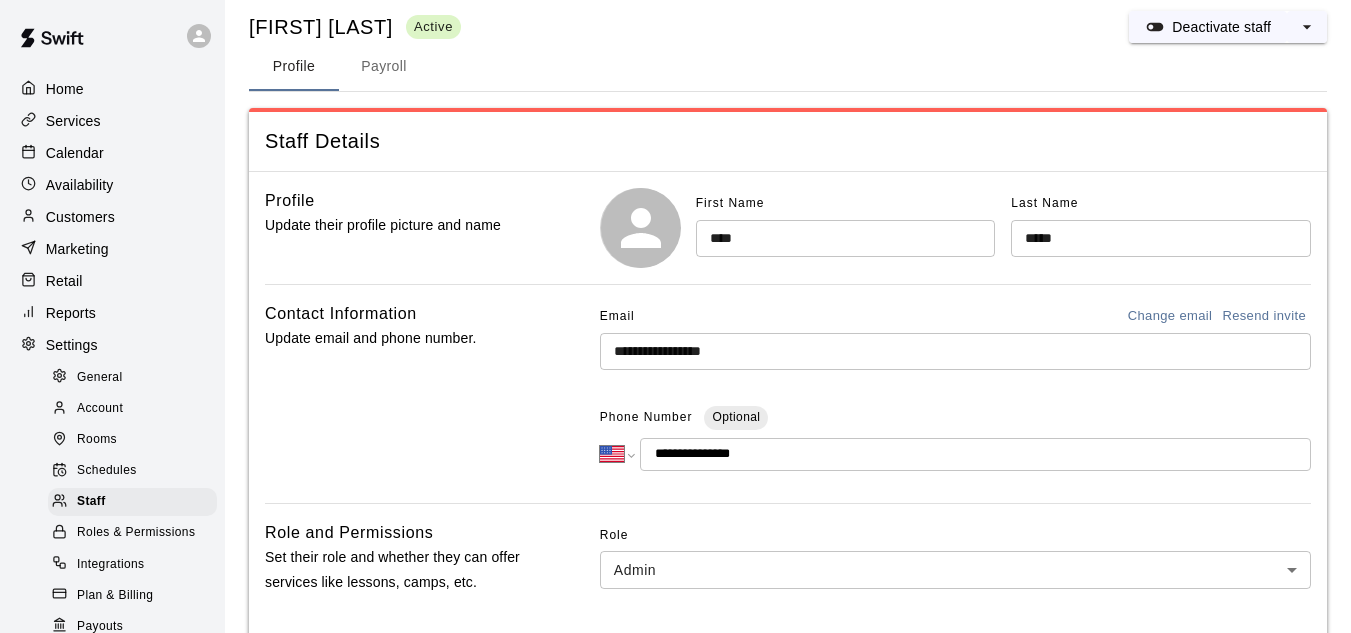 scroll, scrollTop: 62, scrollLeft: 0, axis: vertical 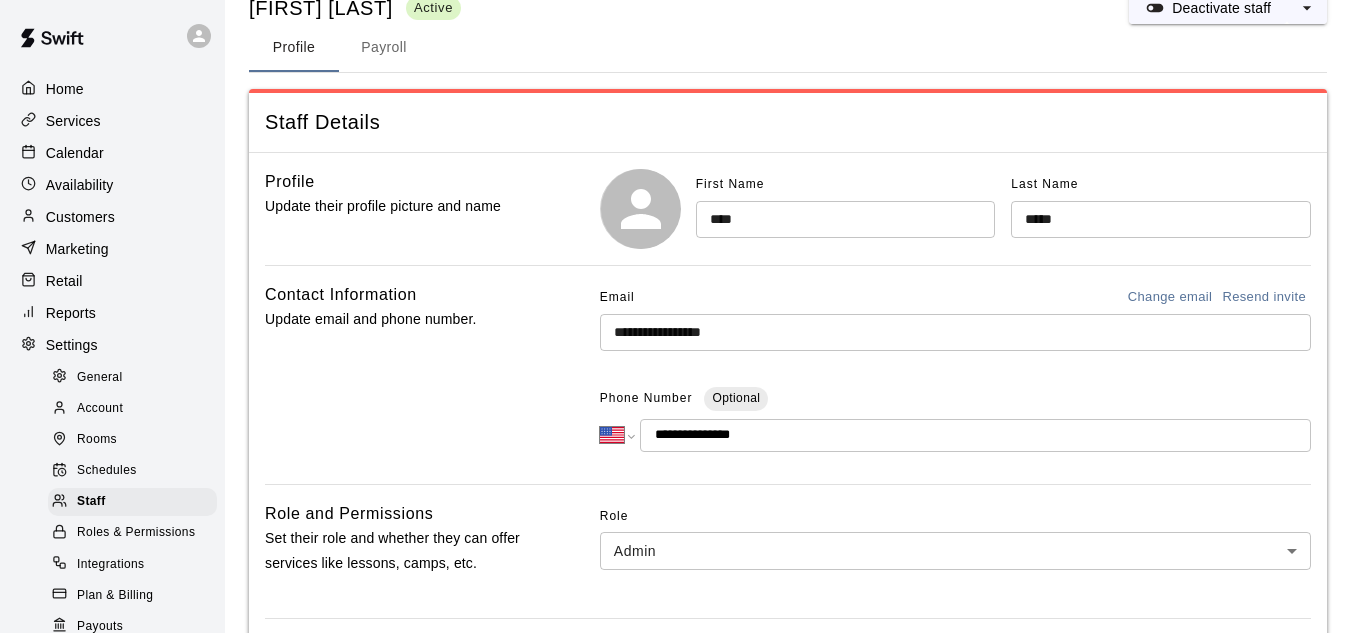 click on "**********" at bounding box center (675, 596) 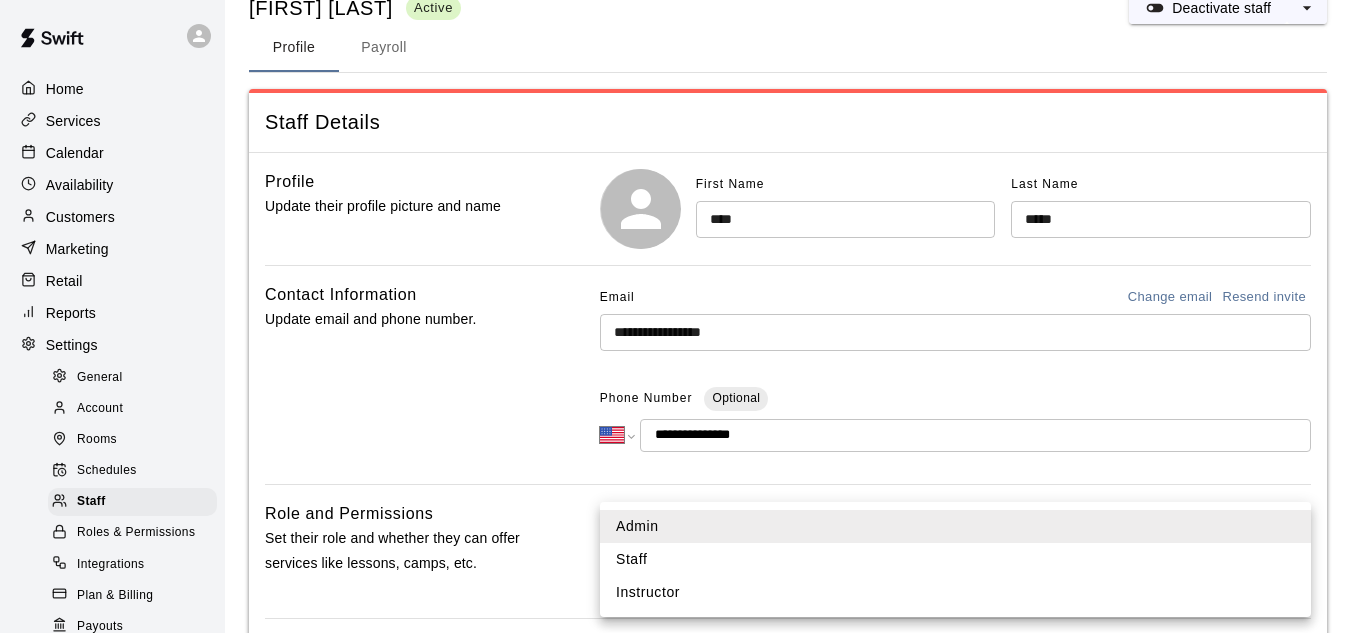 click at bounding box center (675, 316) 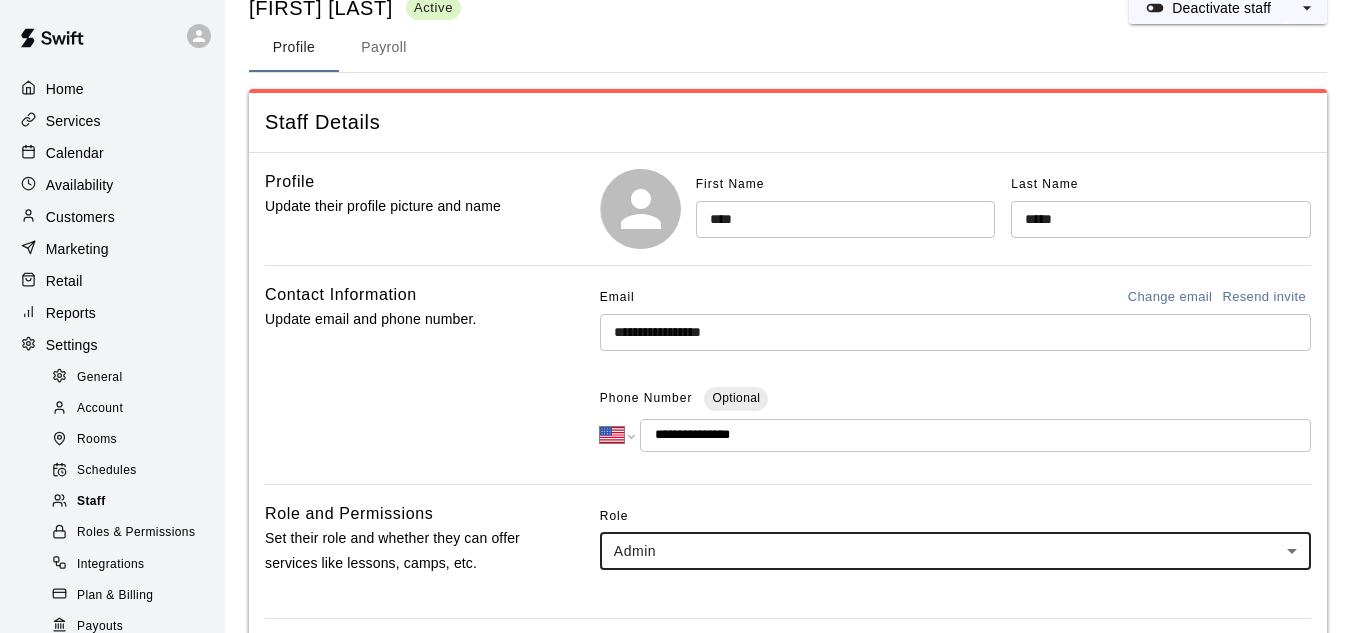 click on "Staff" at bounding box center [132, 502] 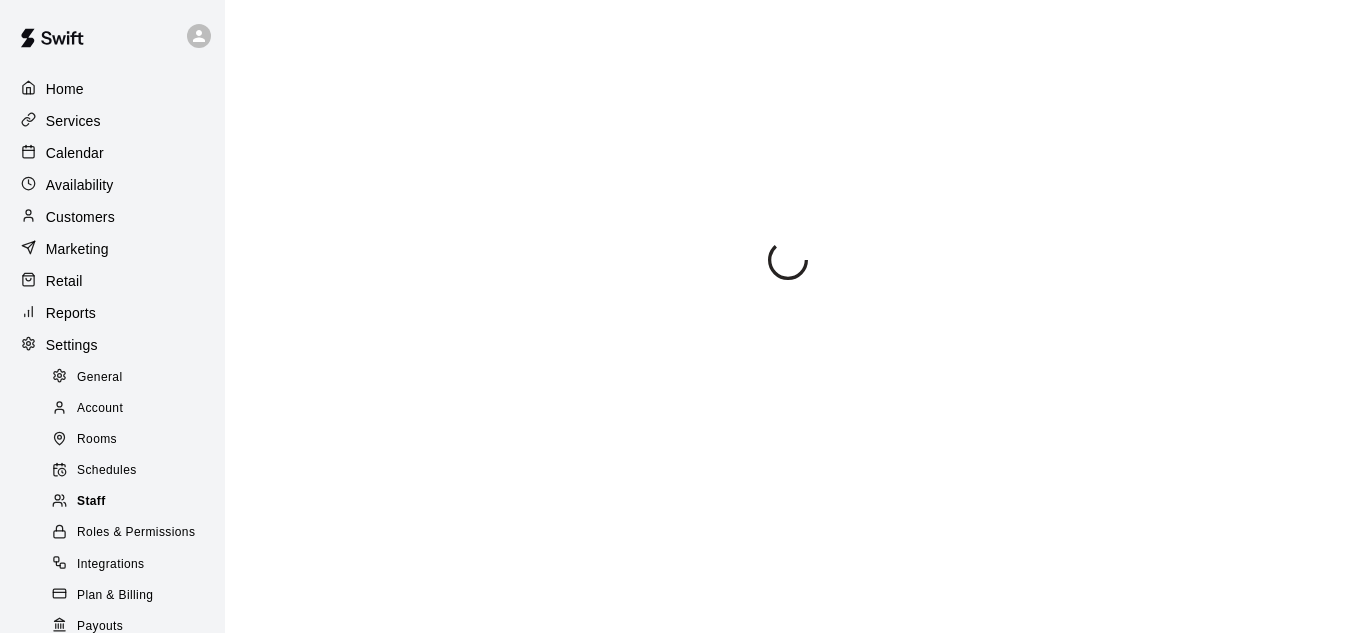 scroll, scrollTop: 0, scrollLeft: 0, axis: both 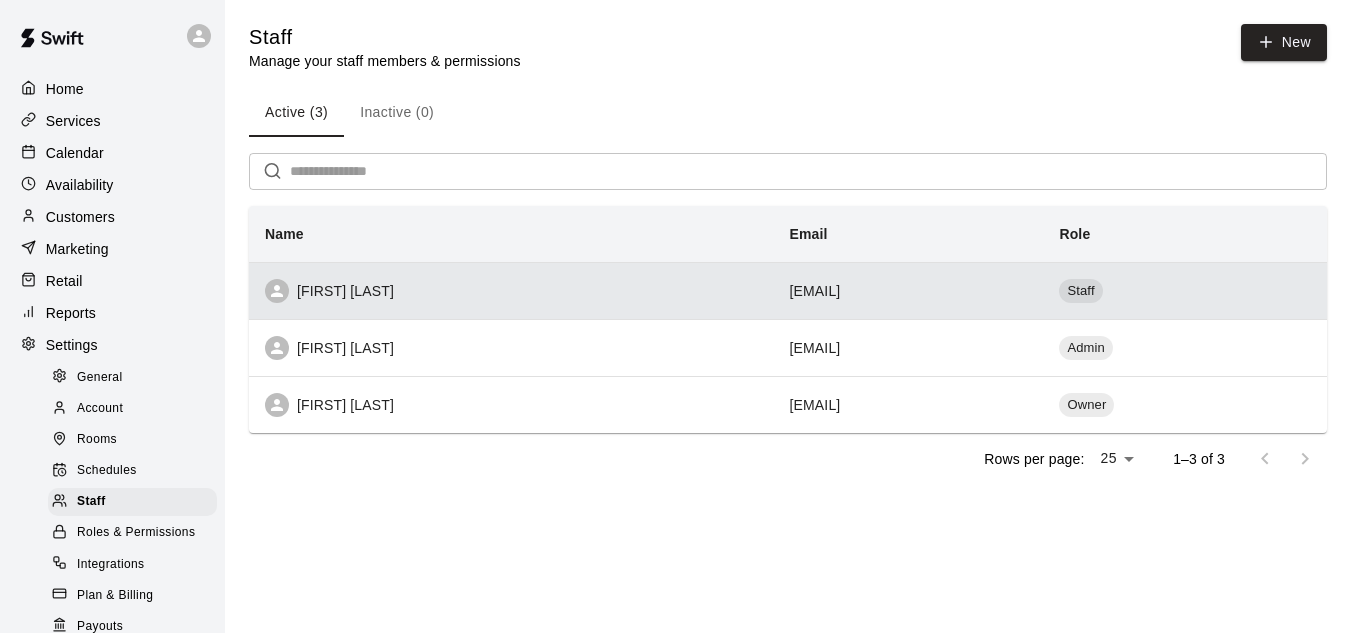 click on "darasuncion@hotmail.com" at bounding box center [909, 290] 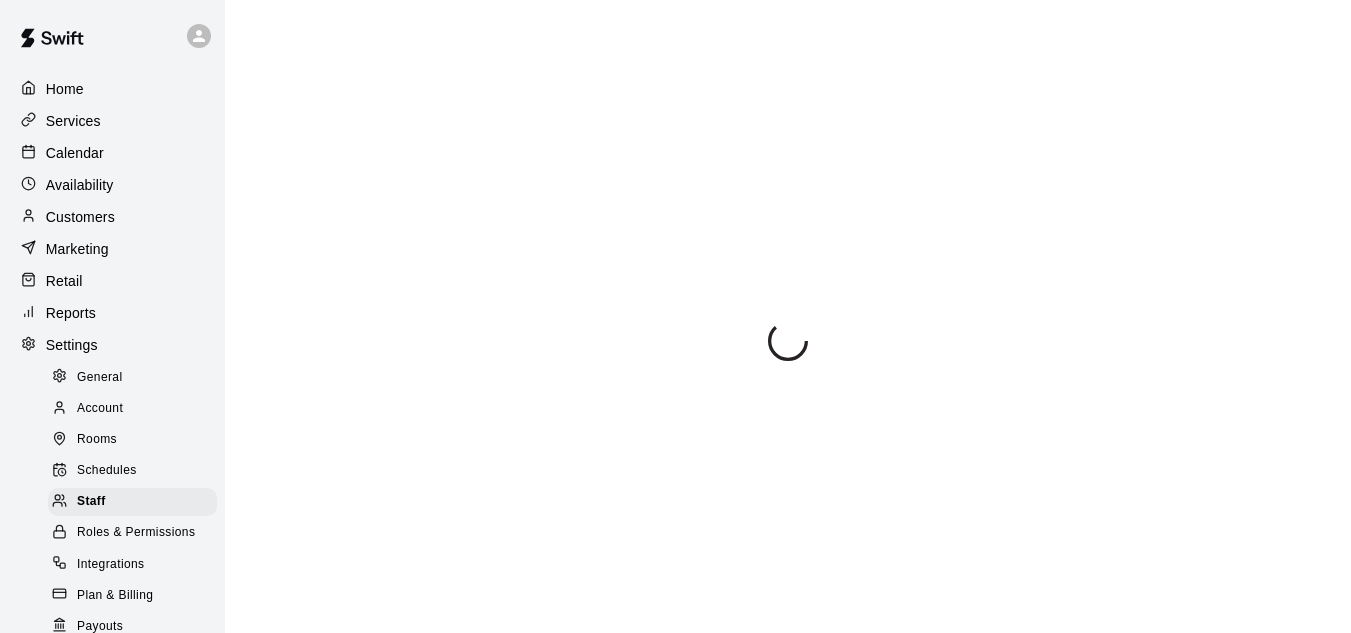 select on "**" 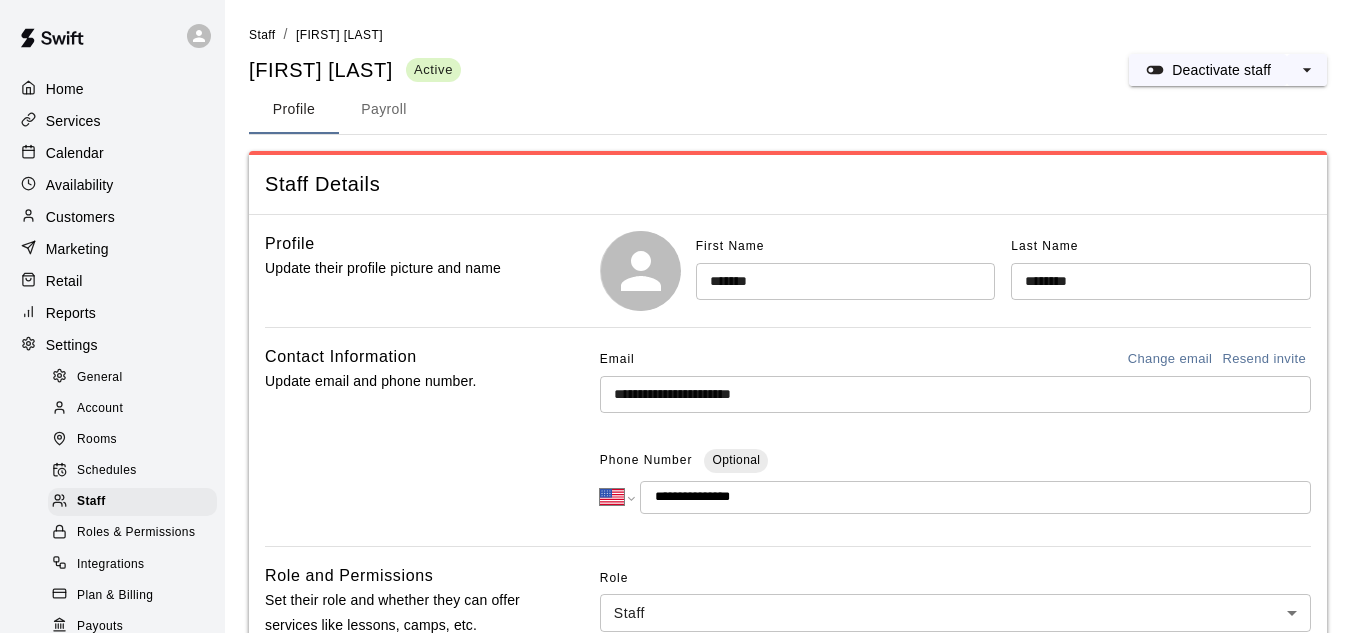 click on "**********" at bounding box center [955, 394] 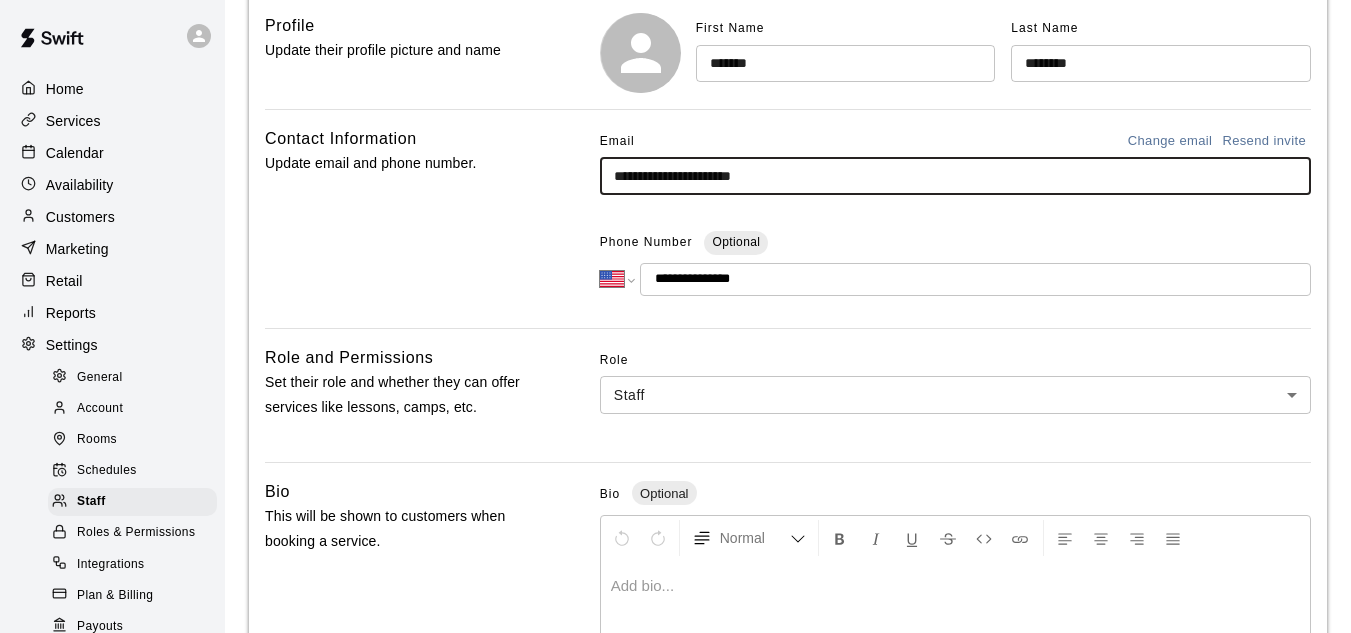 scroll, scrollTop: 220, scrollLeft: 0, axis: vertical 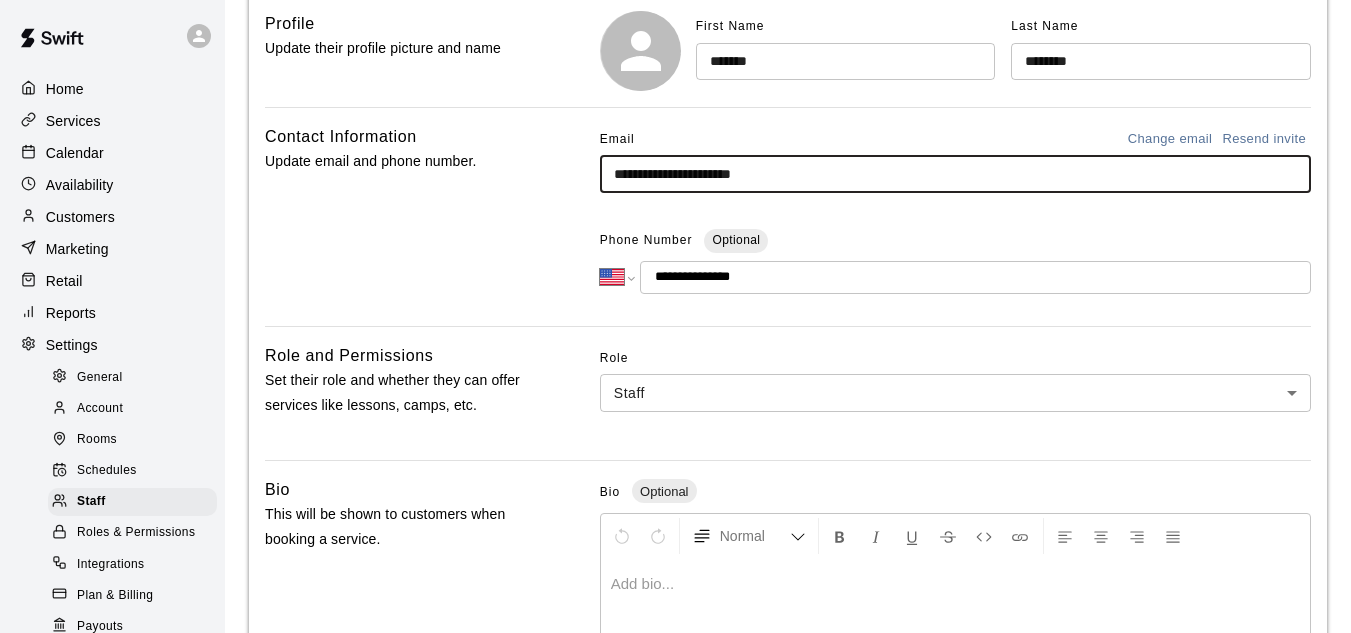 click on "**********" at bounding box center [675, 438] 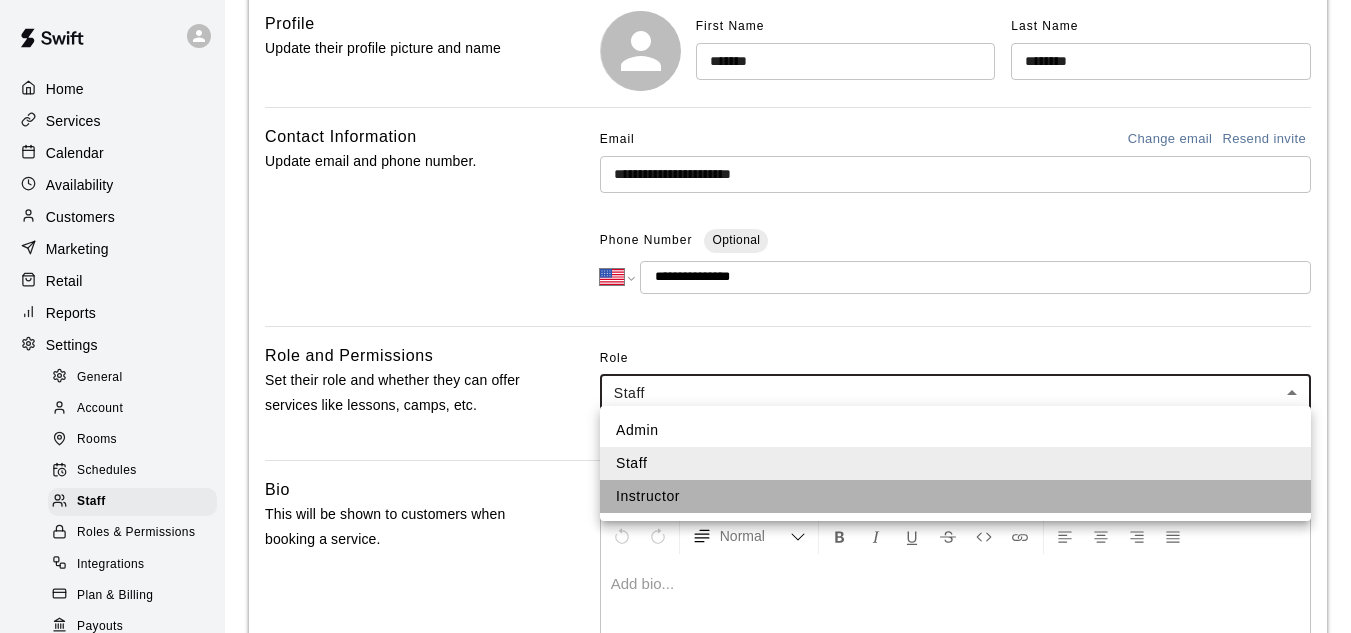 click on "Instructor" at bounding box center [955, 496] 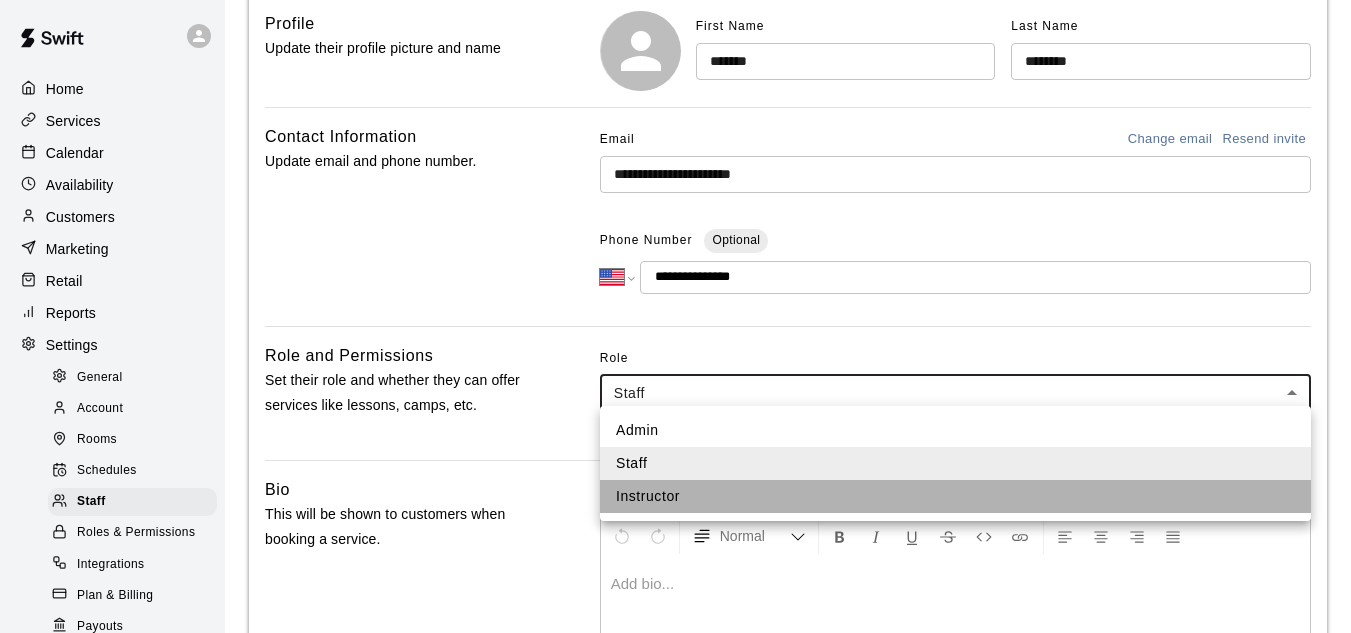type on "**********" 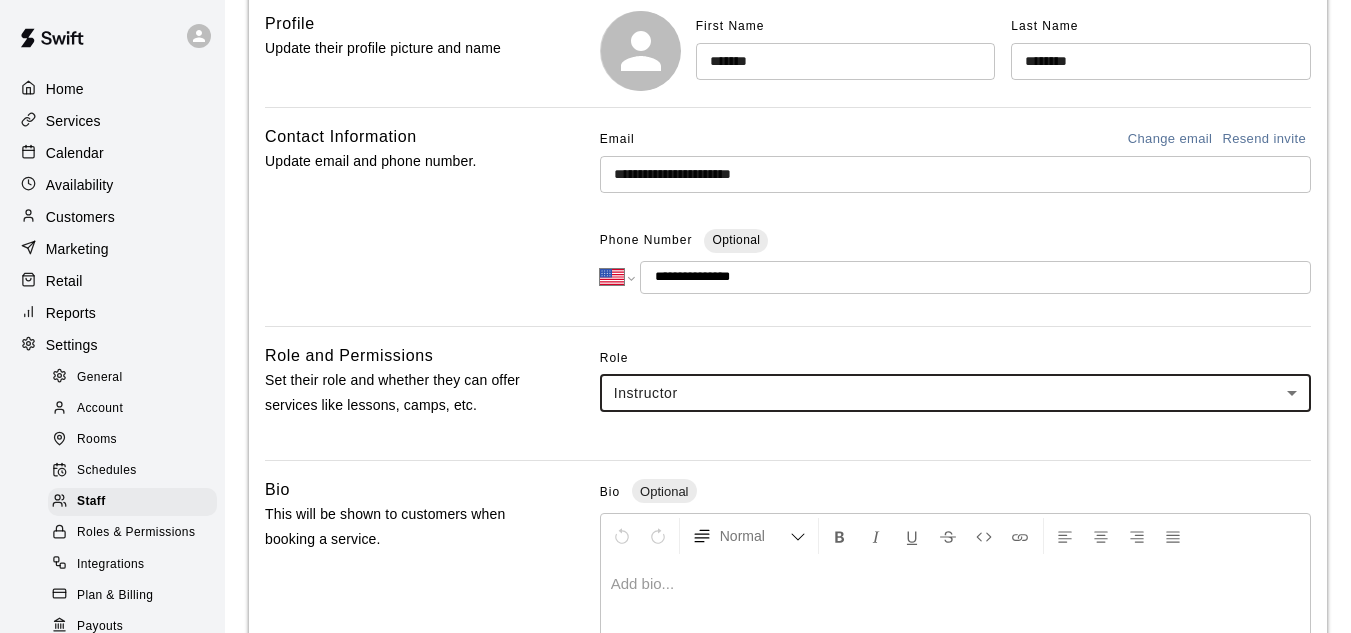 click on "**********" at bounding box center [788, 393] 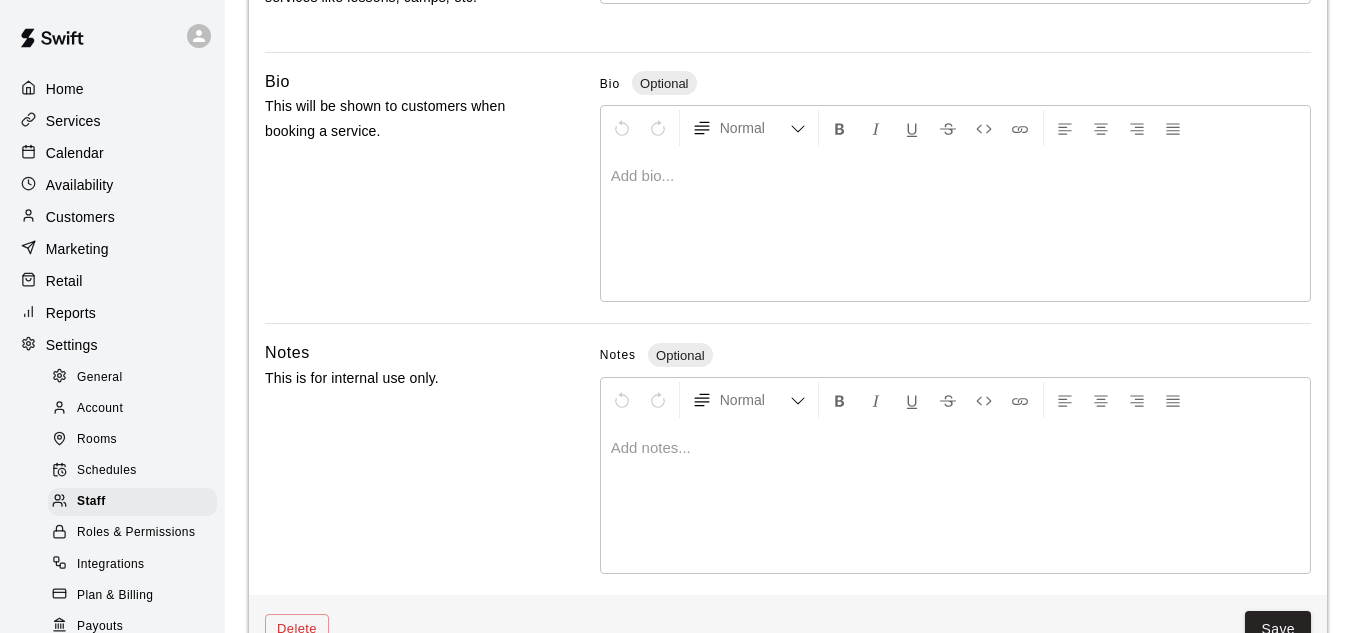 scroll, scrollTop: 675, scrollLeft: 0, axis: vertical 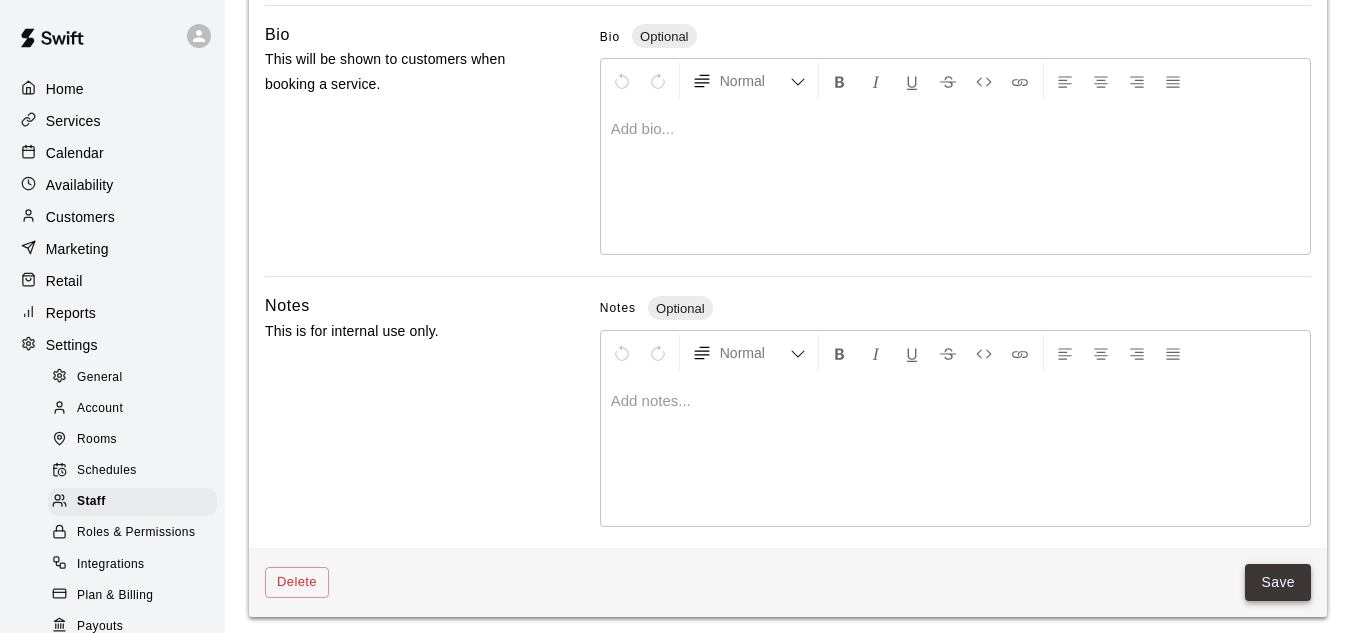 click on "Save" at bounding box center [1278, 582] 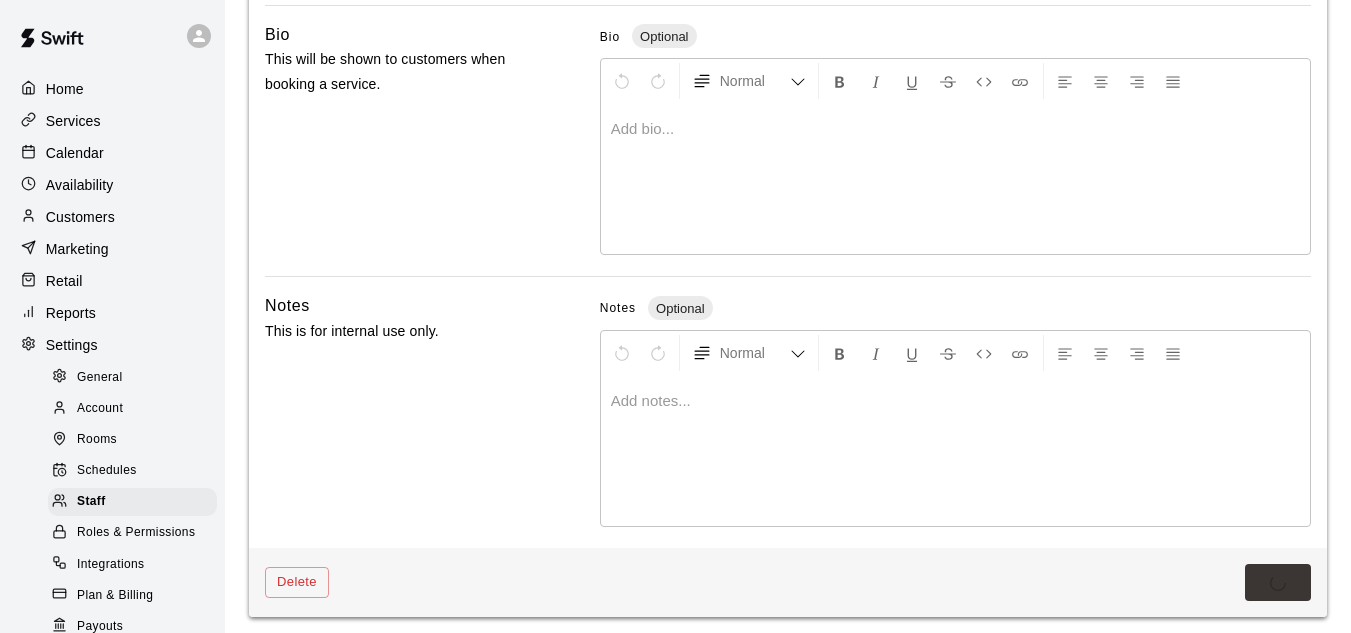 scroll, scrollTop: 0, scrollLeft: 0, axis: both 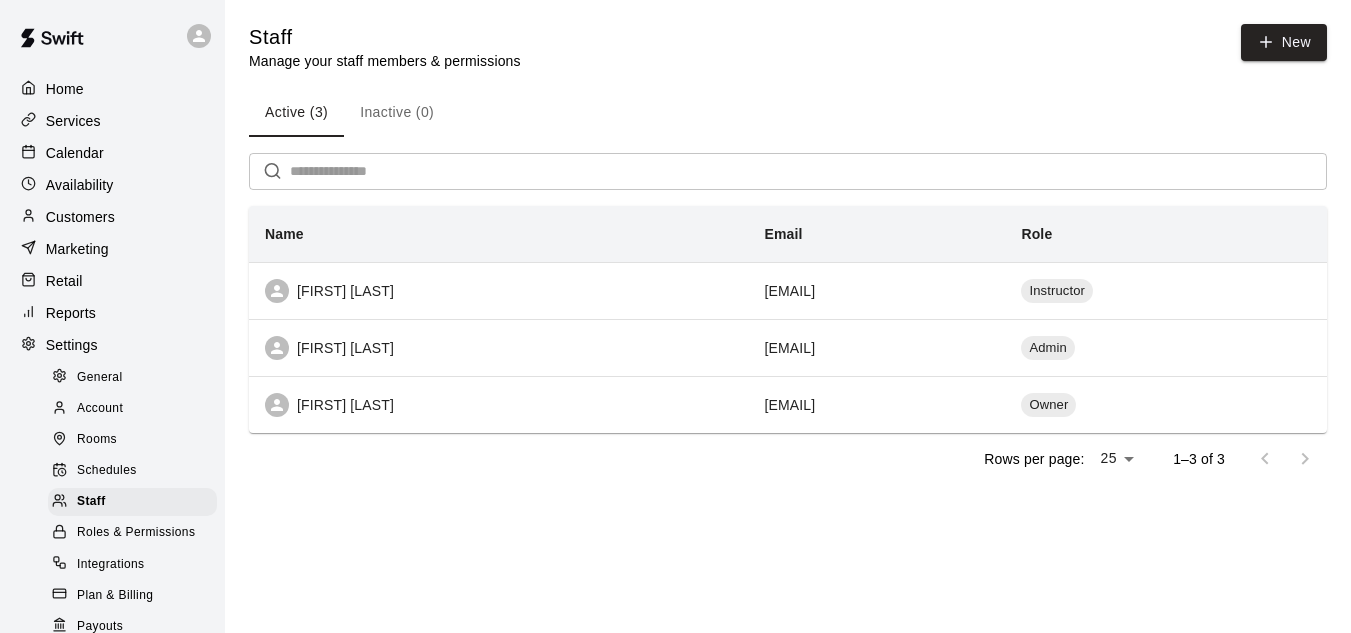 click on "Customers" at bounding box center [112, 217] 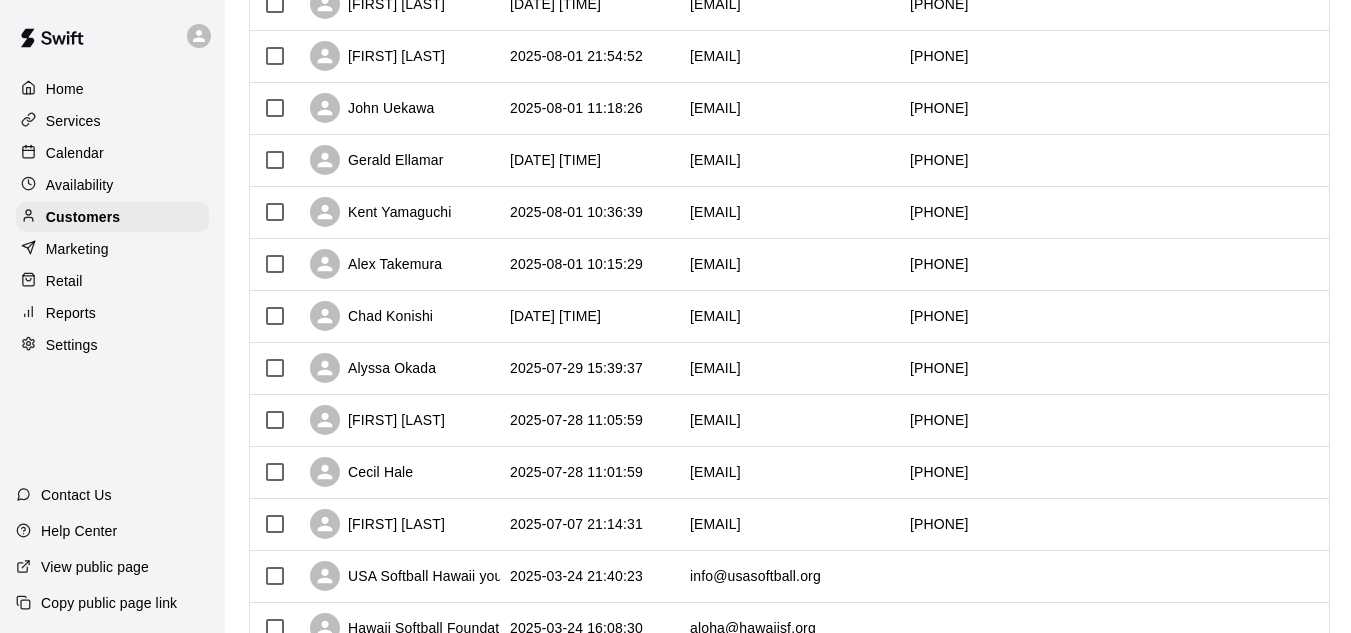 scroll, scrollTop: 339, scrollLeft: 0, axis: vertical 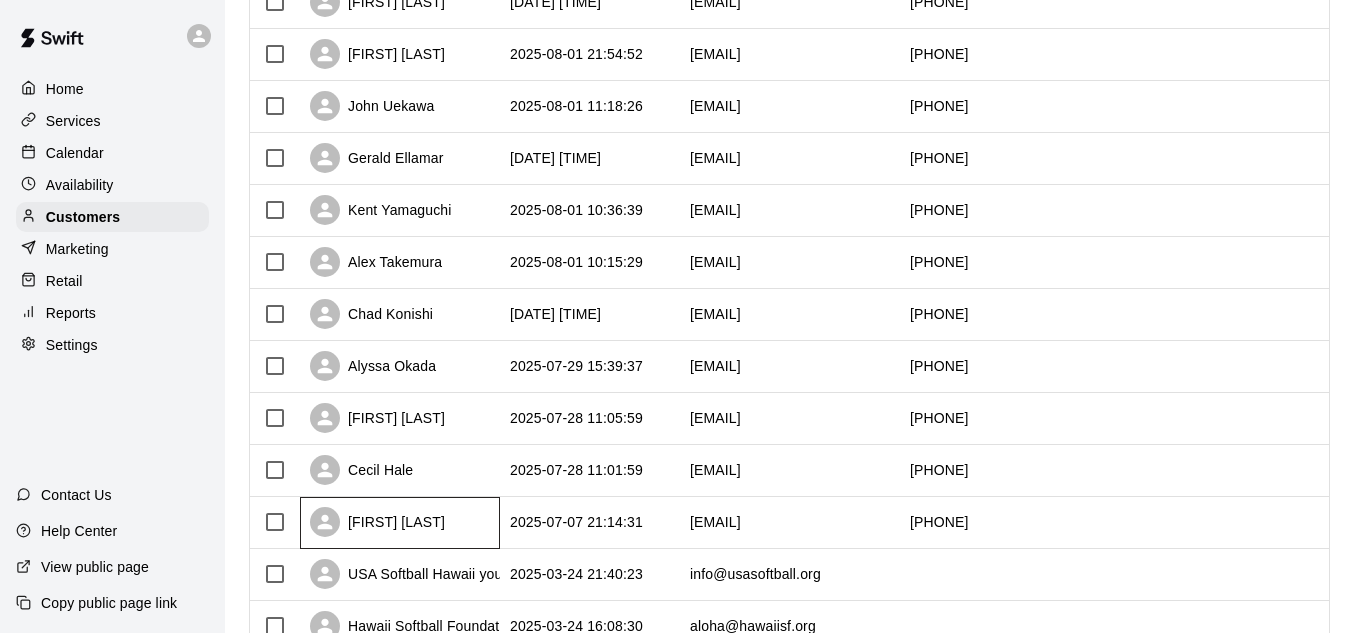 click on "Darlene Asuncion" at bounding box center [377, 522] 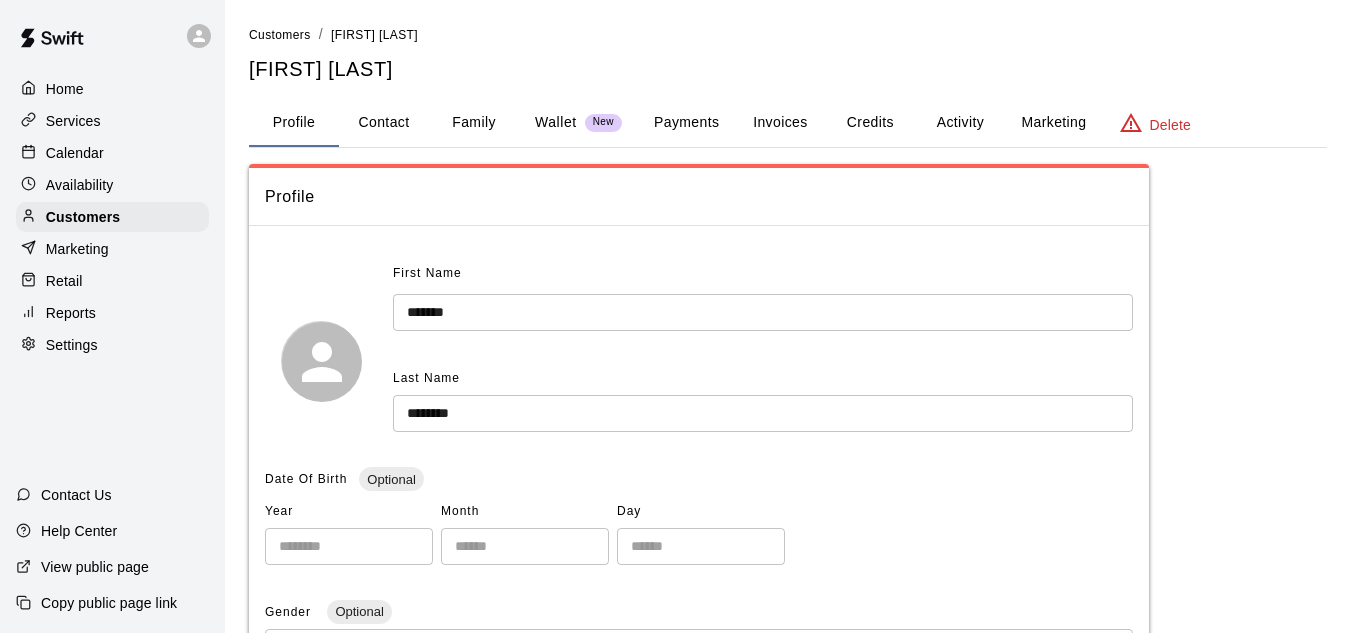 scroll, scrollTop: 0, scrollLeft: 0, axis: both 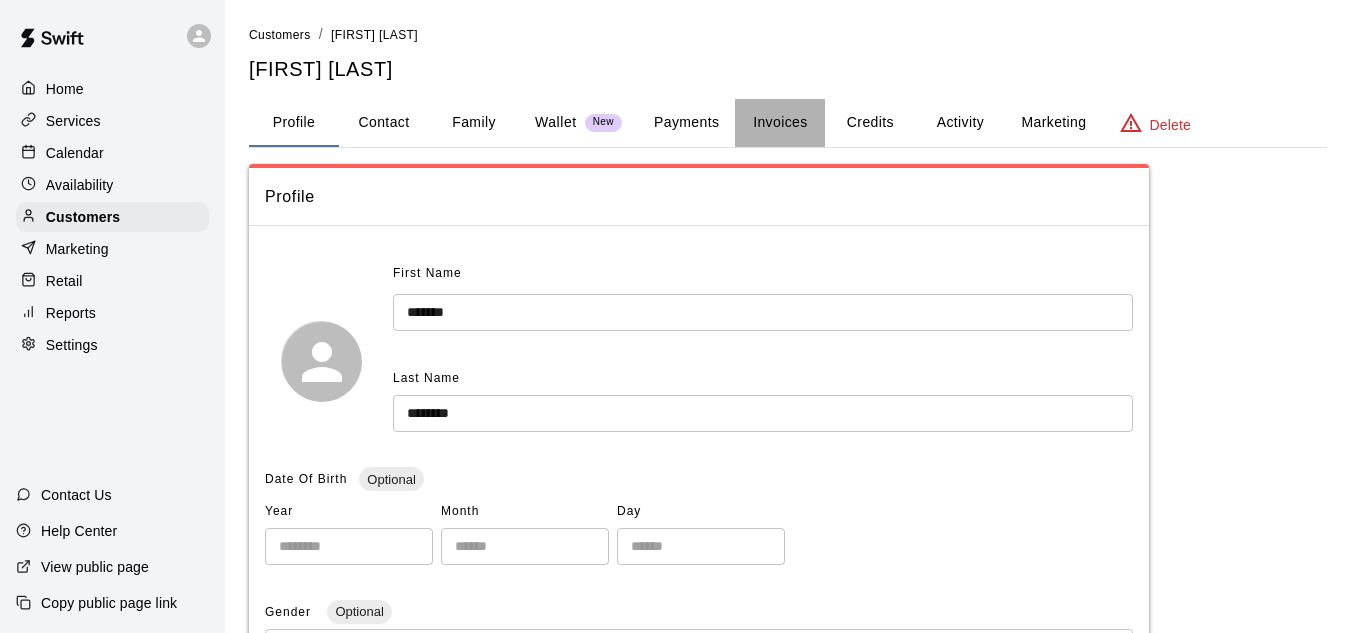 click on "Invoices" at bounding box center [780, 123] 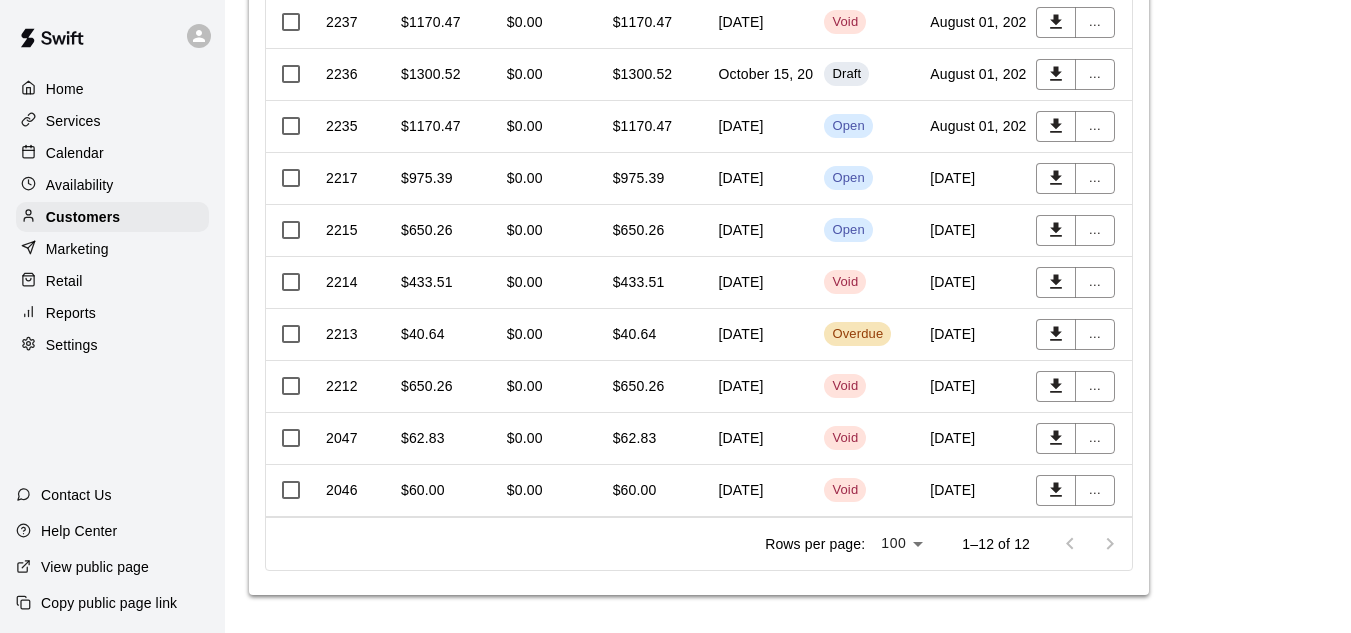 scroll, scrollTop: 584, scrollLeft: 0, axis: vertical 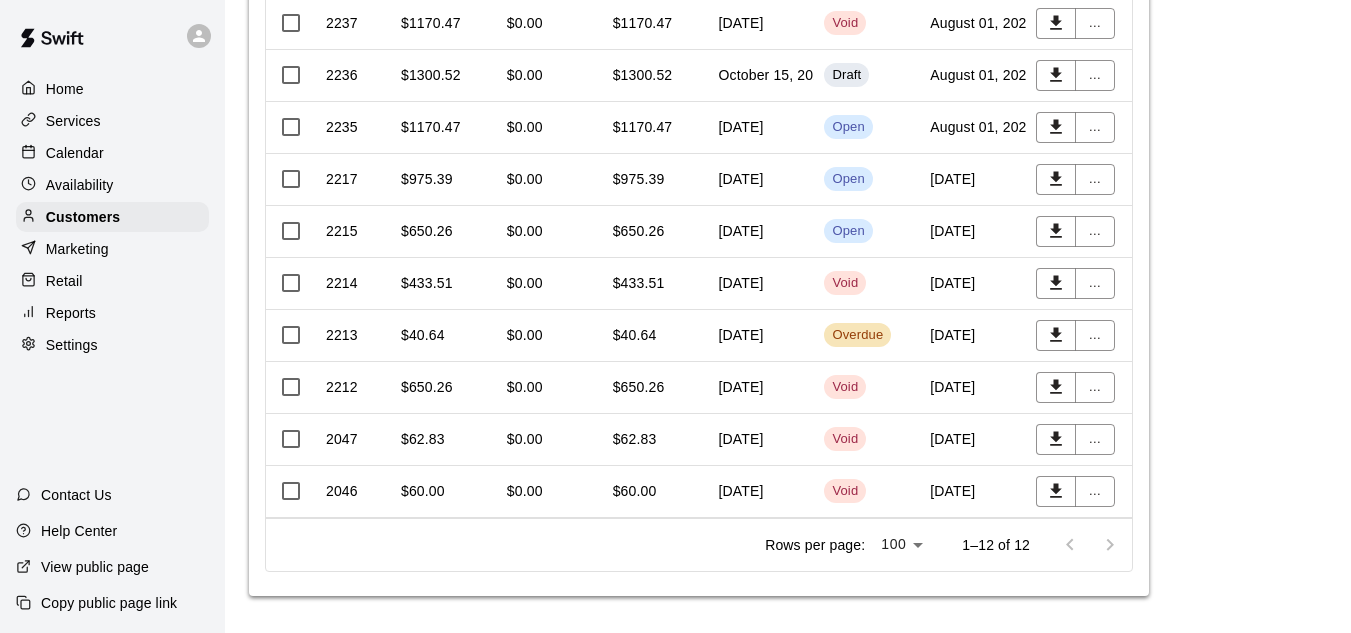 click on "July 29, 2025" at bounding box center [762, 336] 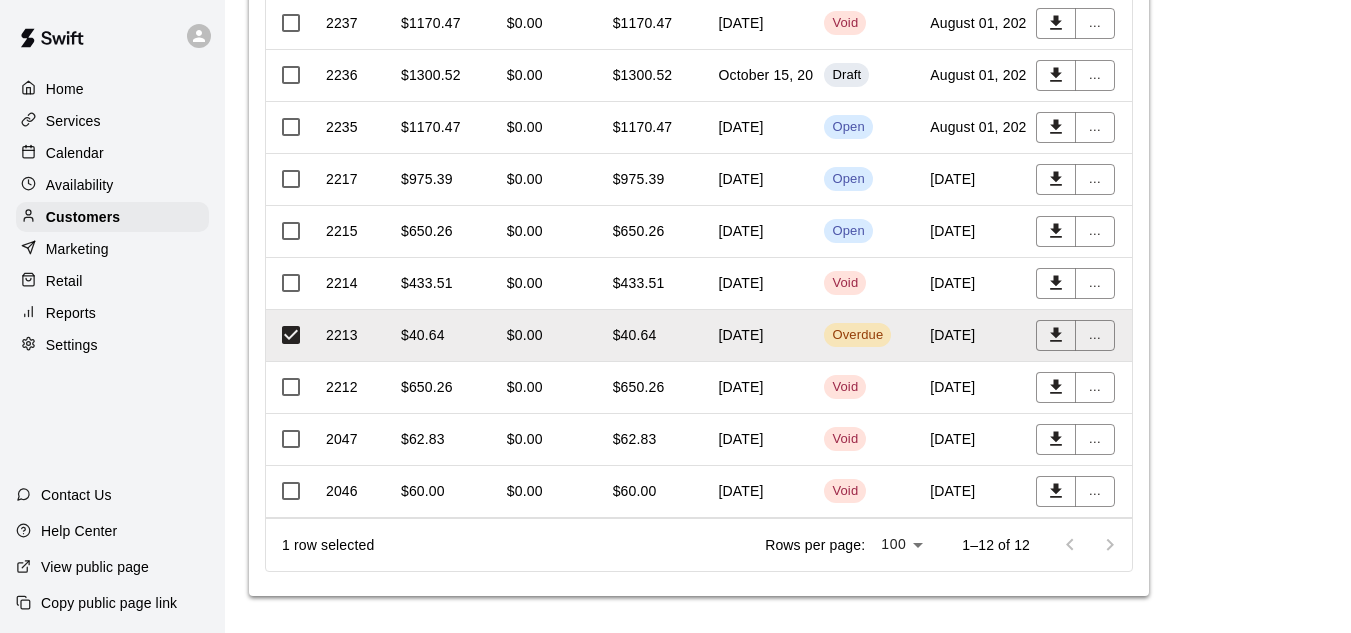 click on "$0.00" at bounding box center [525, 335] 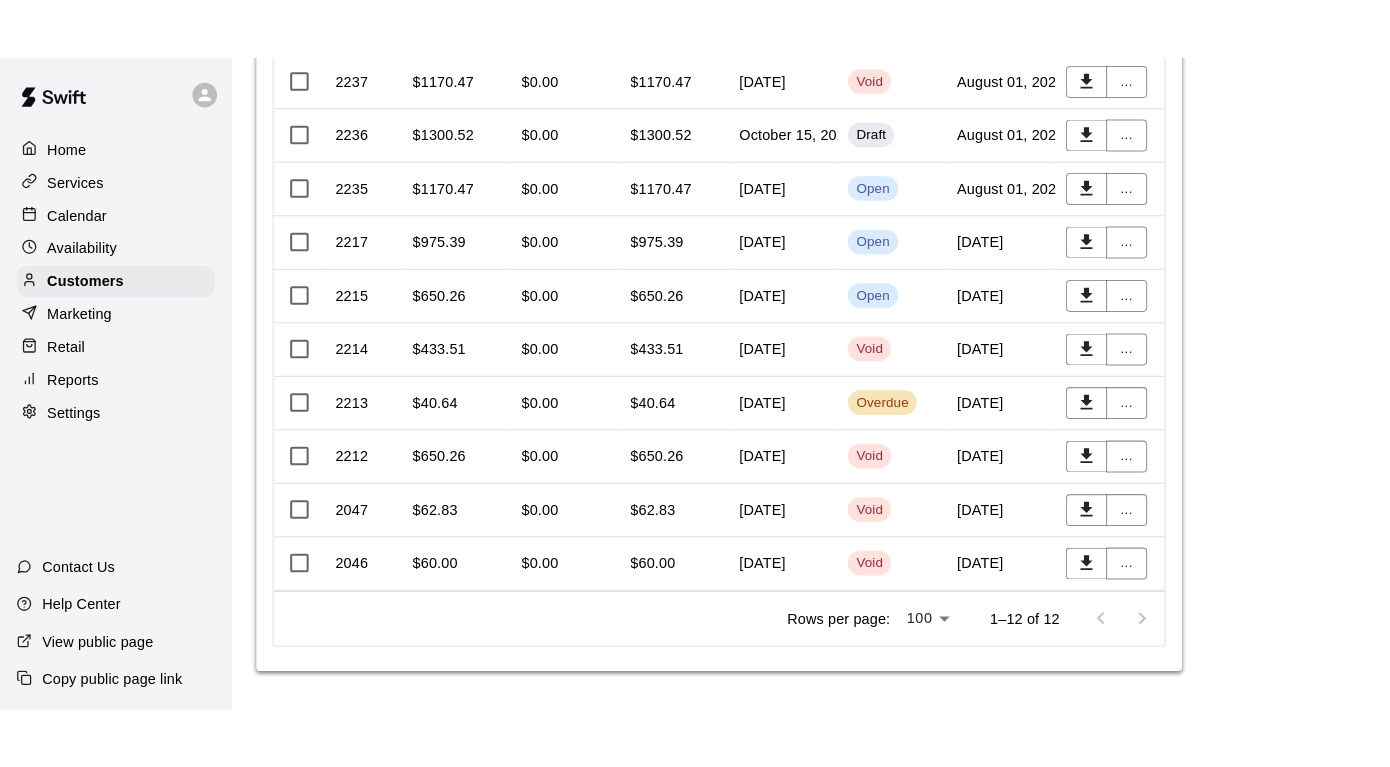 scroll, scrollTop: 450, scrollLeft: 0, axis: vertical 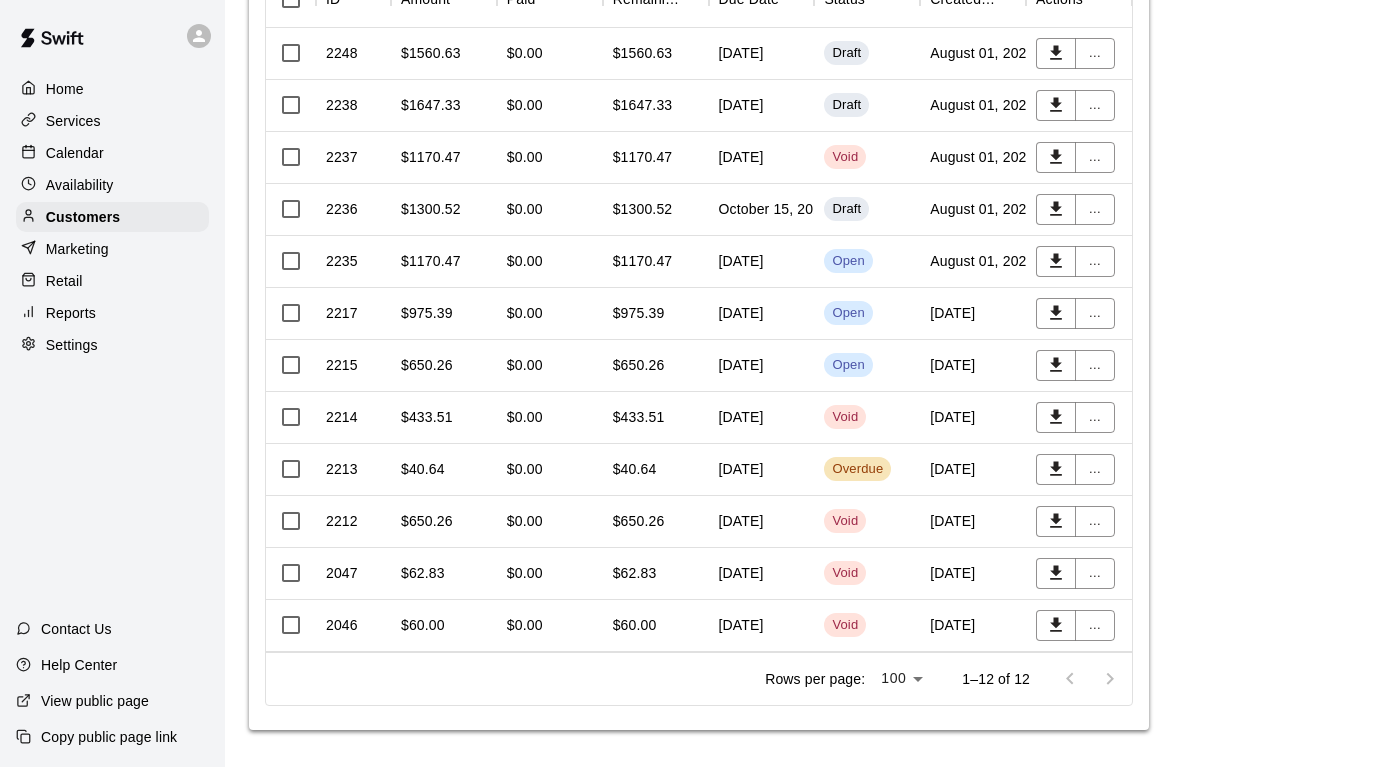 click on "July 29, 2025" at bounding box center [762, 470] 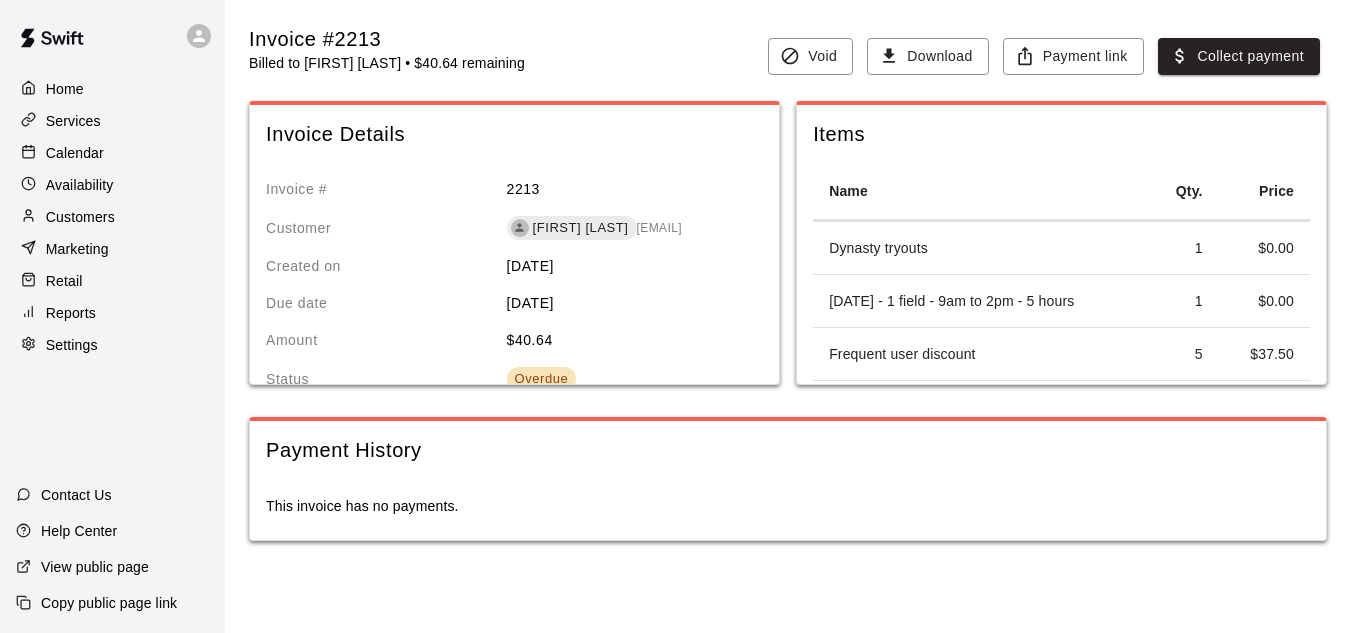 scroll, scrollTop: 0, scrollLeft: 0, axis: both 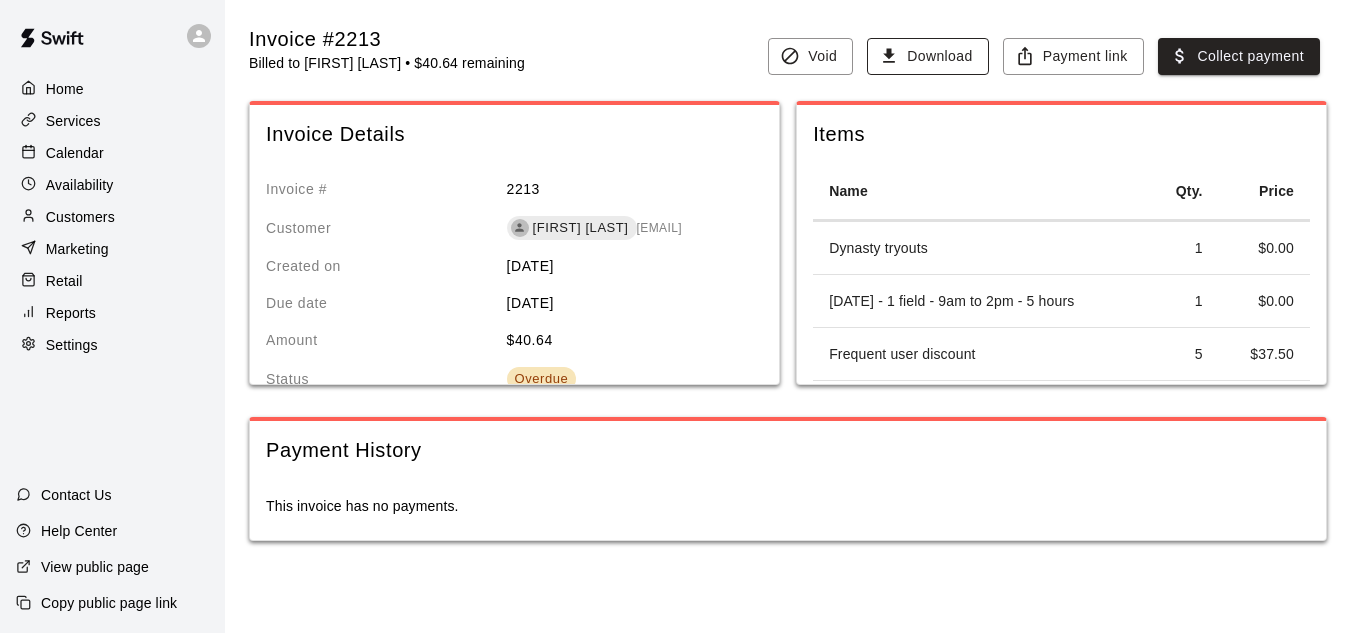 click on "Download" at bounding box center [927, 56] 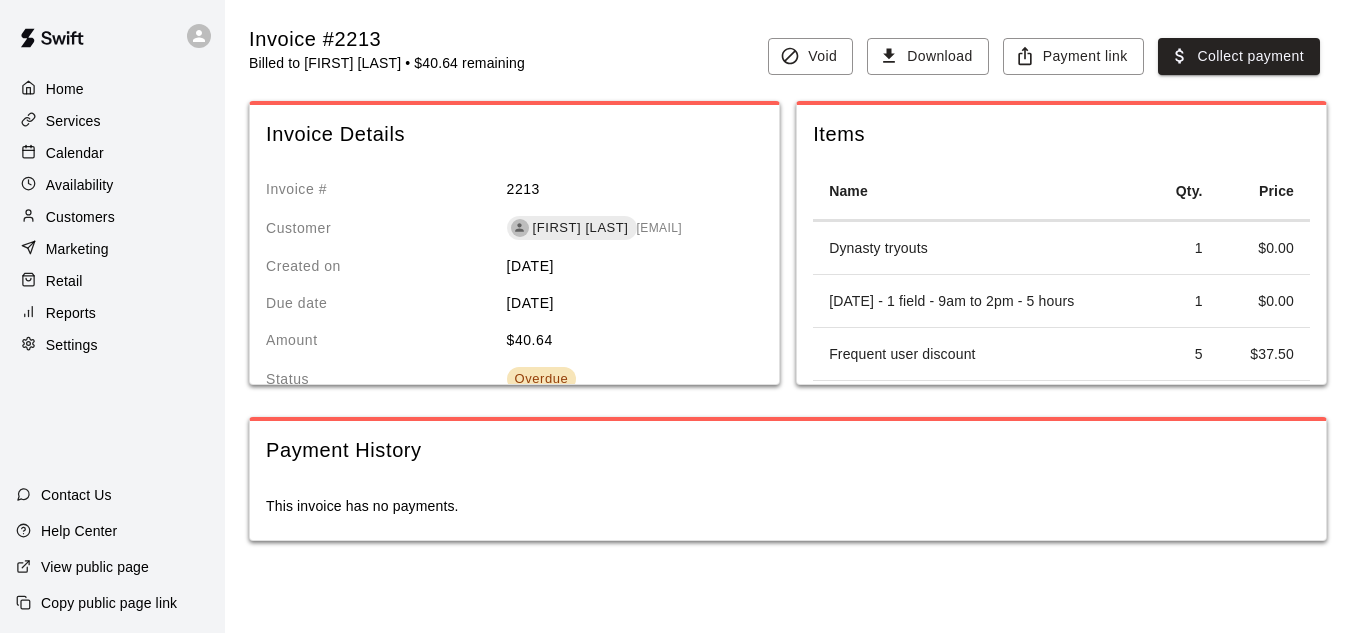scroll, scrollTop: 14, scrollLeft: 0, axis: vertical 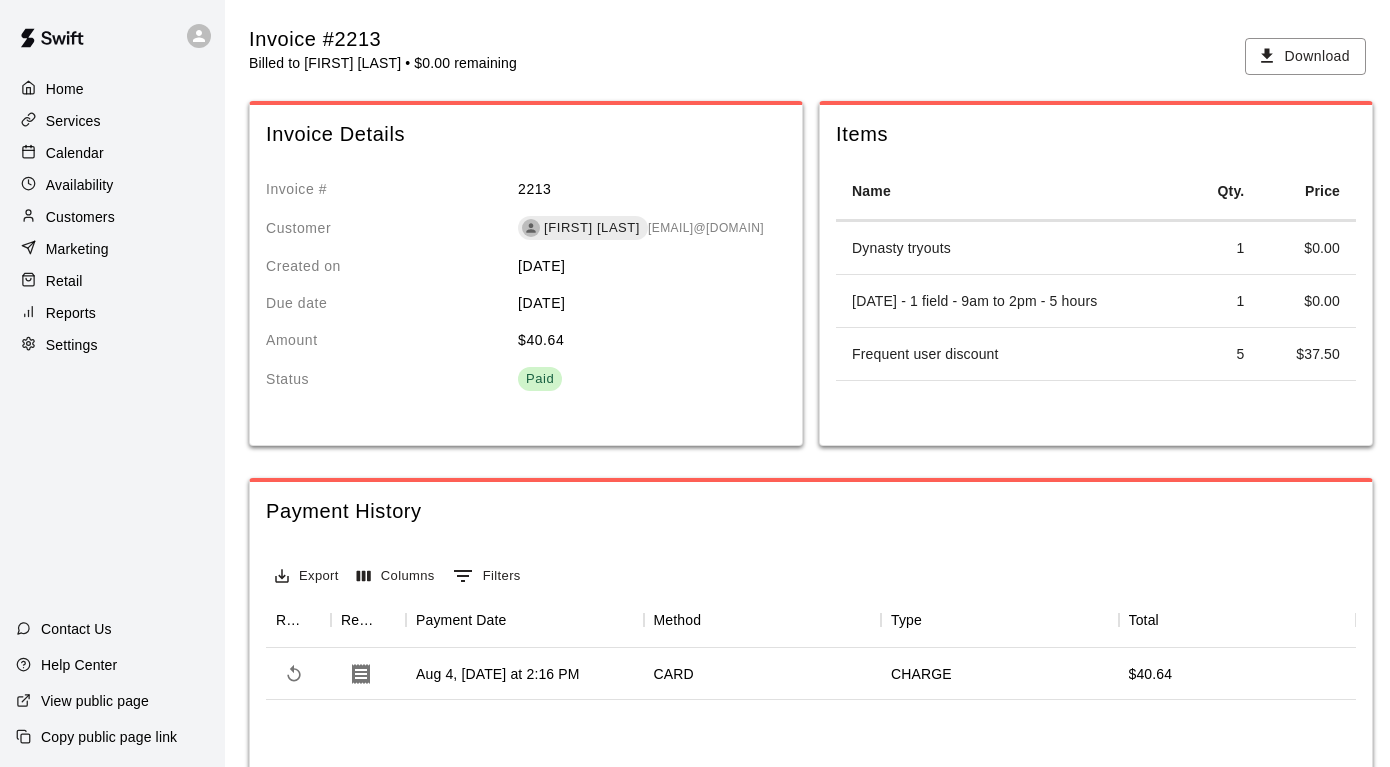click on "Invoice #2213 Billed to [FIRST] [LAST] • $0.00 remaining Download Invoice Details Invoice # 2213 Customer [FIRST] [LAST] [EMAIL]@[DOMAIN] Created on [DATE] Due date [DATE] Amount $ 40.64 Status Paid Items Name Qty. Price Dynasty tryouts 1 $ 0.00 [DATE] - 1 field - 9am to 2pm - 5 hours 1 $ 0.00 Frequent user discount 5 $ 37.50 Payment History Export Columns 0 Filters Refund Receipt Payment Date Method Type Total Aug 4, 2025 at 2:16 PM CARD CHARGE $40.64 Rows per page: 100 *** 1–1 of 1" at bounding box center (811, 525) 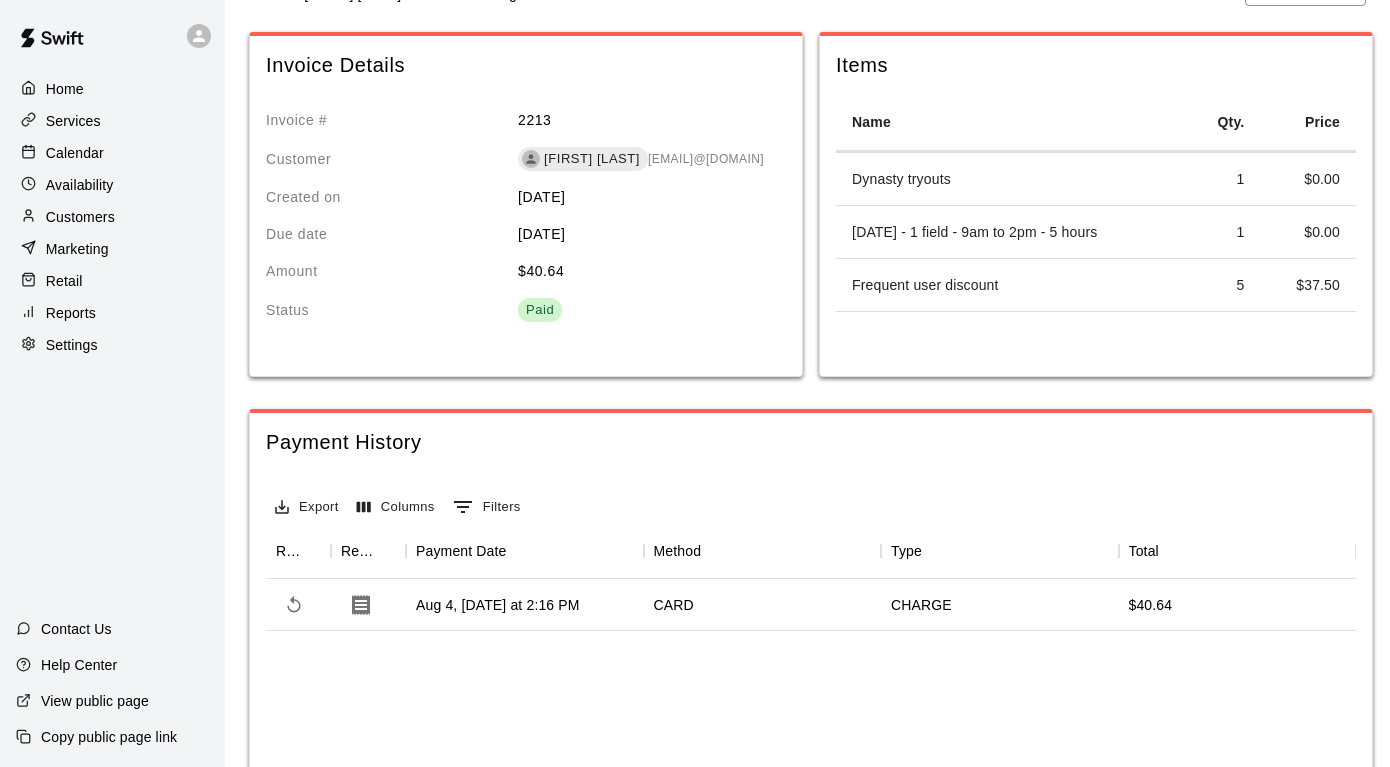 scroll, scrollTop: 71, scrollLeft: 0, axis: vertical 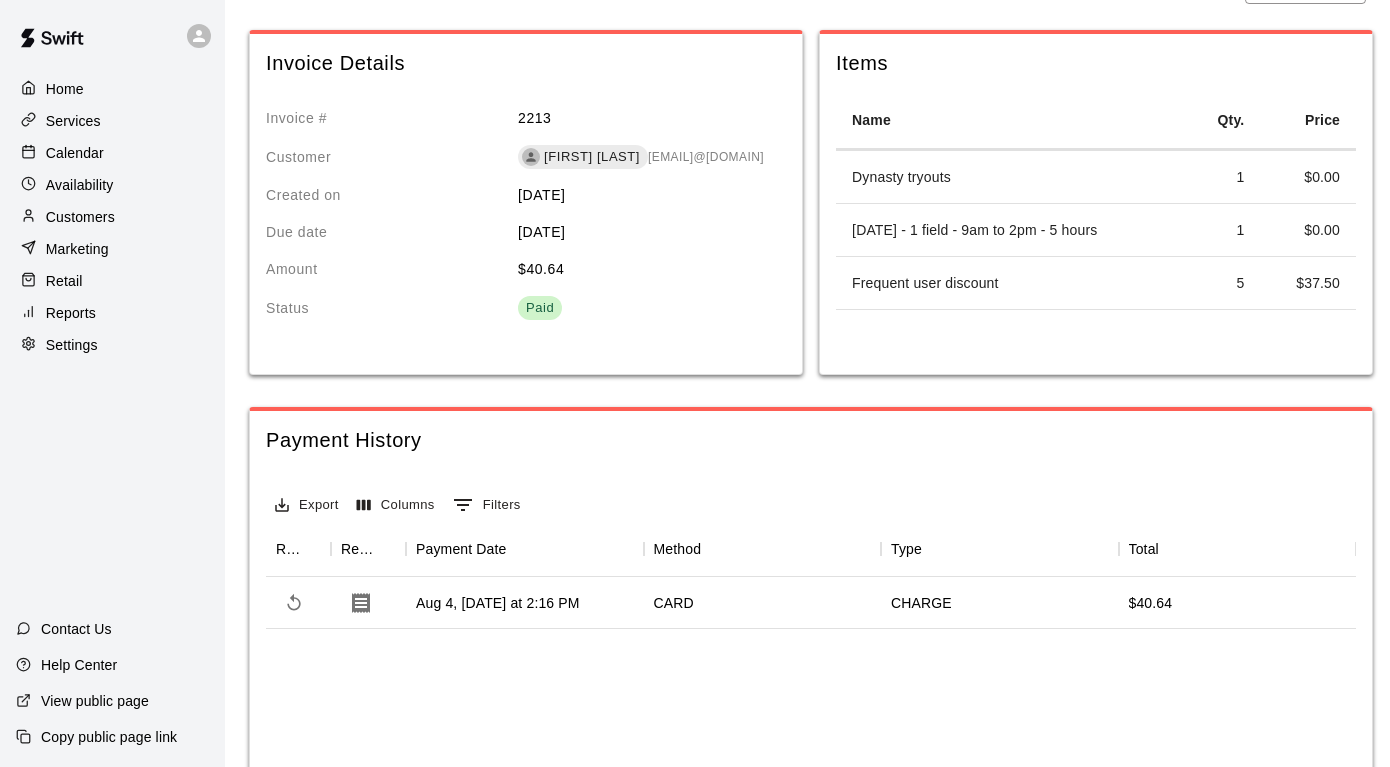 click on "Calendar" at bounding box center [112, 153] 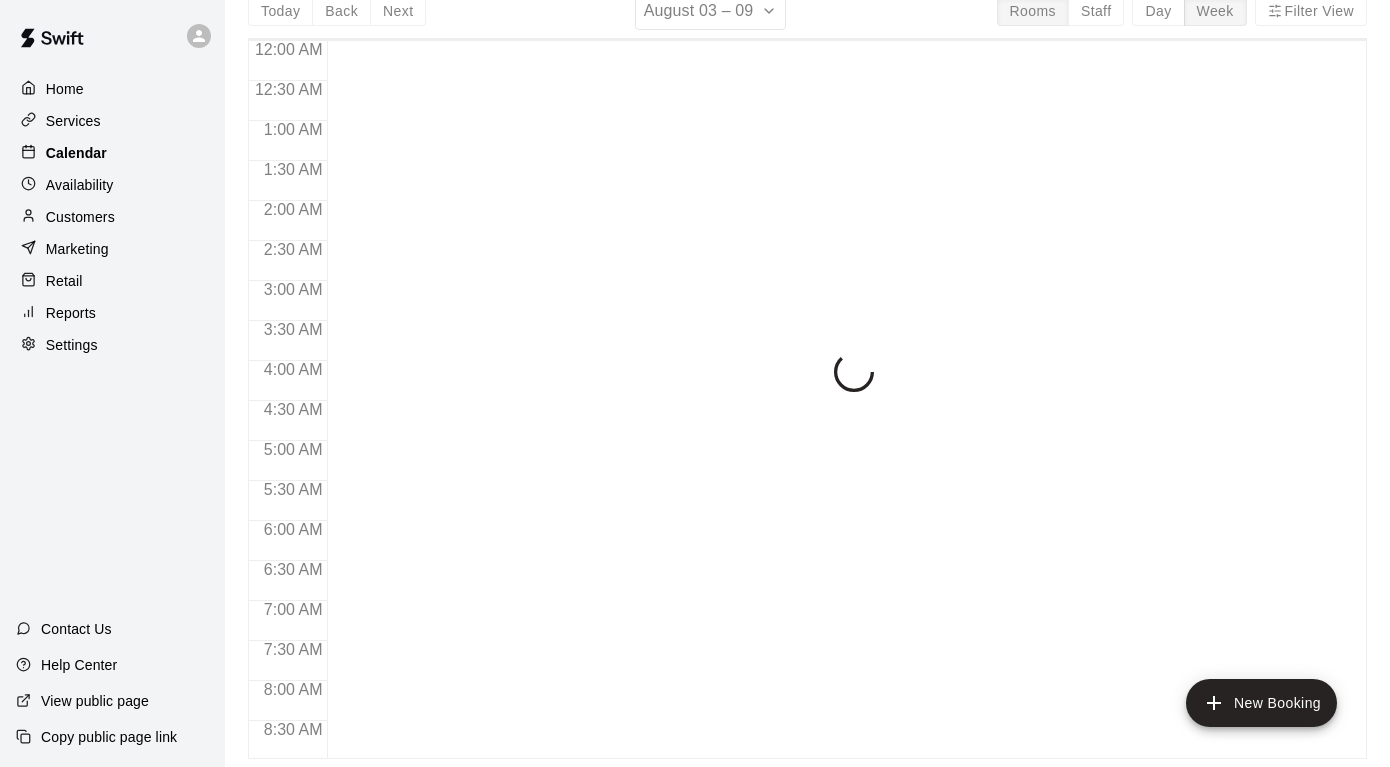 scroll, scrollTop: 0, scrollLeft: 0, axis: both 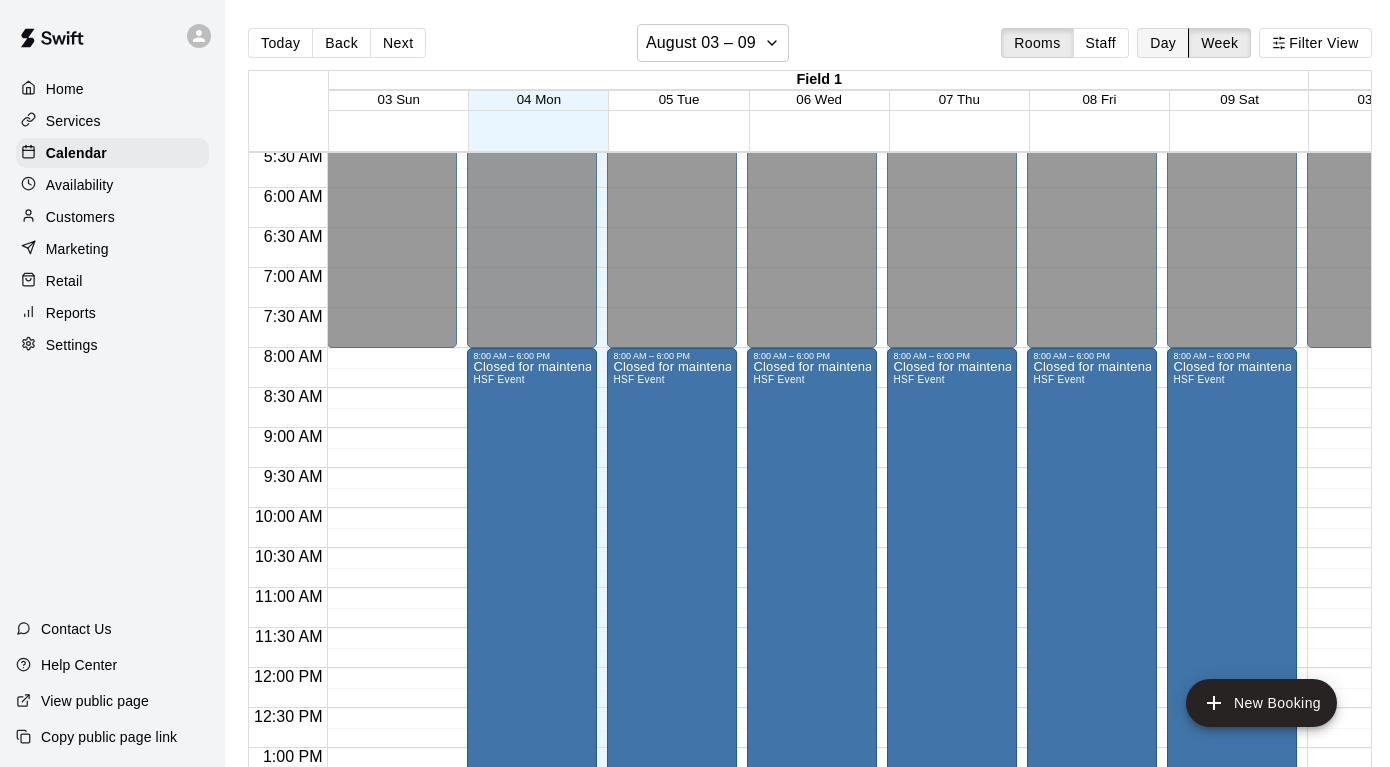 click on "Day" at bounding box center (1163, 43) 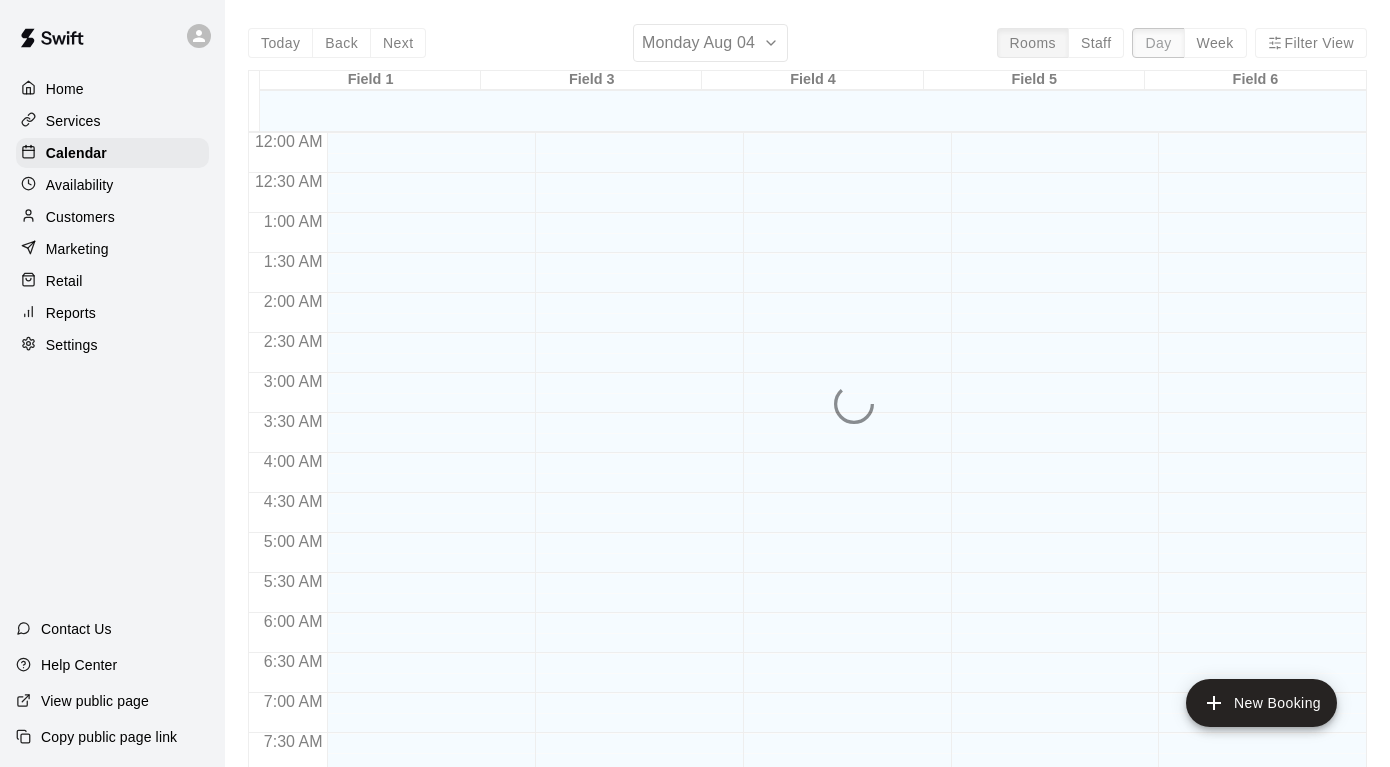 scroll, scrollTop: 1150, scrollLeft: 0, axis: vertical 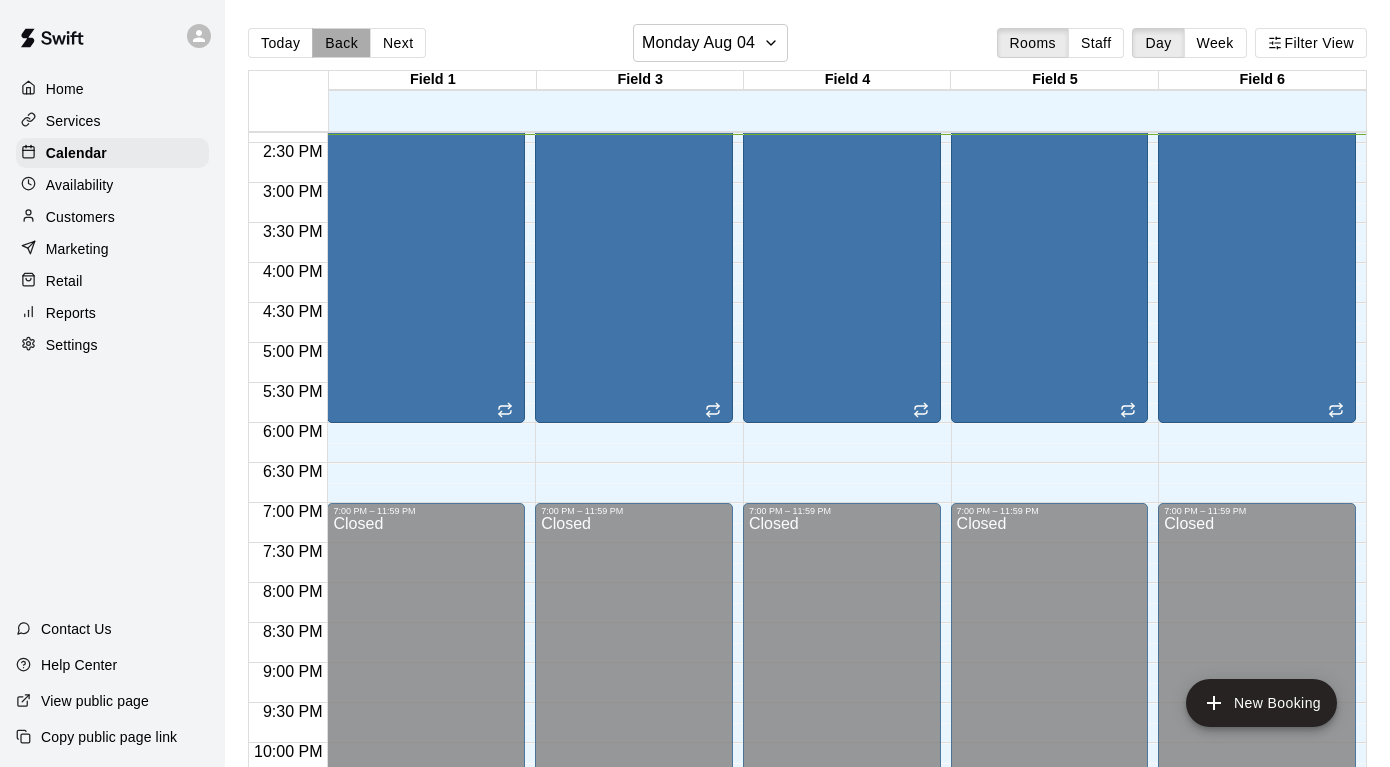 click on "Back" at bounding box center (341, 43) 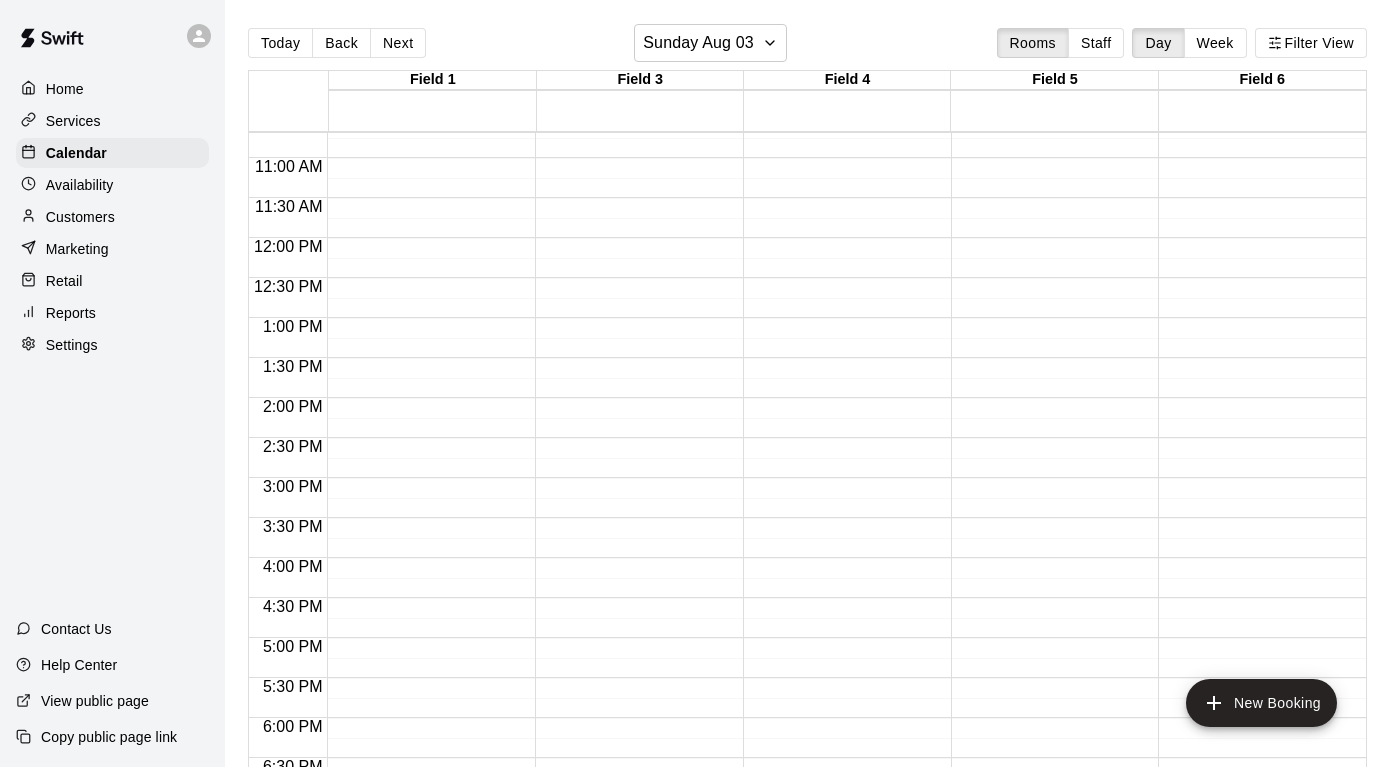 scroll, scrollTop: 934, scrollLeft: 0, axis: vertical 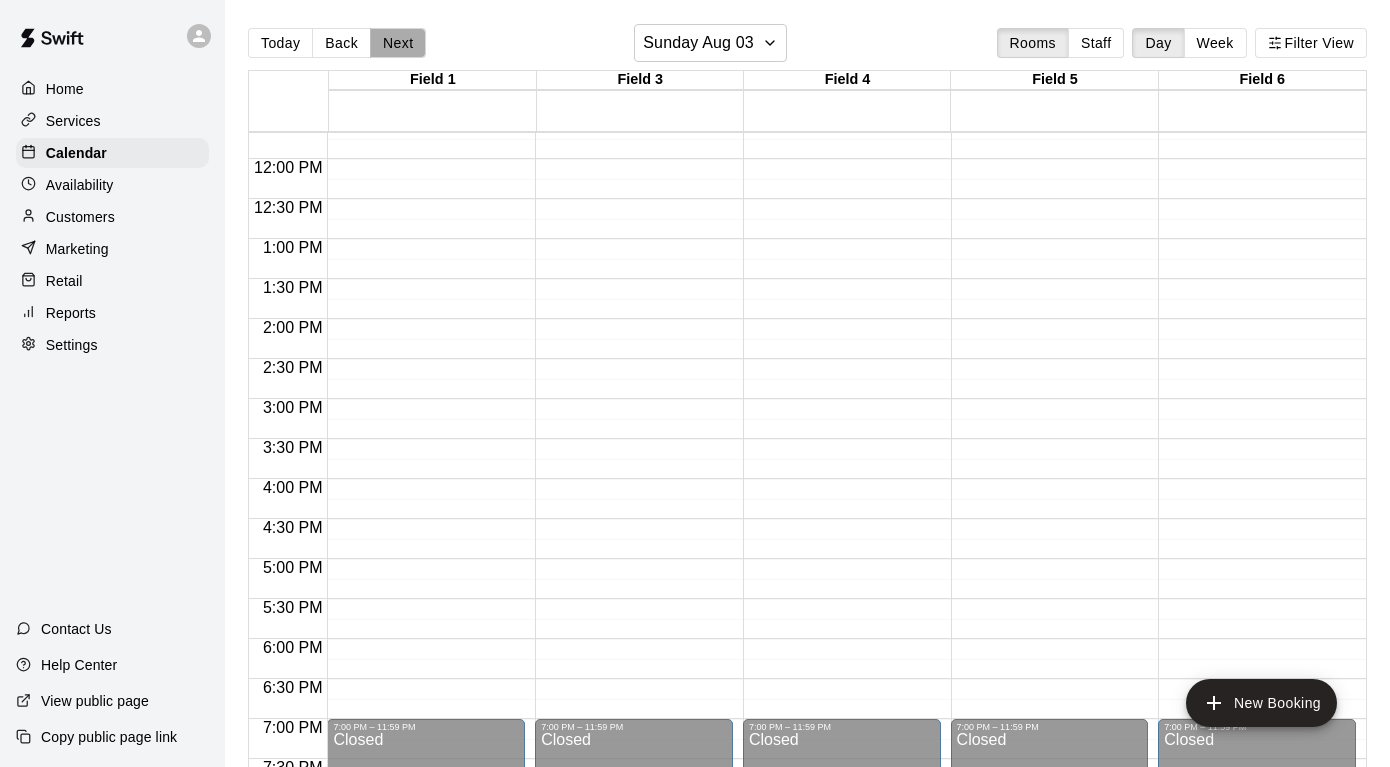 click on "Next" at bounding box center (398, 43) 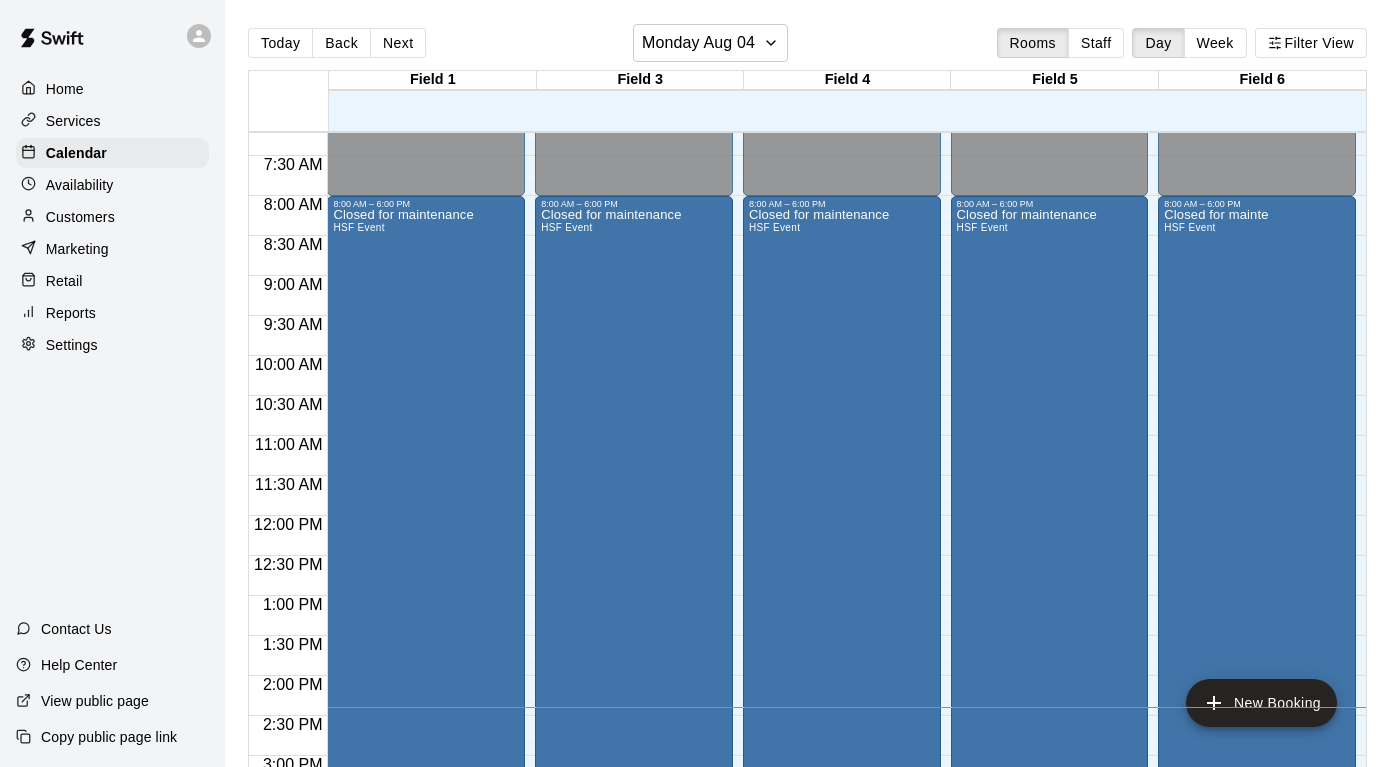 scroll, scrollTop: 447, scrollLeft: 0, axis: vertical 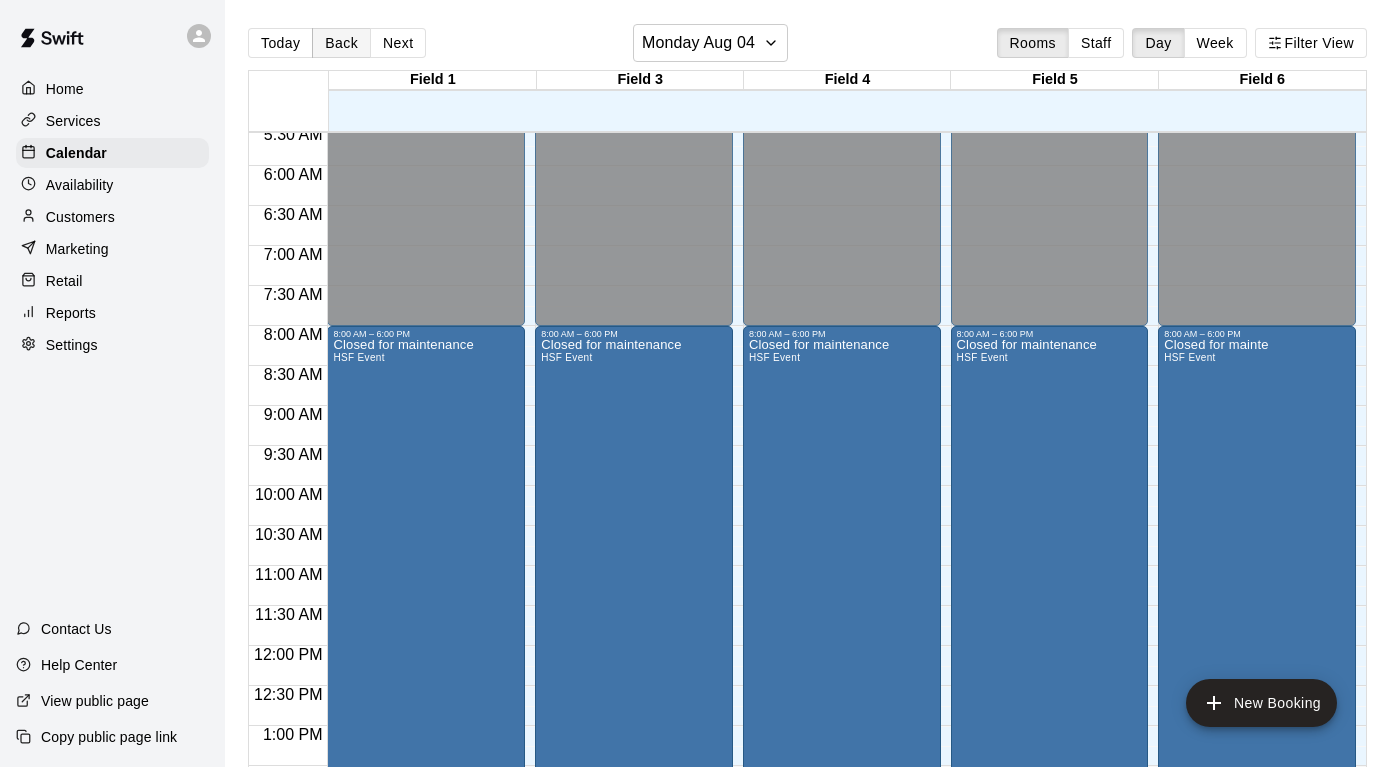 click on "Back" at bounding box center [341, 43] 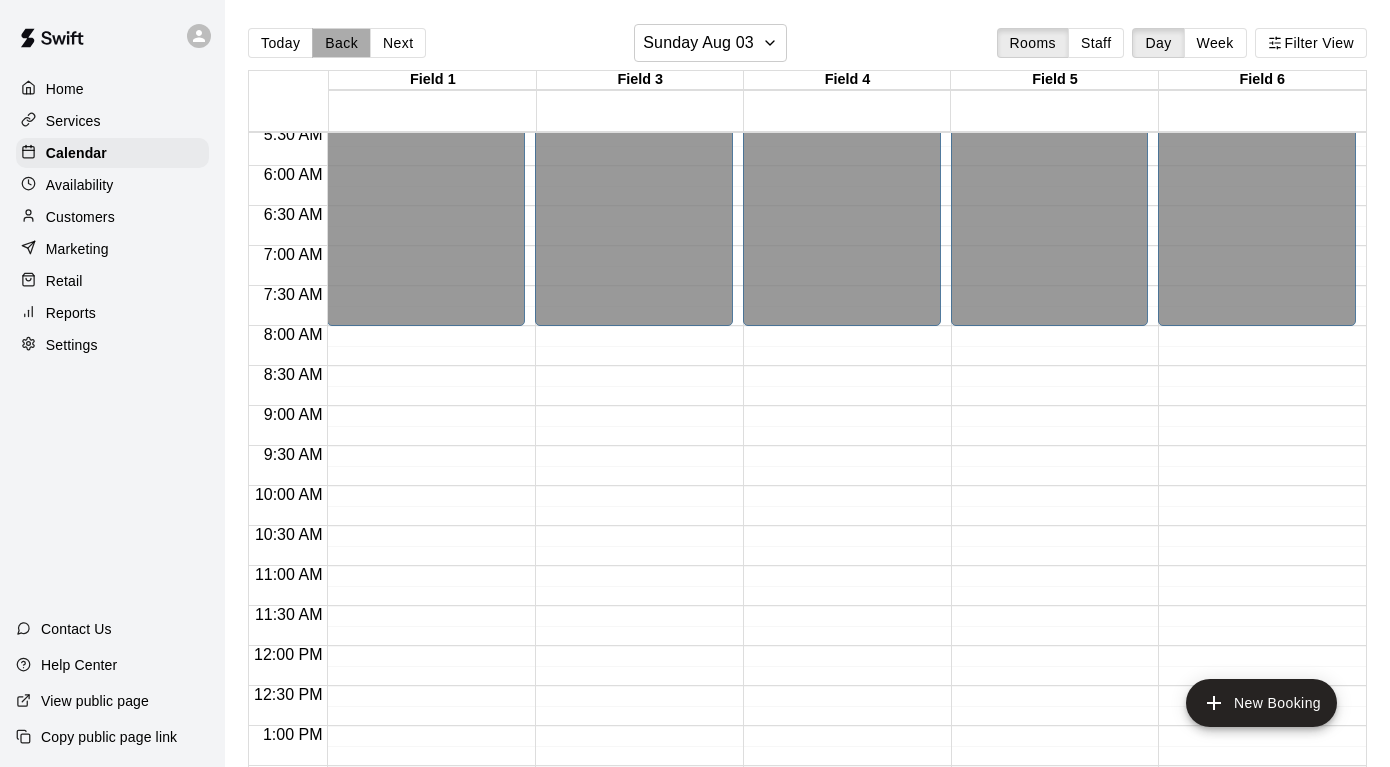 click on "Back" at bounding box center [341, 43] 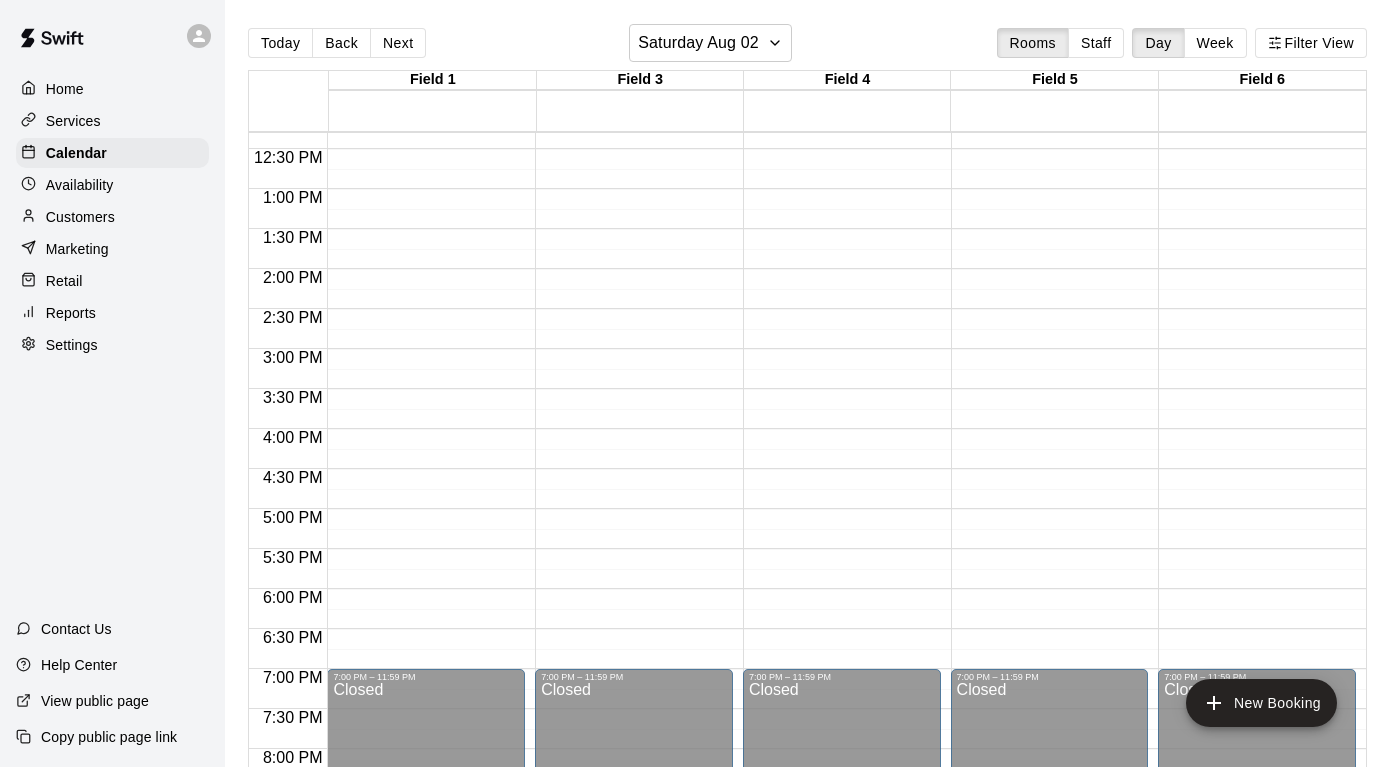 scroll, scrollTop: 913, scrollLeft: 0, axis: vertical 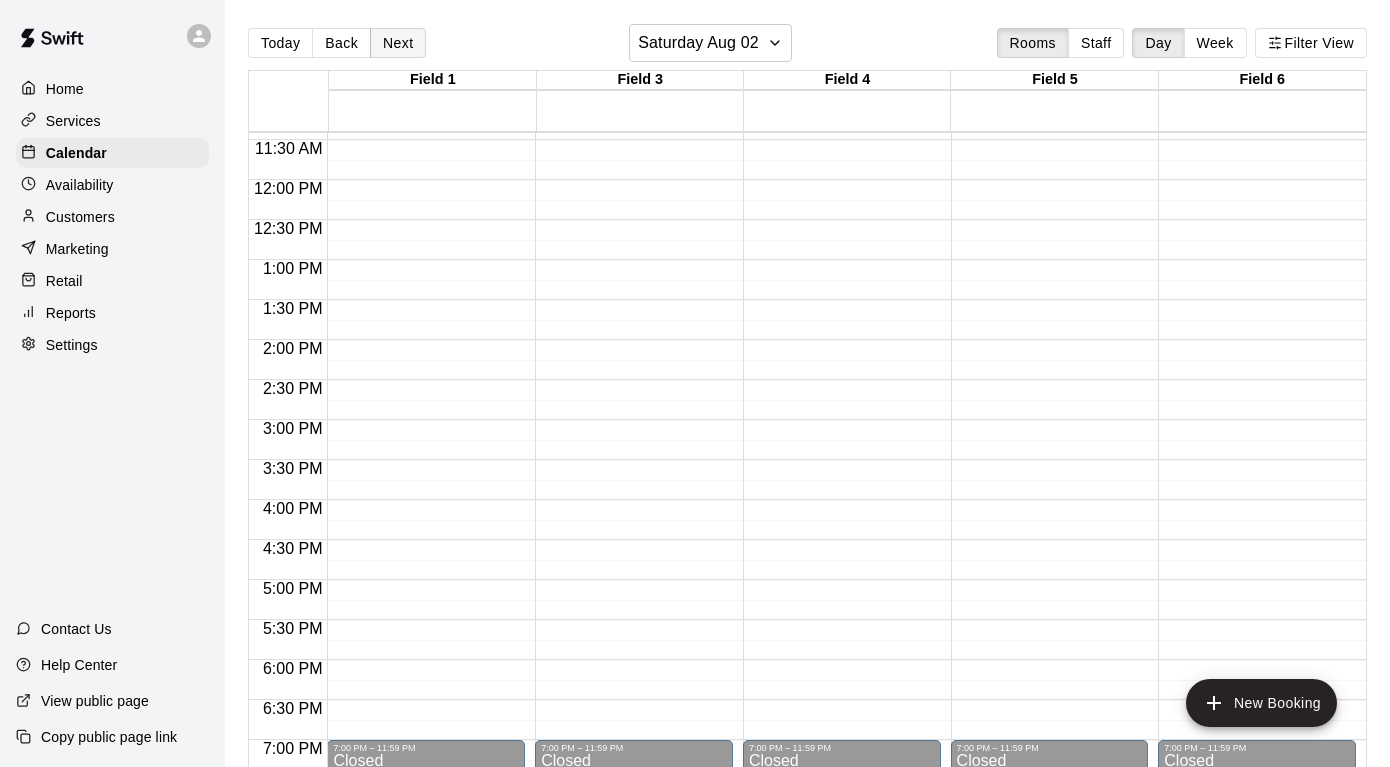 click on "Next" at bounding box center (398, 43) 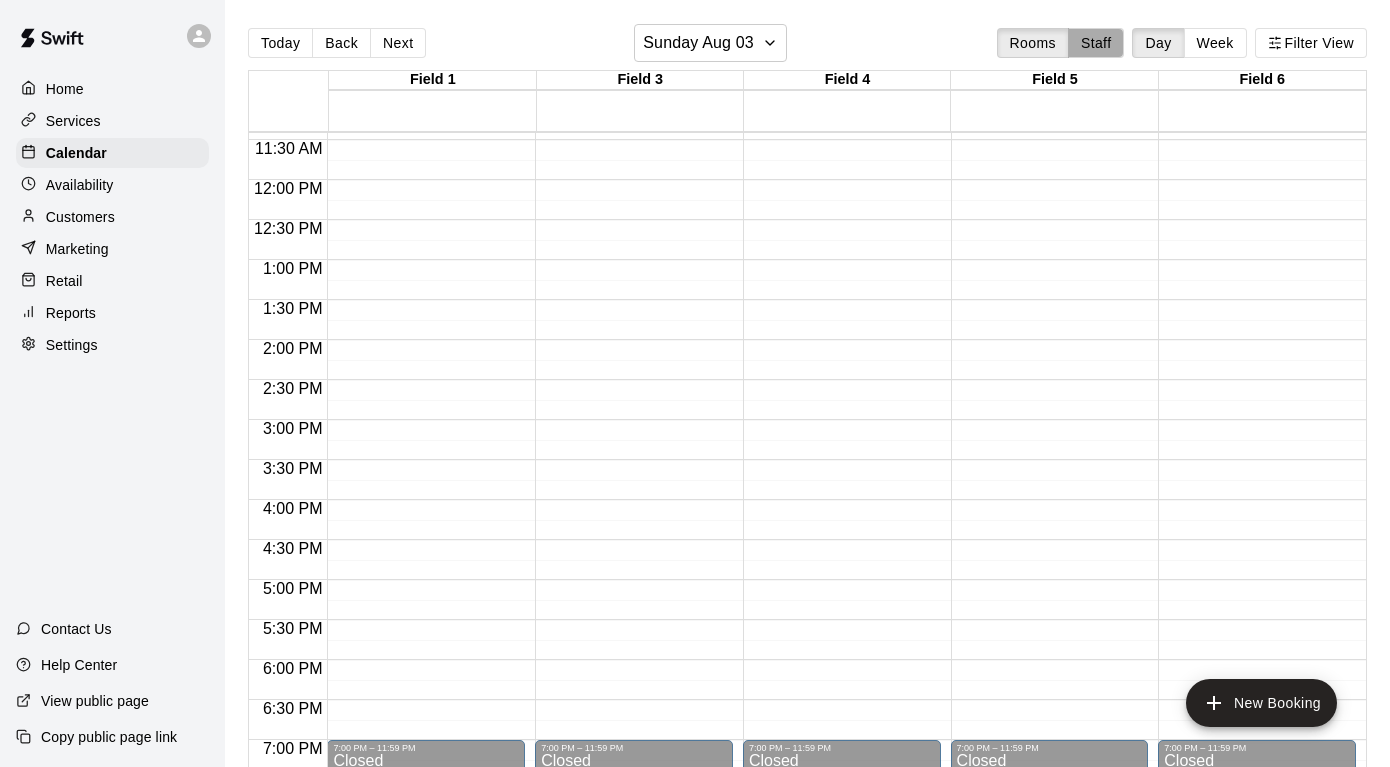 click on "Staff" at bounding box center [1096, 43] 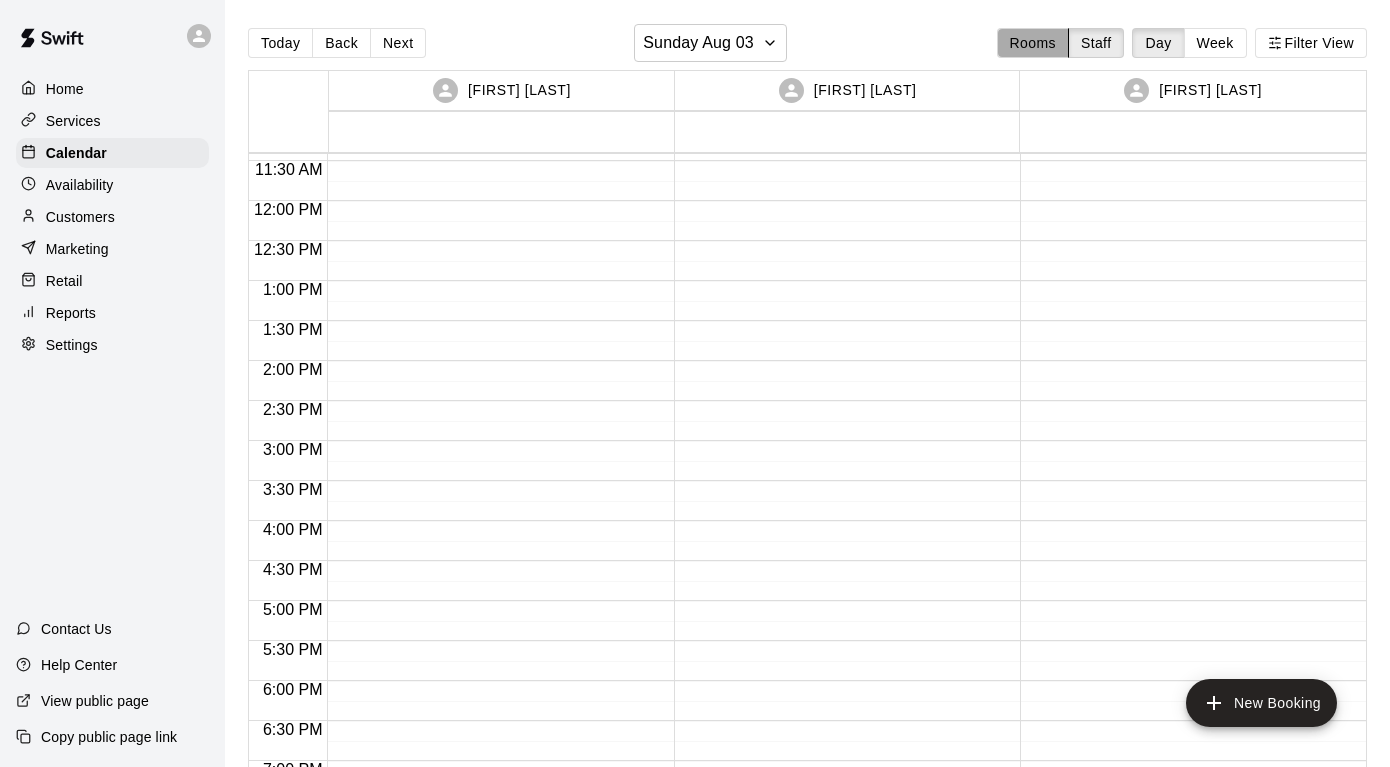 click on "Rooms" at bounding box center (1033, 43) 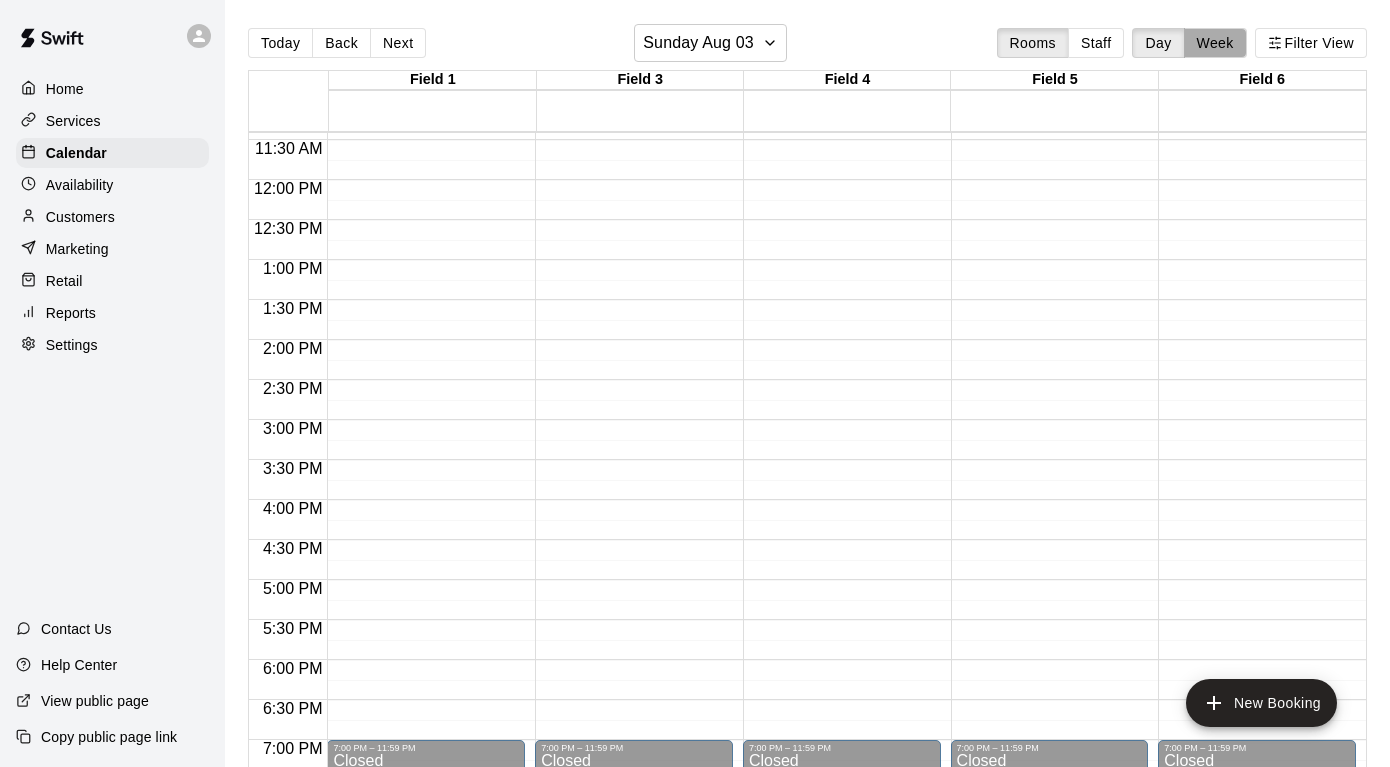 click on "Week" at bounding box center (1215, 43) 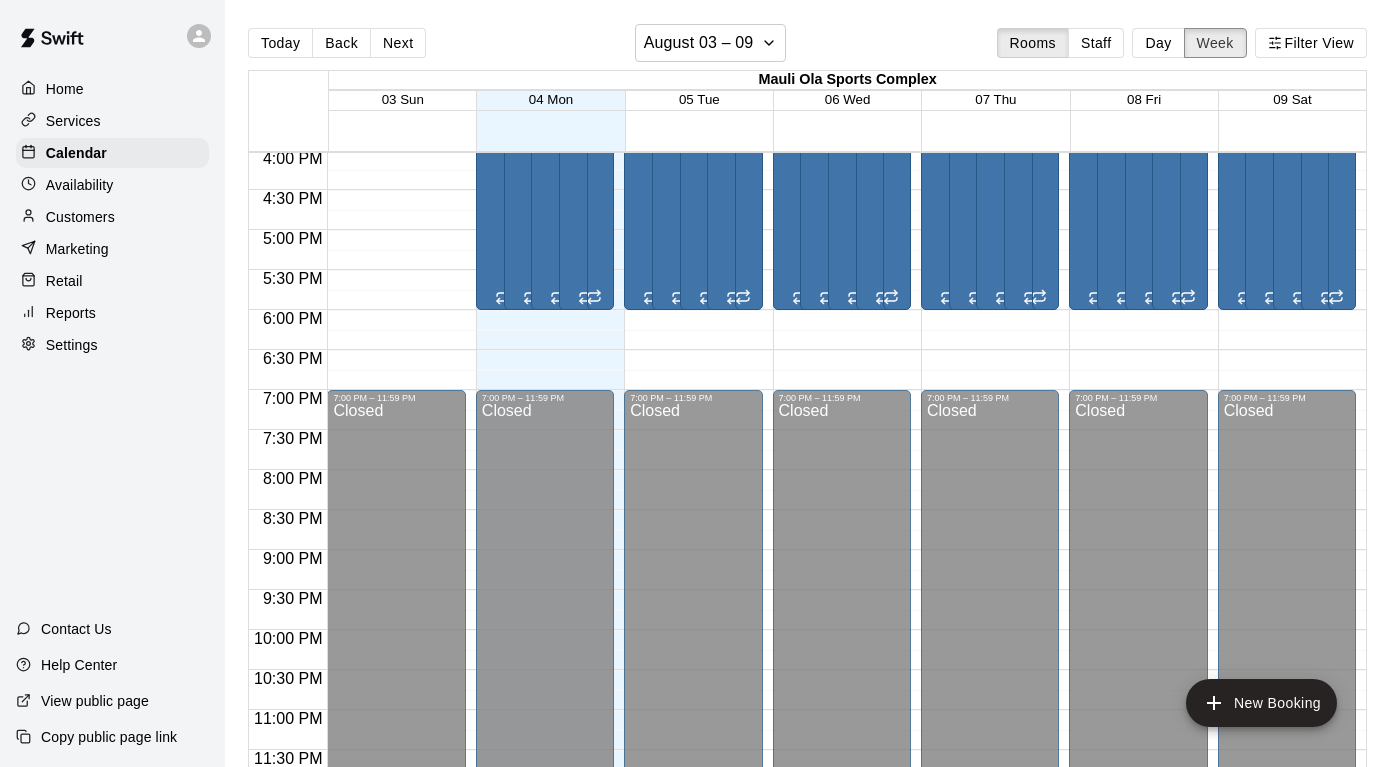scroll, scrollTop: 1283, scrollLeft: 0, axis: vertical 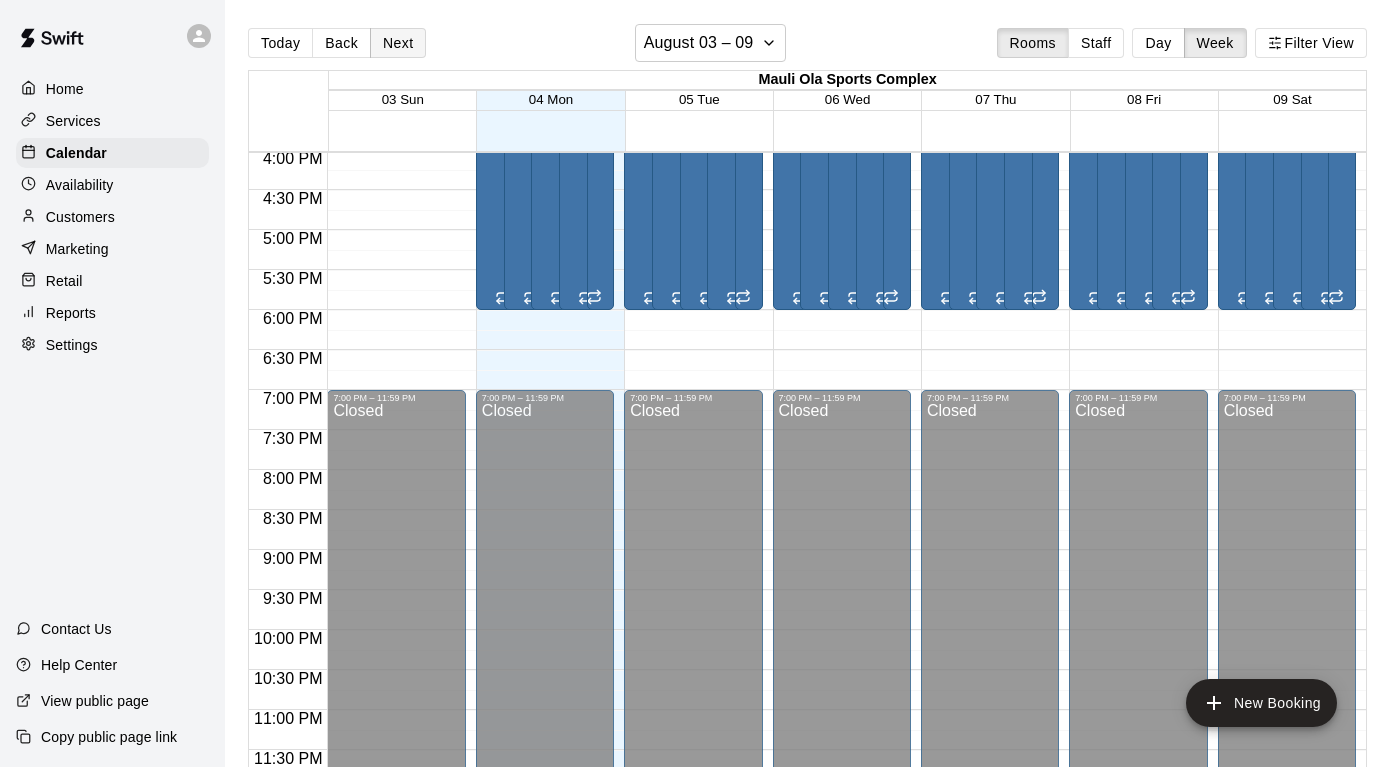 click on "Next" at bounding box center (398, 43) 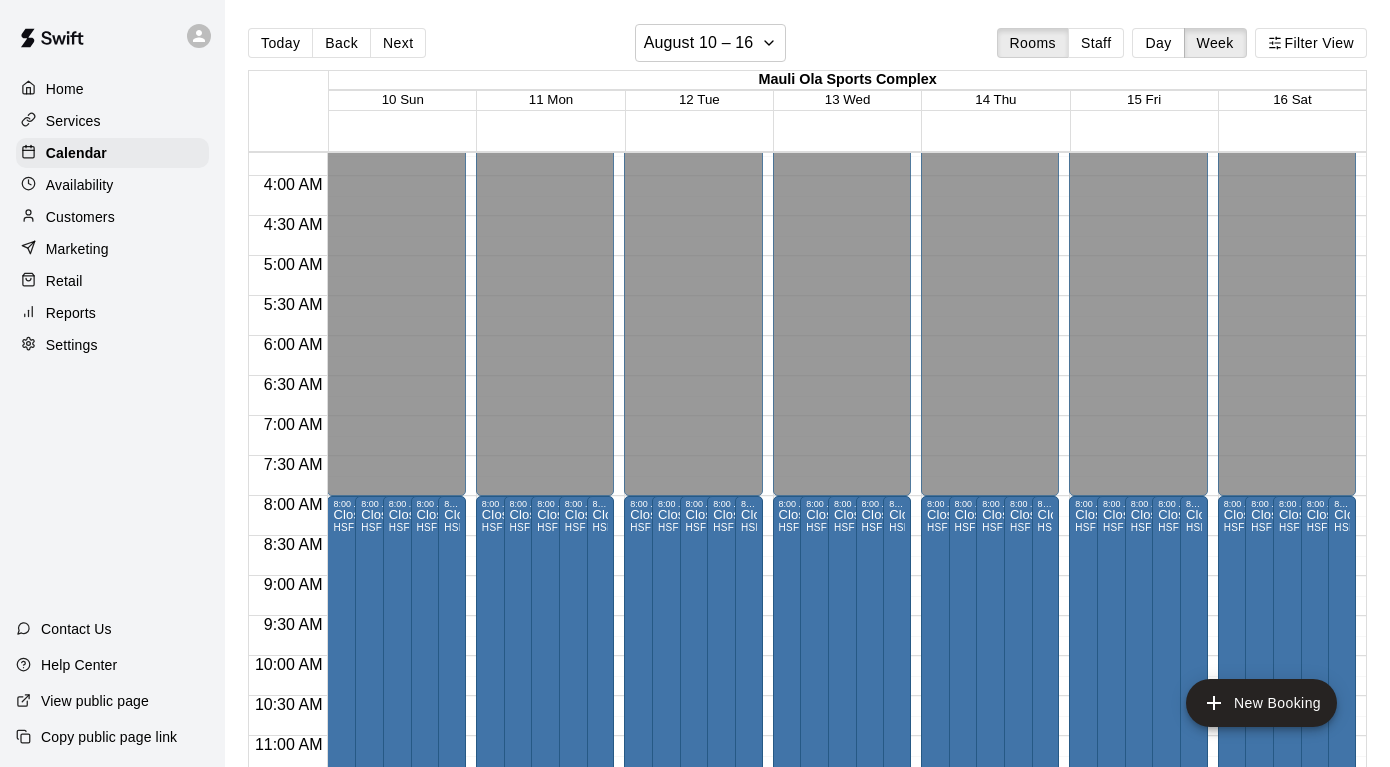 scroll, scrollTop: 364, scrollLeft: 0, axis: vertical 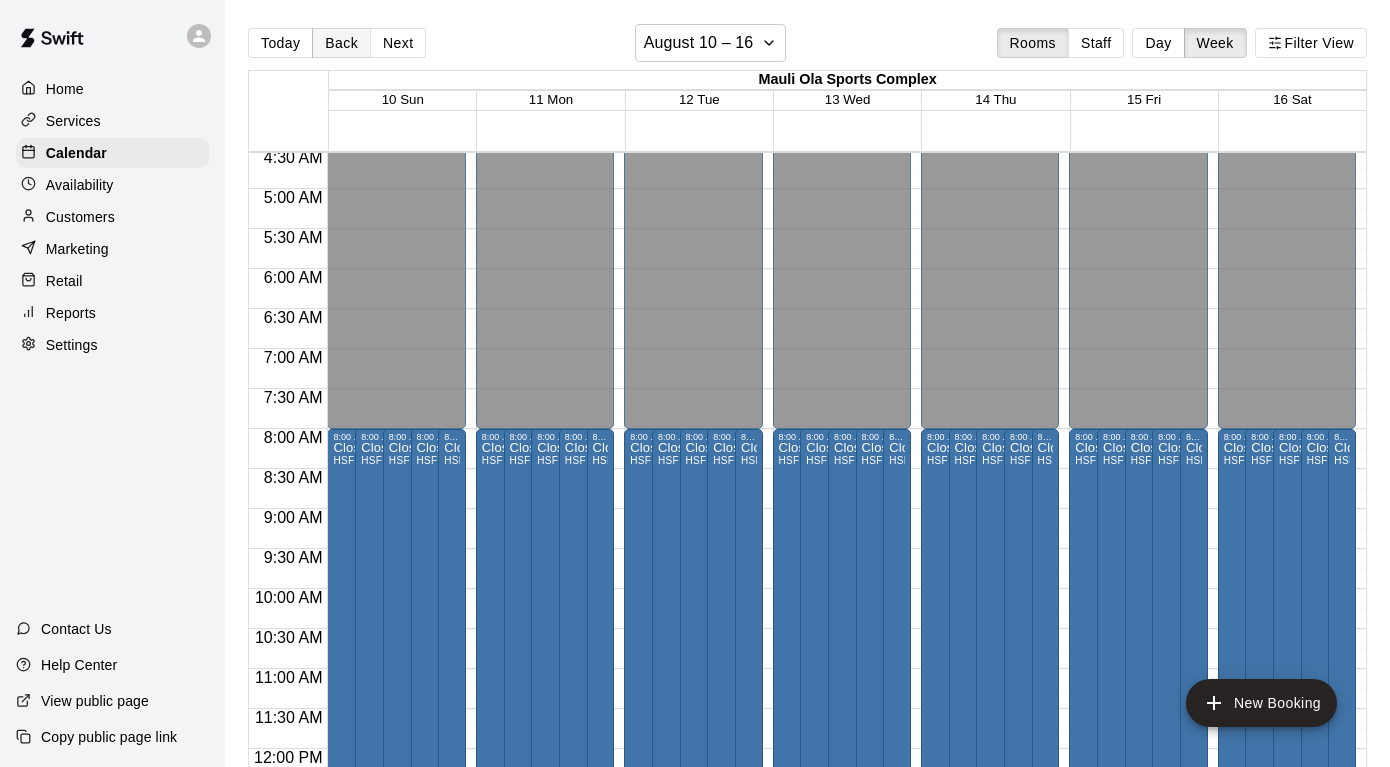 click on "Back" at bounding box center [341, 43] 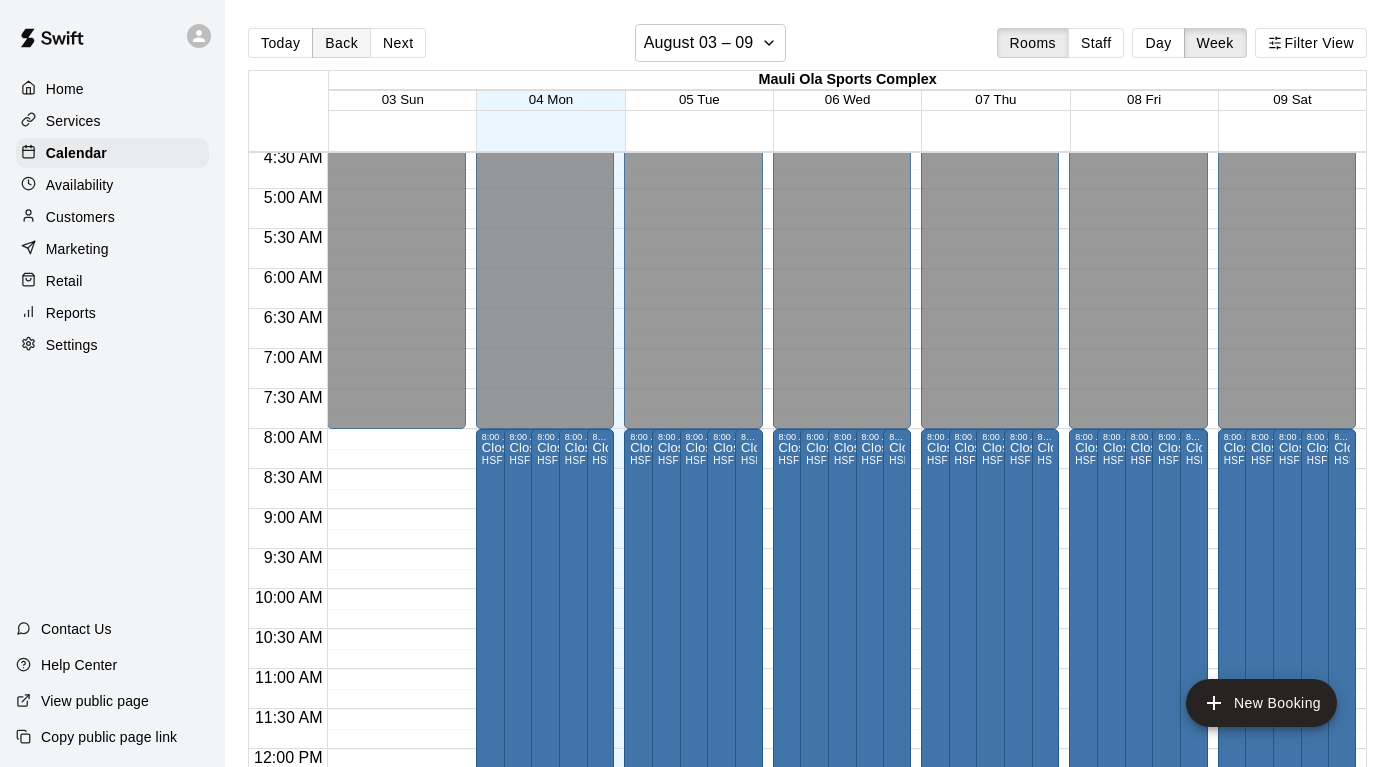 click on "Back" at bounding box center [341, 43] 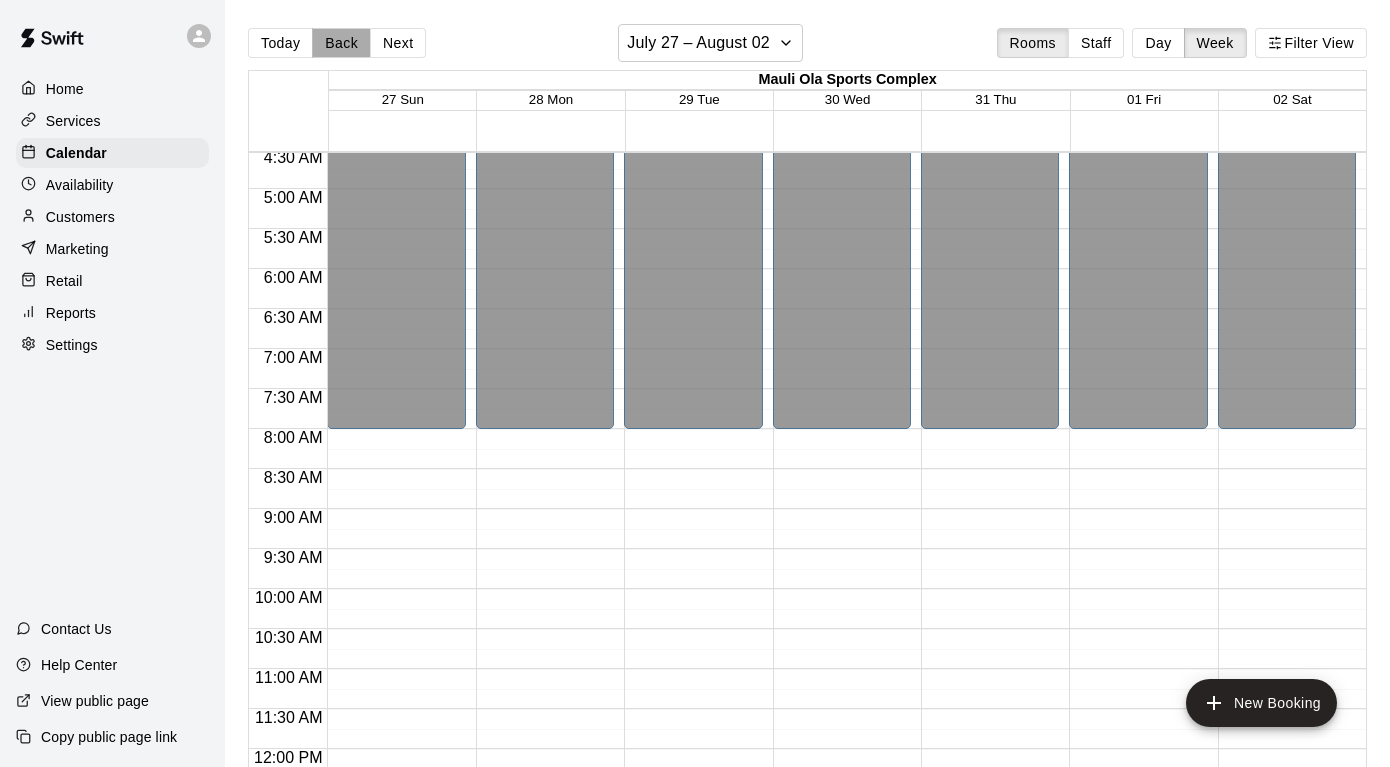 click on "Back" at bounding box center (341, 43) 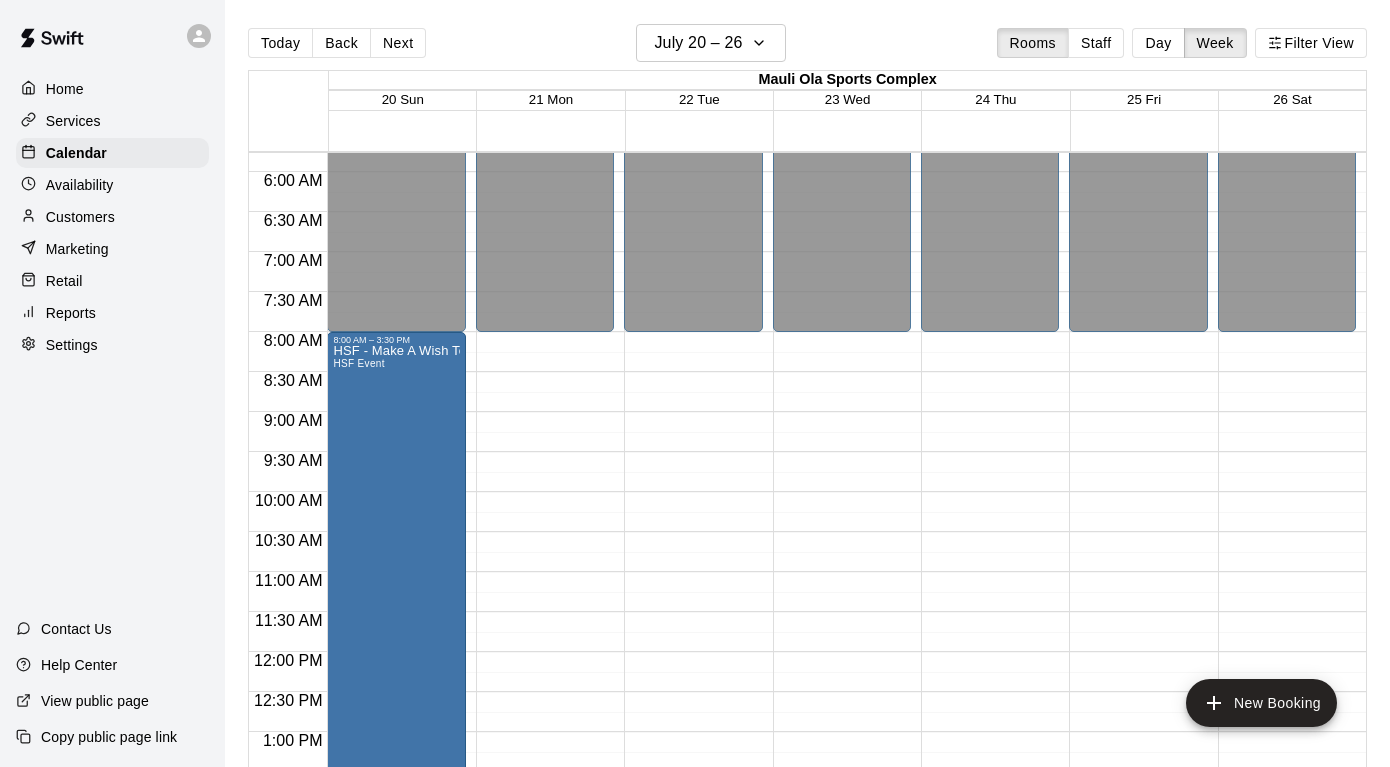 scroll, scrollTop: 472, scrollLeft: 0, axis: vertical 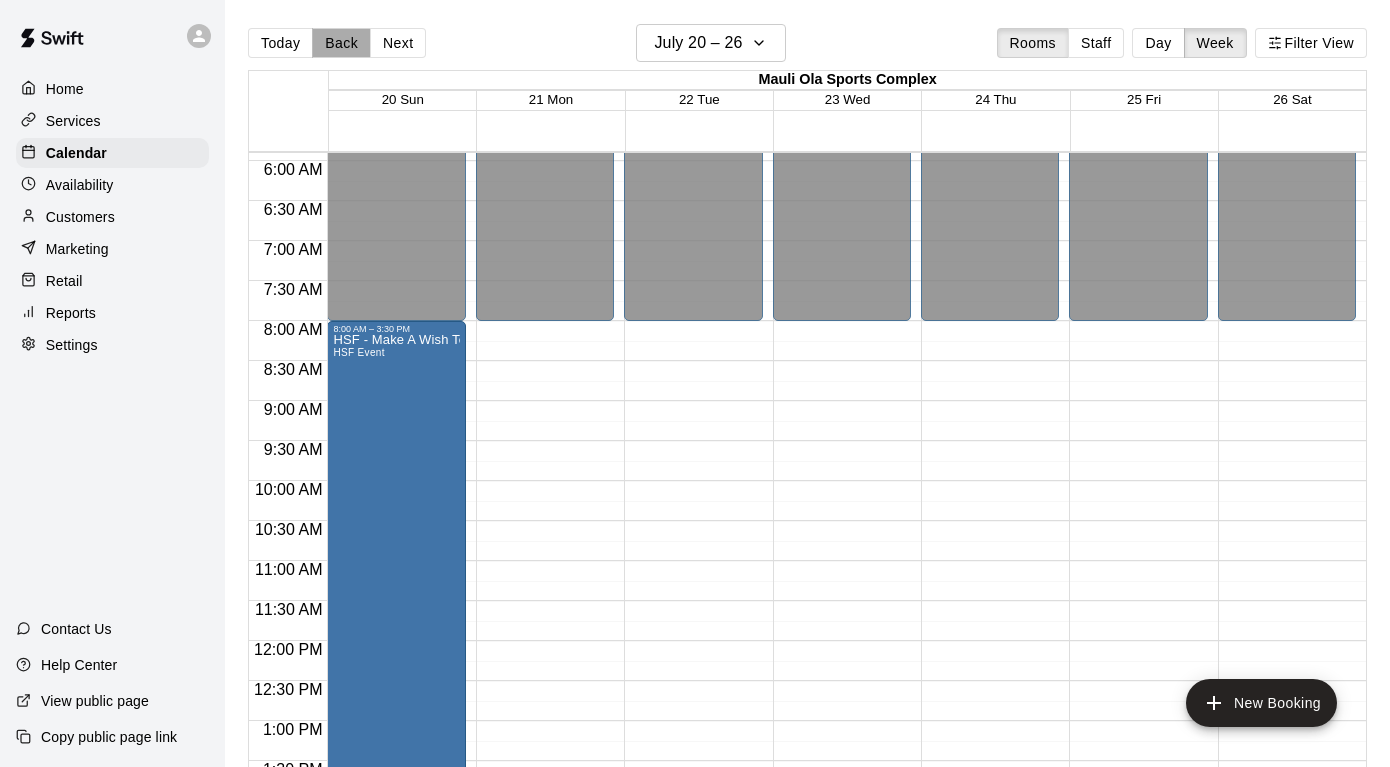 click on "Back" at bounding box center (341, 43) 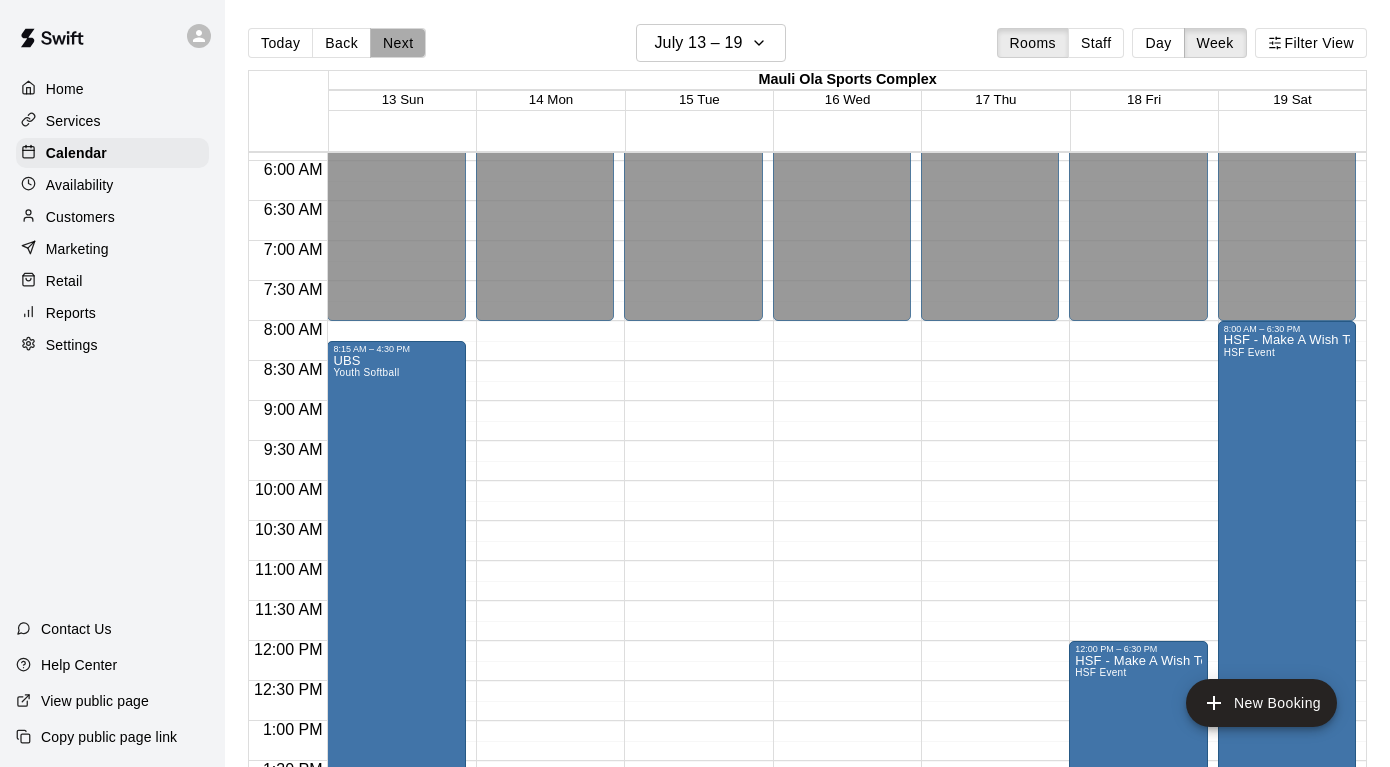 click on "Next" at bounding box center [398, 43] 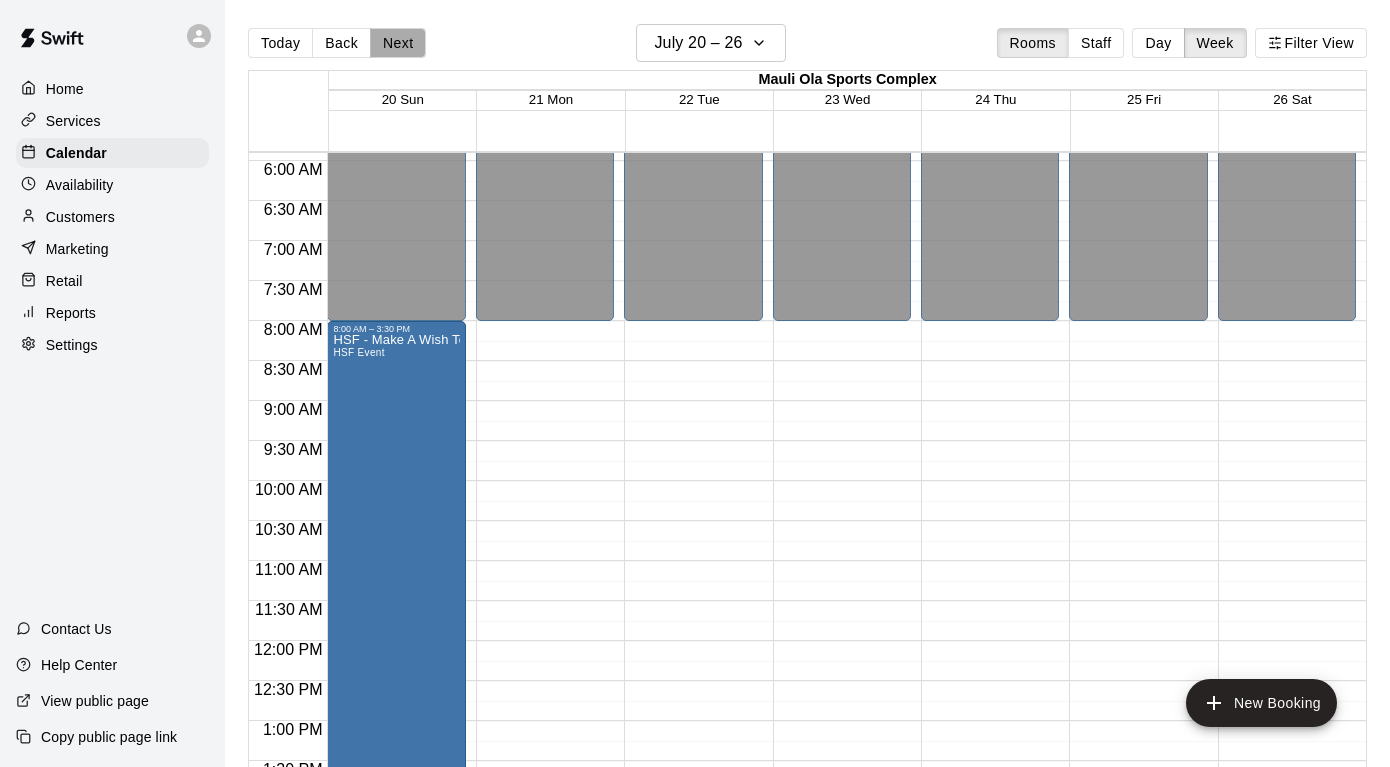 click on "Next" at bounding box center (398, 43) 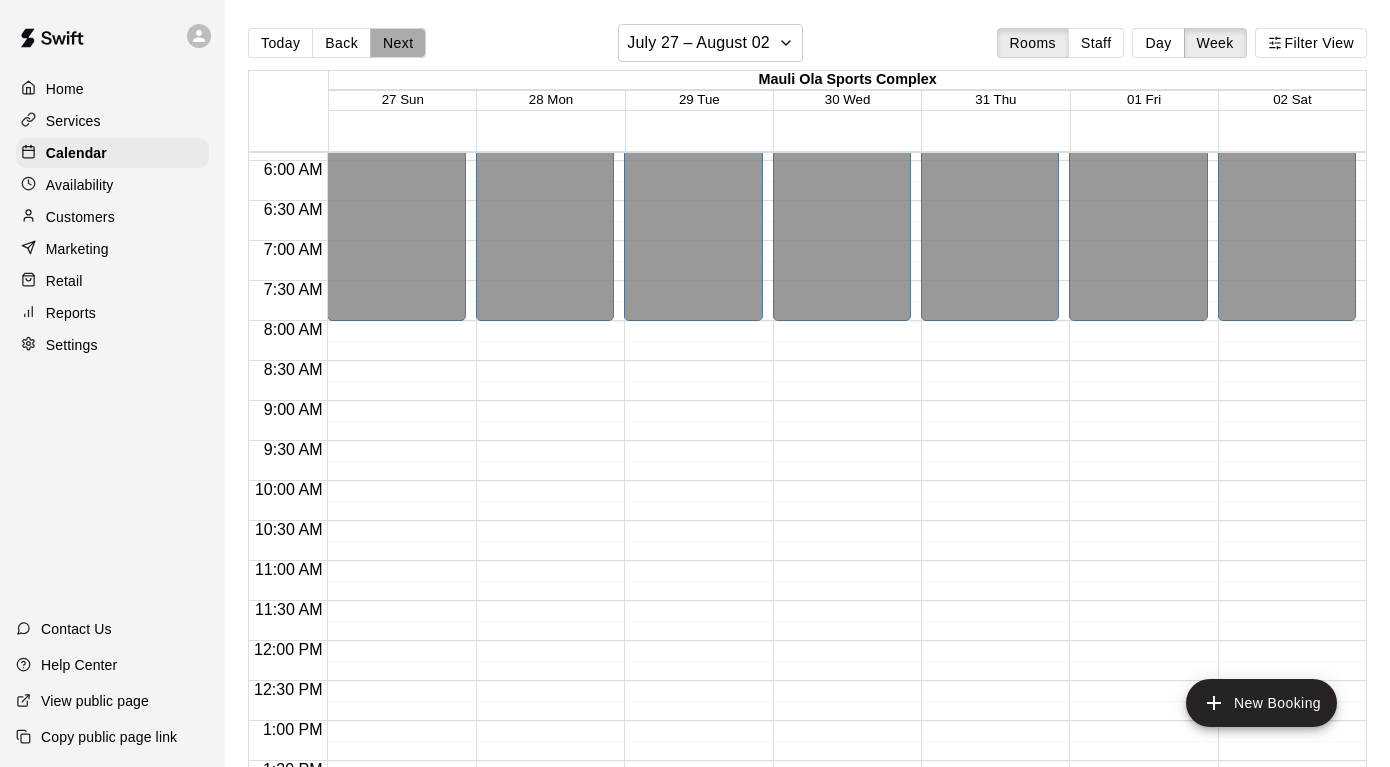 click on "Next" at bounding box center (398, 43) 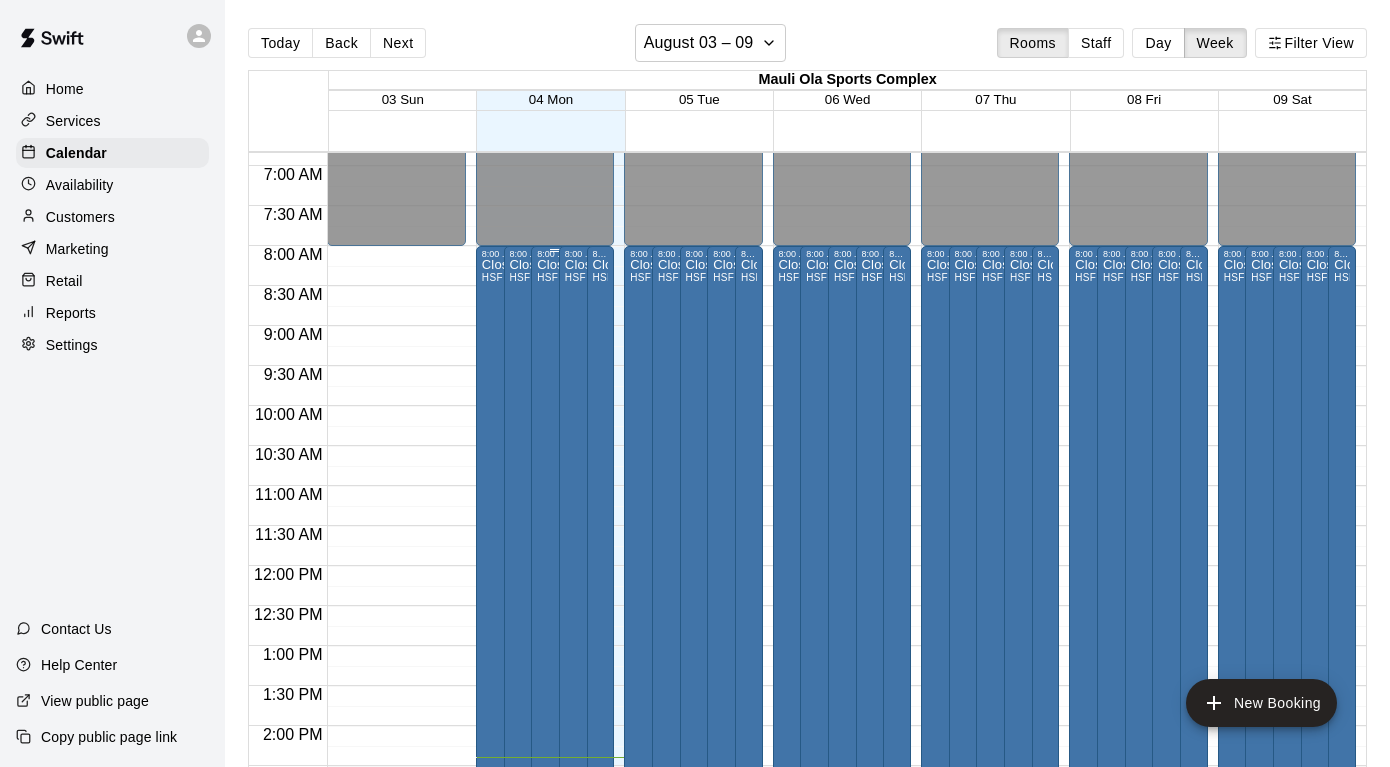 scroll, scrollTop: 552, scrollLeft: 0, axis: vertical 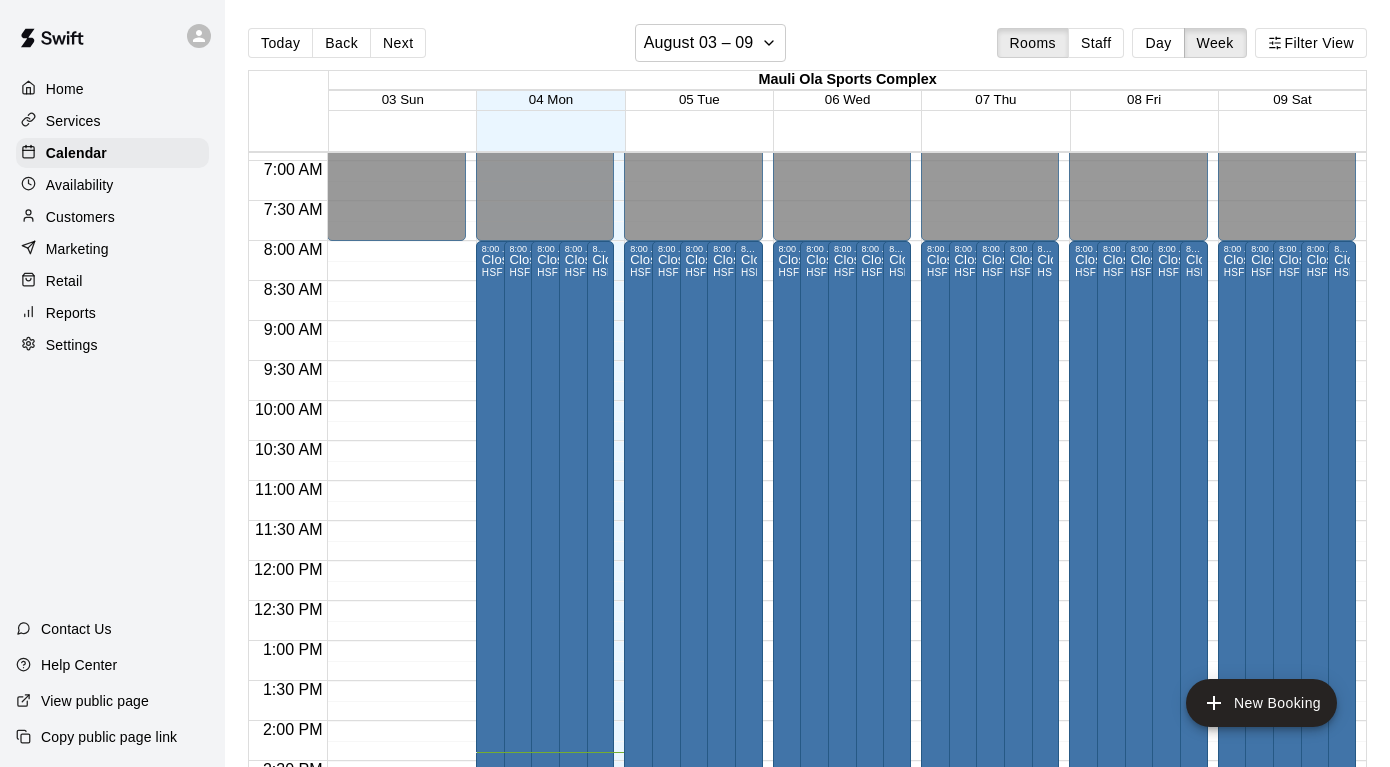 click on "12:00 AM – 8:00 AM Closed 7:00 PM – 11:59 PM Closed" at bounding box center (396, 561) 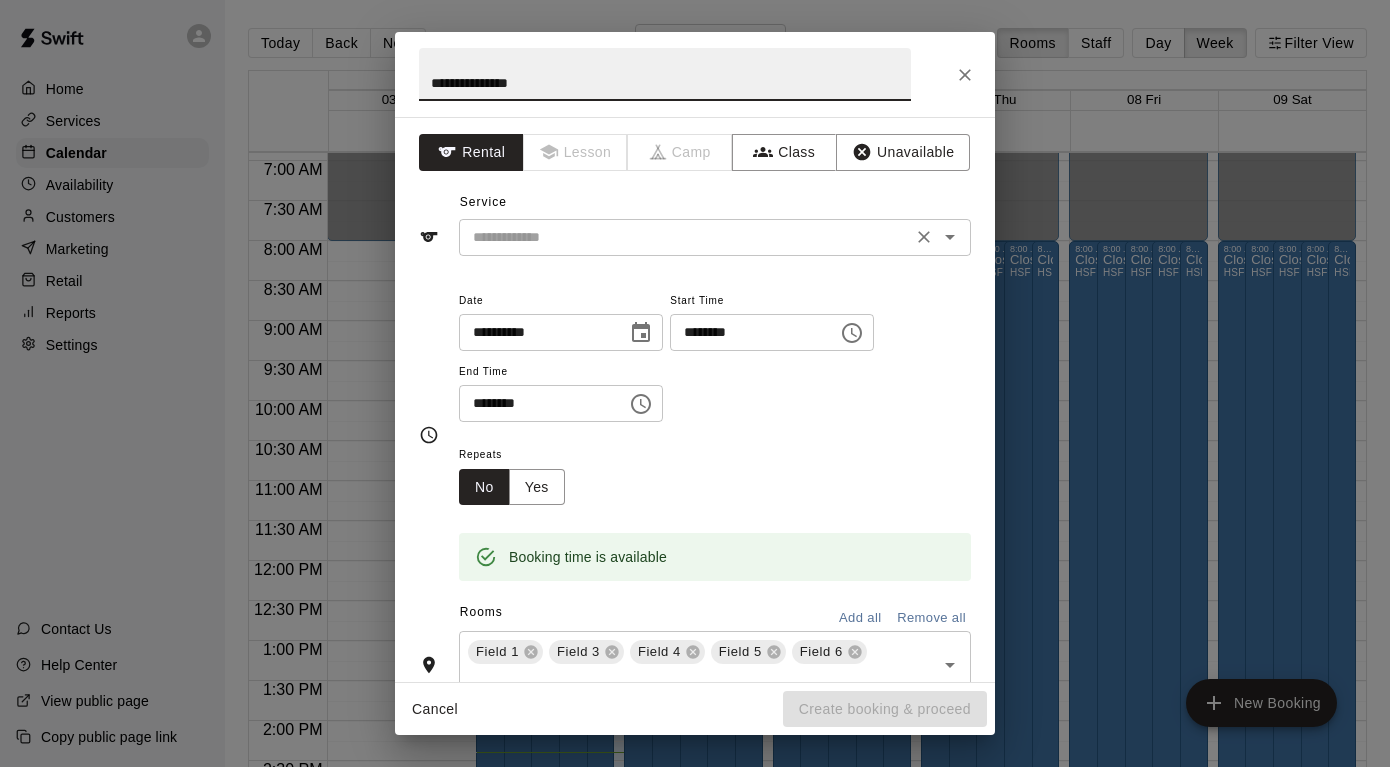 type on "**********" 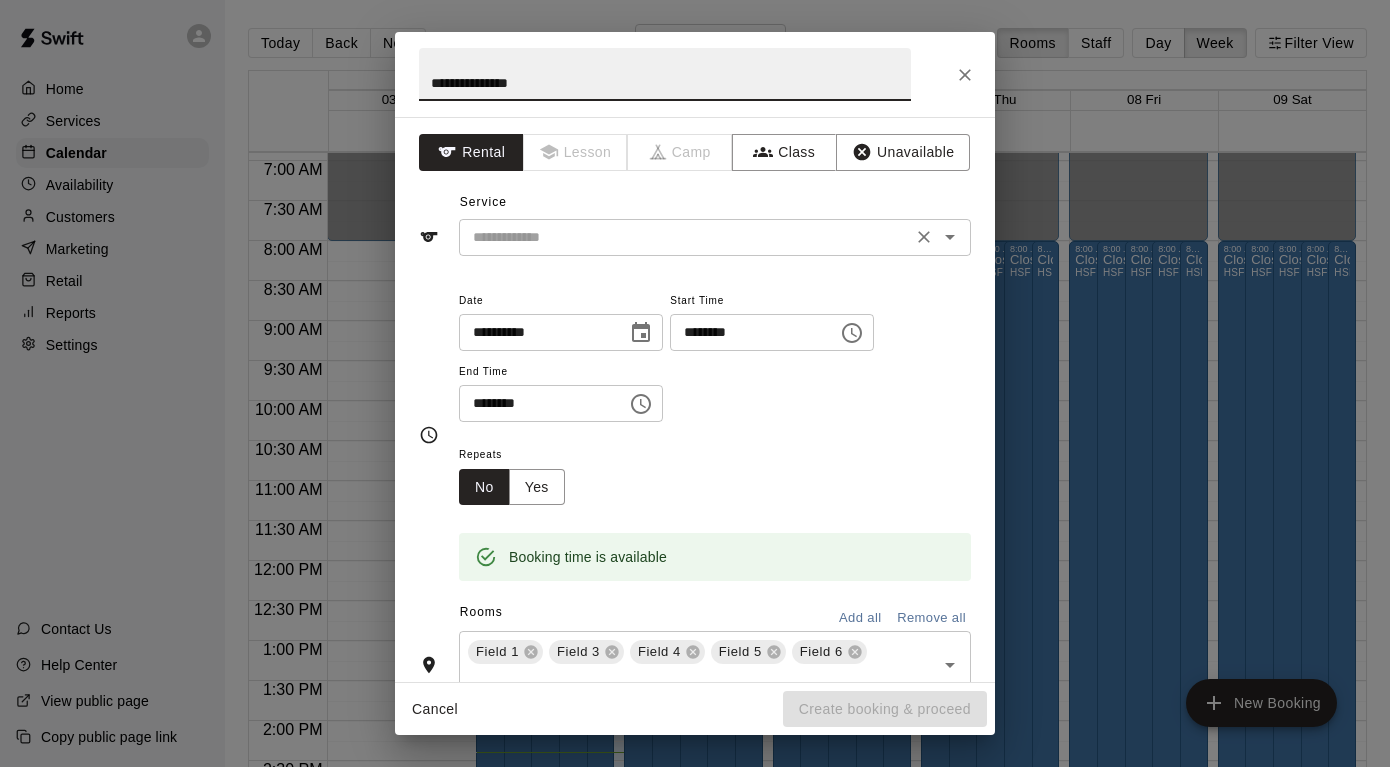 click at bounding box center (685, 237) 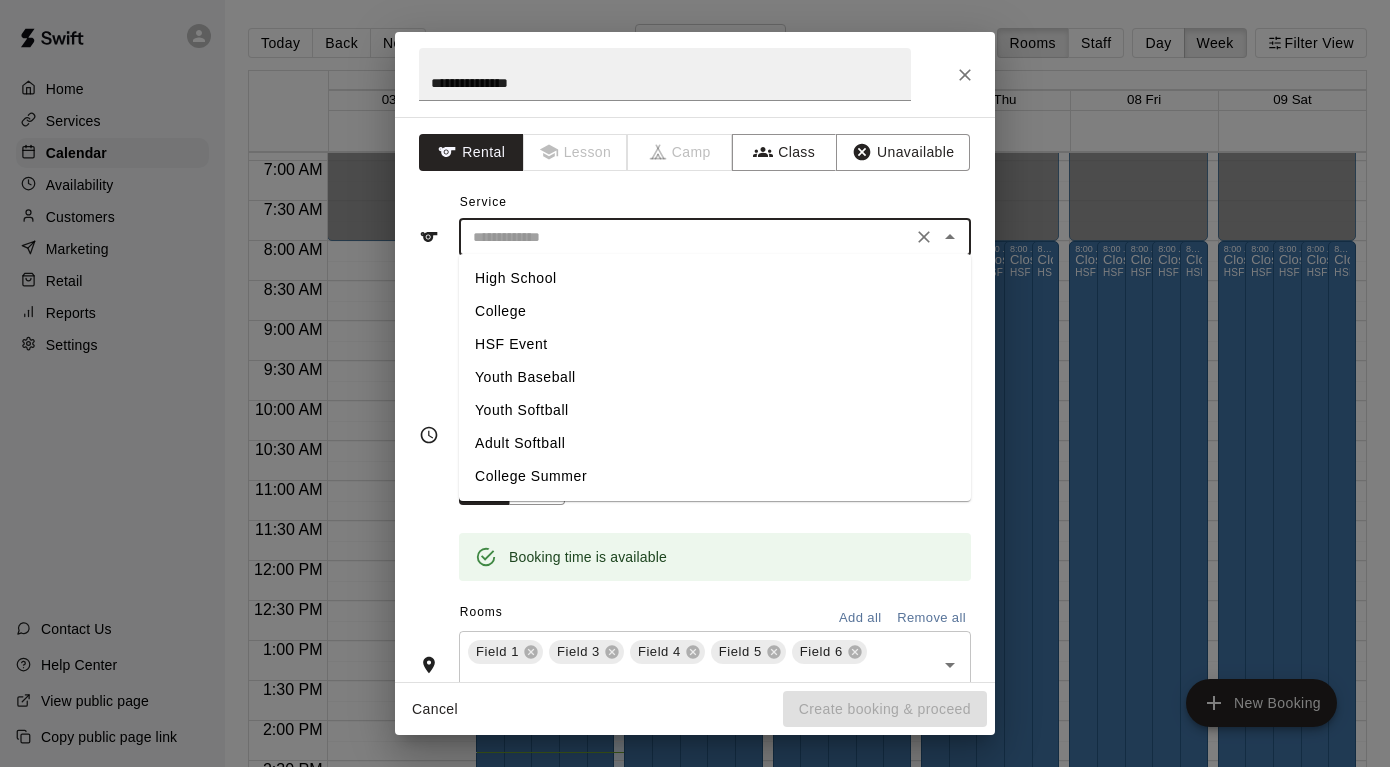 click on "Youth Softball" at bounding box center (715, 410) 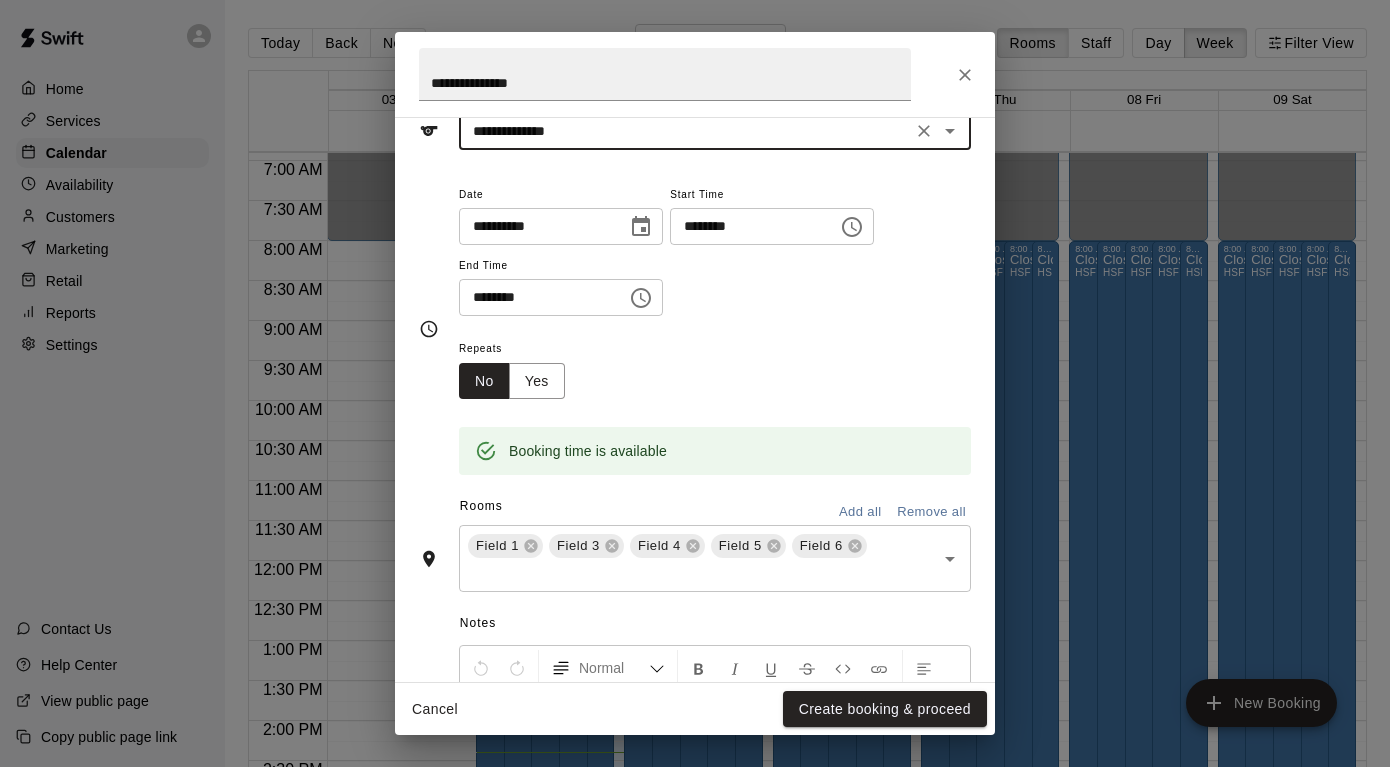 scroll, scrollTop: 107, scrollLeft: 0, axis: vertical 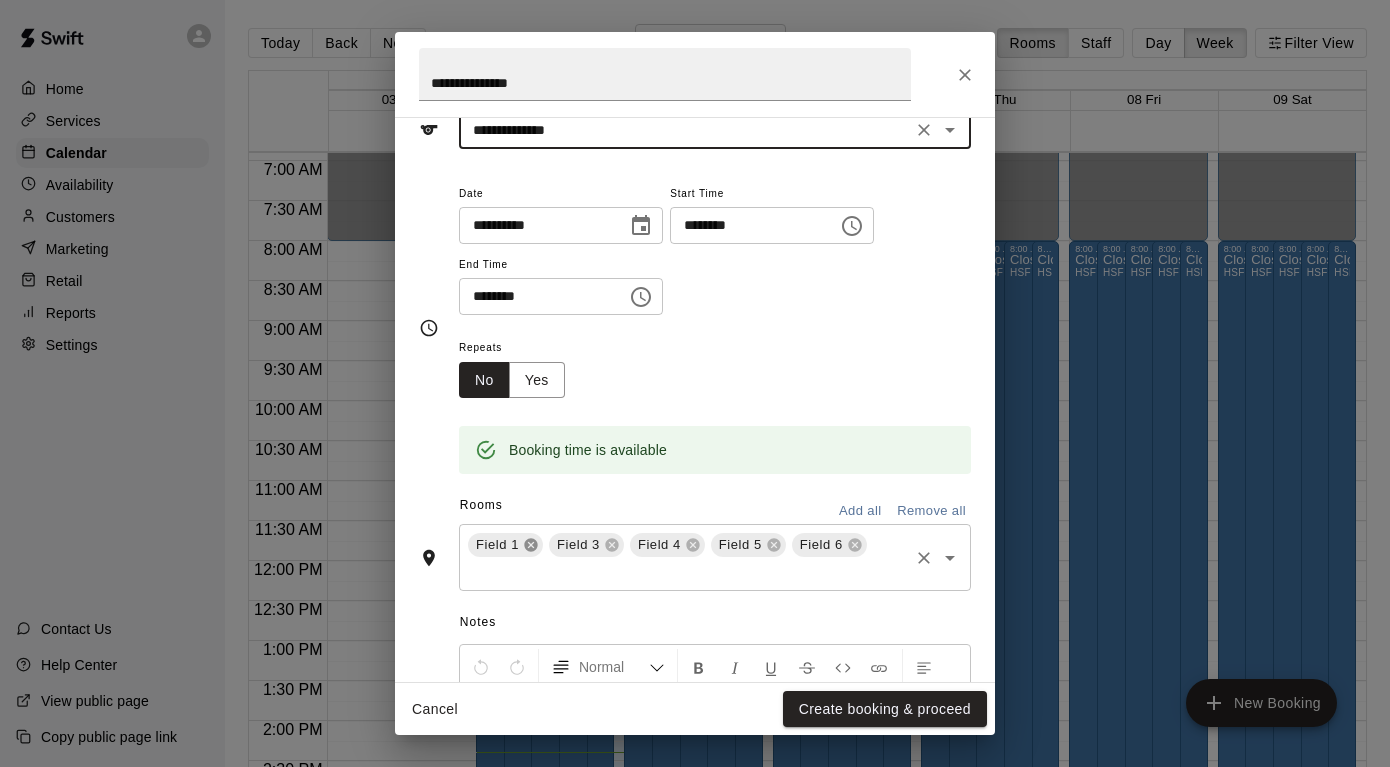 click 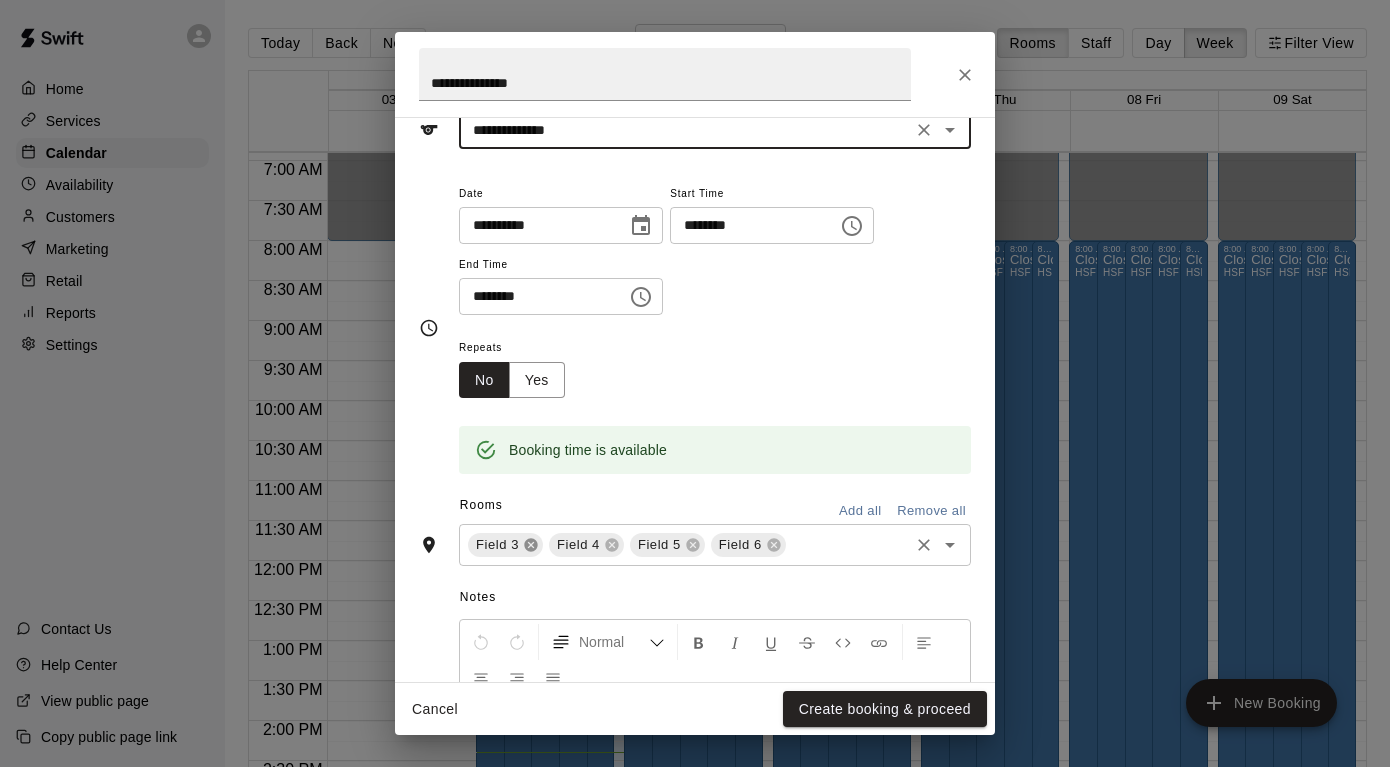 click 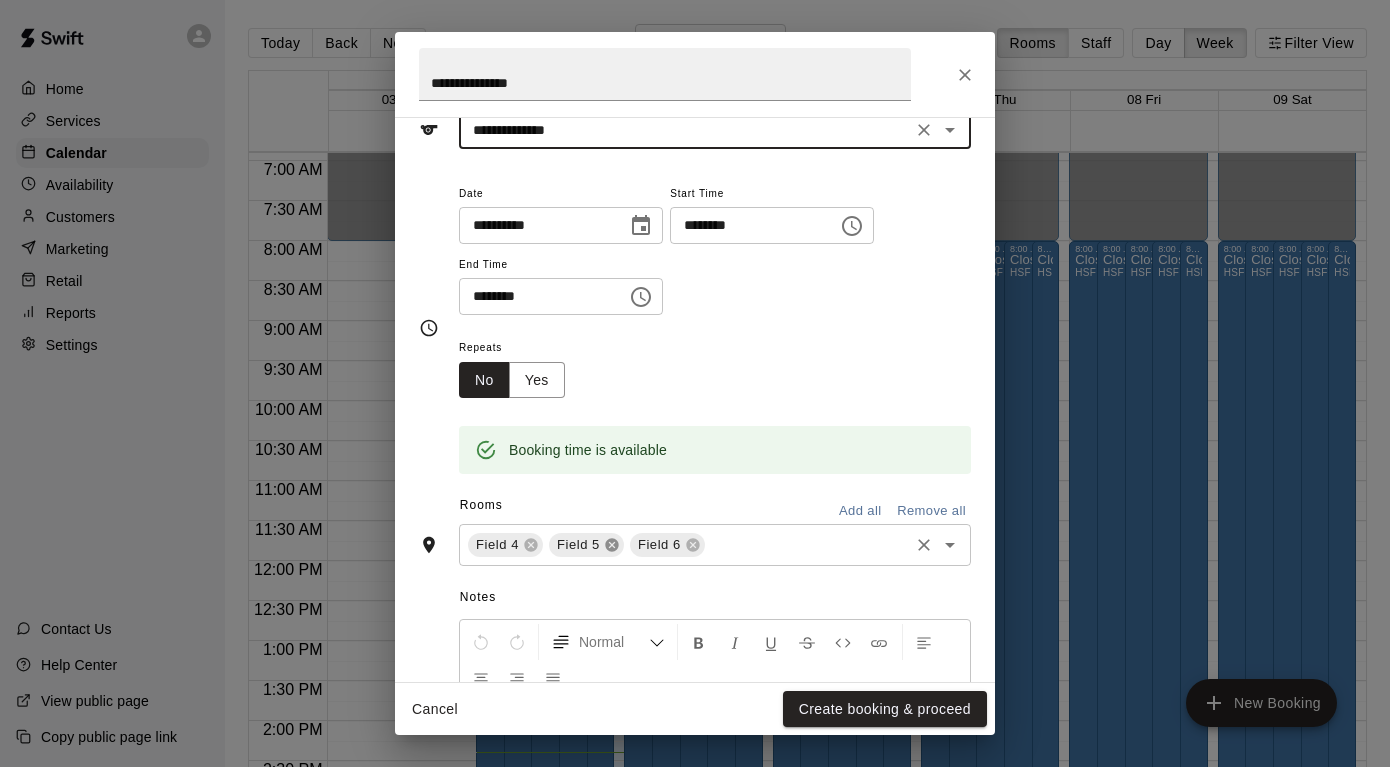 click 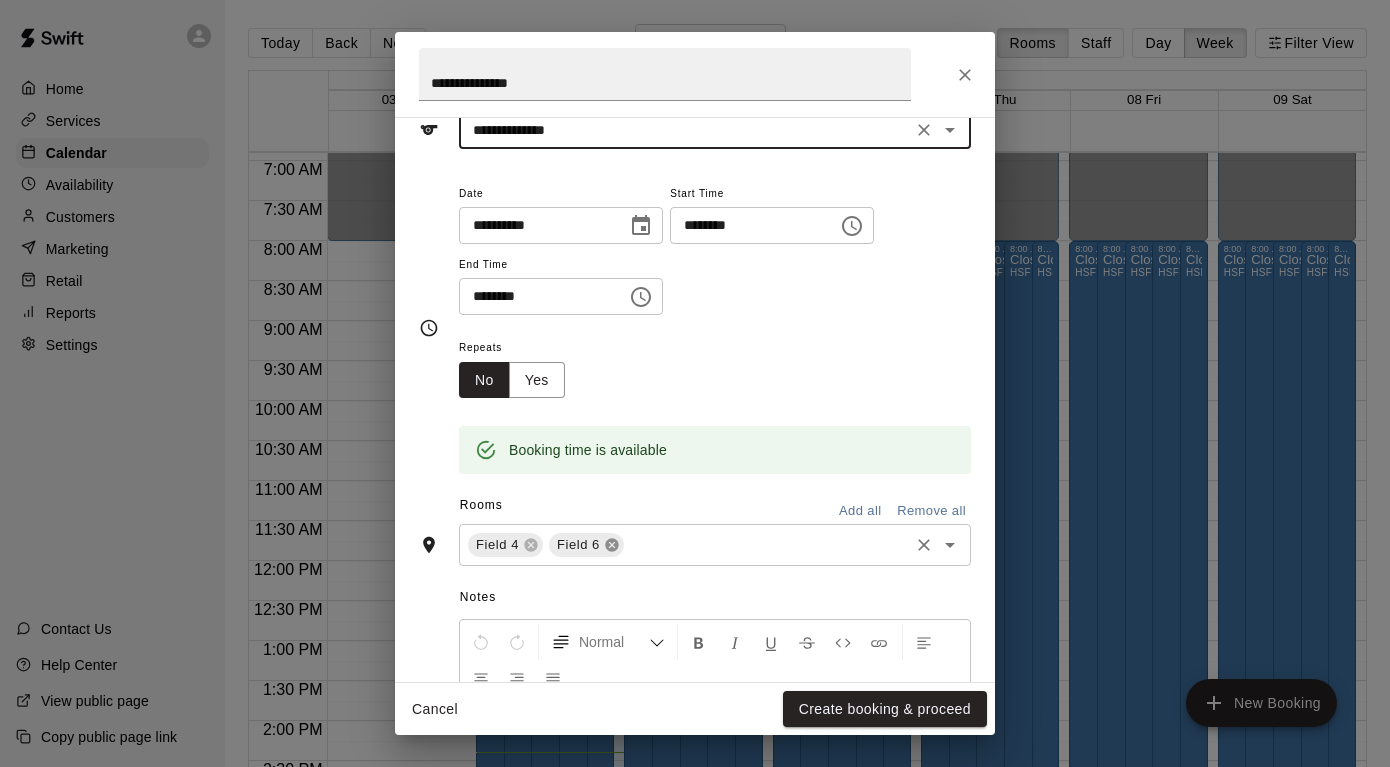 click 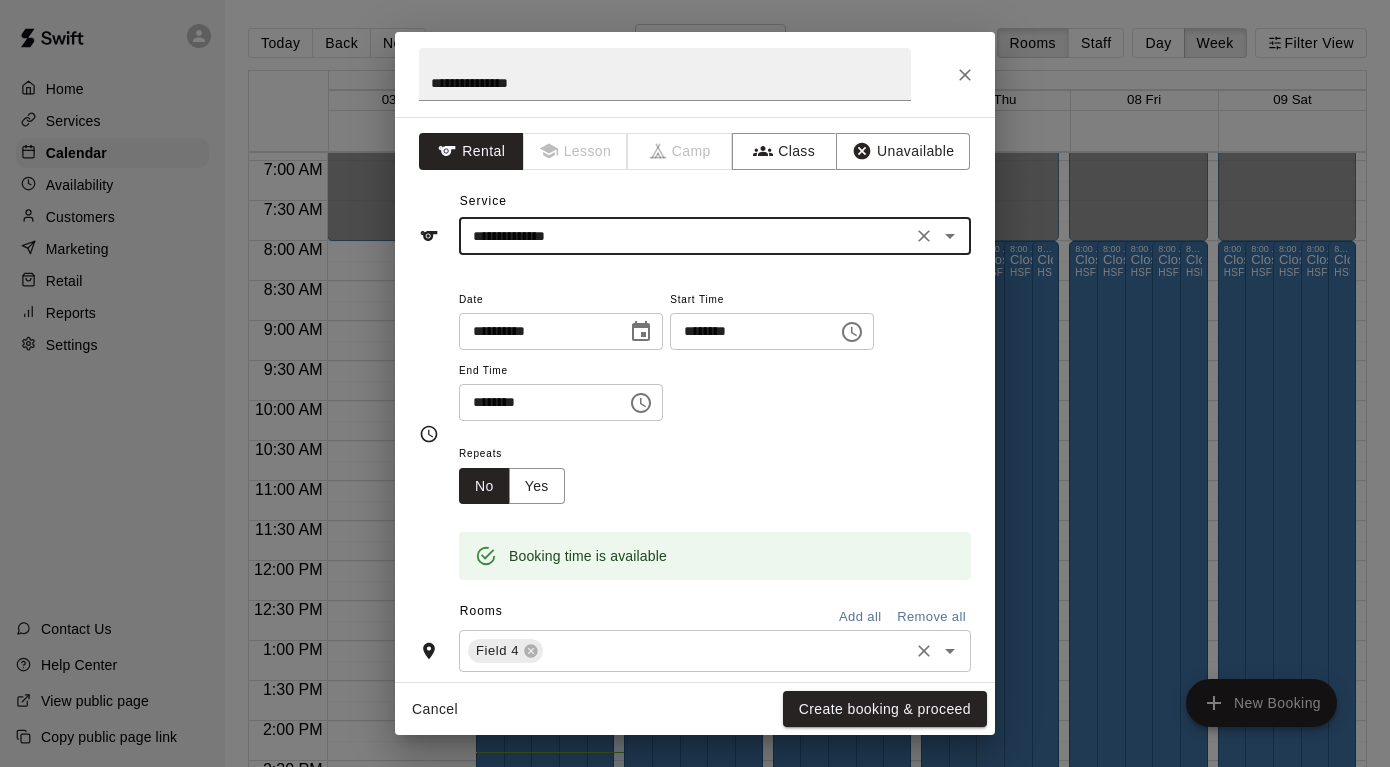 scroll, scrollTop: 0, scrollLeft: 0, axis: both 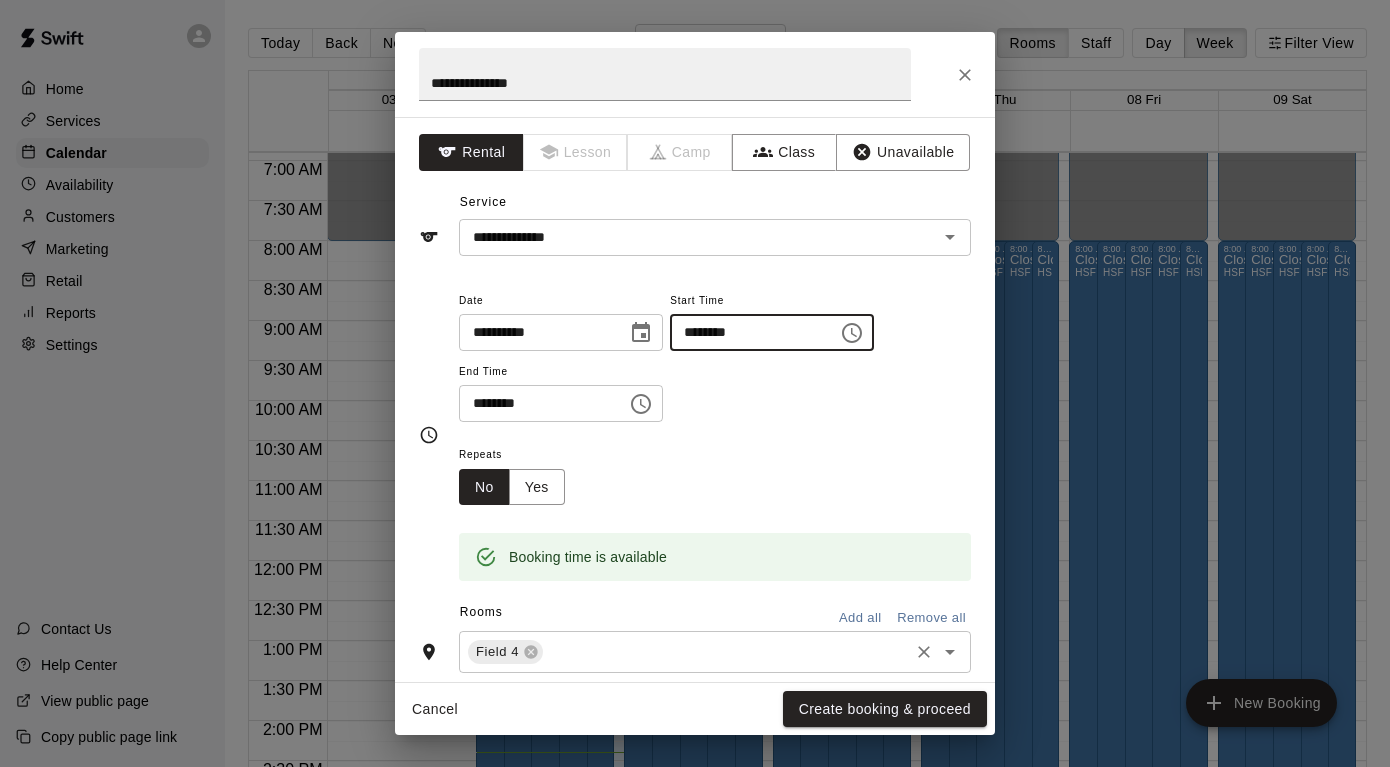 click on "********" at bounding box center [747, 332] 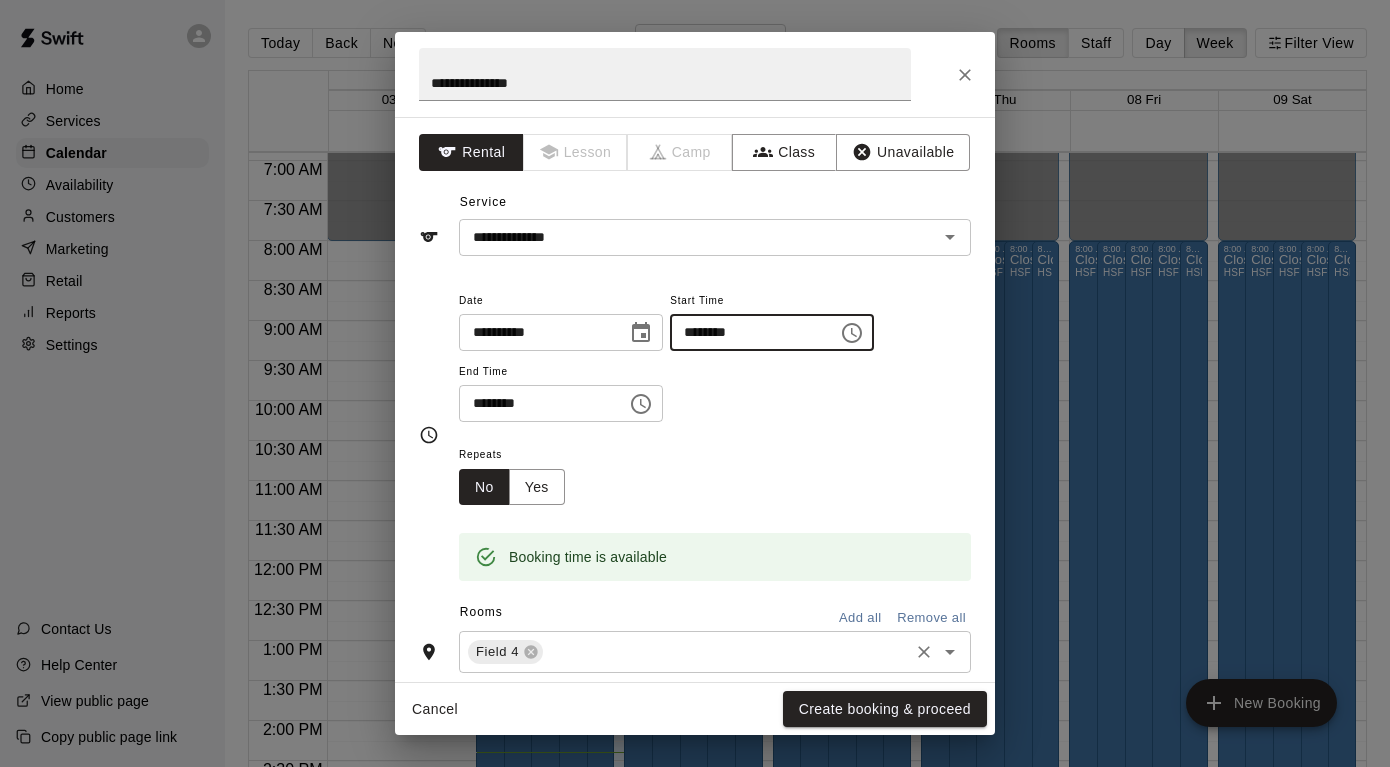type on "********" 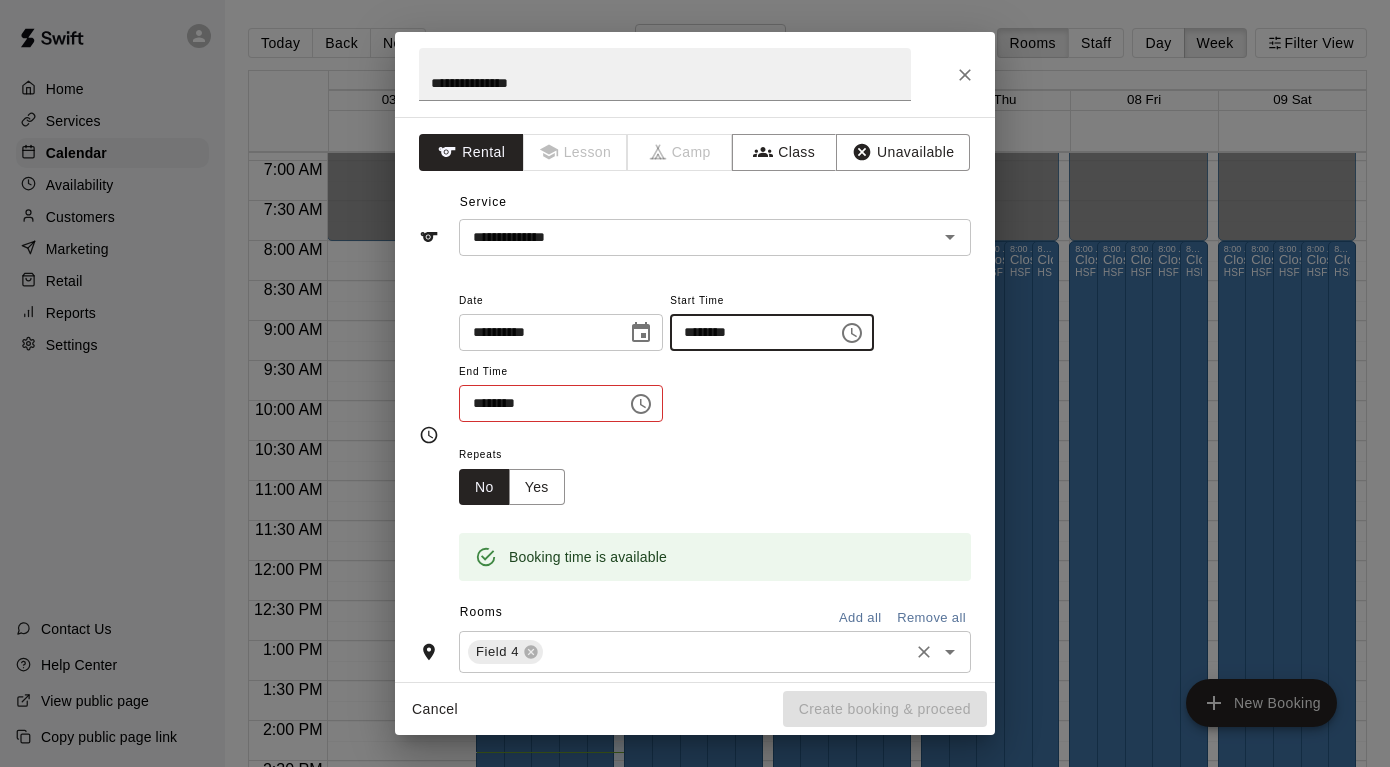 click on "********" at bounding box center [536, 403] 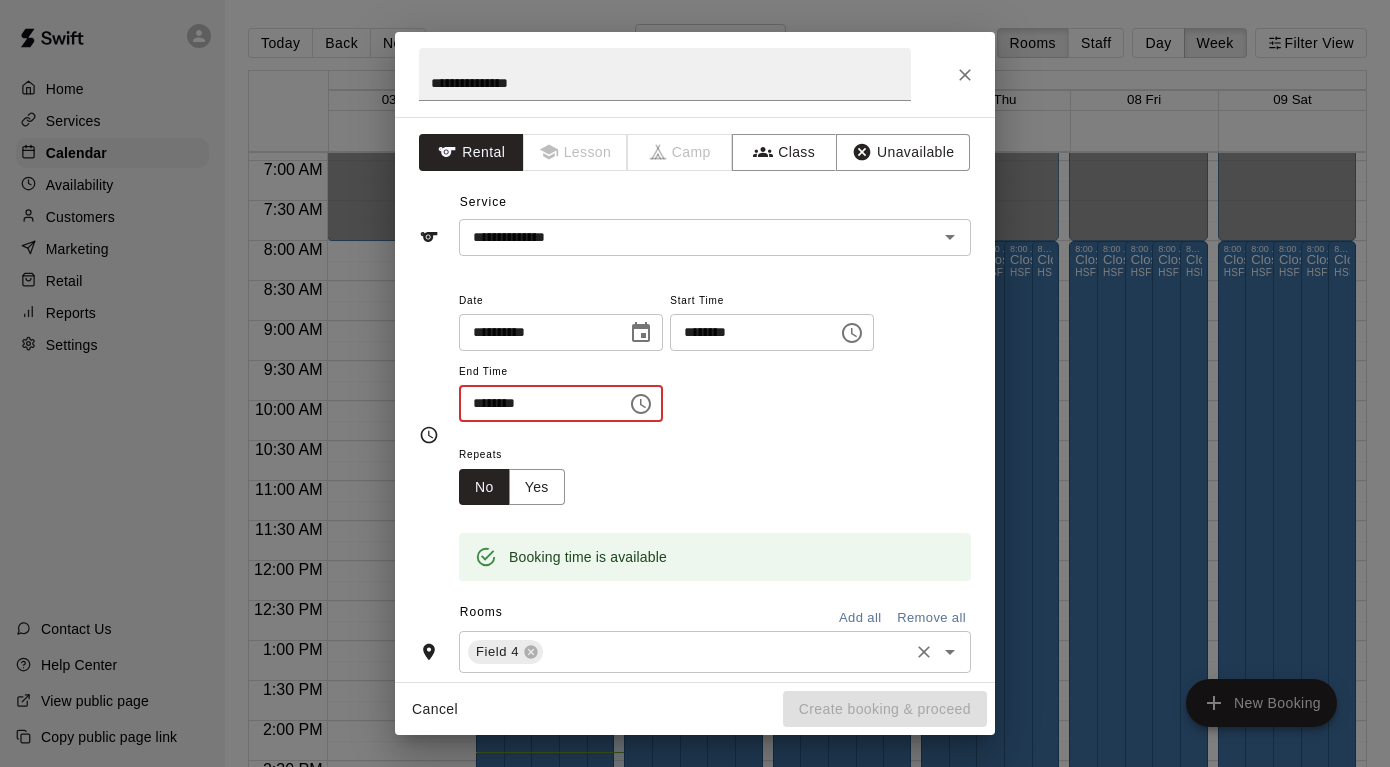click on "********" at bounding box center (536, 403) 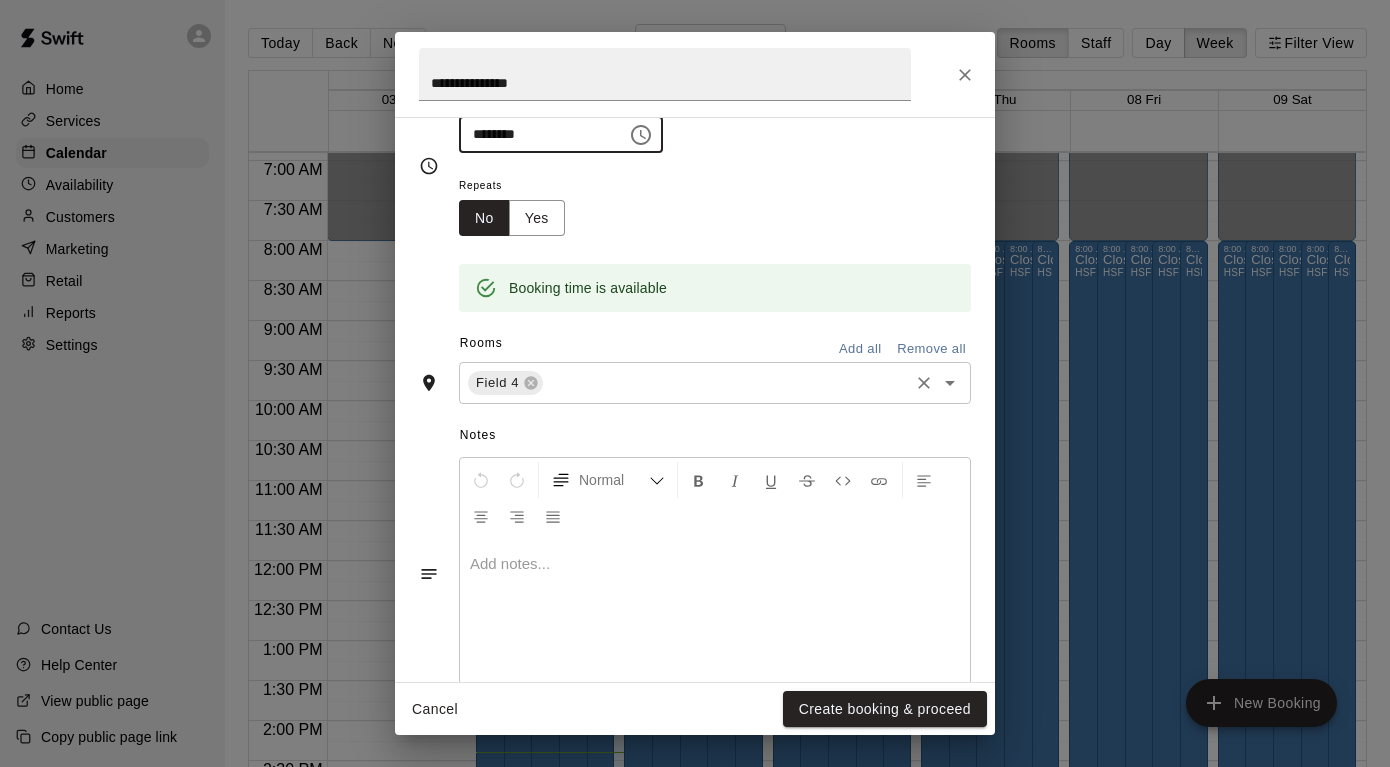 scroll, scrollTop: 271, scrollLeft: 0, axis: vertical 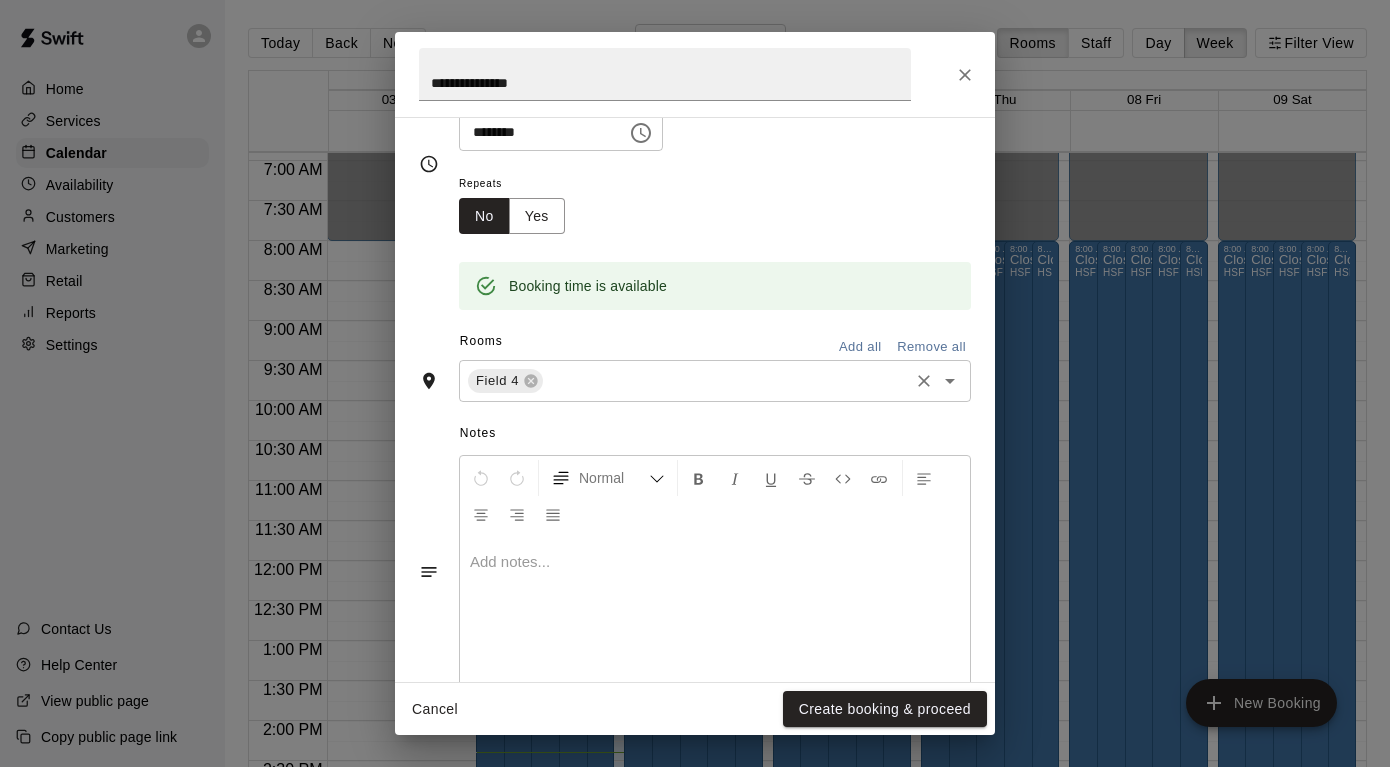 drag, startPoint x: 936, startPoint y: 711, endPoint x: 756, endPoint y: 126, distance: 612.06616 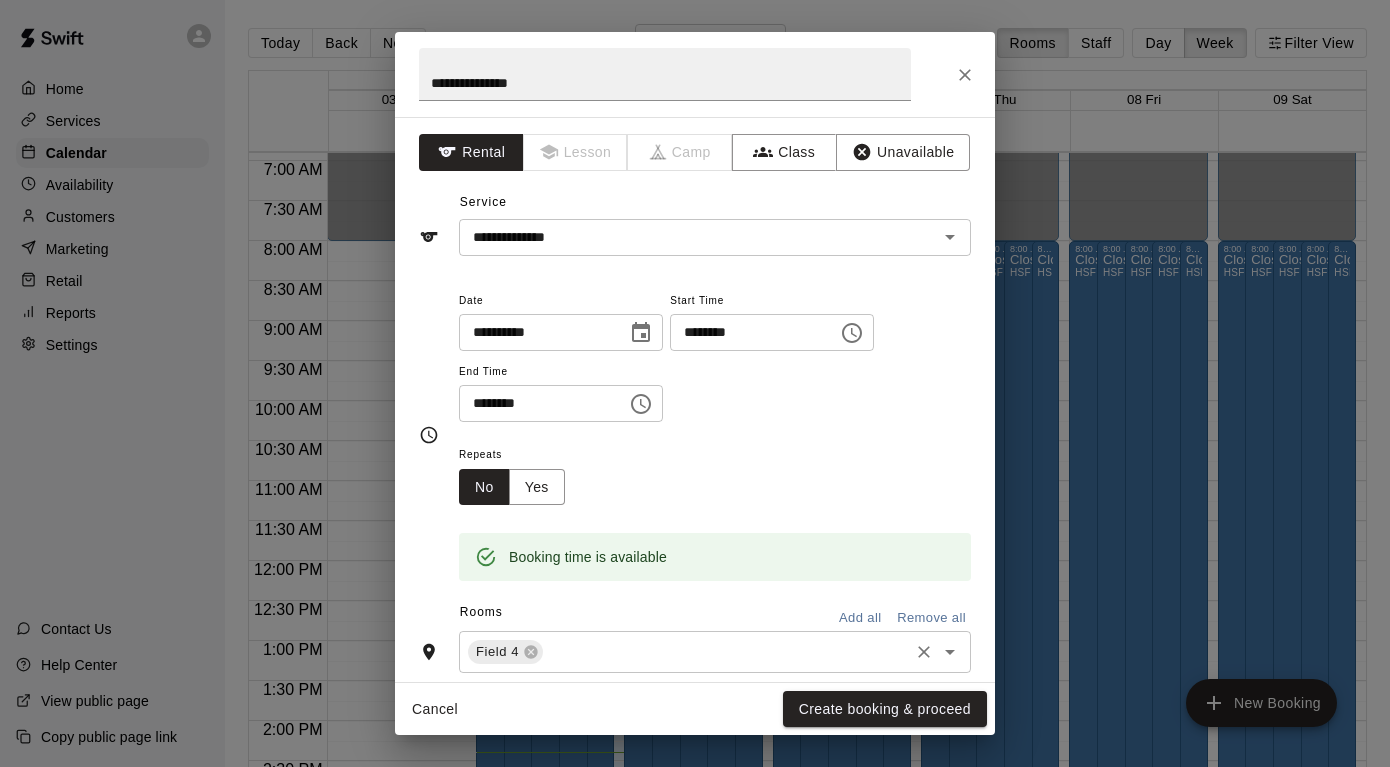 scroll, scrollTop: 0, scrollLeft: 0, axis: both 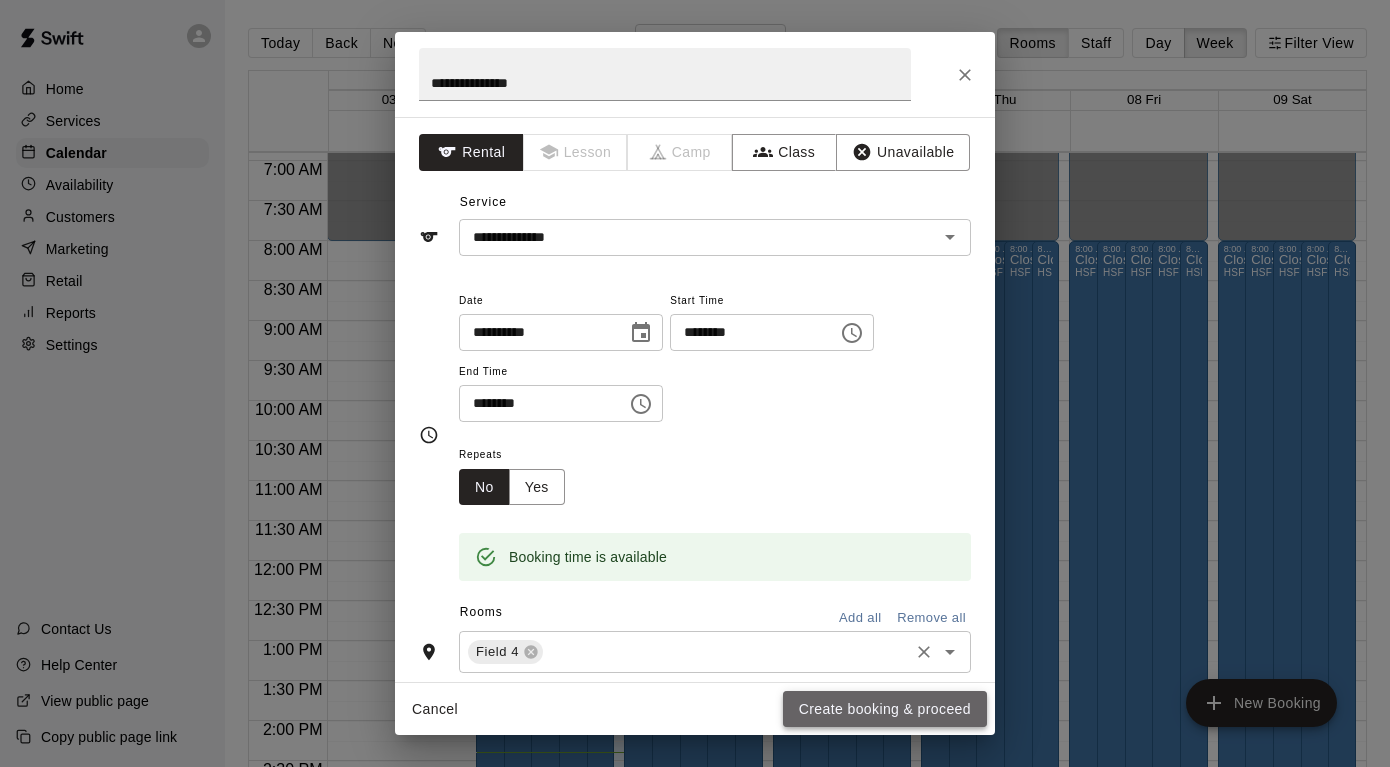 click on "Create booking & proceed" at bounding box center [885, 709] 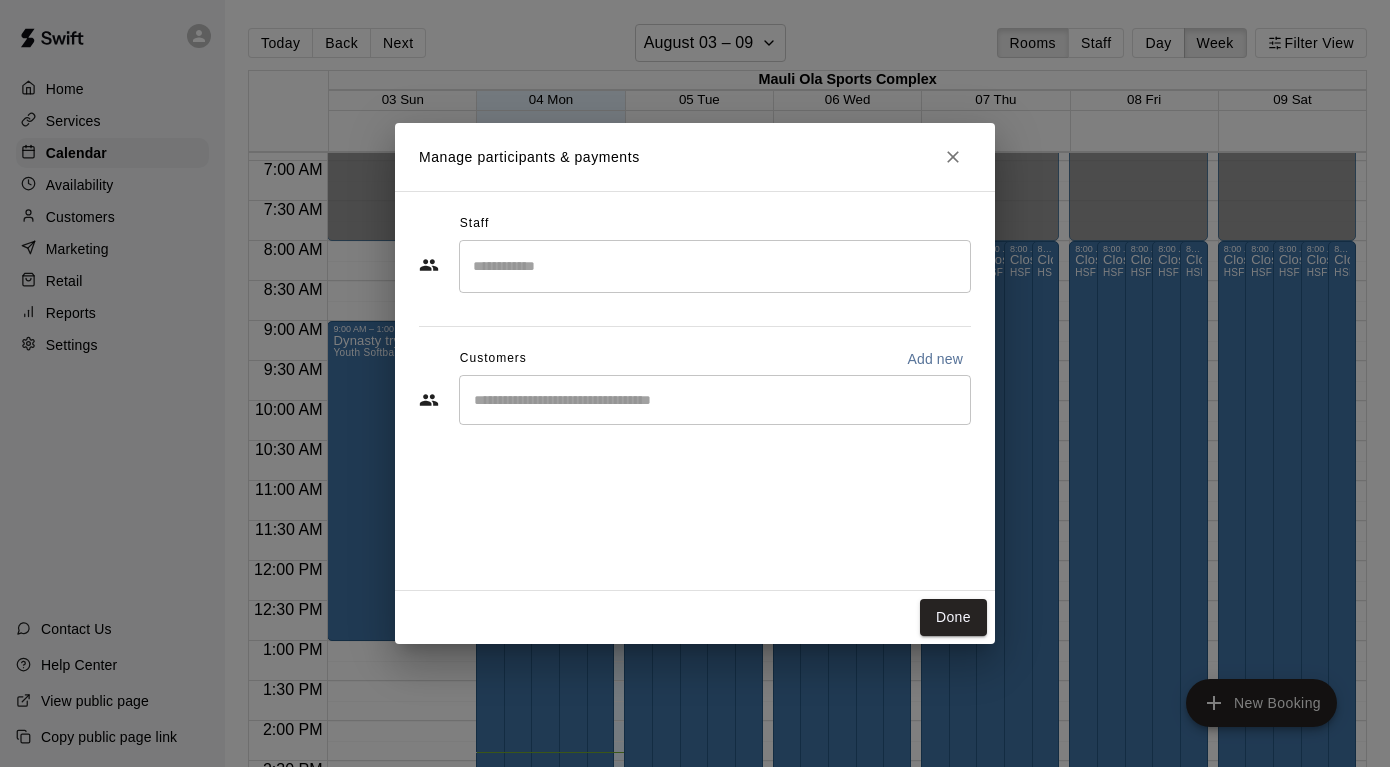 click on "​" at bounding box center [715, 400] 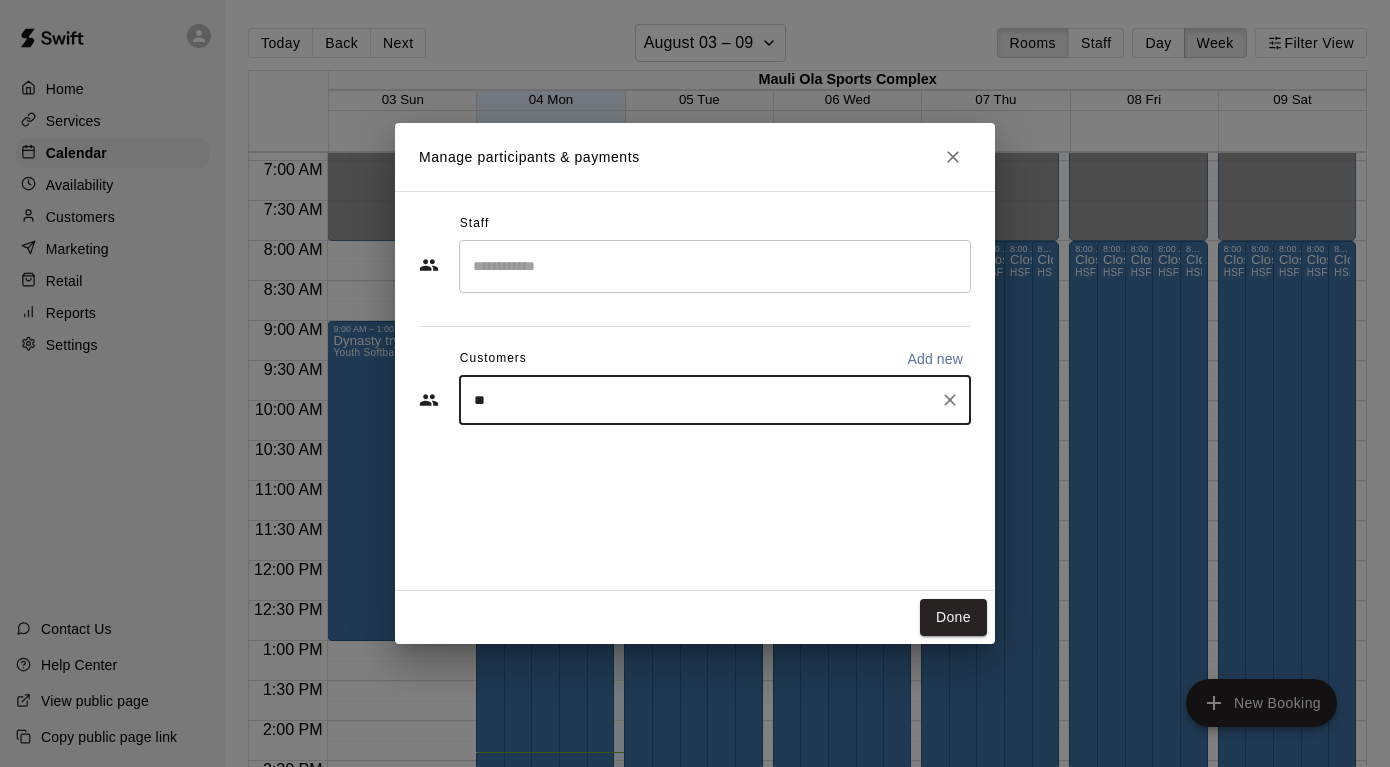 type on "***" 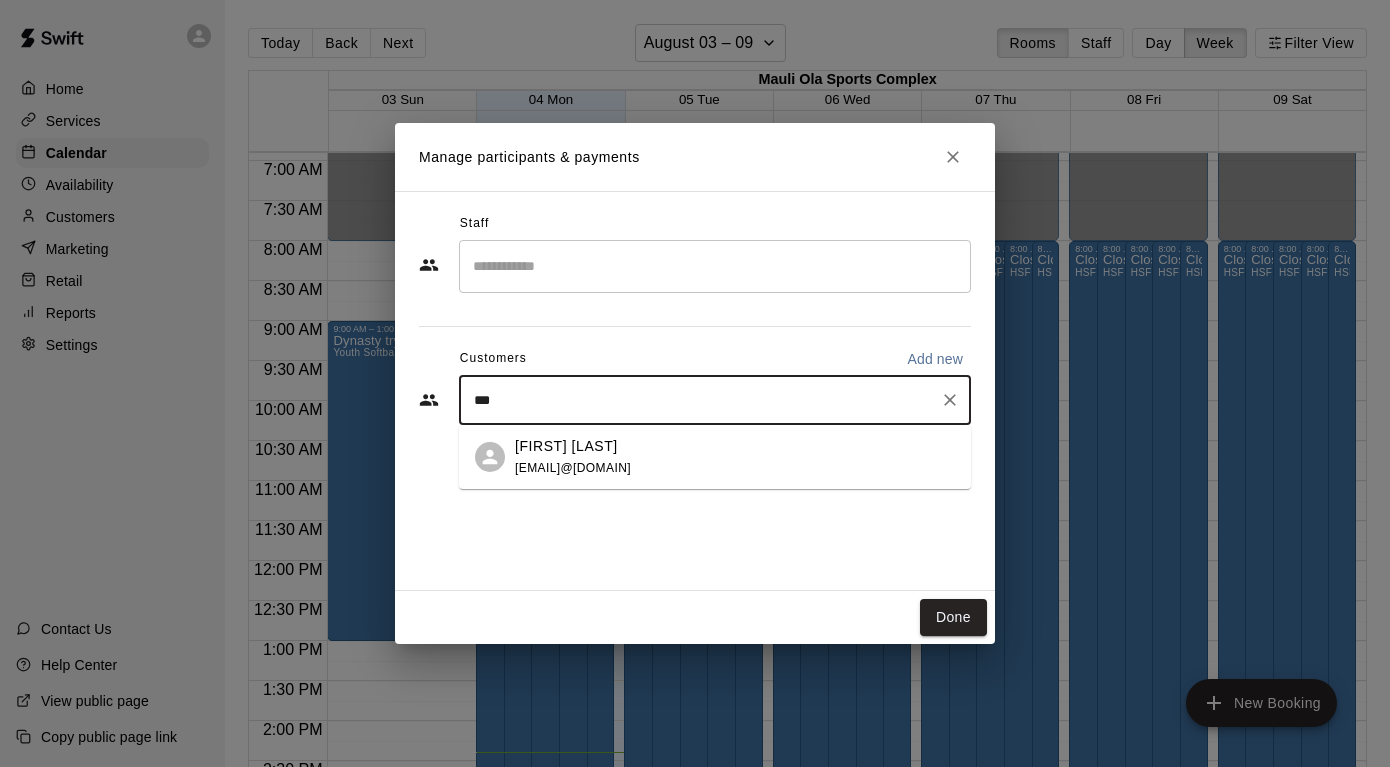 click on "Darlene Asuncion darasuncion@hotmail.com" at bounding box center (735, 457) 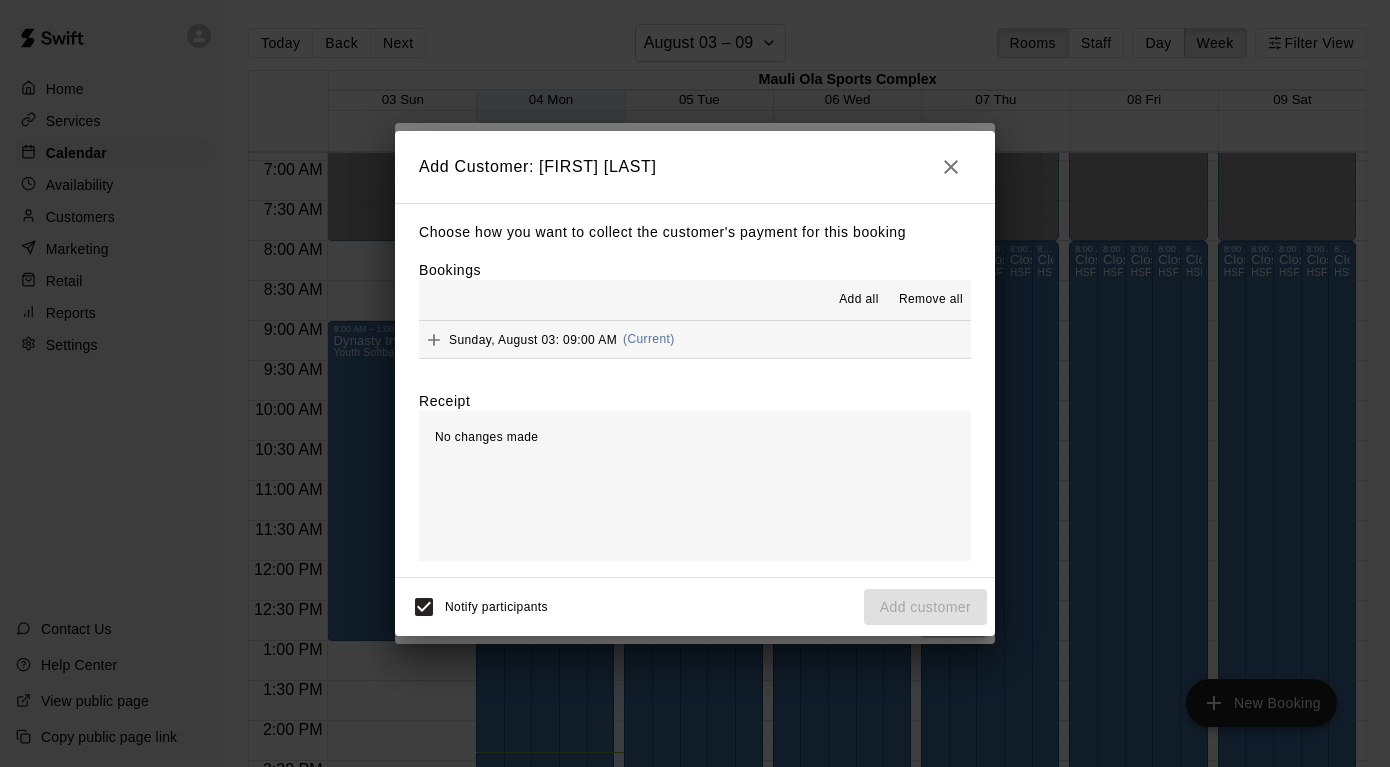 click on "Sunday, August 03: 09:00 AM (Current)" at bounding box center (695, 339) 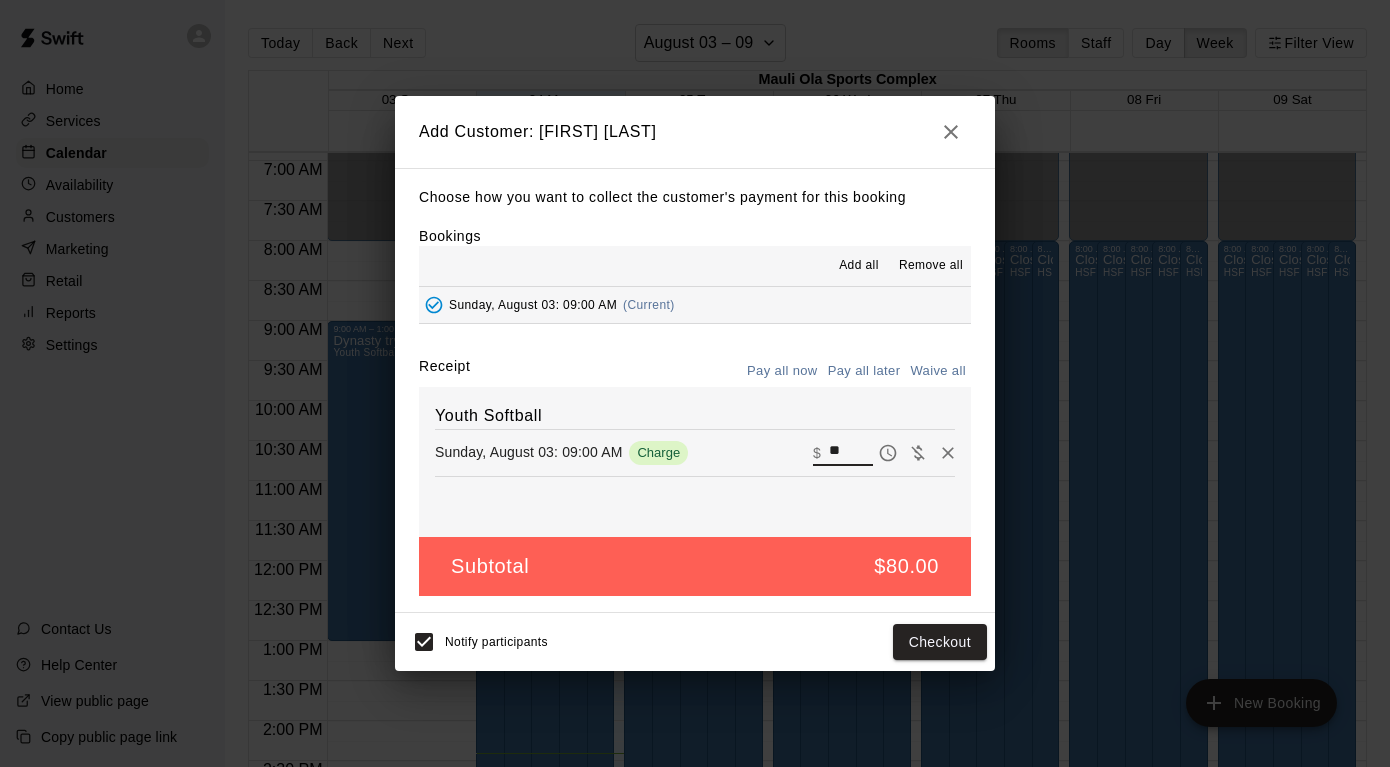 drag, startPoint x: 831, startPoint y: 452, endPoint x: 851, endPoint y: 450, distance: 20.09975 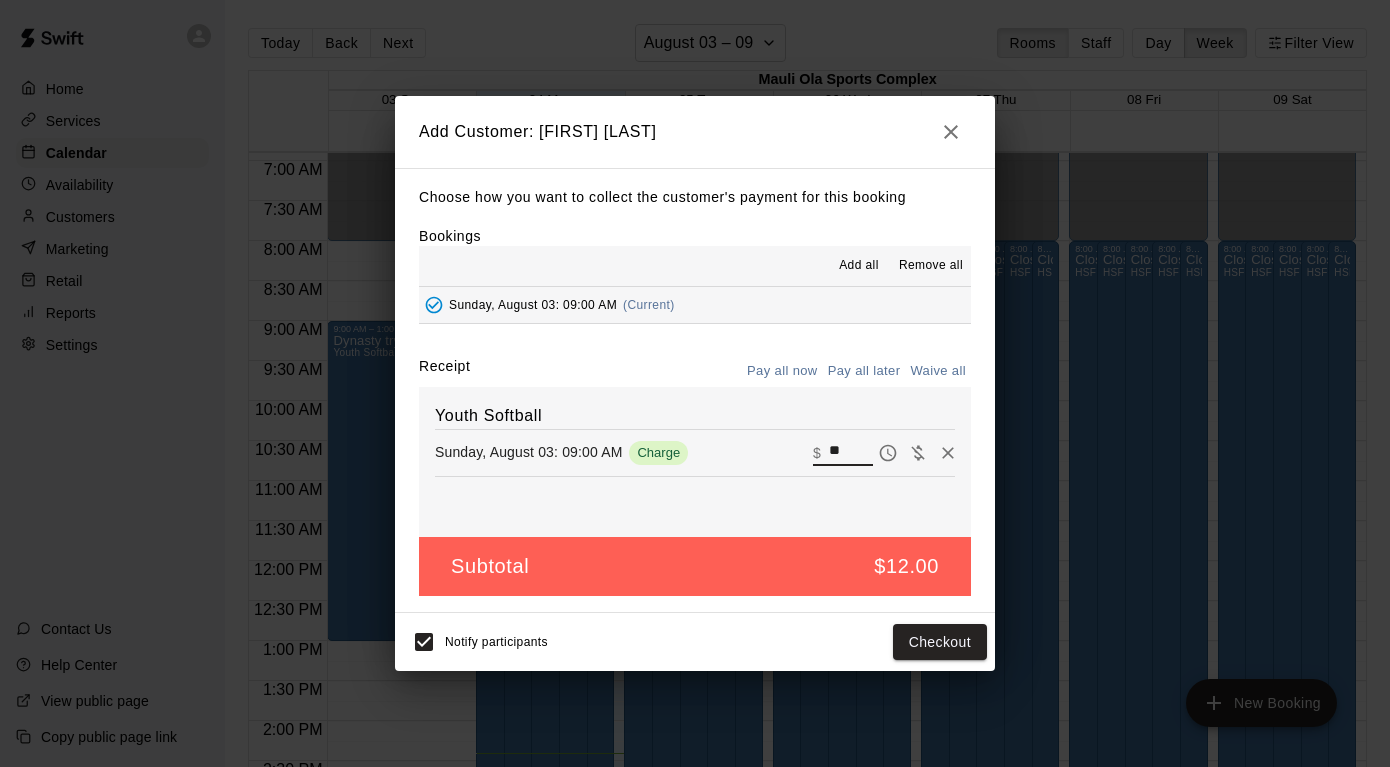 type on "*" 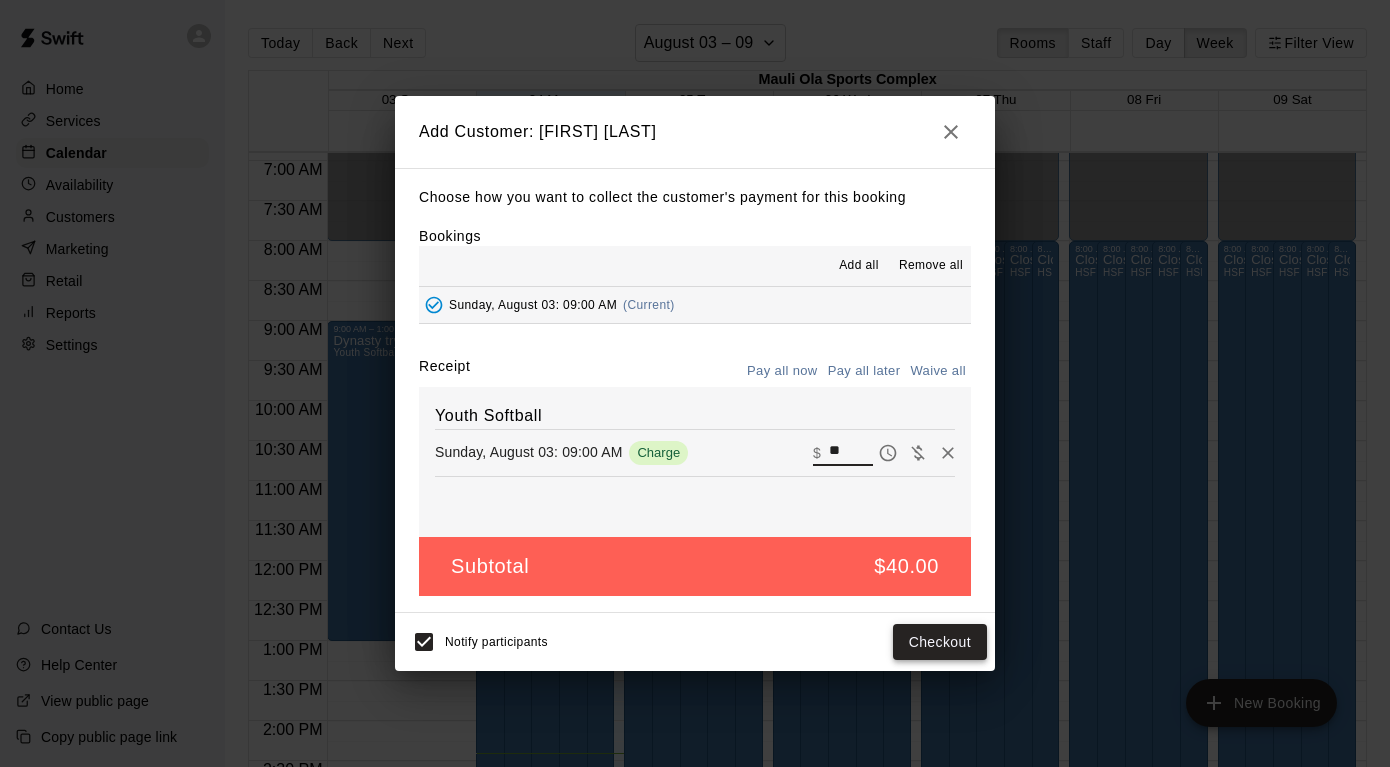 type on "**" 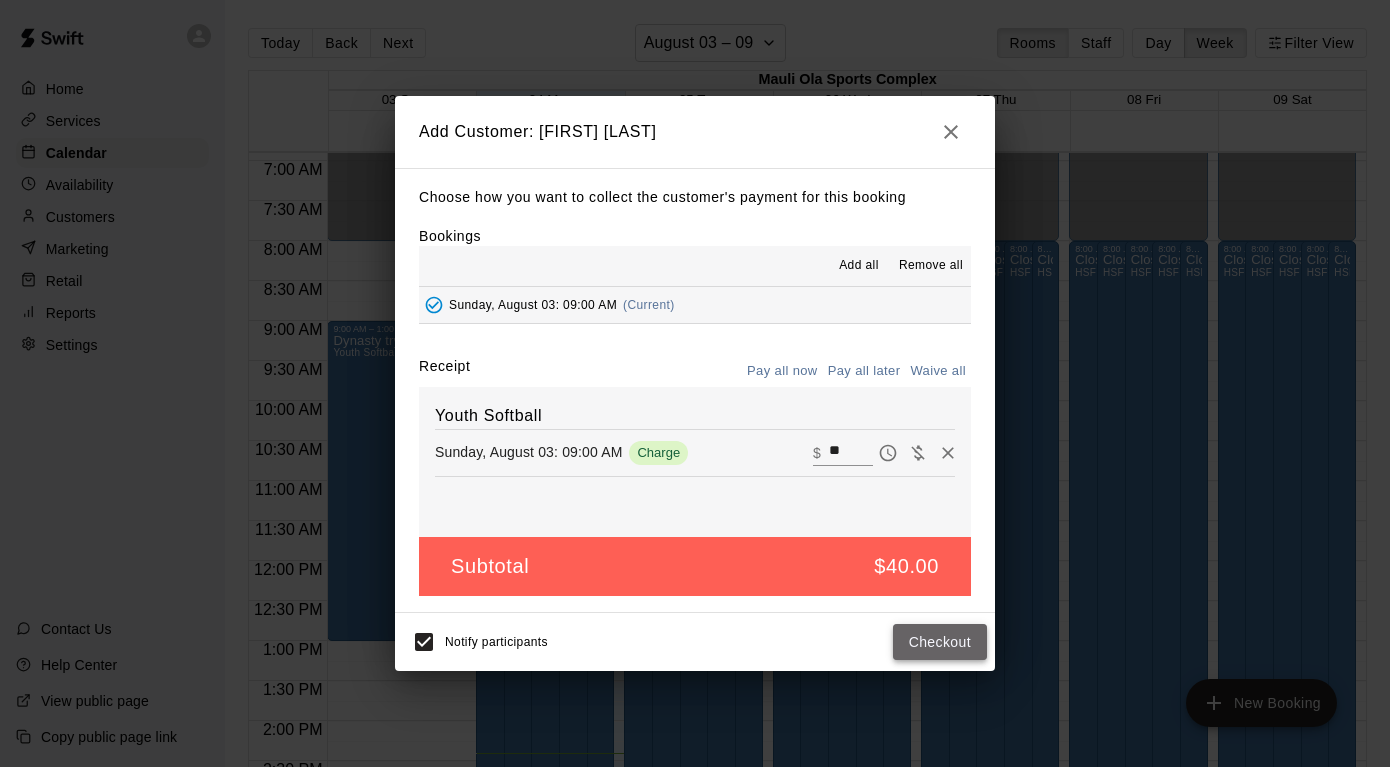 click on "Checkout" at bounding box center [940, 642] 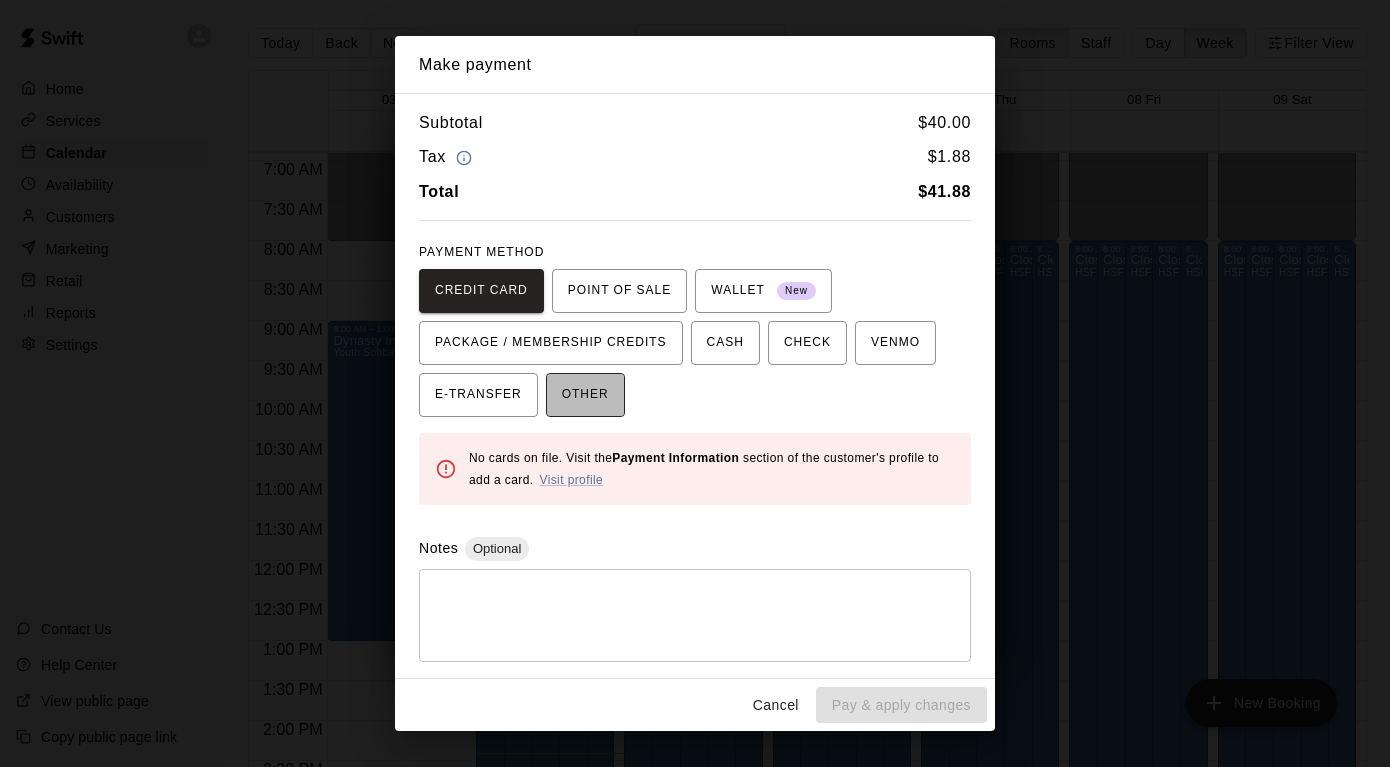 click on "OTHER" at bounding box center [585, 395] 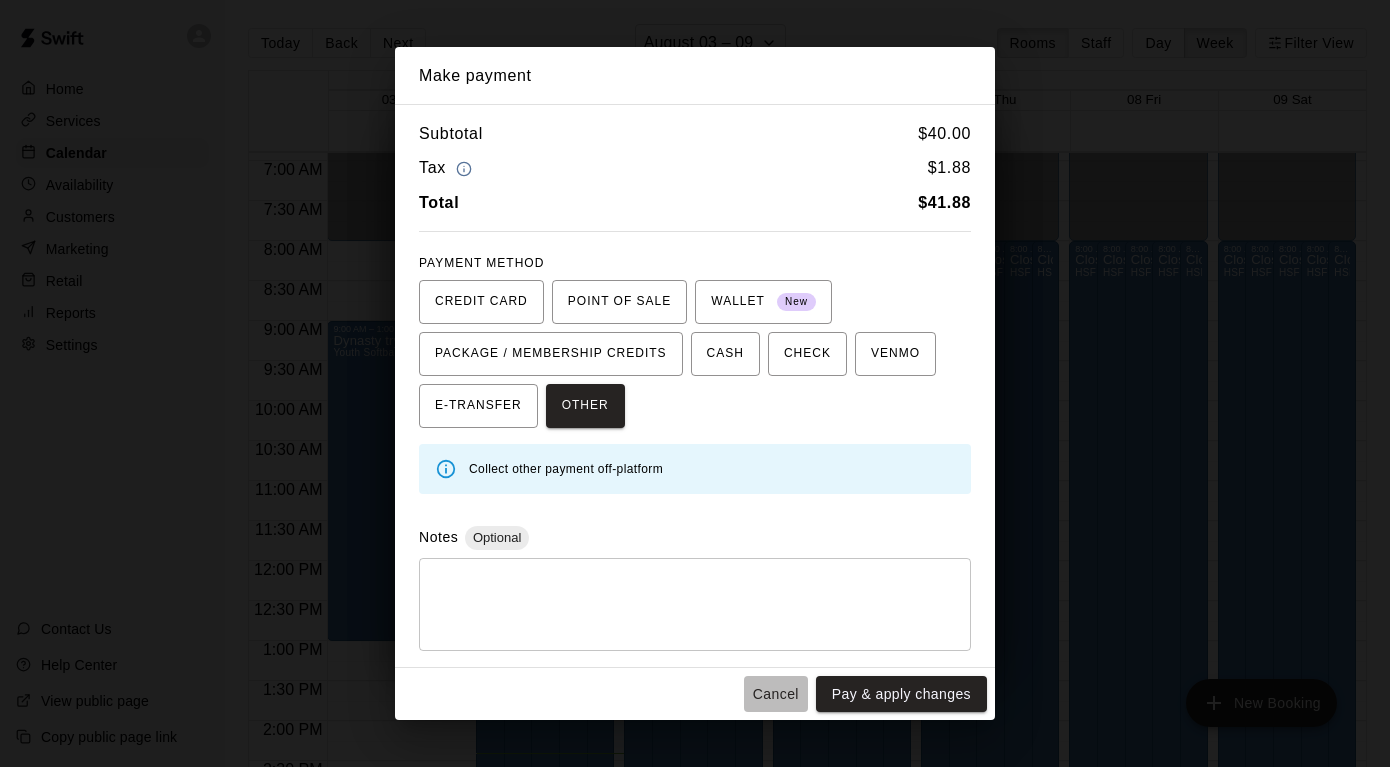 click on "Cancel" at bounding box center (776, 694) 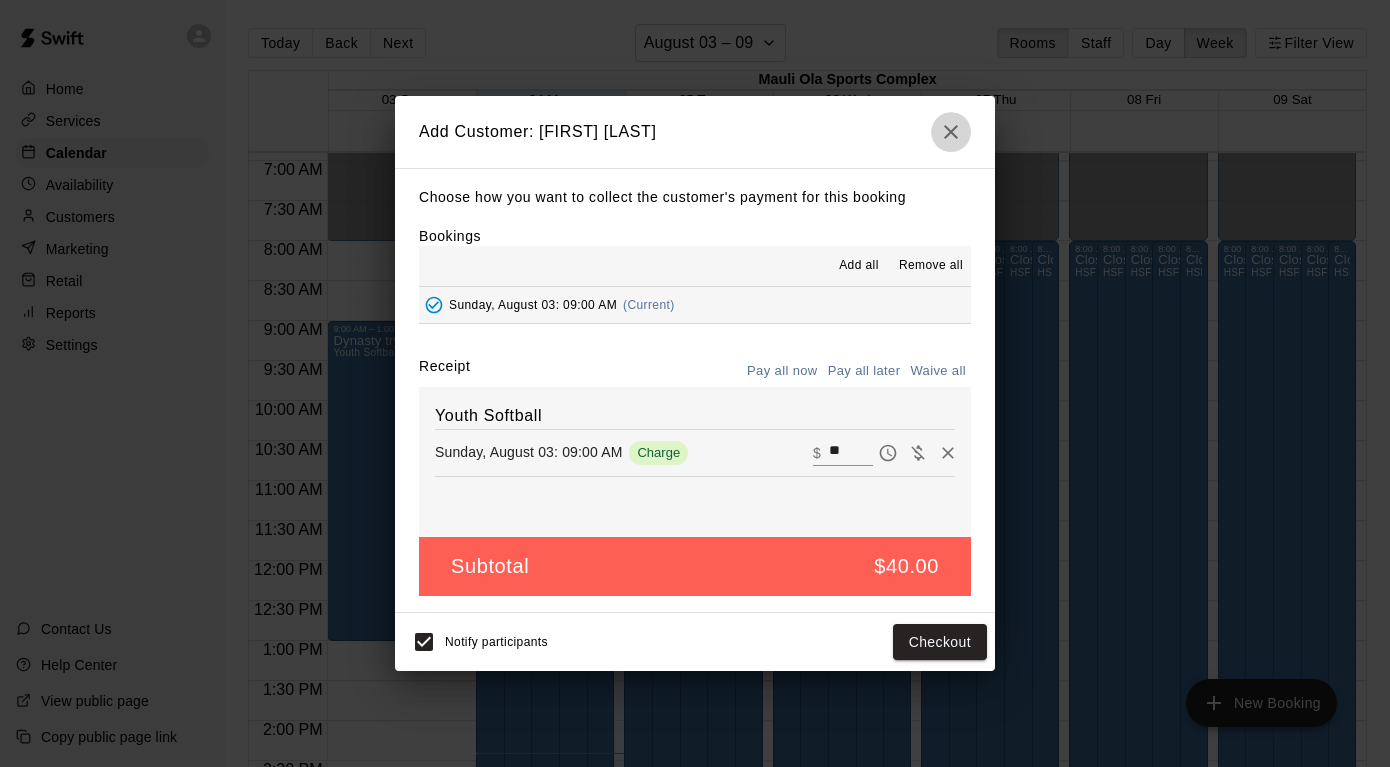 click 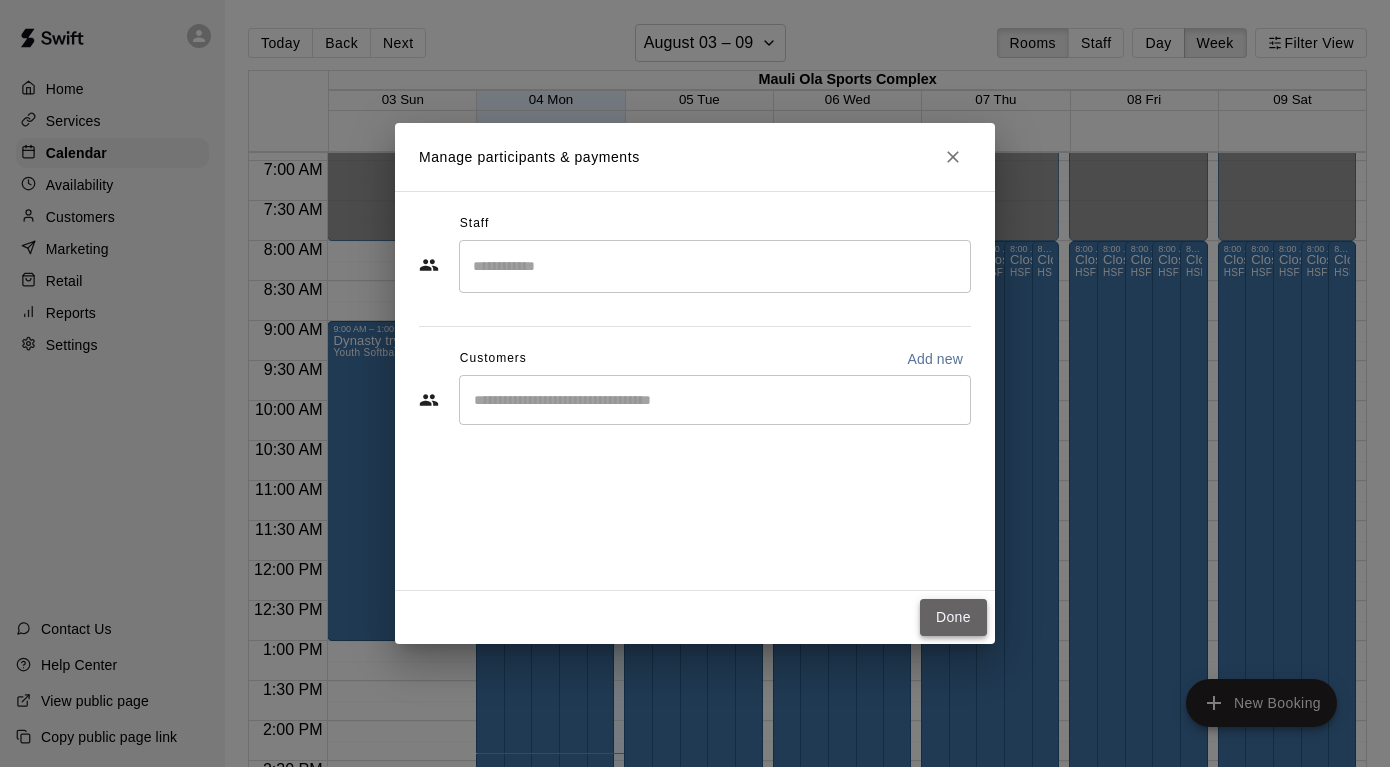 click on "Done" at bounding box center [953, 617] 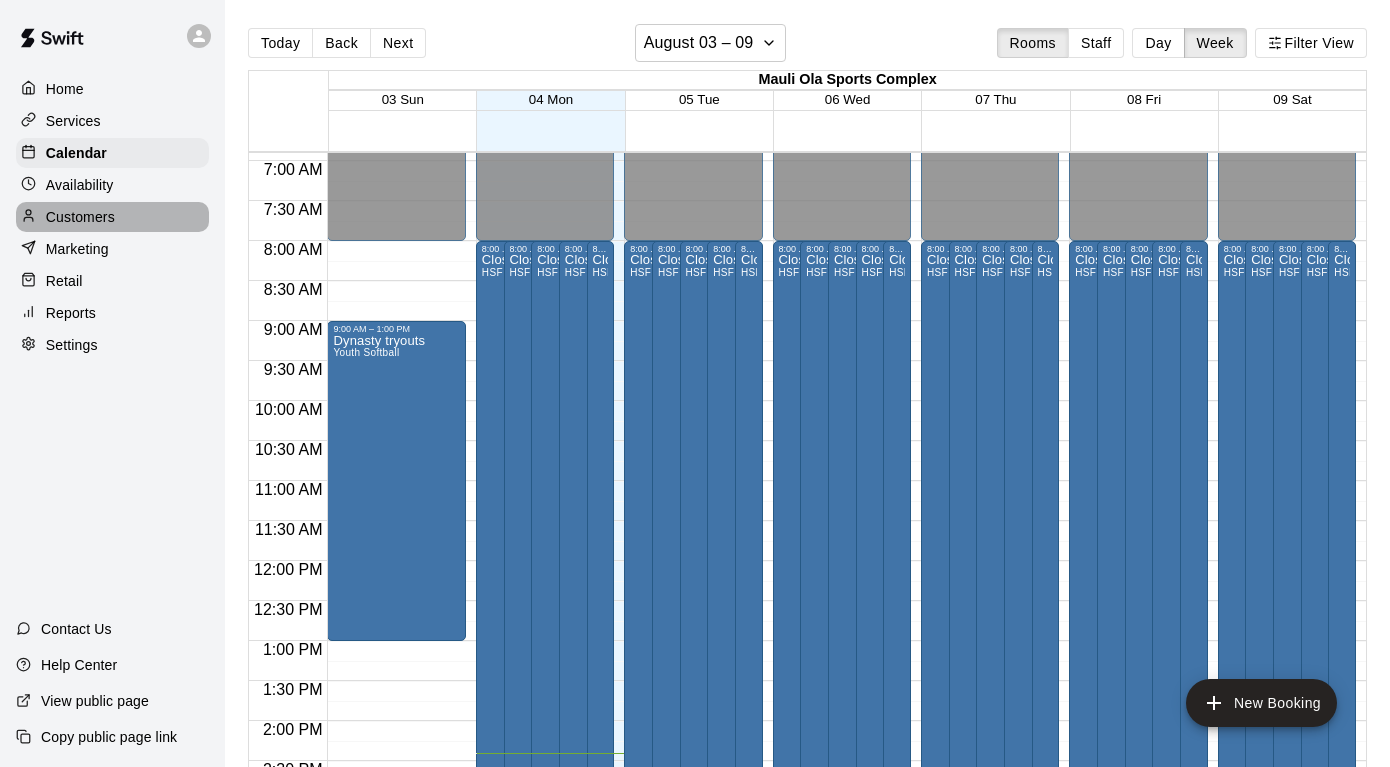 click on "Customers" at bounding box center [112, 217] 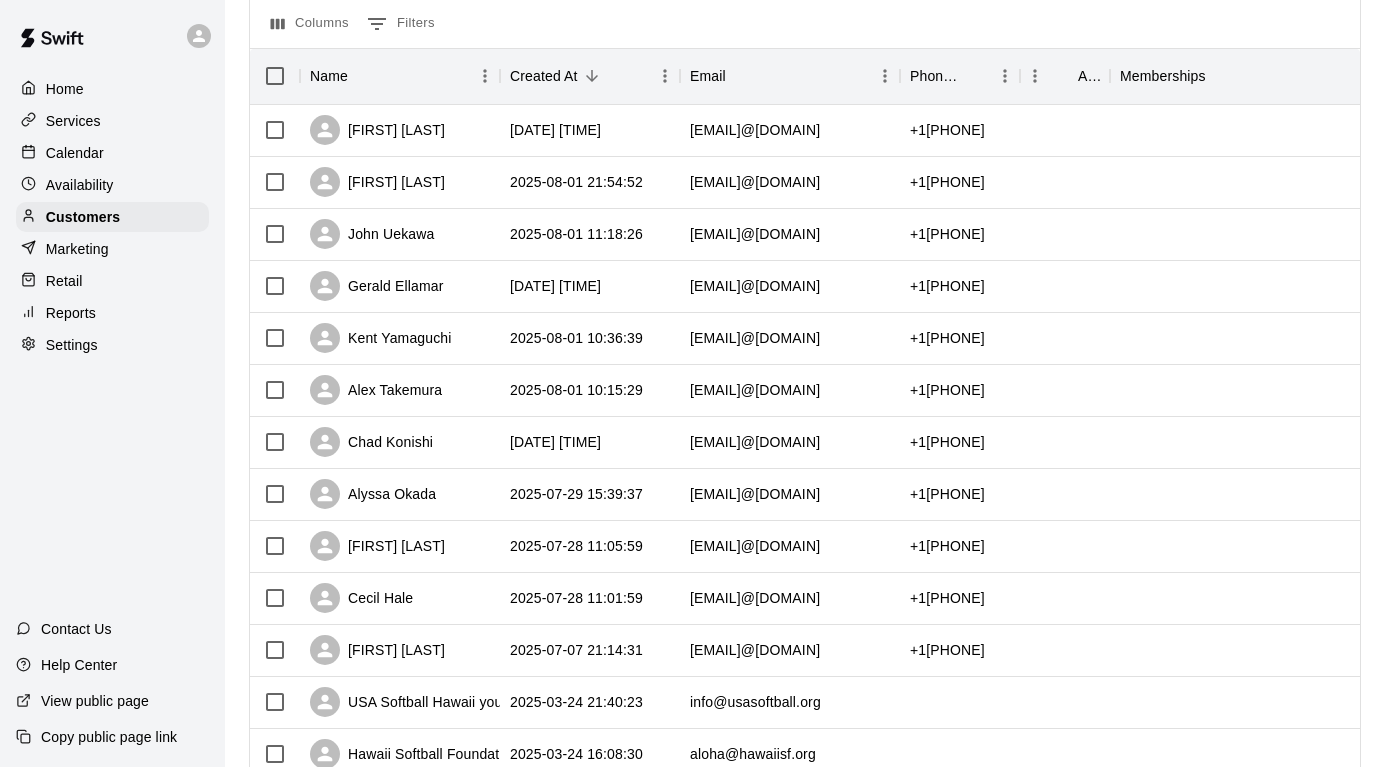 scroll, scrollTop: 214, scrollLeft: 0, axis: vertical 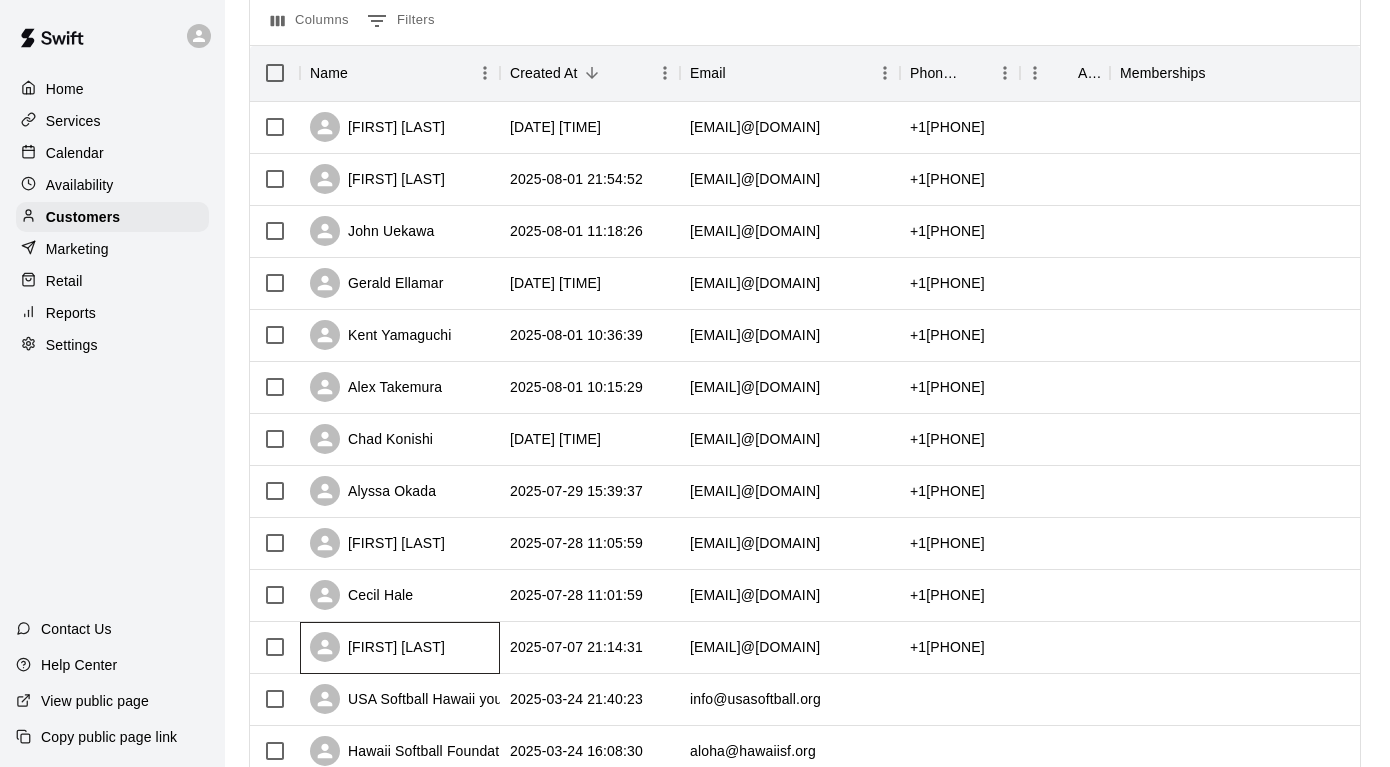 click on "Darlene Asuncion" at bounding box center [400, 648] 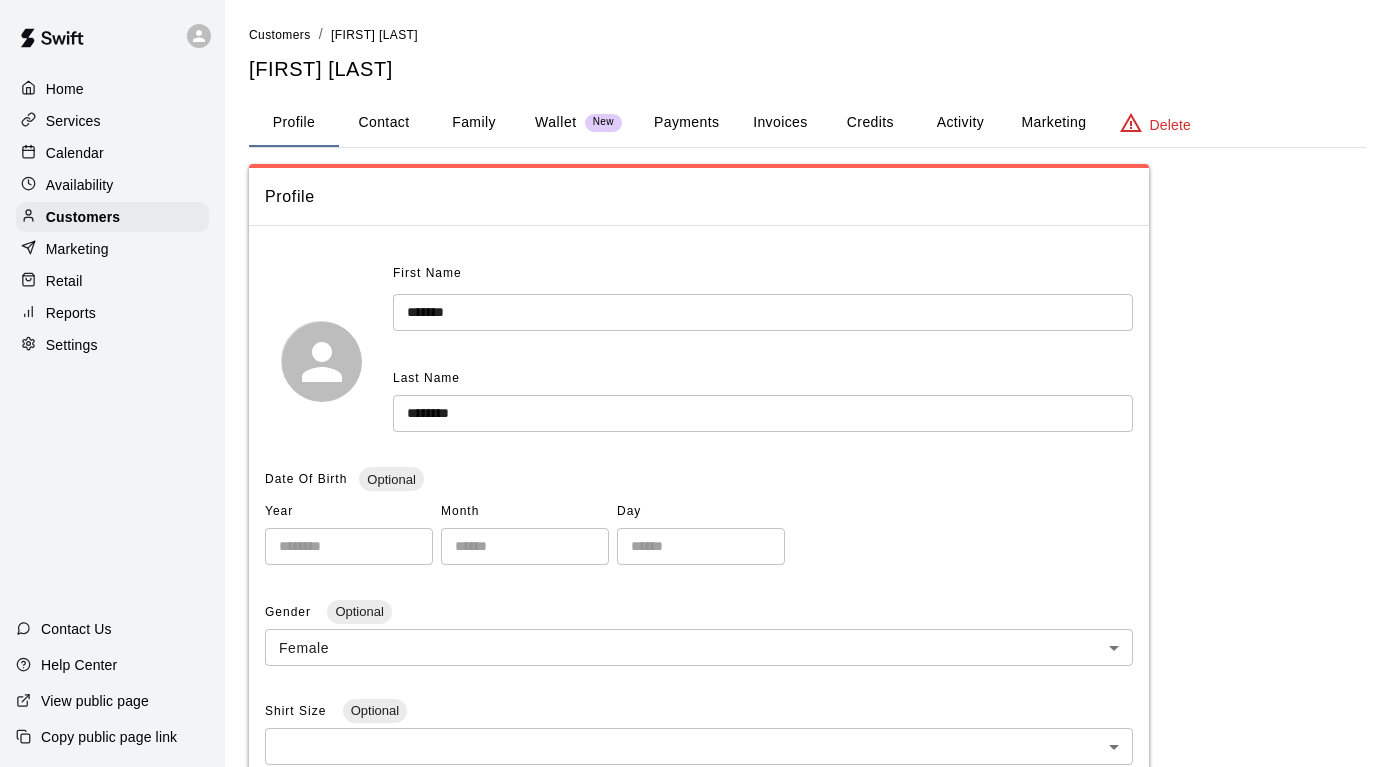scroll, scrollTop: 0, scrollLeft: 0, axis: both 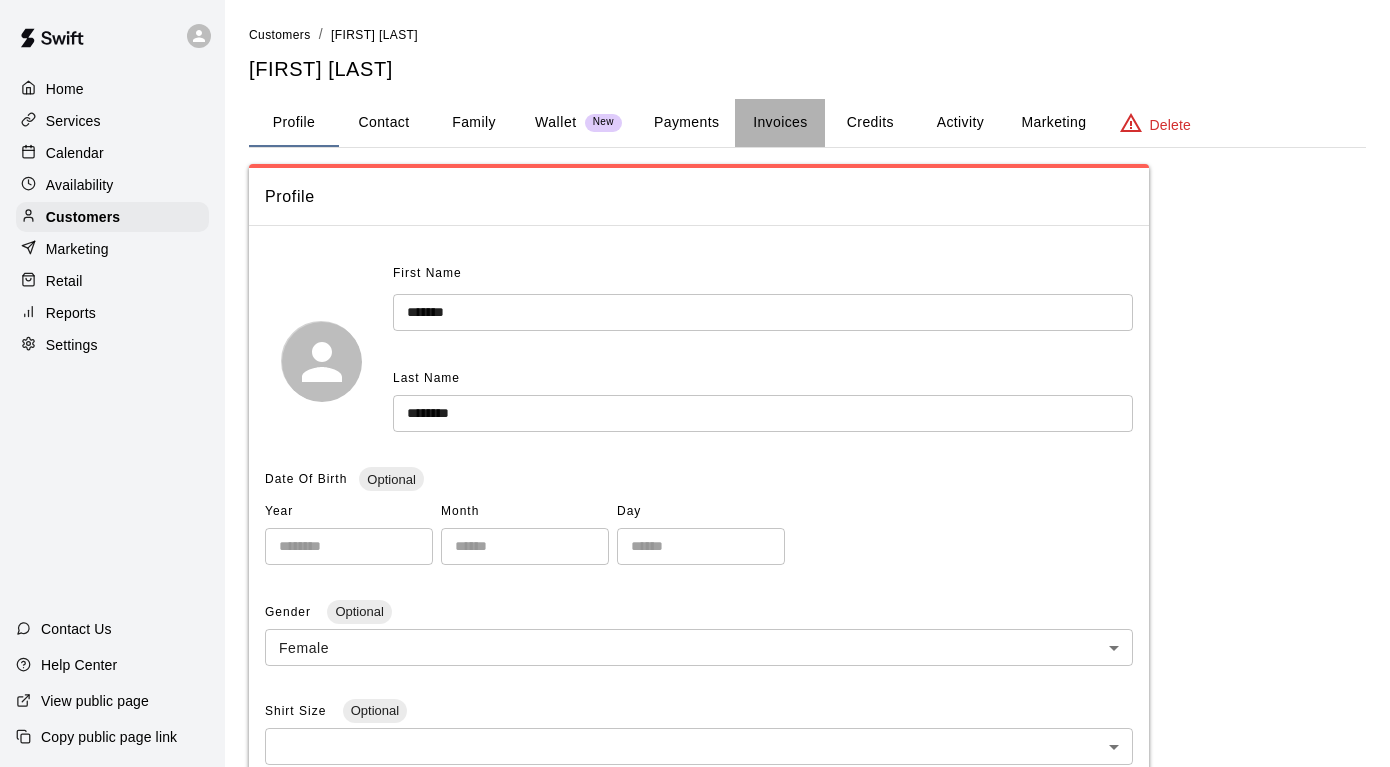 click on "Invoices" at bounding box center [780, 123] 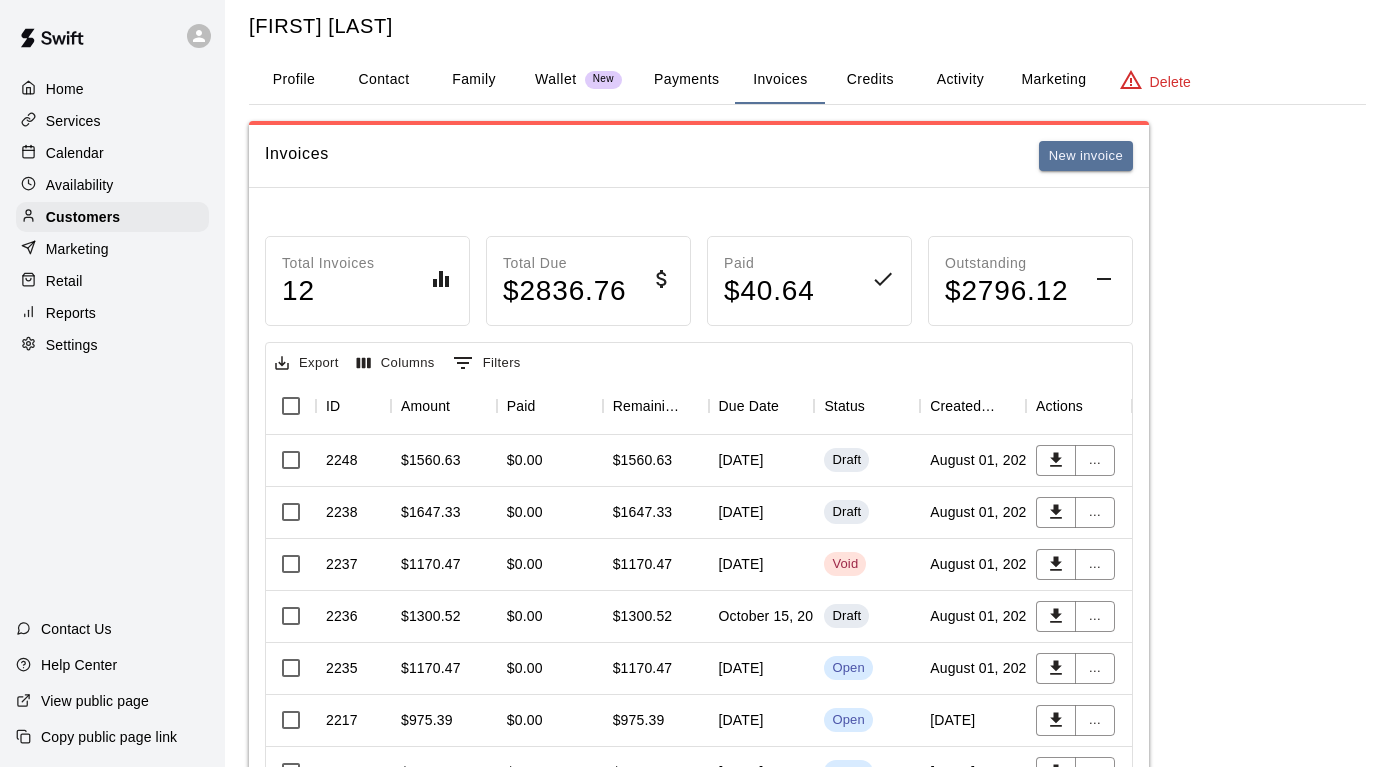 scroll, scrollTop: 45, scrollLeft: 0, axis: vertical 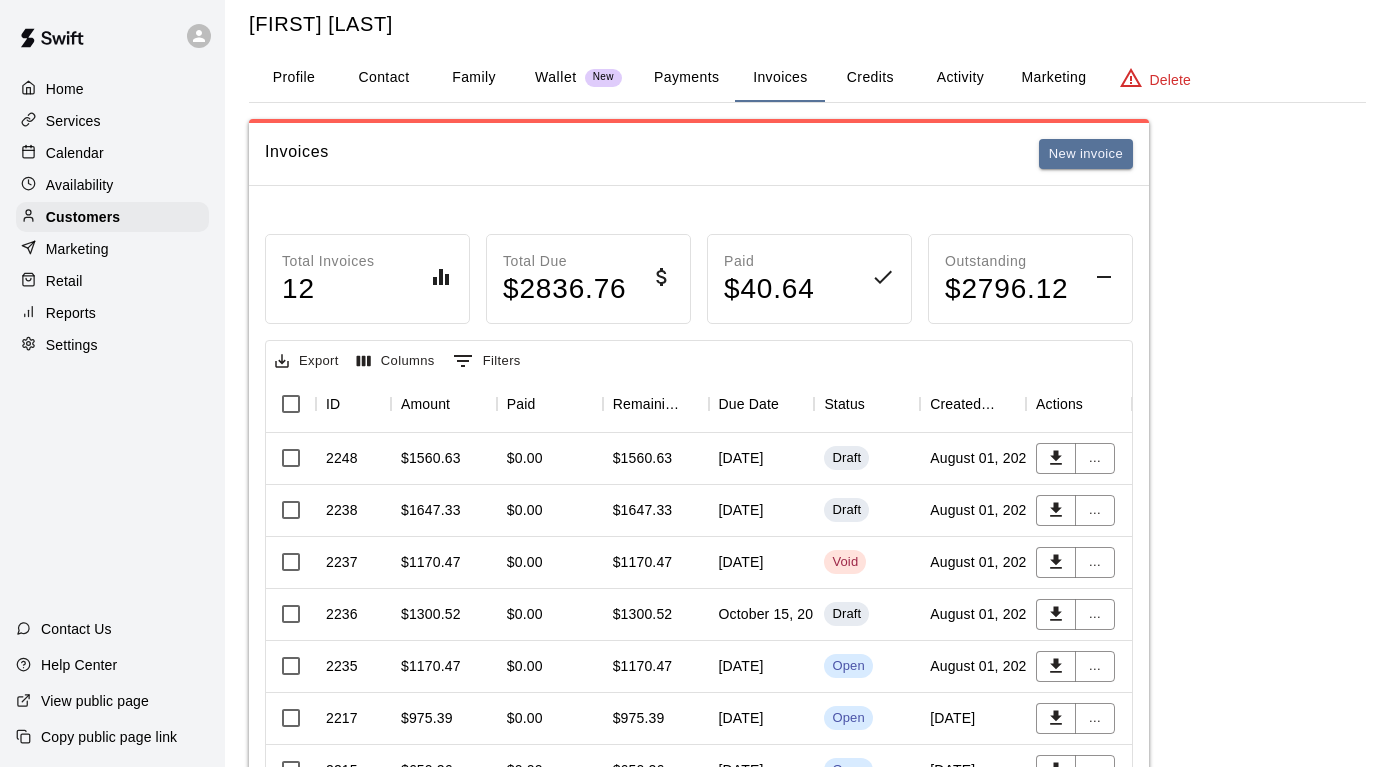 click on "Calendar" at bounding box center (112, 153) 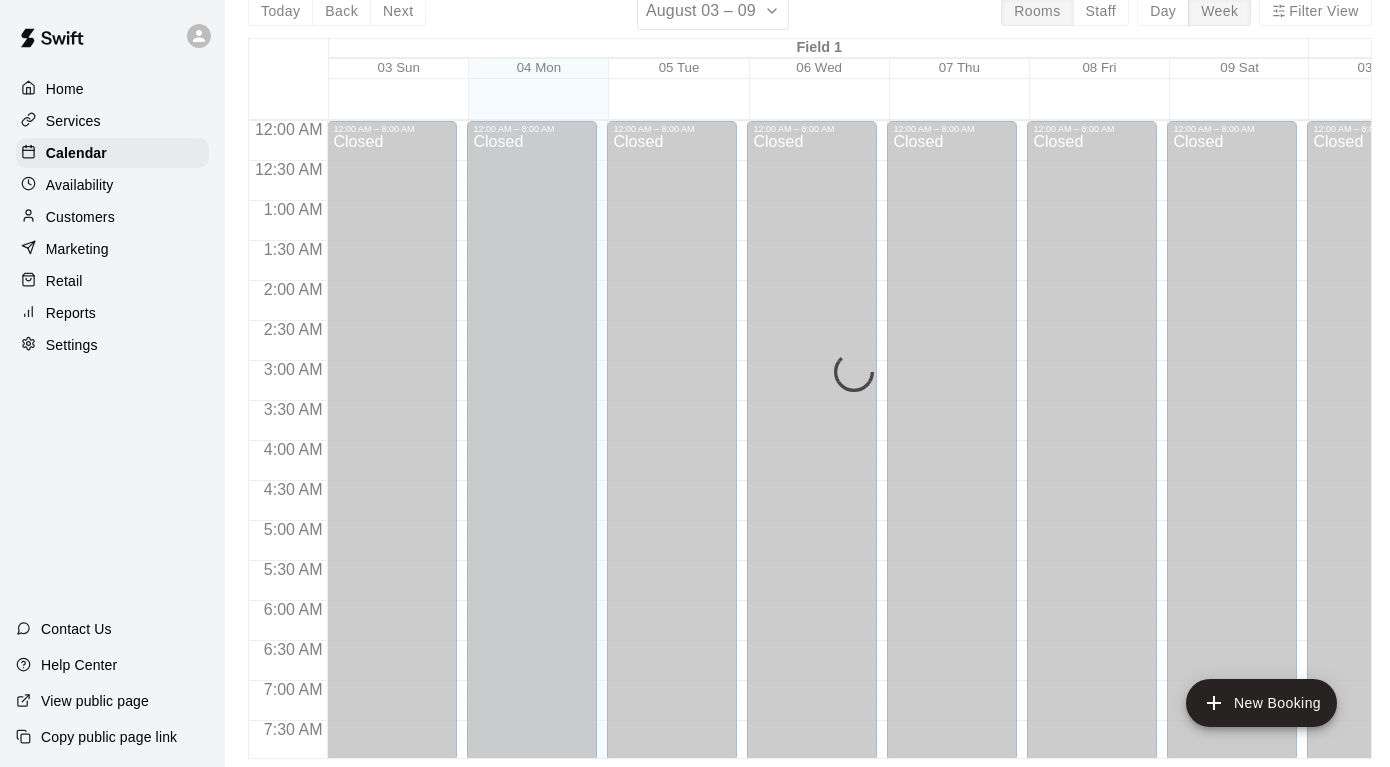 scroll, scrollTop: 0, scrollLeft: 0, axis: both 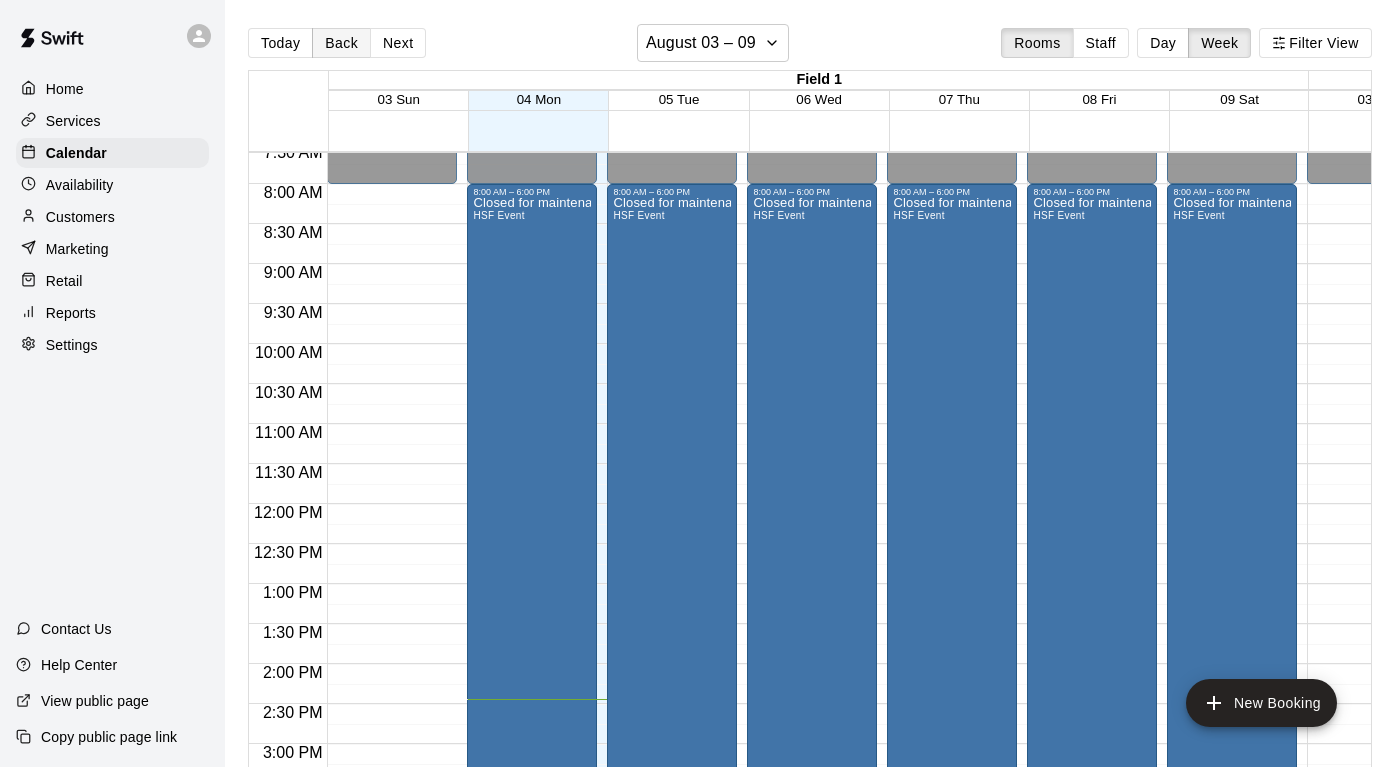 click on "Back" at bounding box center [341, 43] 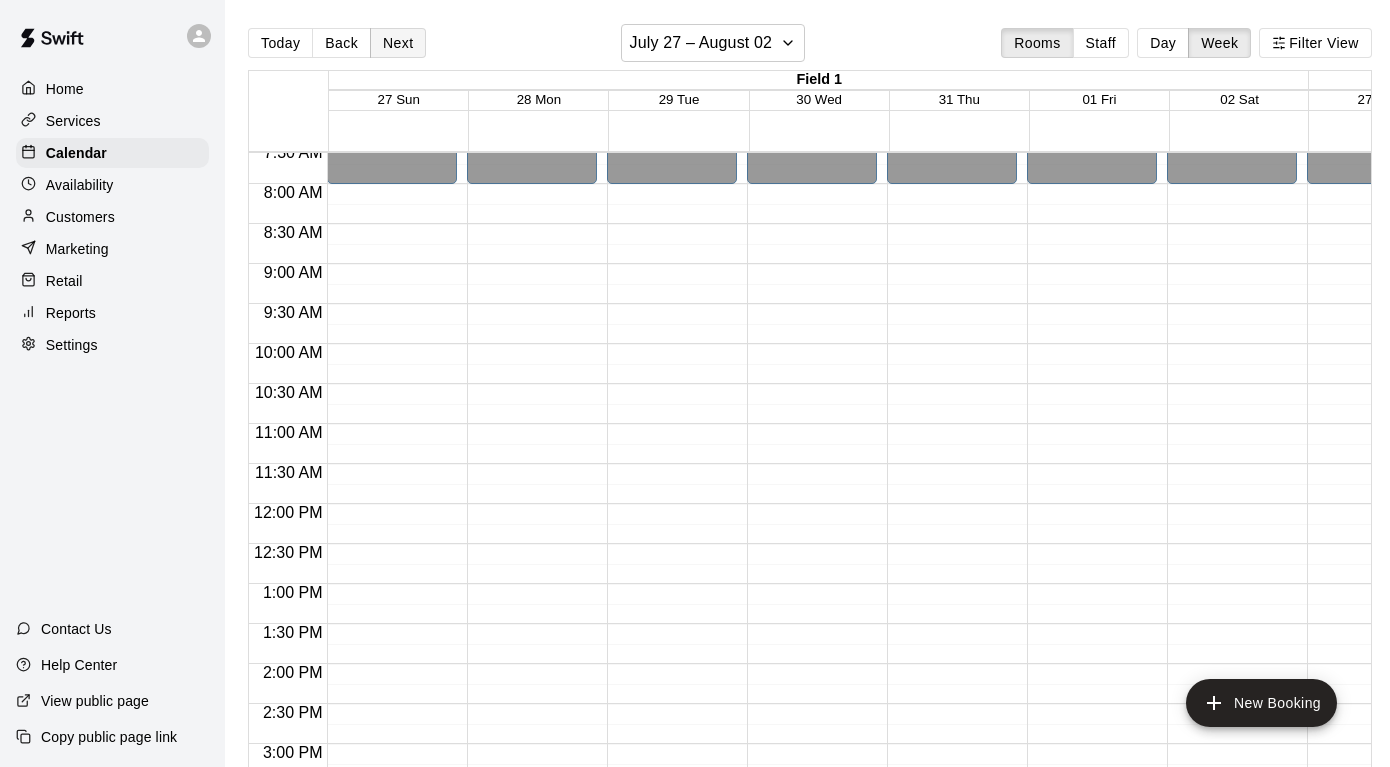 click on "Next" at bounding box center (398, 43) 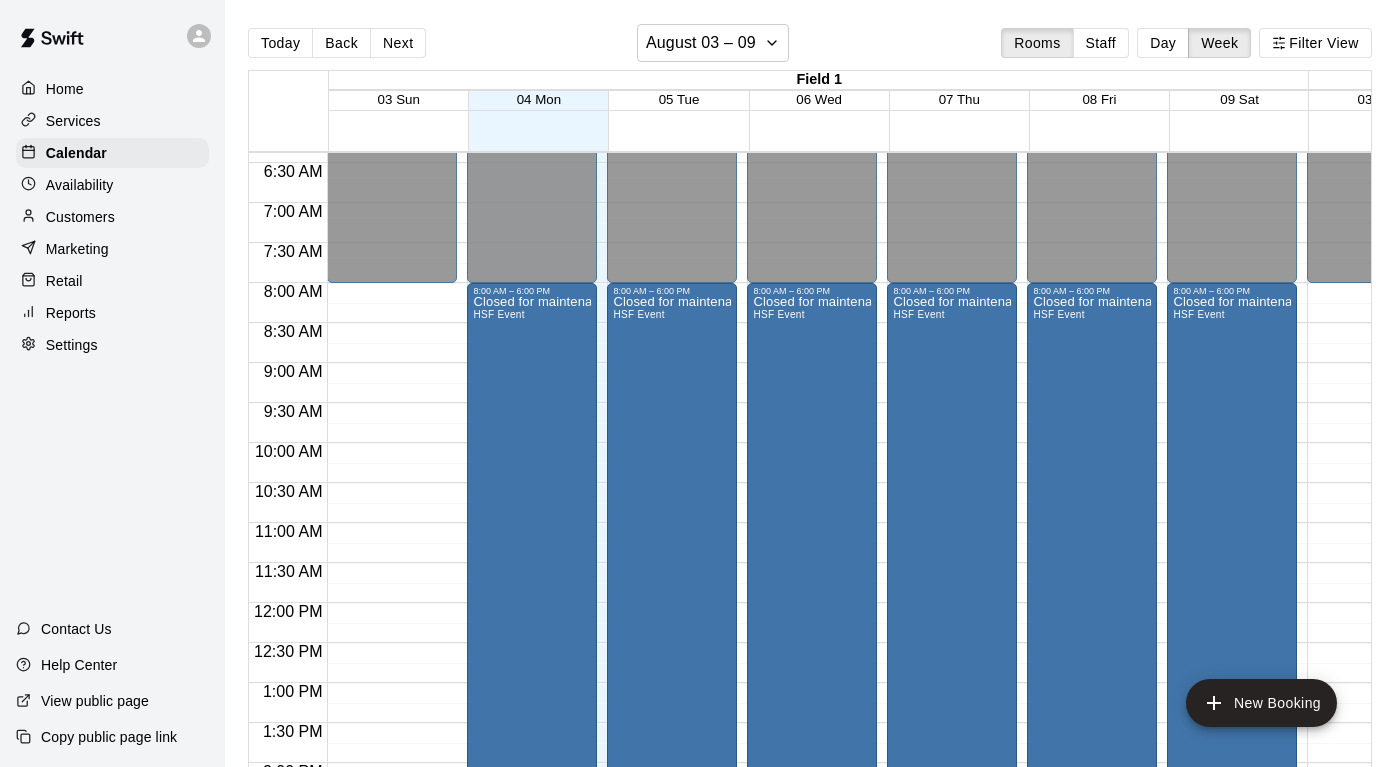 scroll, scrollTop: 511, scrollLeft: 0, axis: vertical 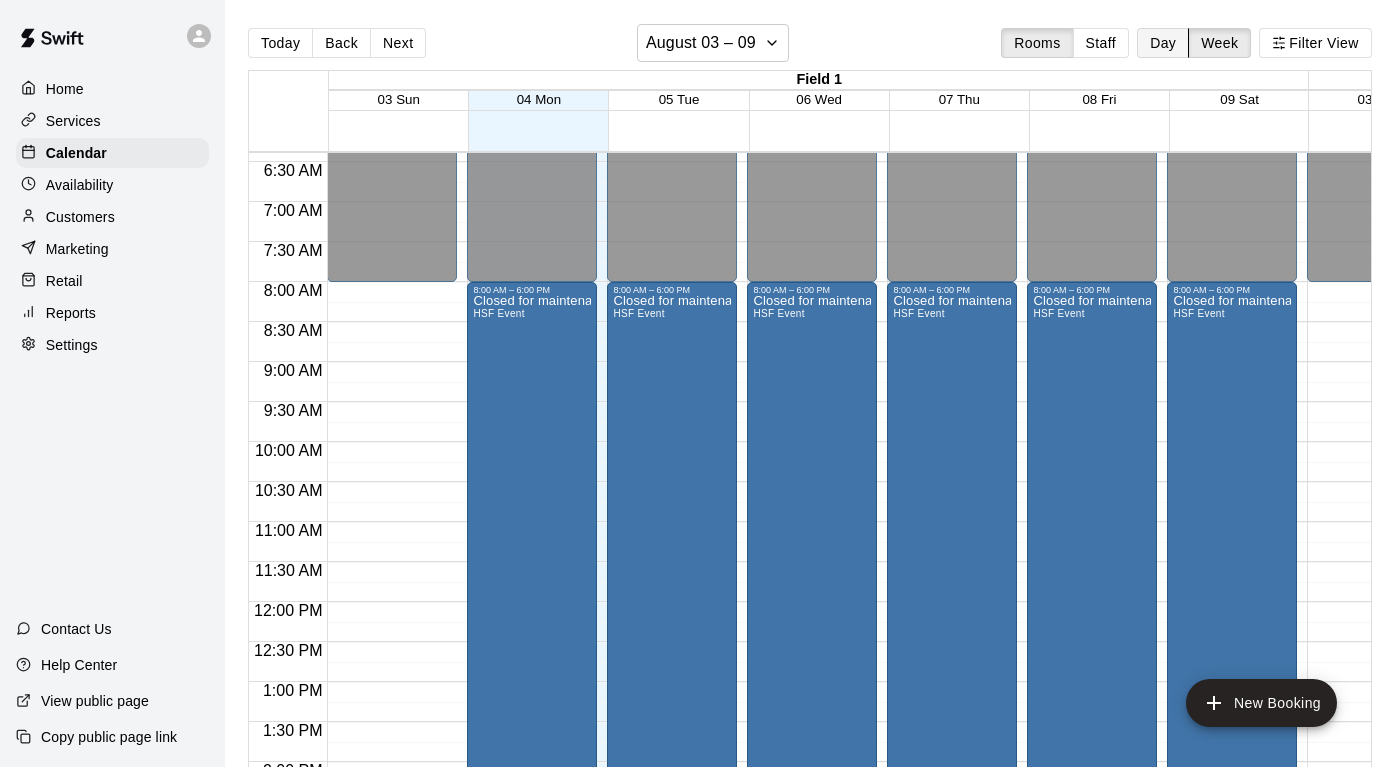 click on "Day" at bounding box center (1163, 43) 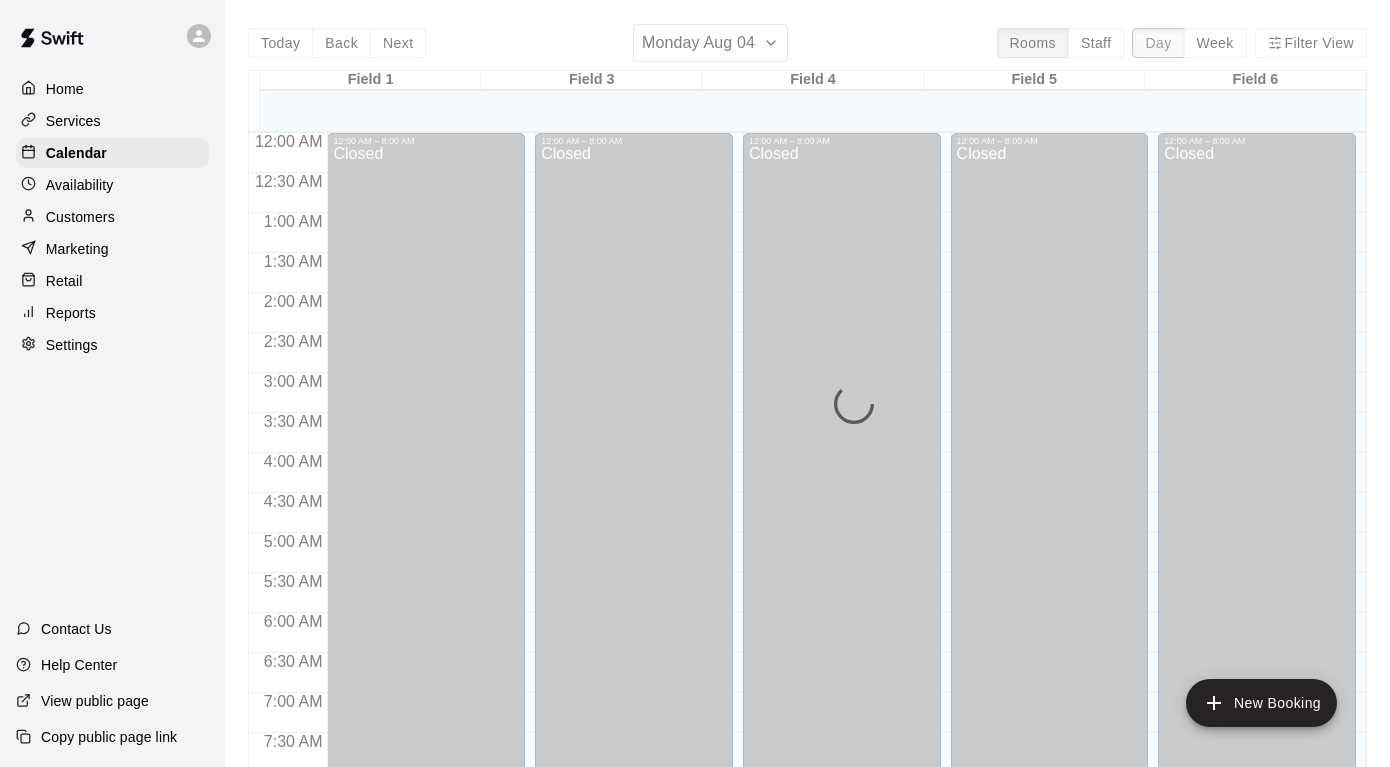 scroll, scrollTop: 1155, scrollLeft: 0, axis: vertical 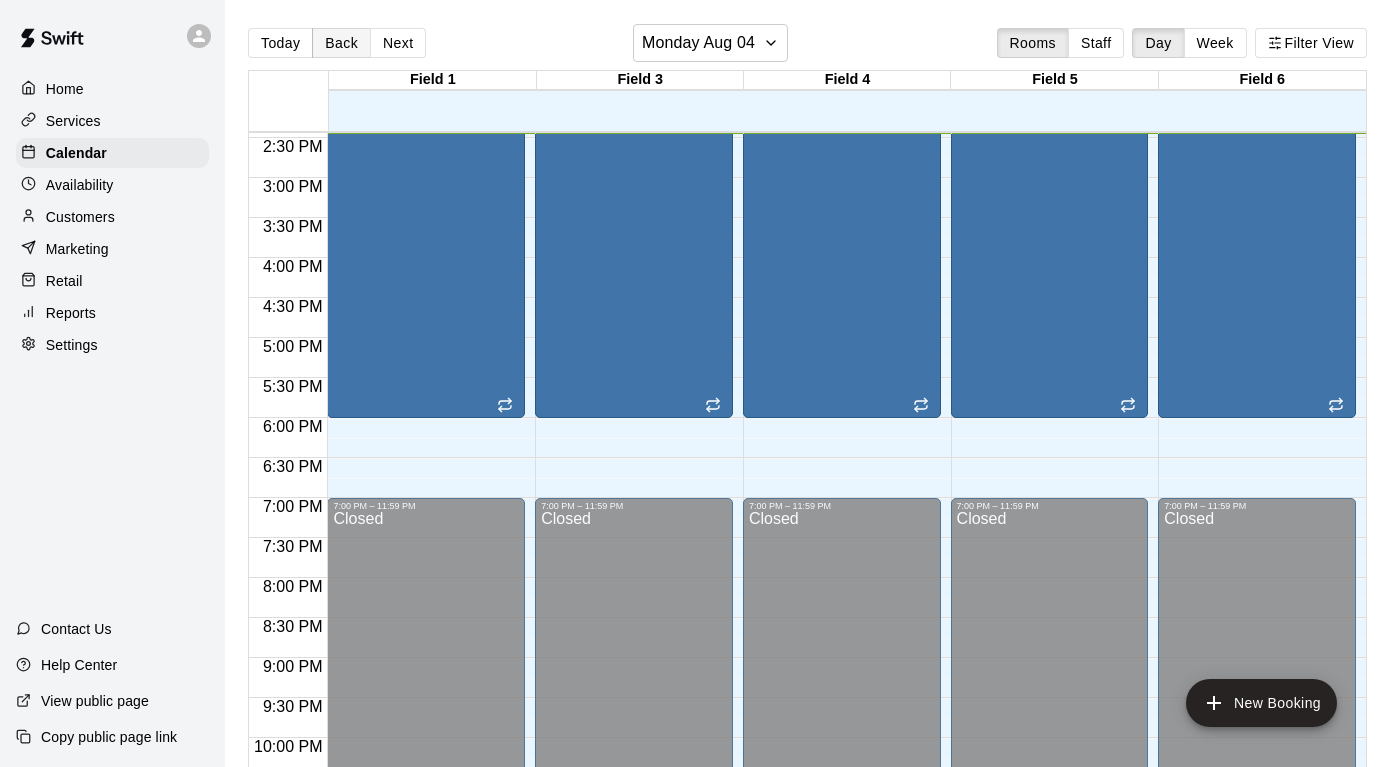 click on "Back" at bounding box center (341, 43) 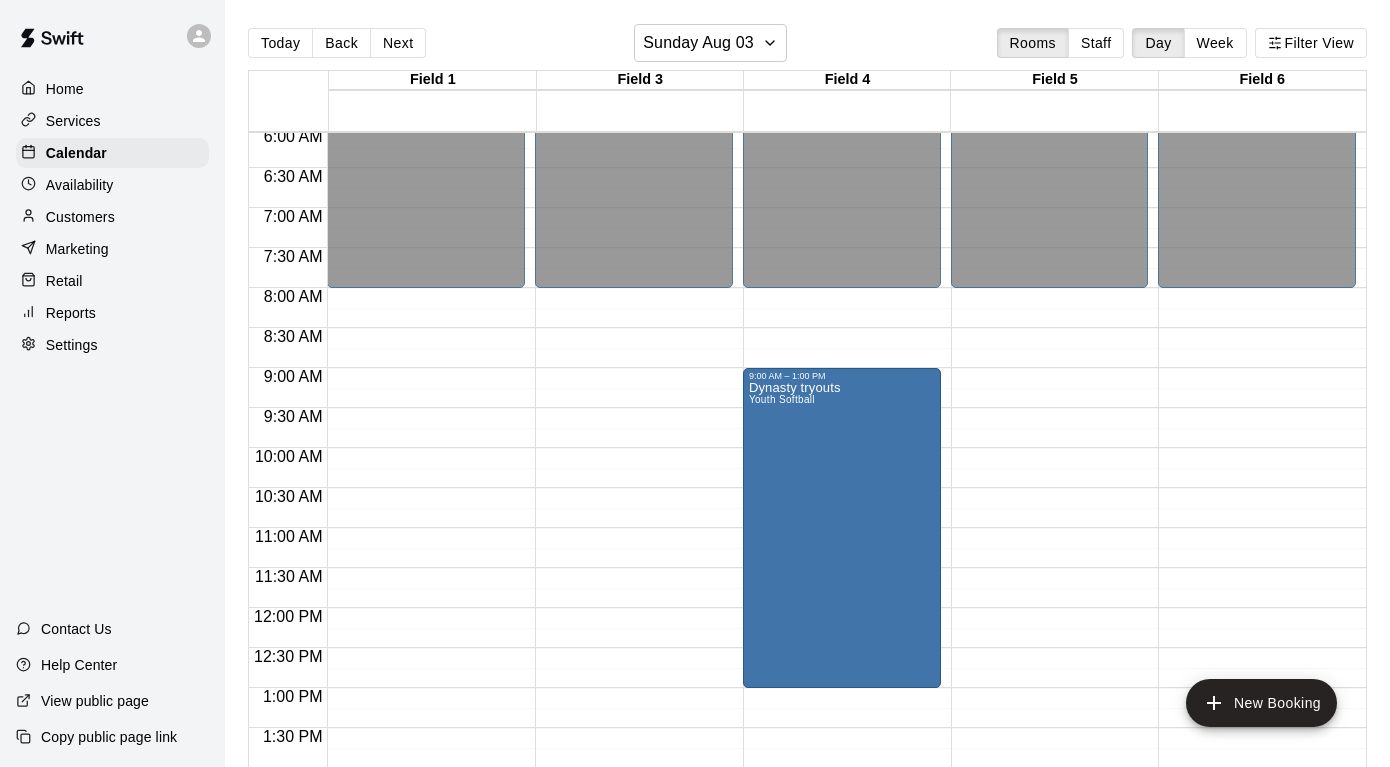 scroll, scrollTop: 444, scrollLeft: 0, axis: vertical 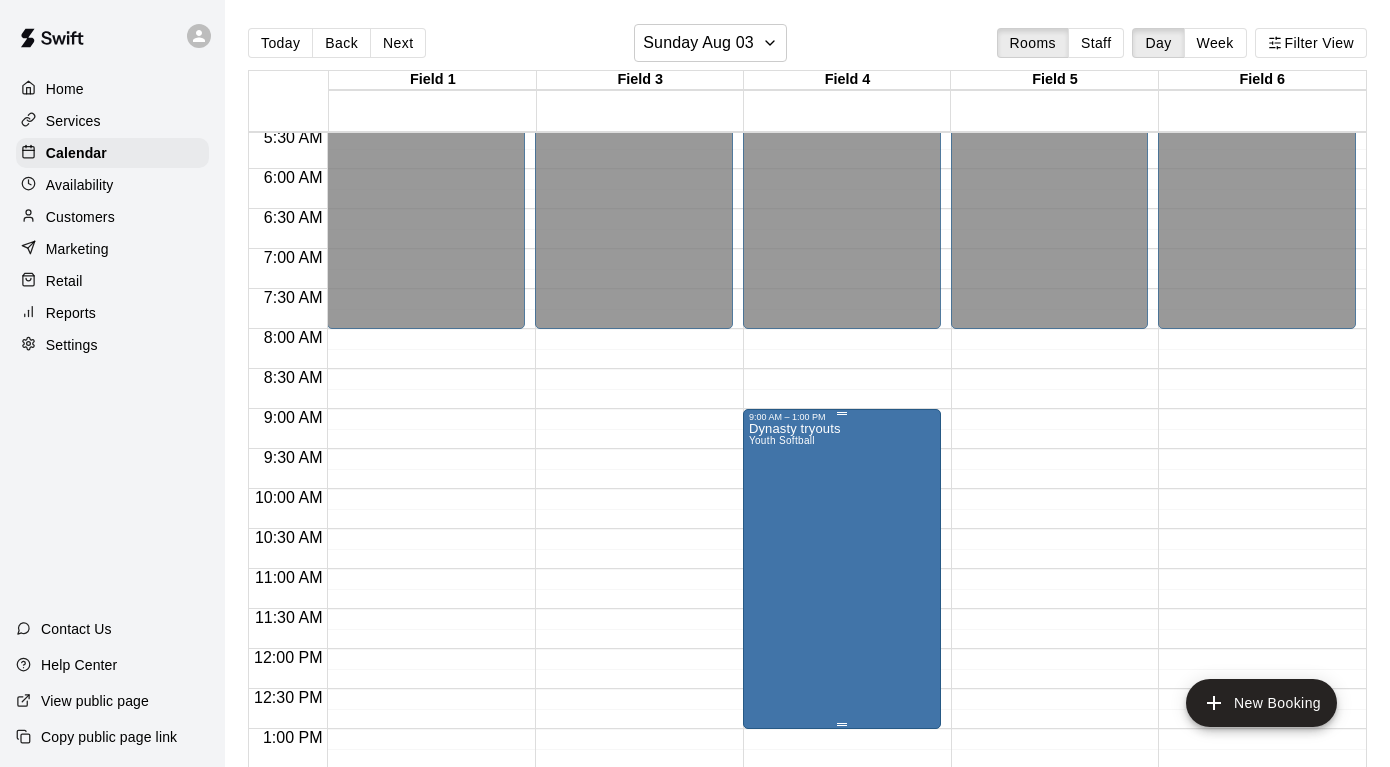click on "Dynasty tryouts Youth Softball" at bounding box center (842, 805) 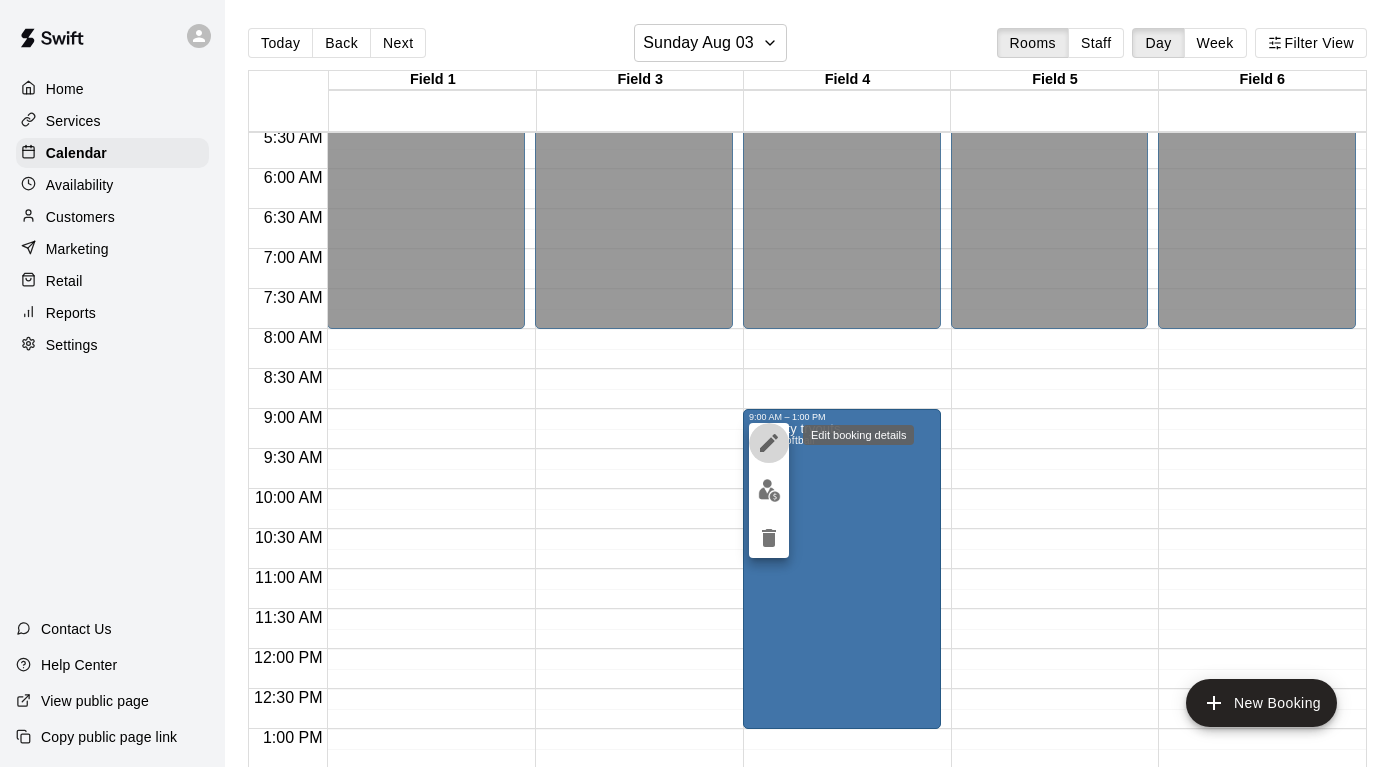 click 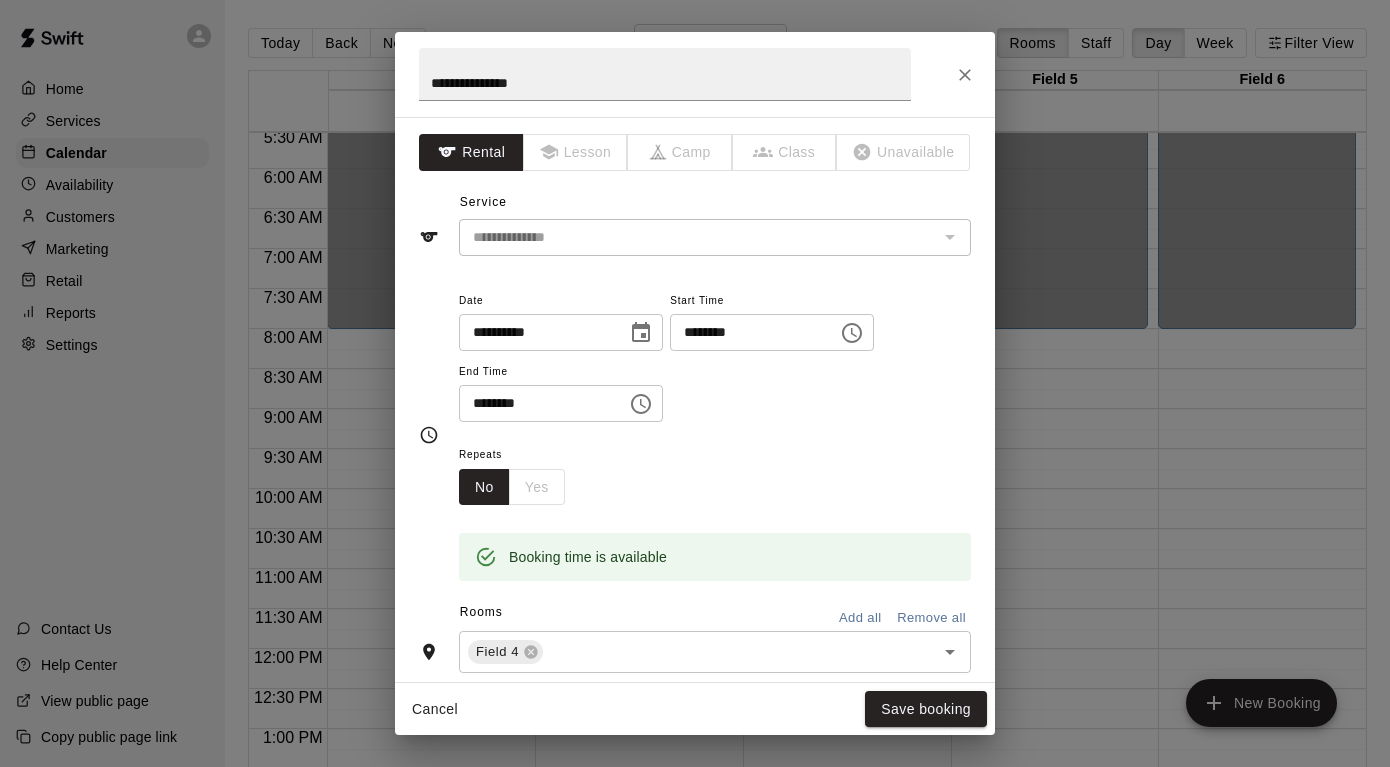 drag, startPoint x: 937, startPoint y: 701, endPoint x: 1040, endPoint y: 443, distance: 277.8003 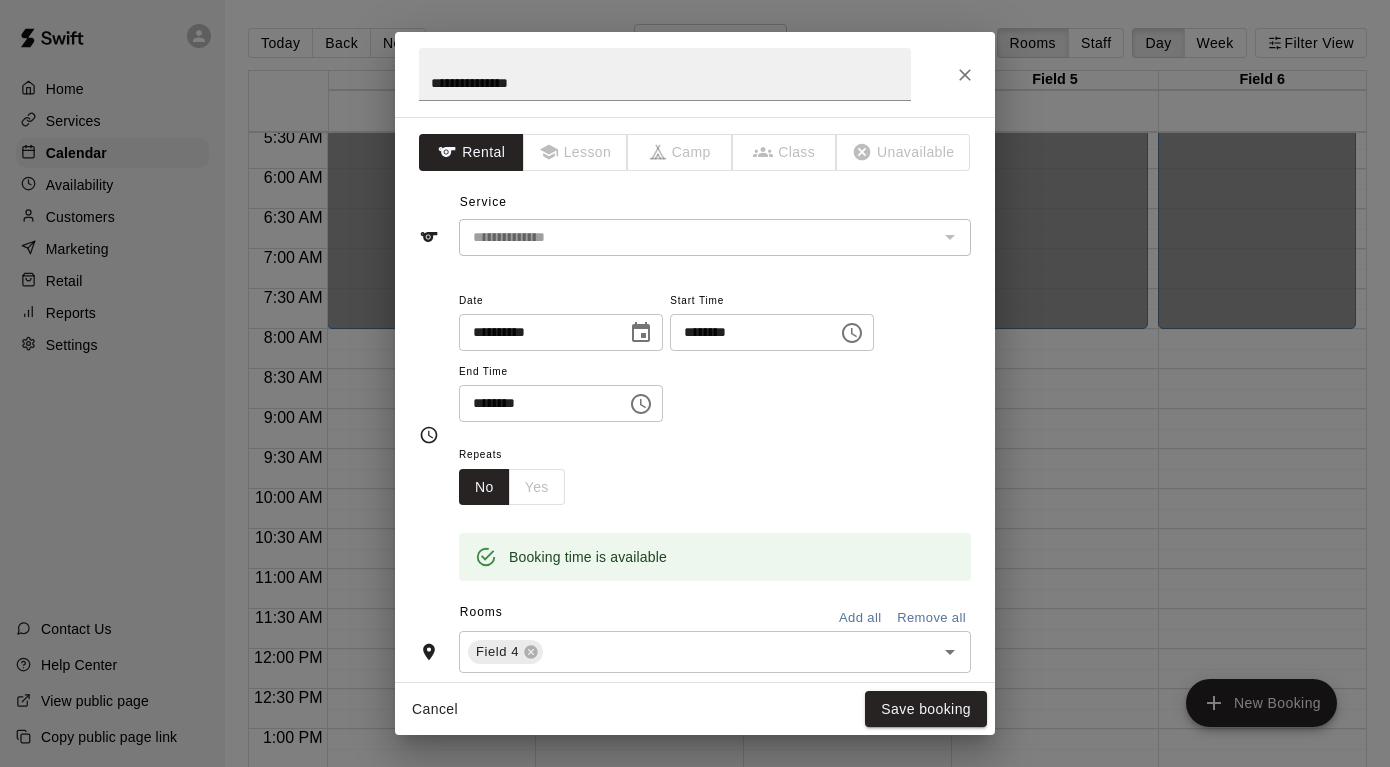 click on "**********" at bounding box center (695, 383) 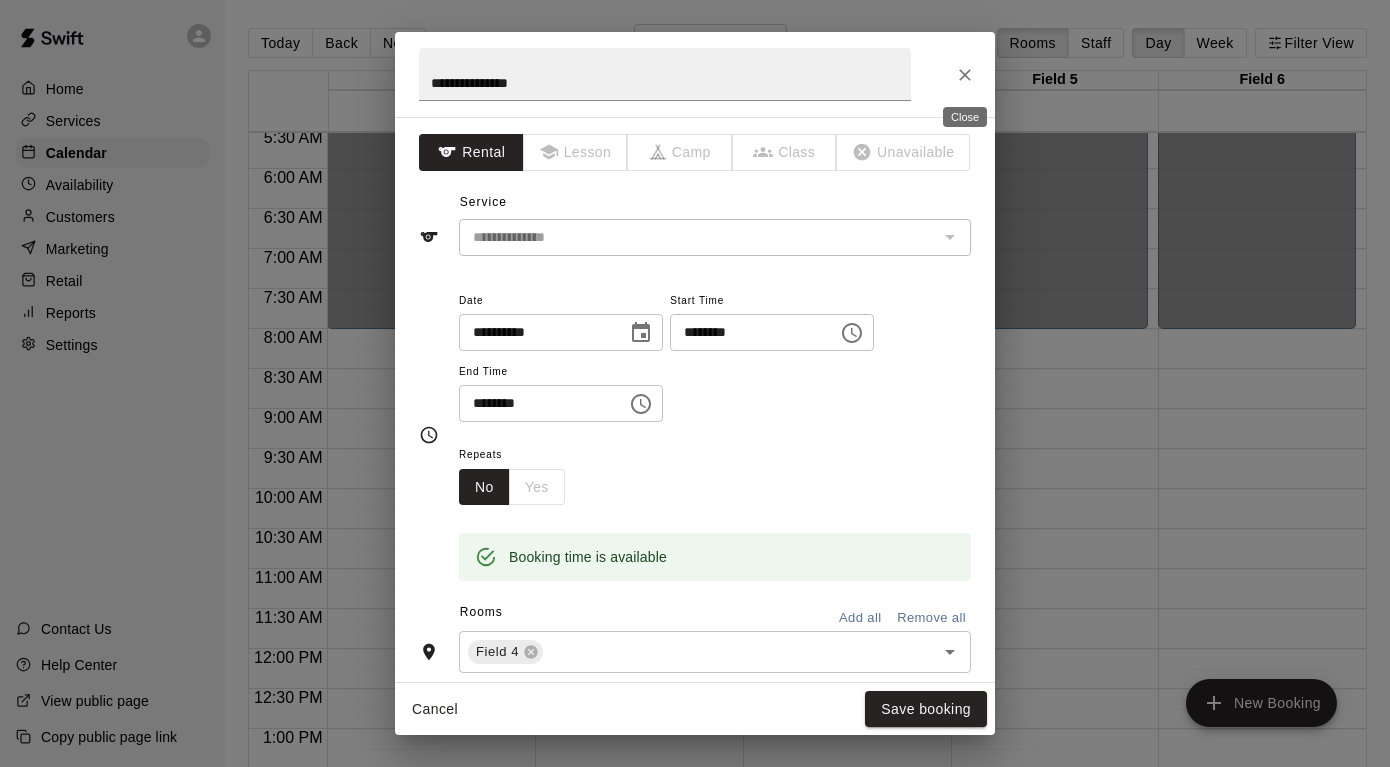 click 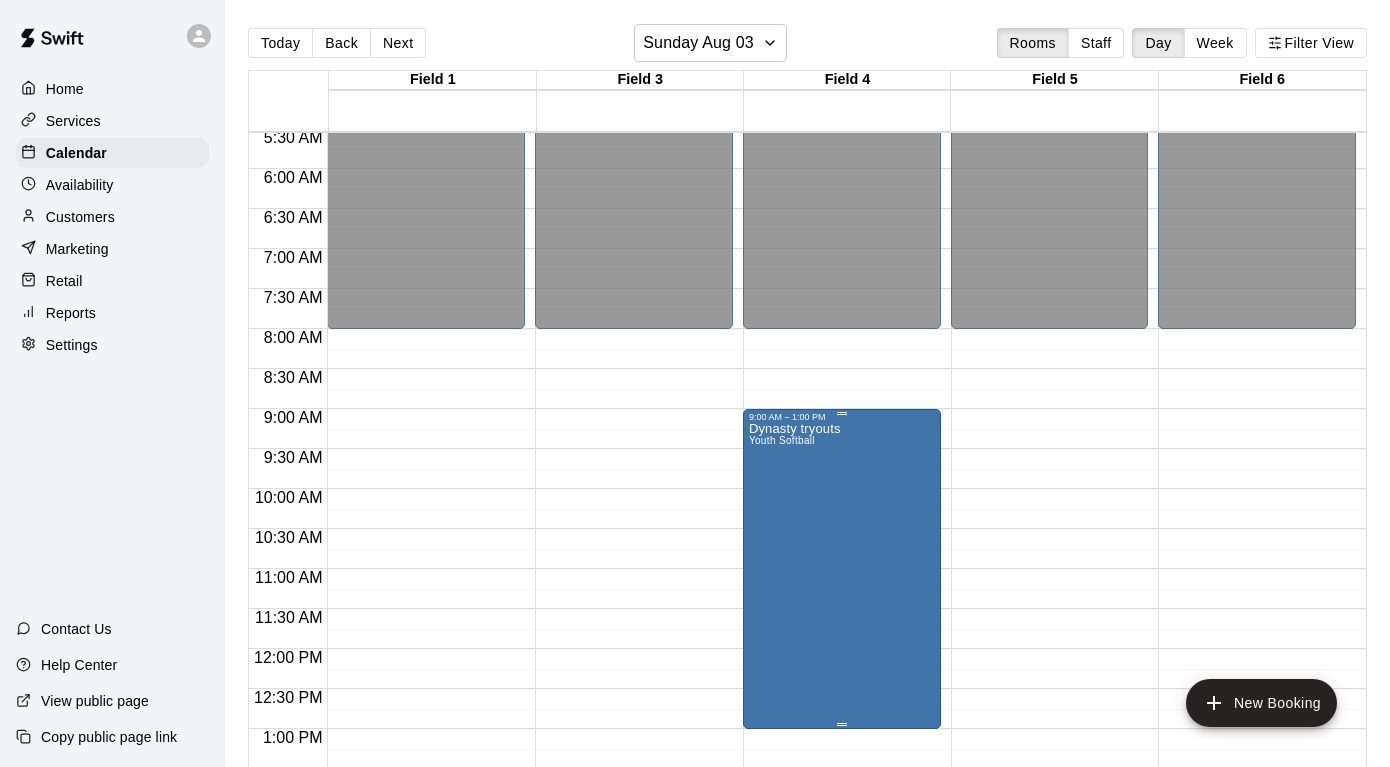 click at bounding box center [842, 724] 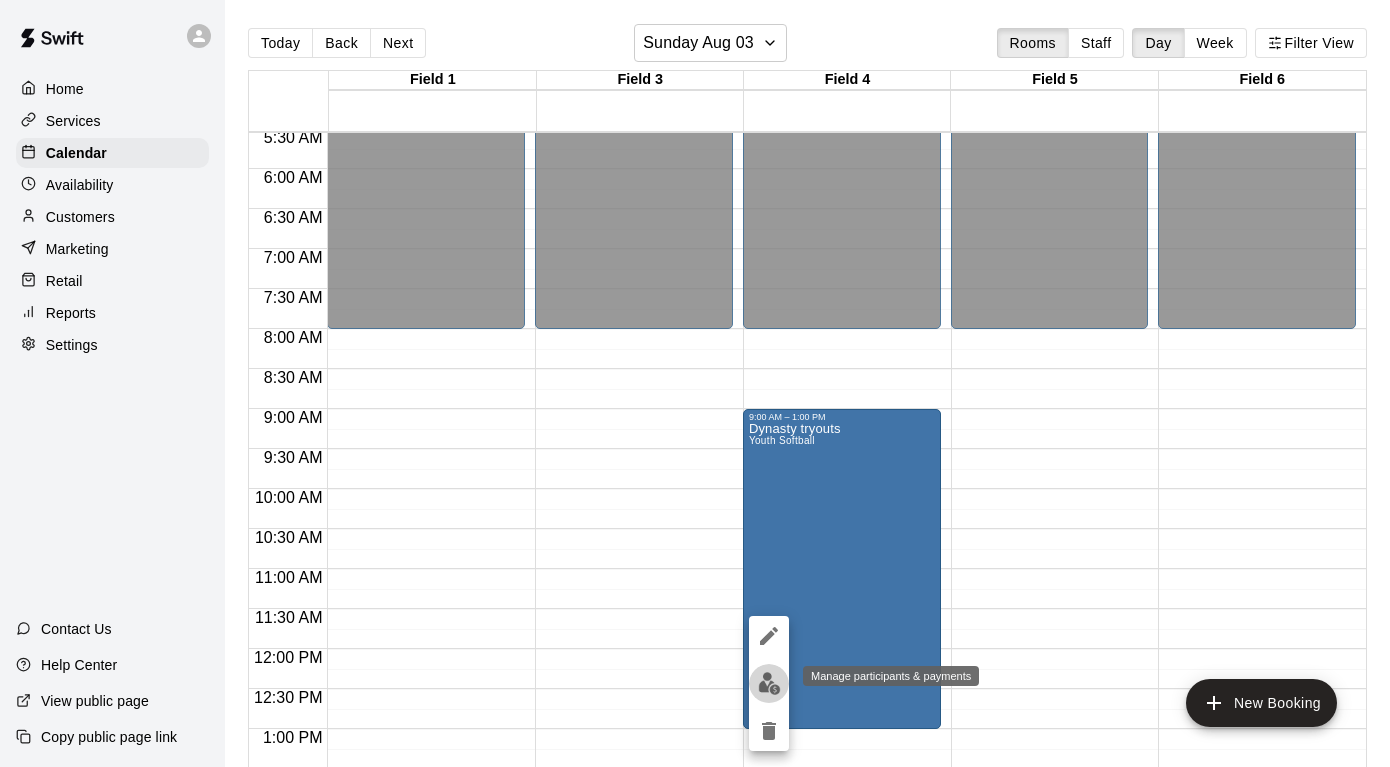 click at bounding box center (769, 683) 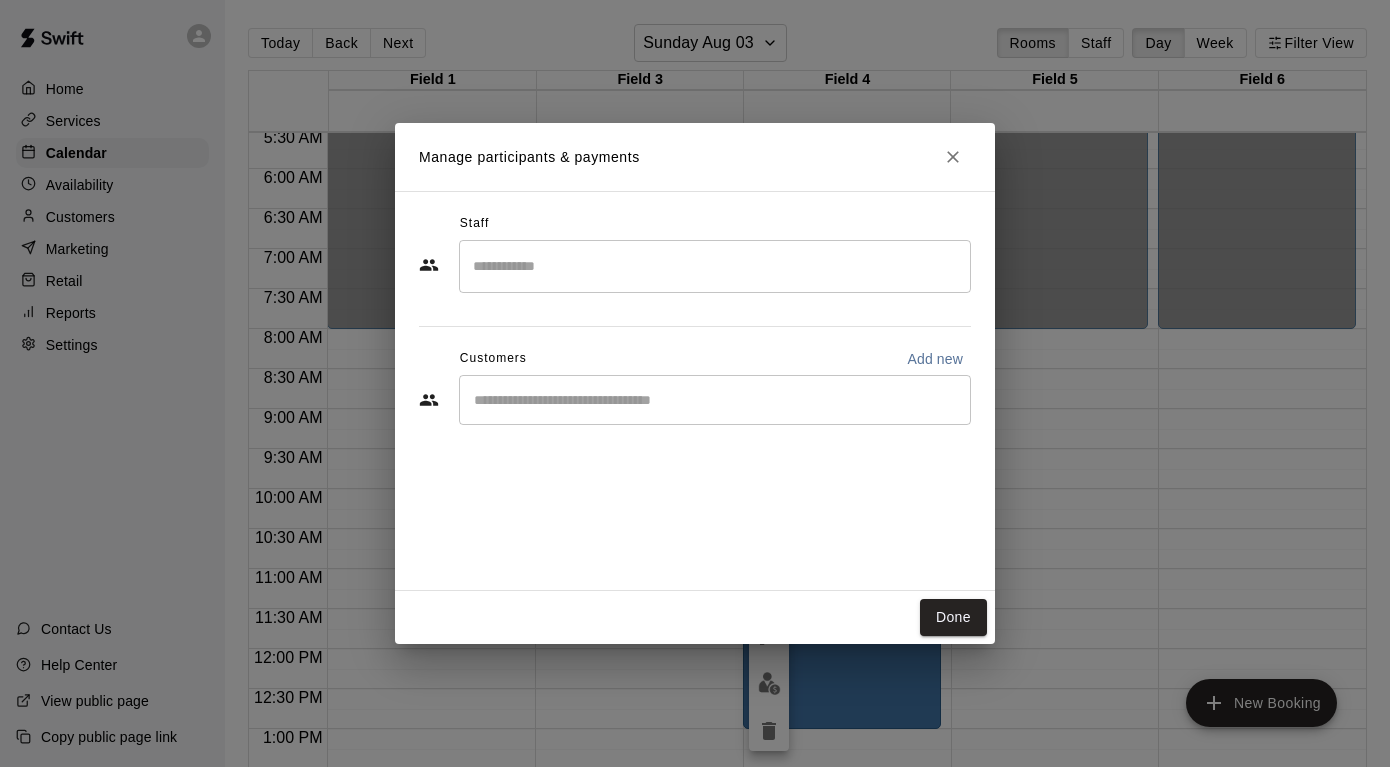 click on "​" at bounding box center [715, 400] 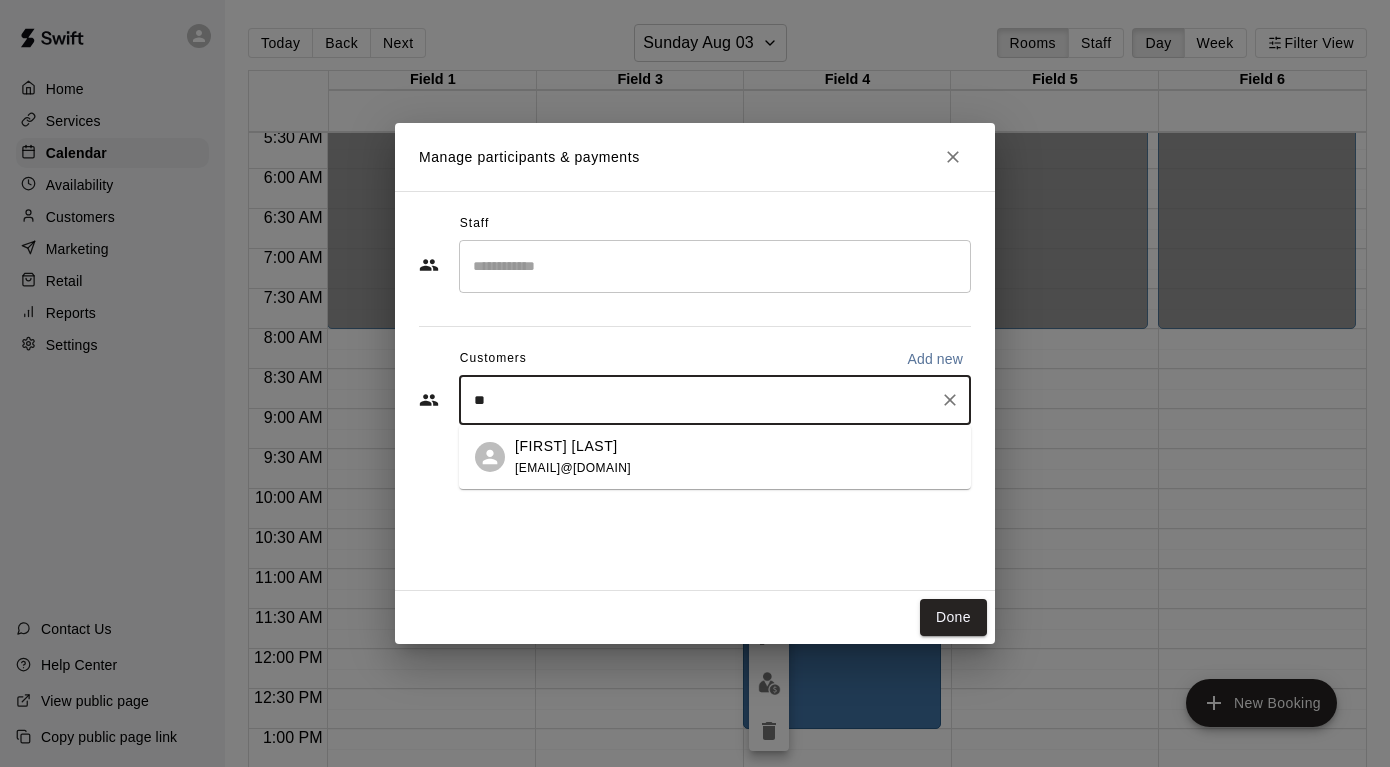 type on "***" 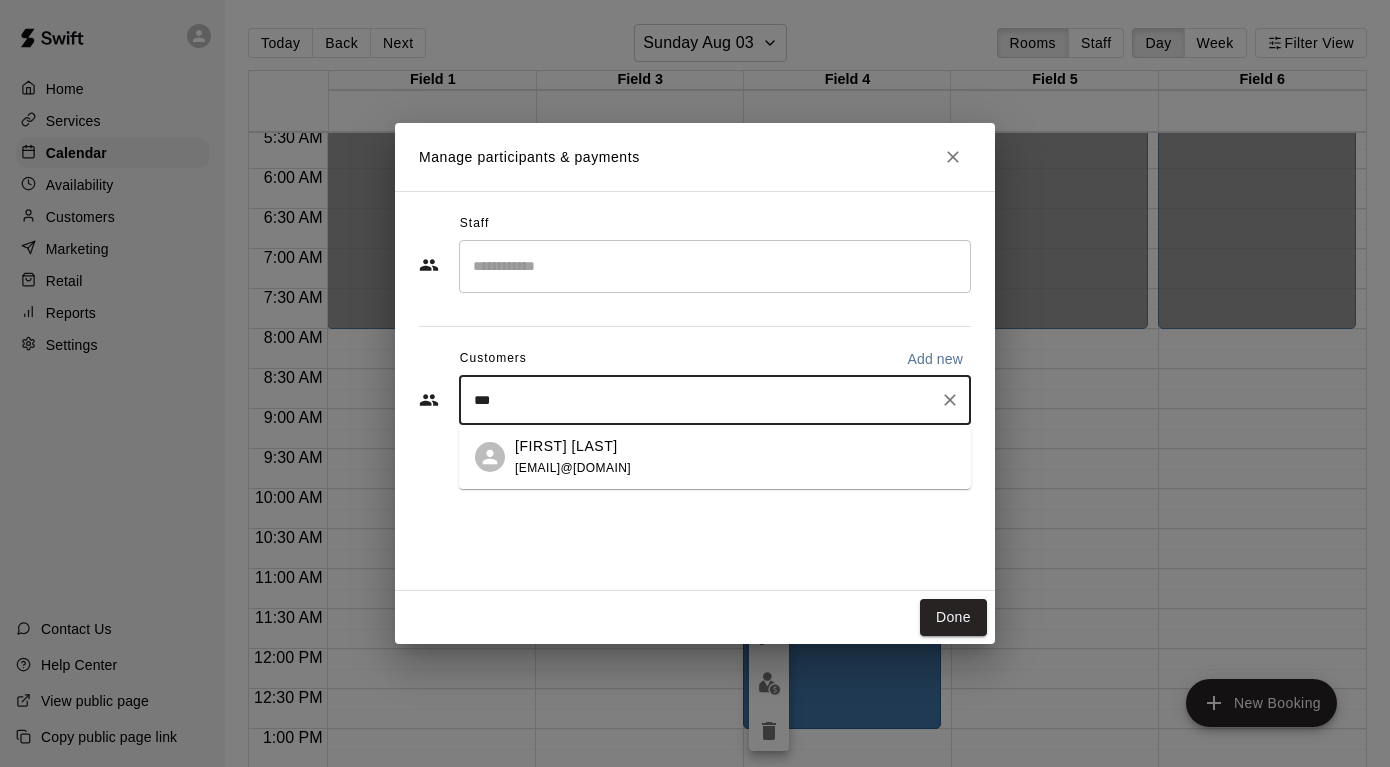 click on "Darlene Asuncion darasuncion@hotmail.com" at bounding box center [715, 457] 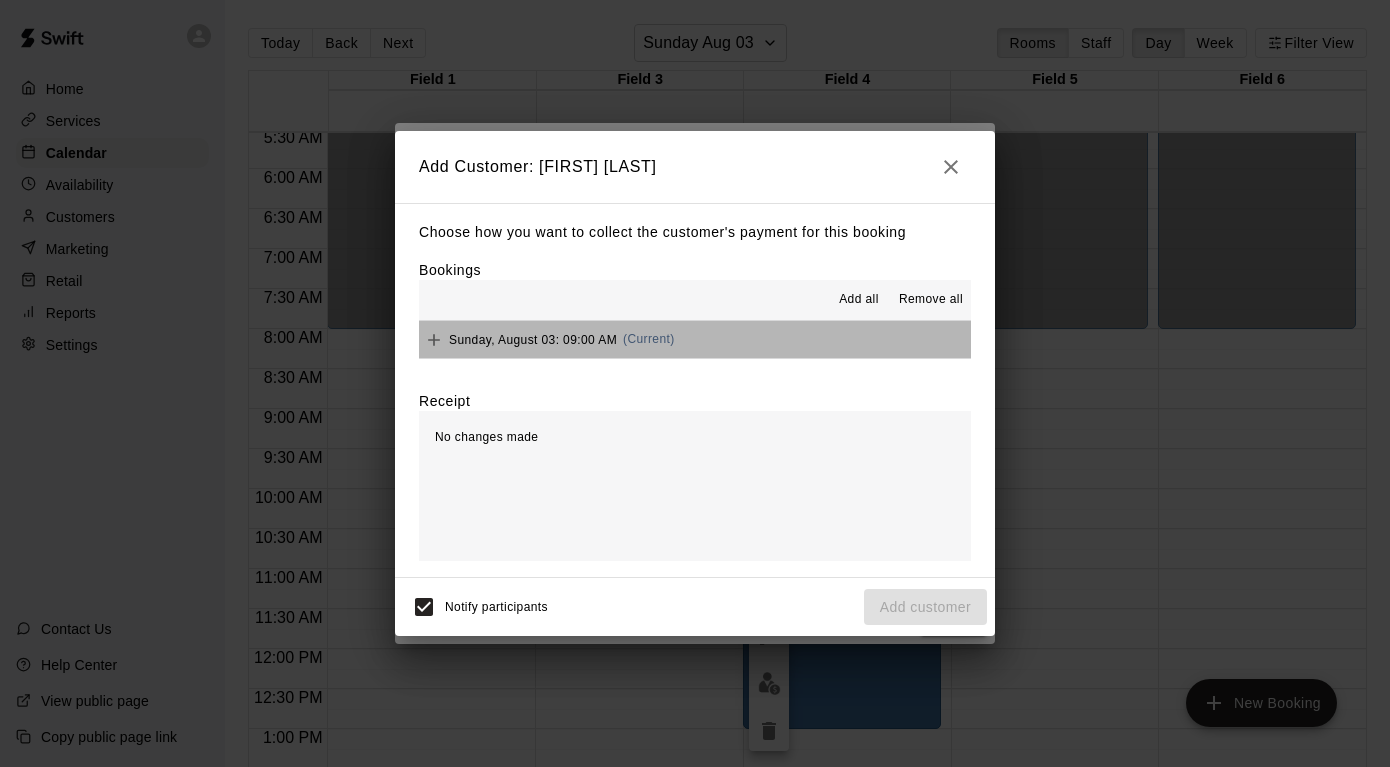 click on "Sunday, August 03: 09:00 AM (Current)" at bounding box center [695, 339] 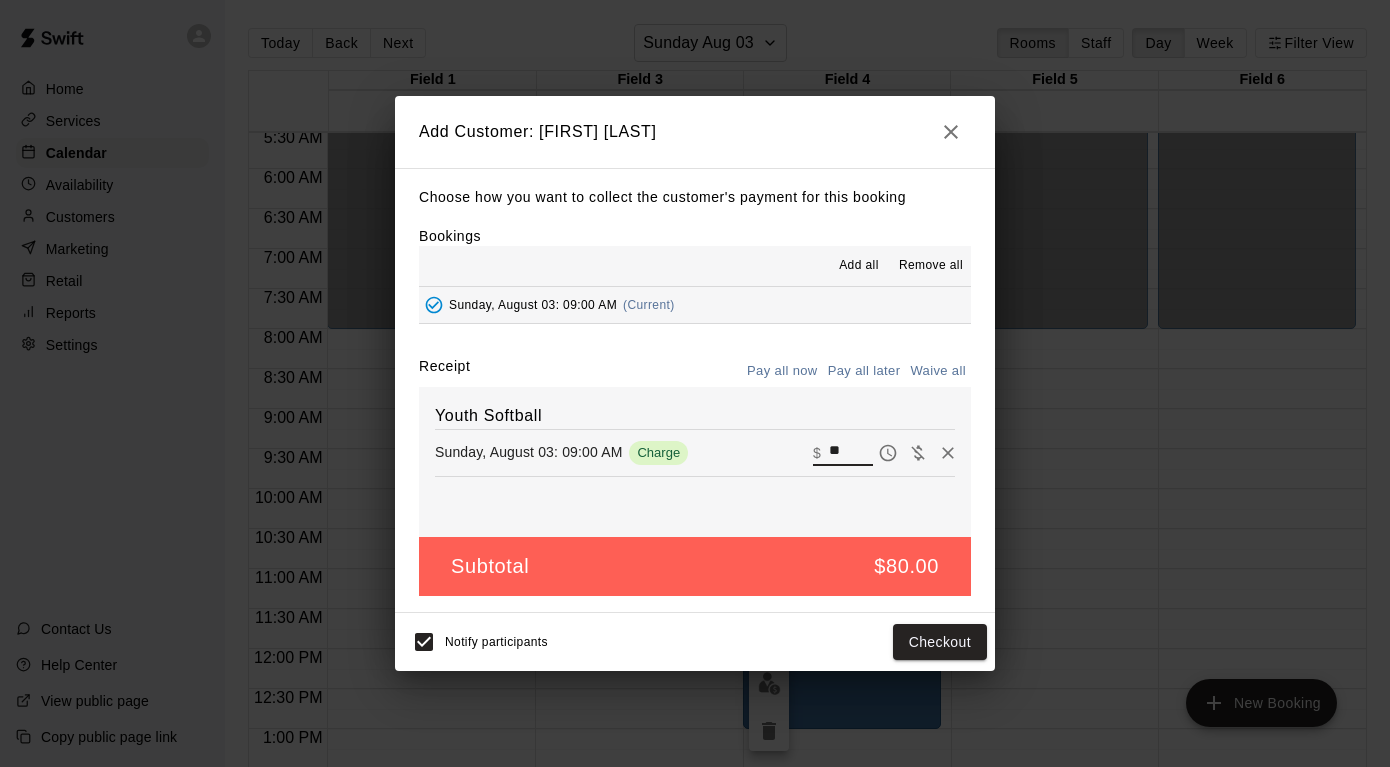 drag, startPoint x: 829, startPoint y: 455, endPoint x: 854, endPoint y: 455, distance: 25 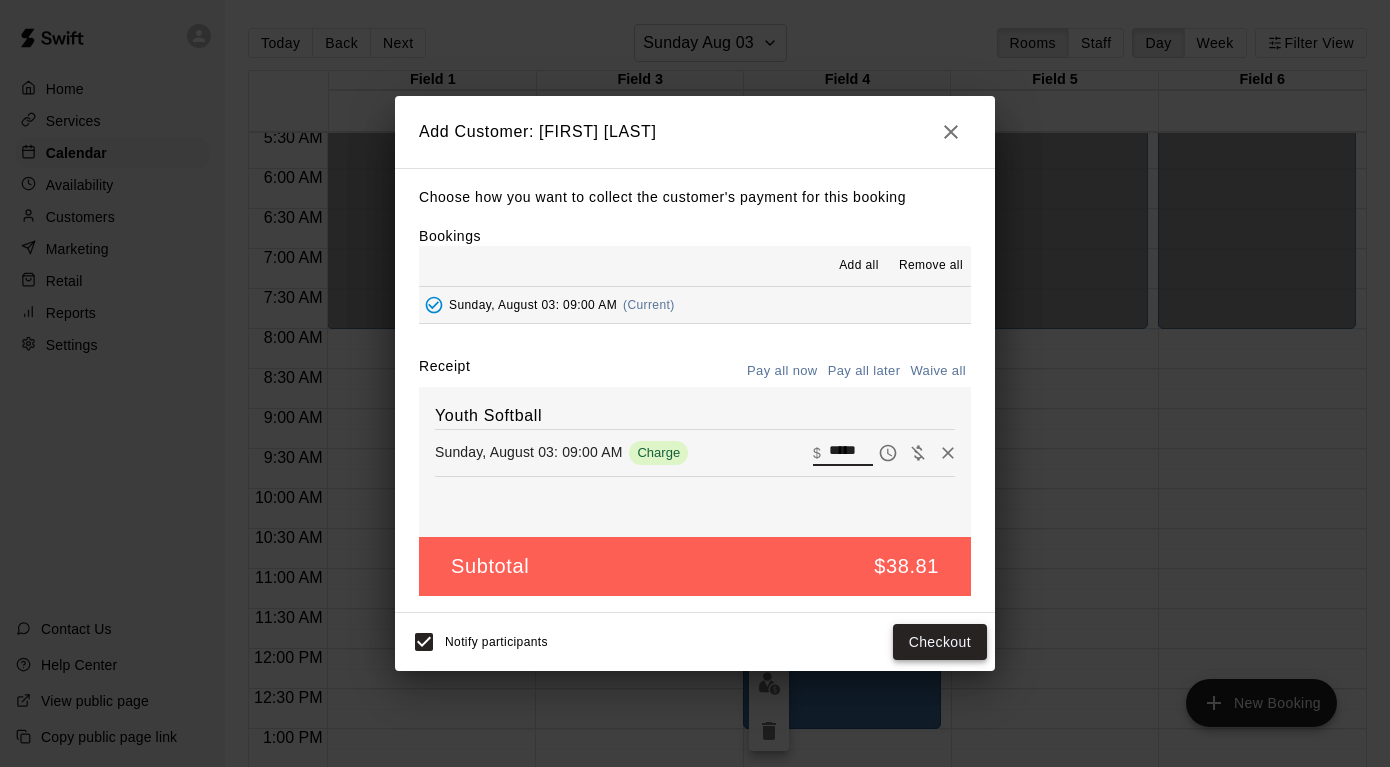type on "*****" 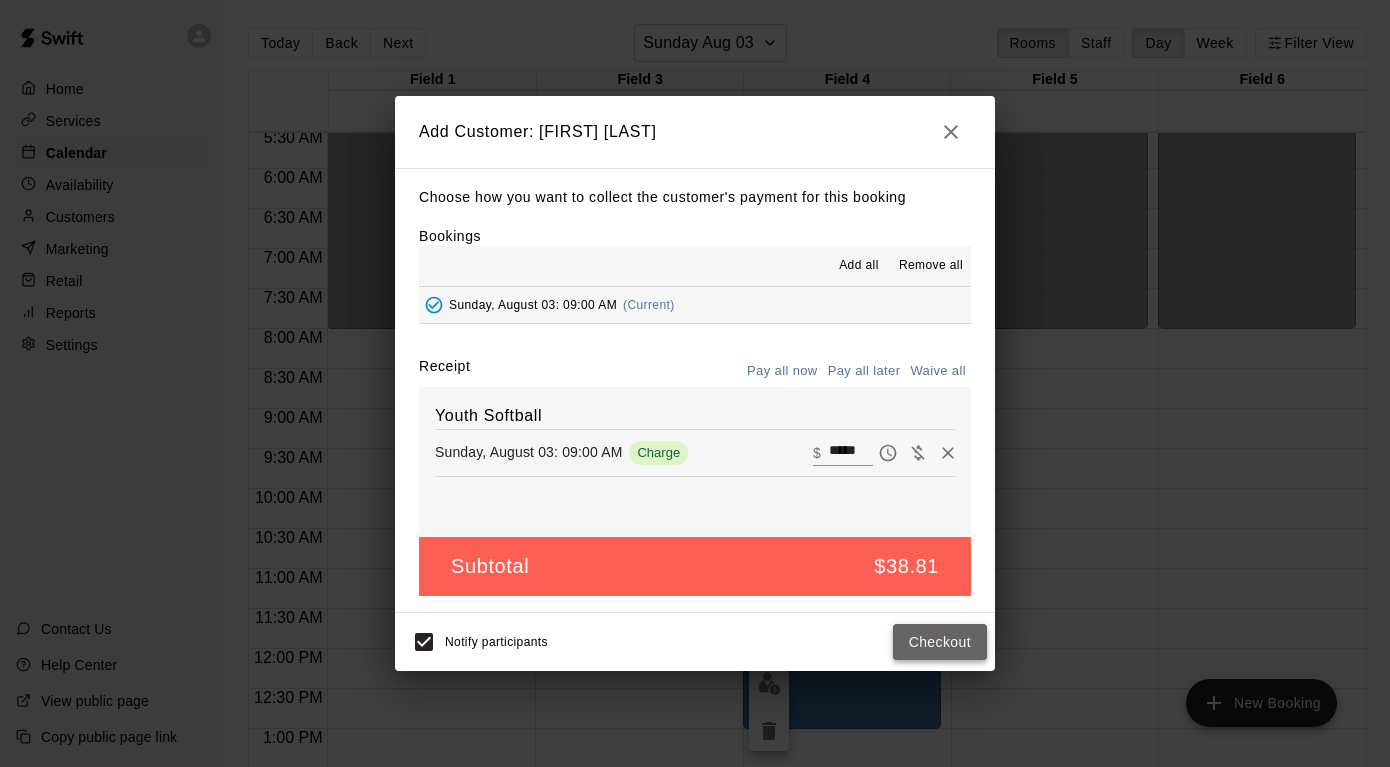 click on "Checkout" at bounding box center (940, 642) 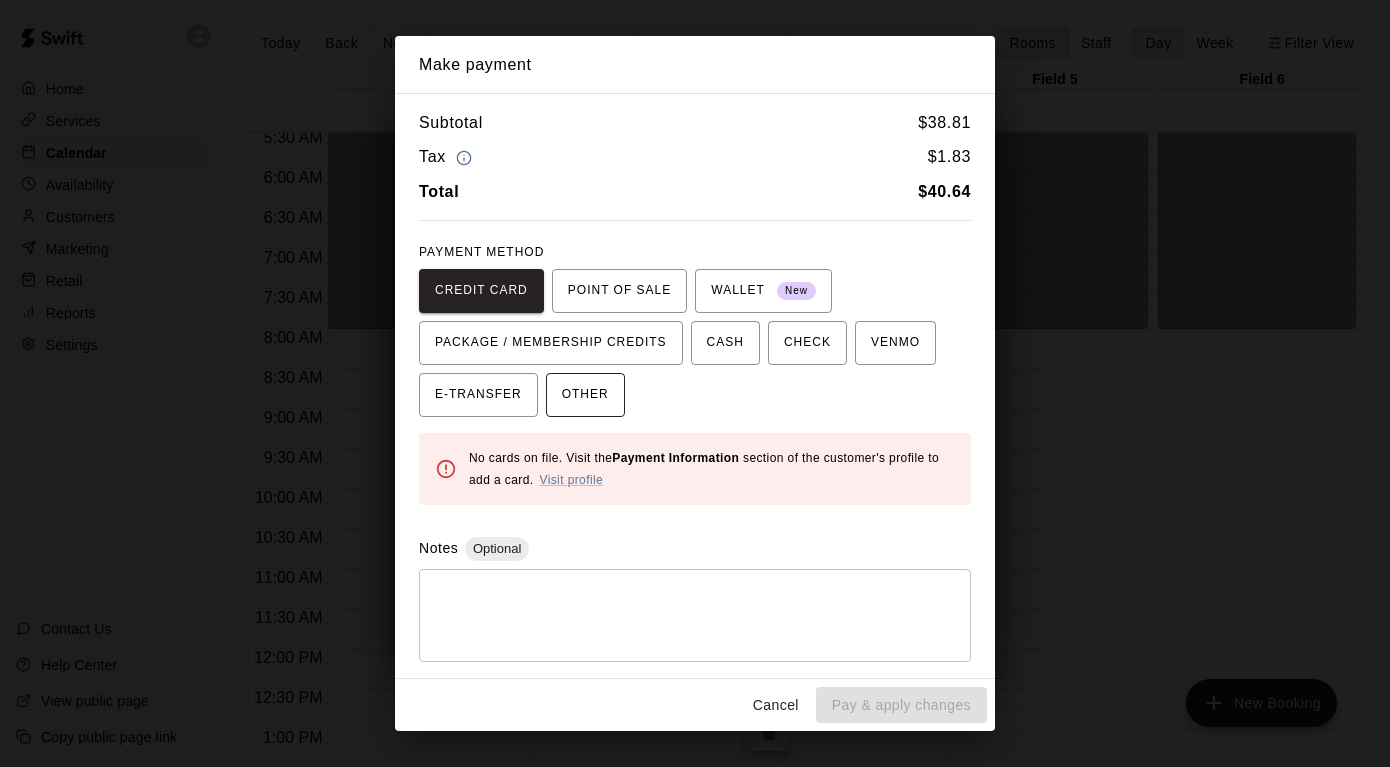 click on "OTHER" at bounding box center (585, 395) 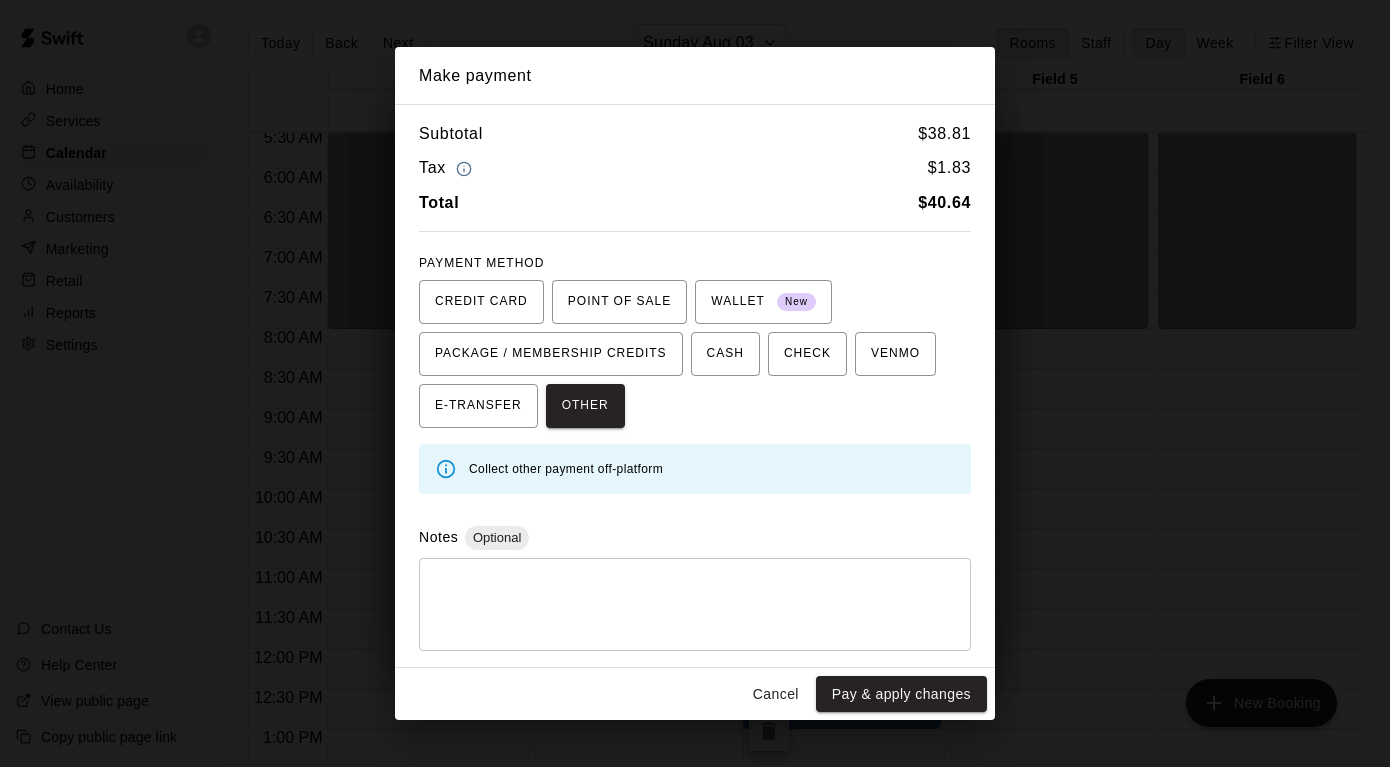 click on "* ​" at bounding box center (695, 604) 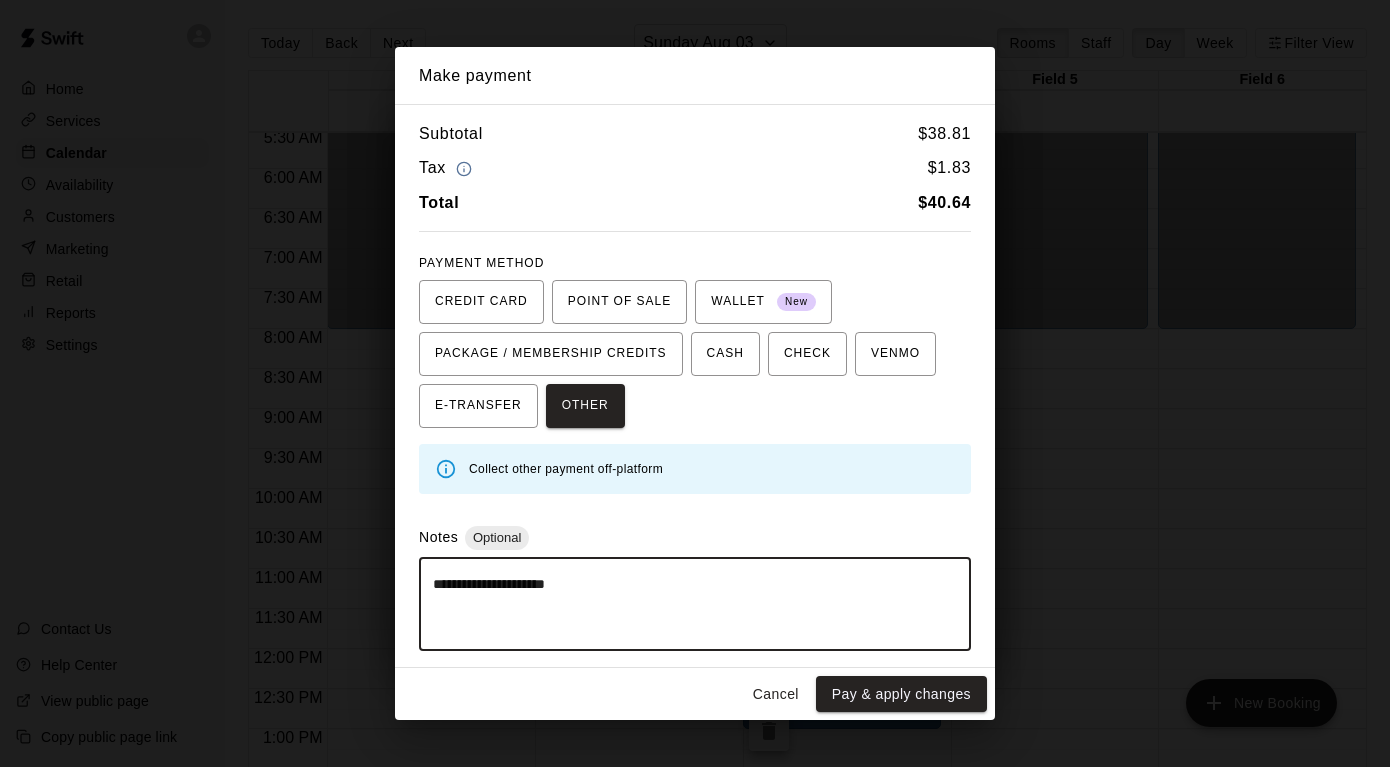 click on "**********" at bounding box center [695, 604] 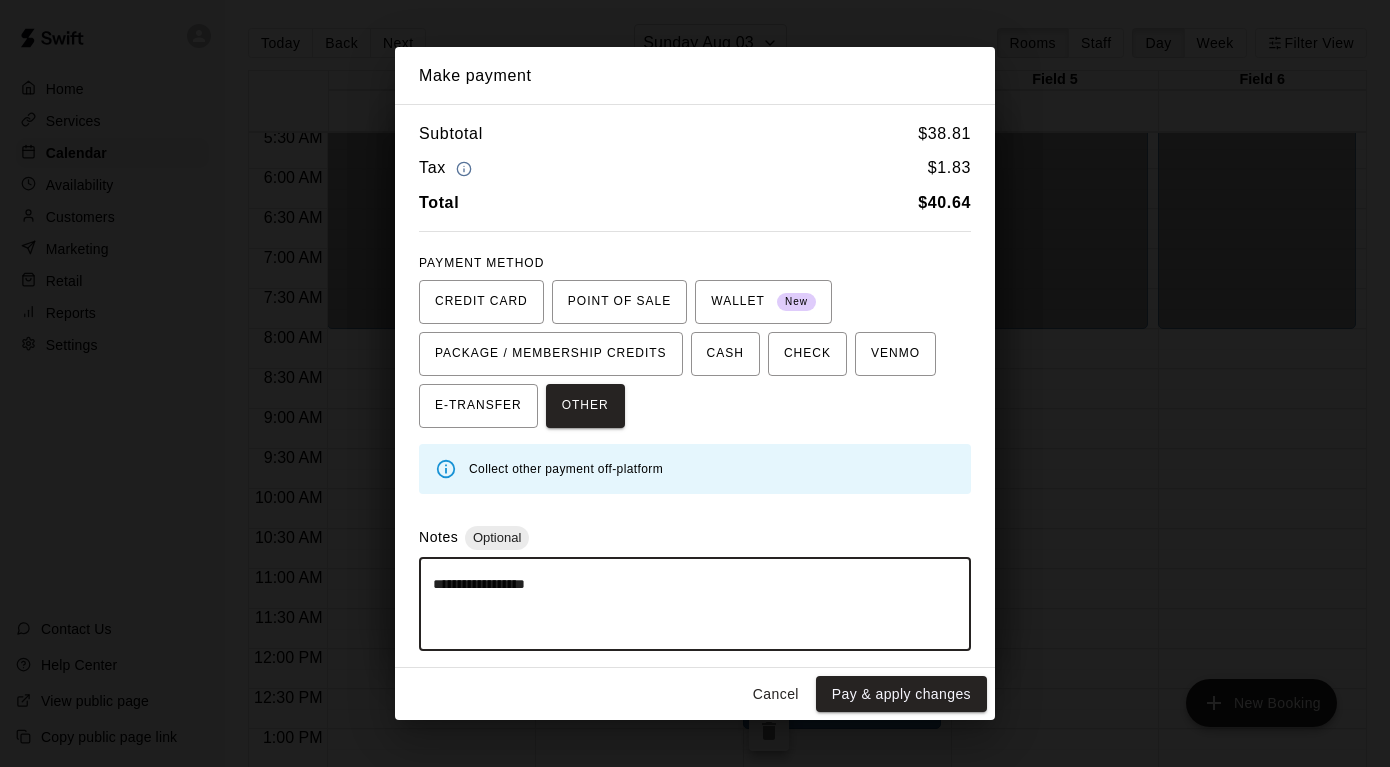 click on "**********" at bounding box center [695, 604] 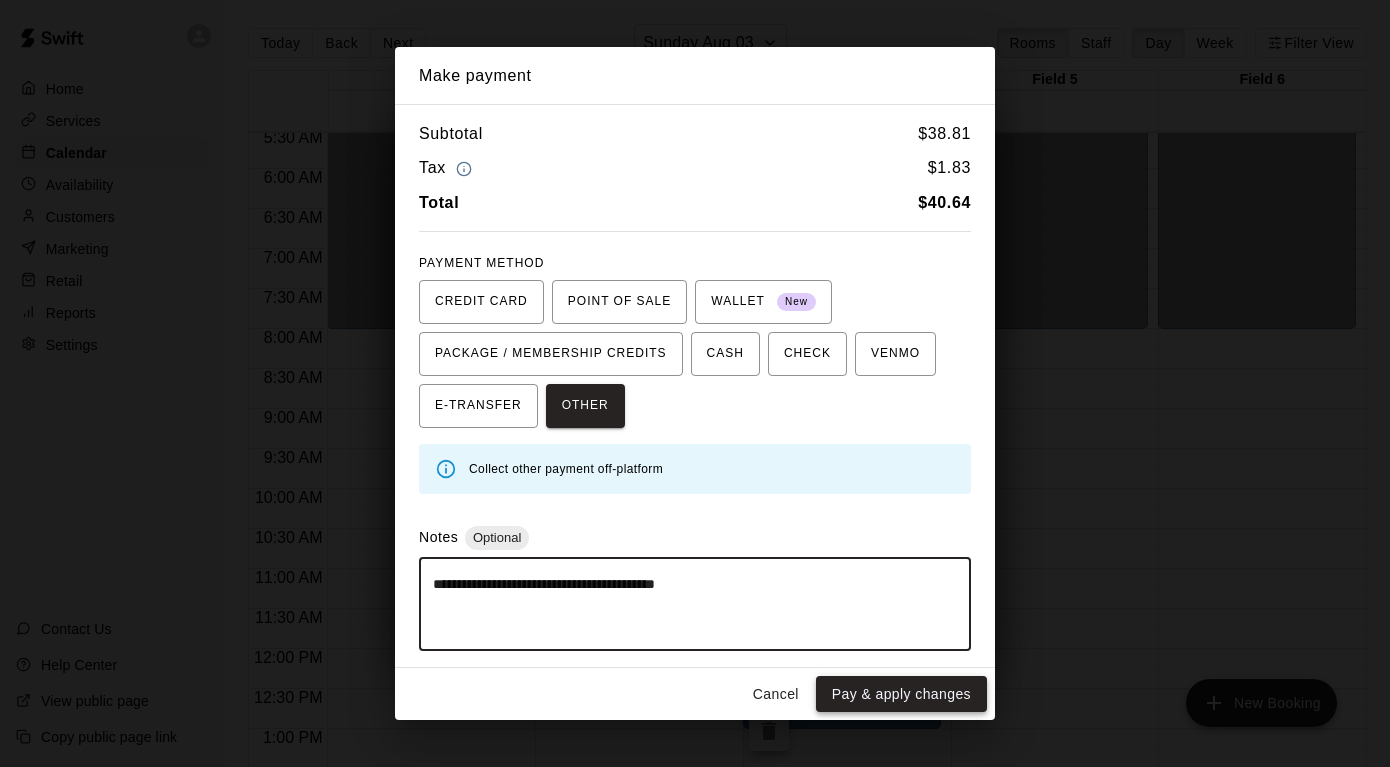 type on "**********" 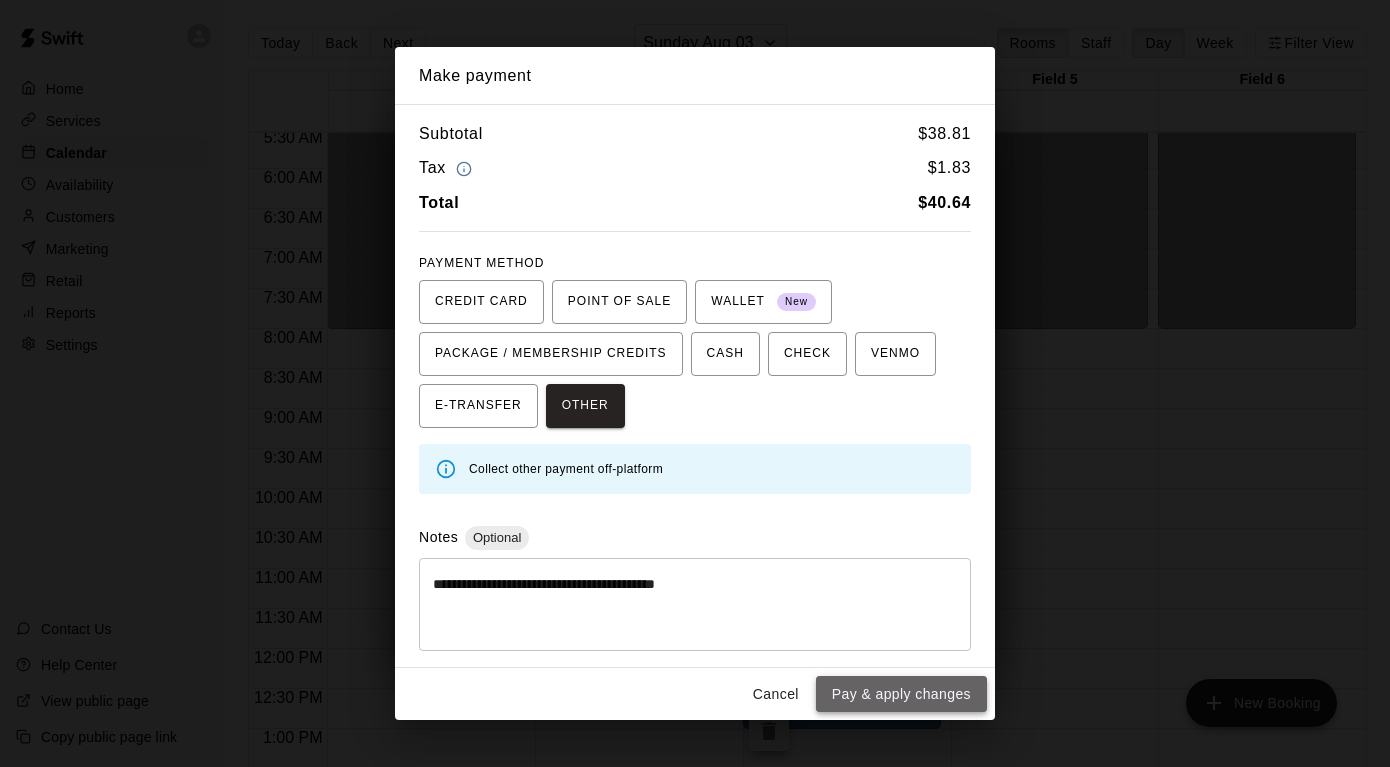 click on "Pay & apply changes" at bounding box center [901, 694] 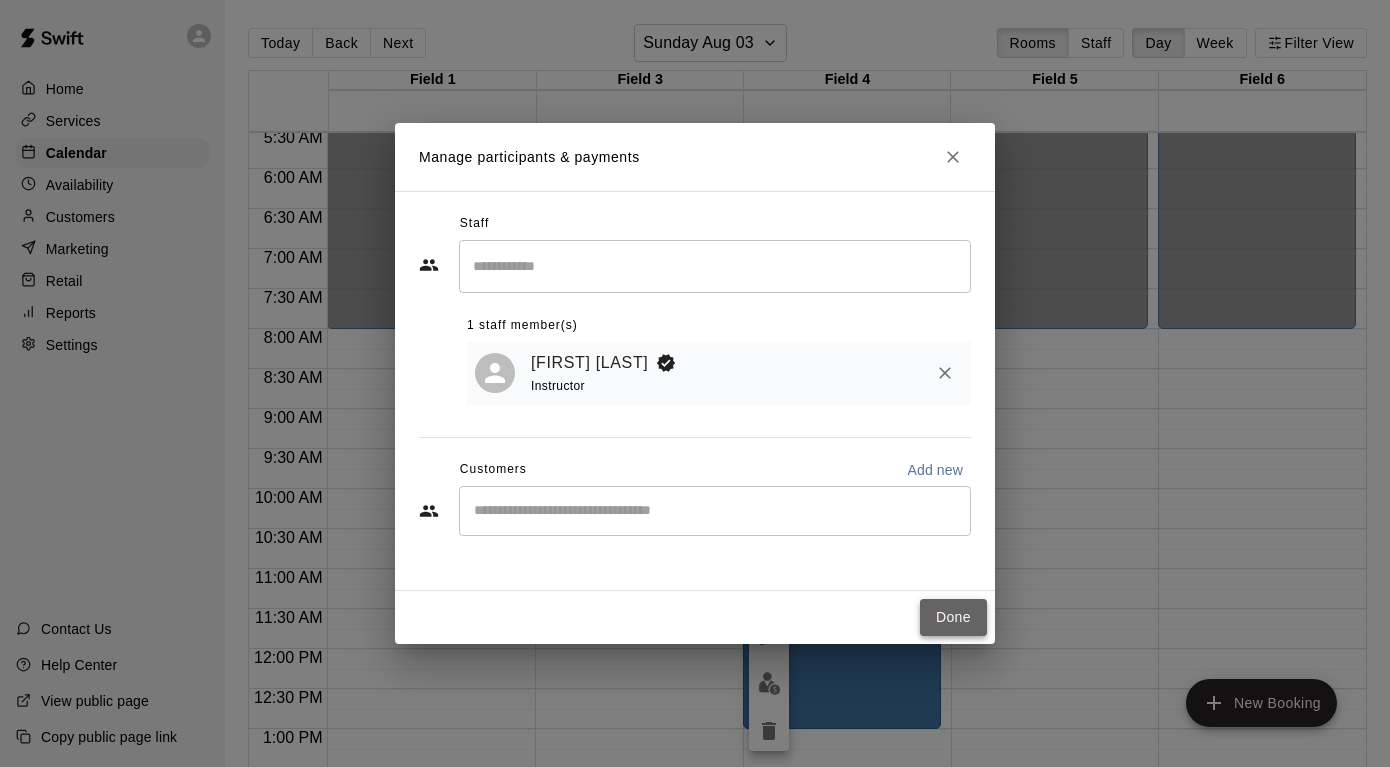 click on "Done" at bounding box center (953, 617) 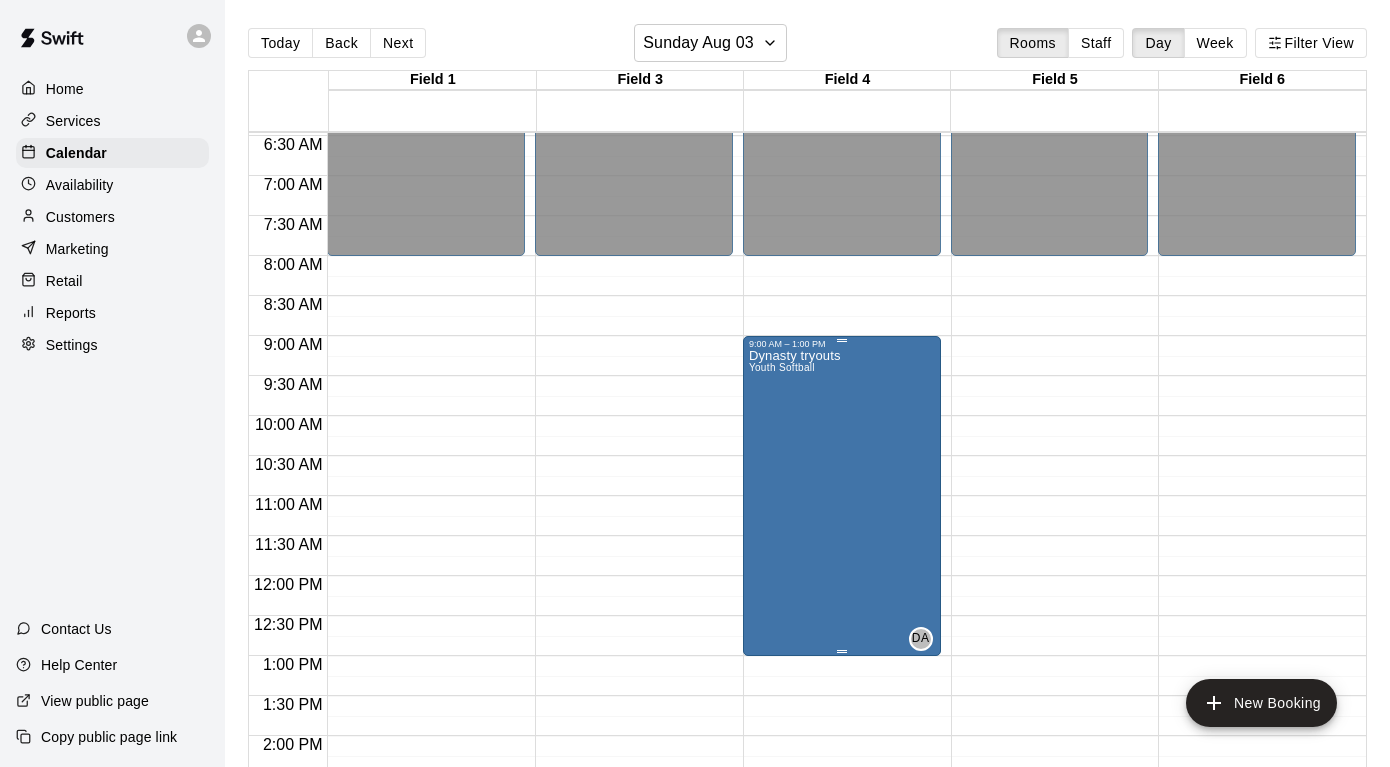 scroll, scrollTop: 525, scrollLeft: 0, axis: vertical 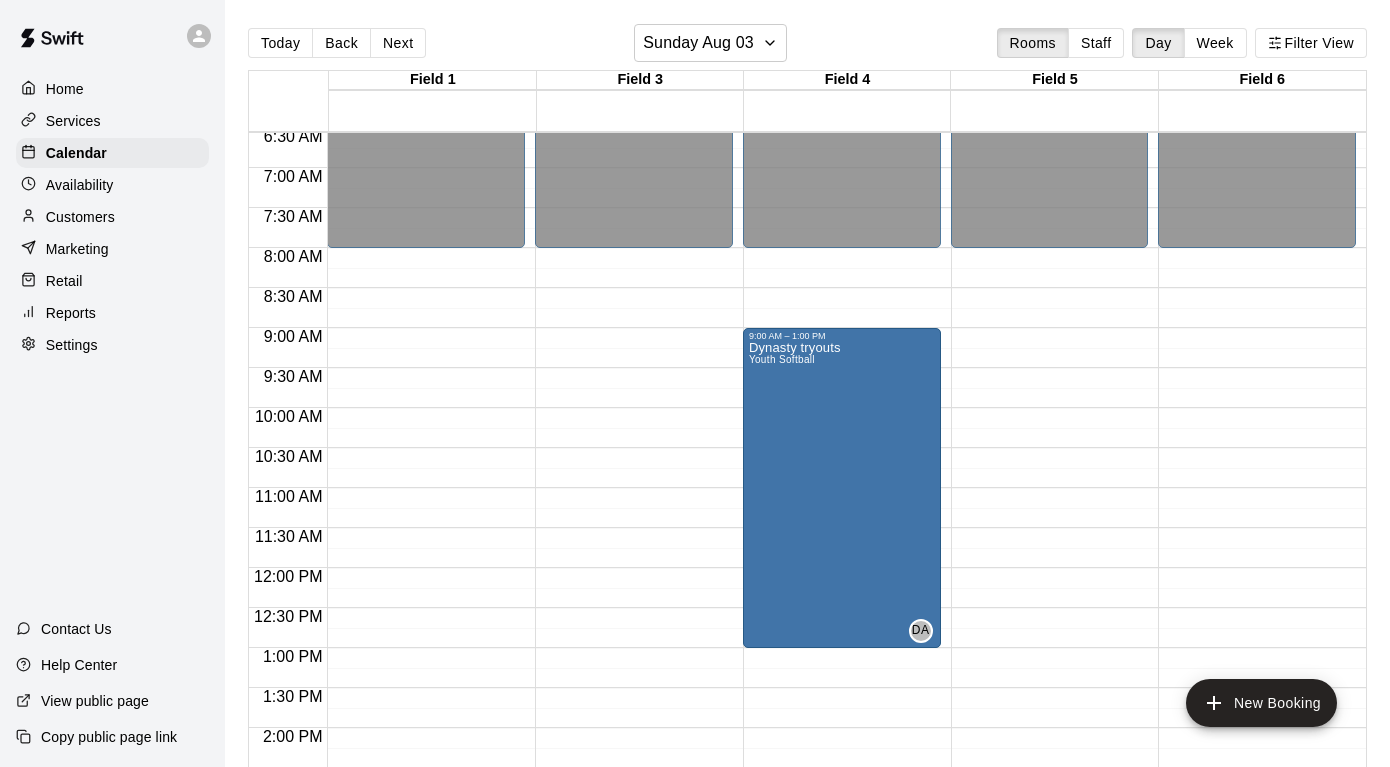 click on "Settings" at bounding box center [112, 345] 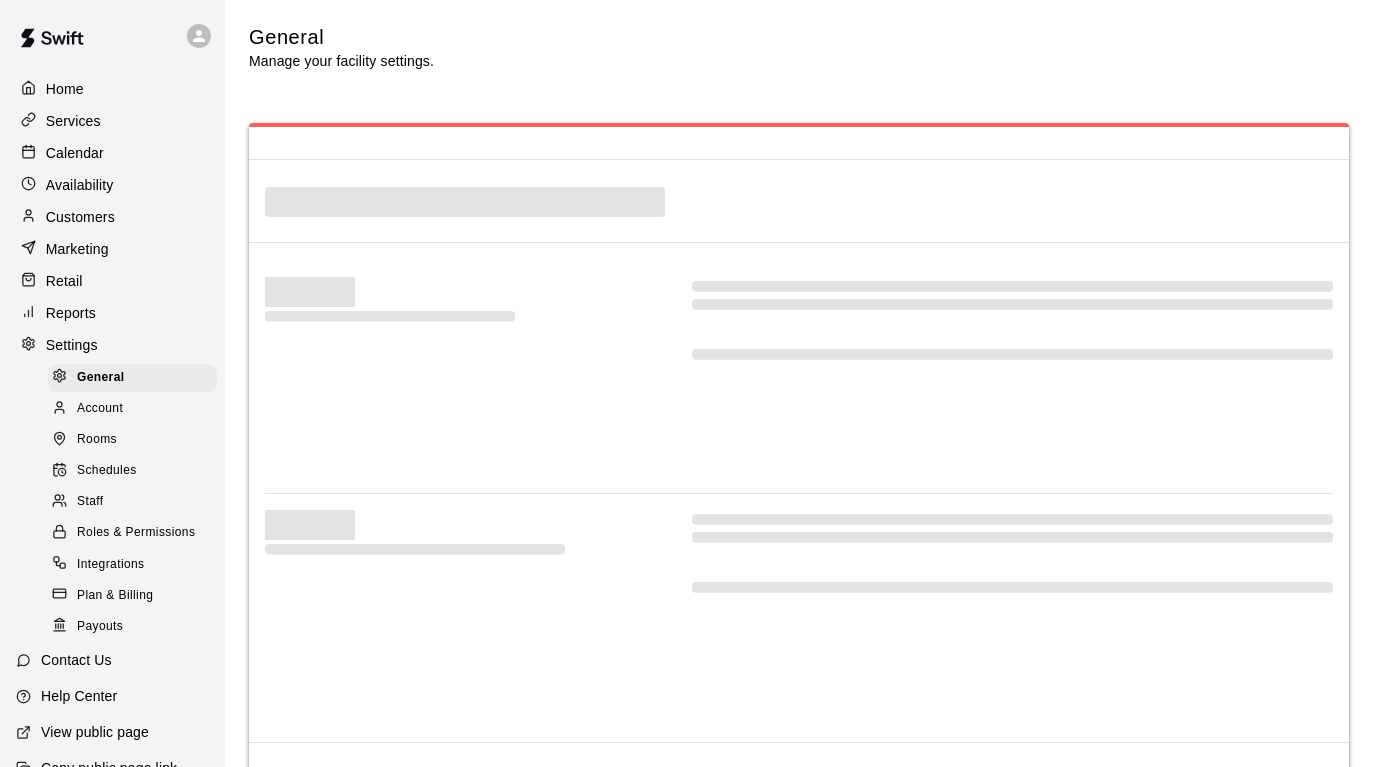 select on "**" 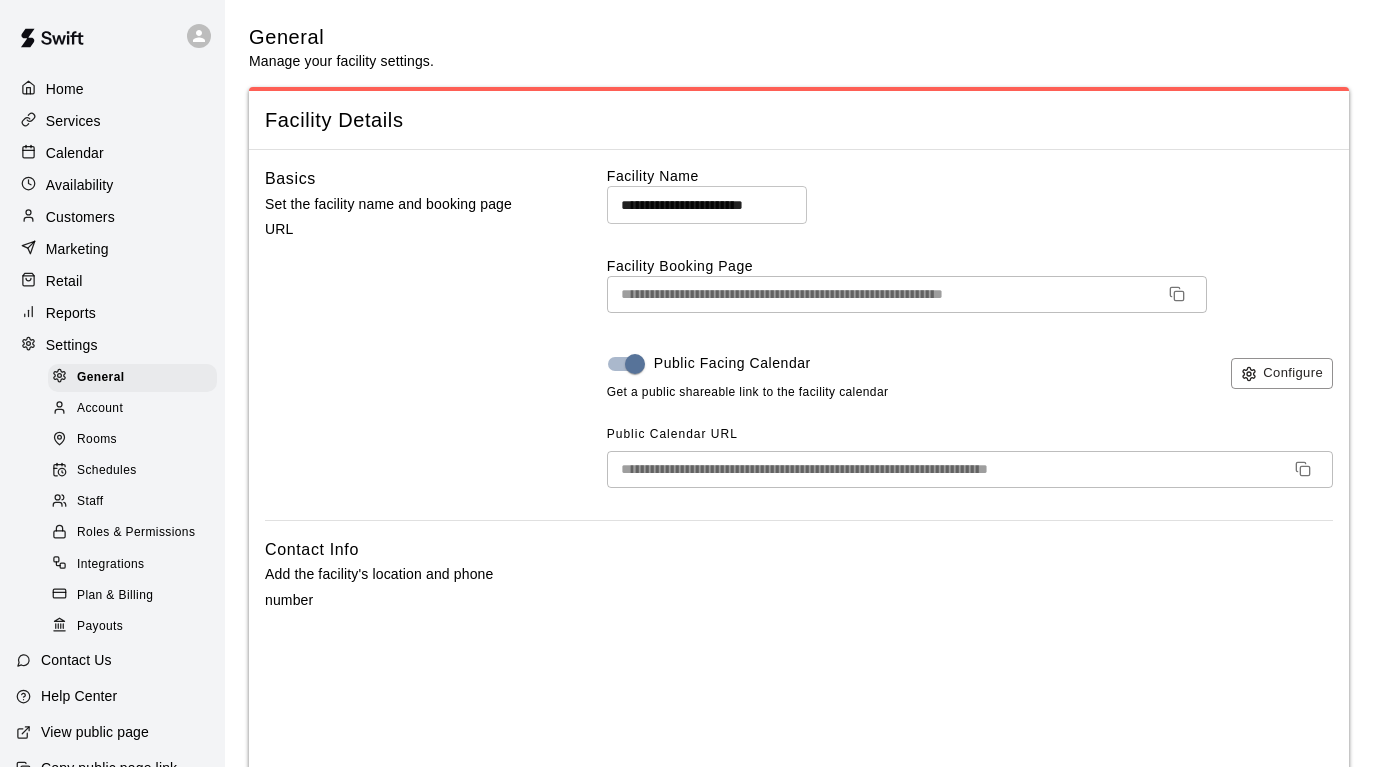 click on "Staff" at bounding box center (132, 502) 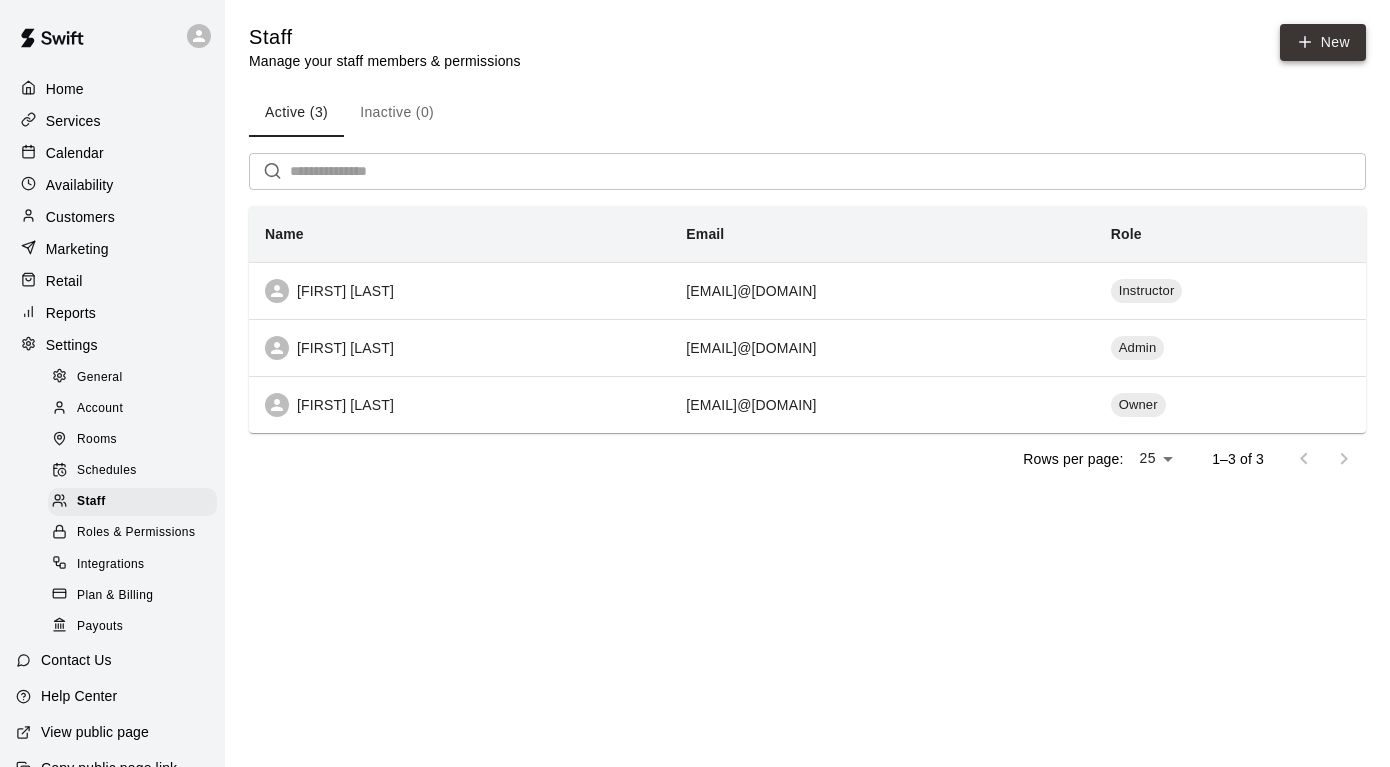 click on "New" at bounding box center (1323, 42) 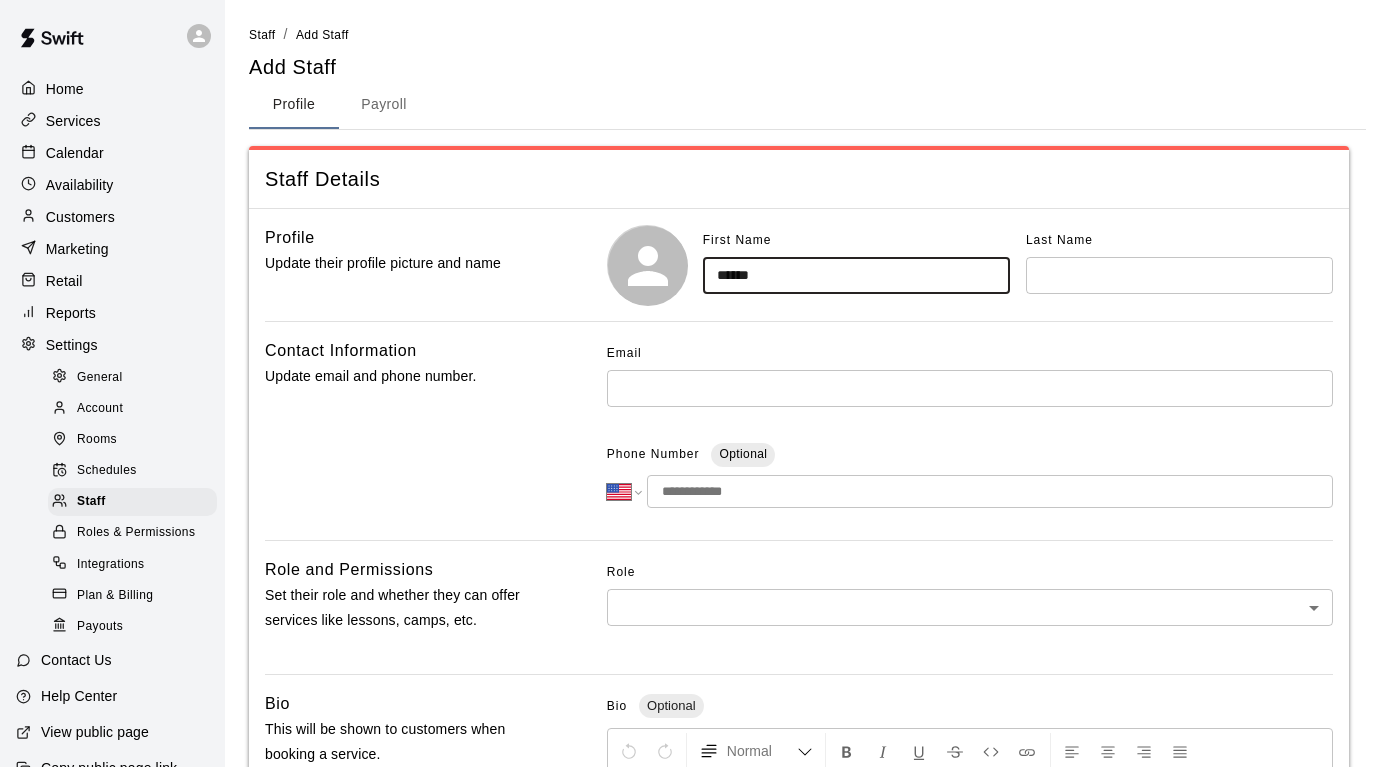 type on "******" 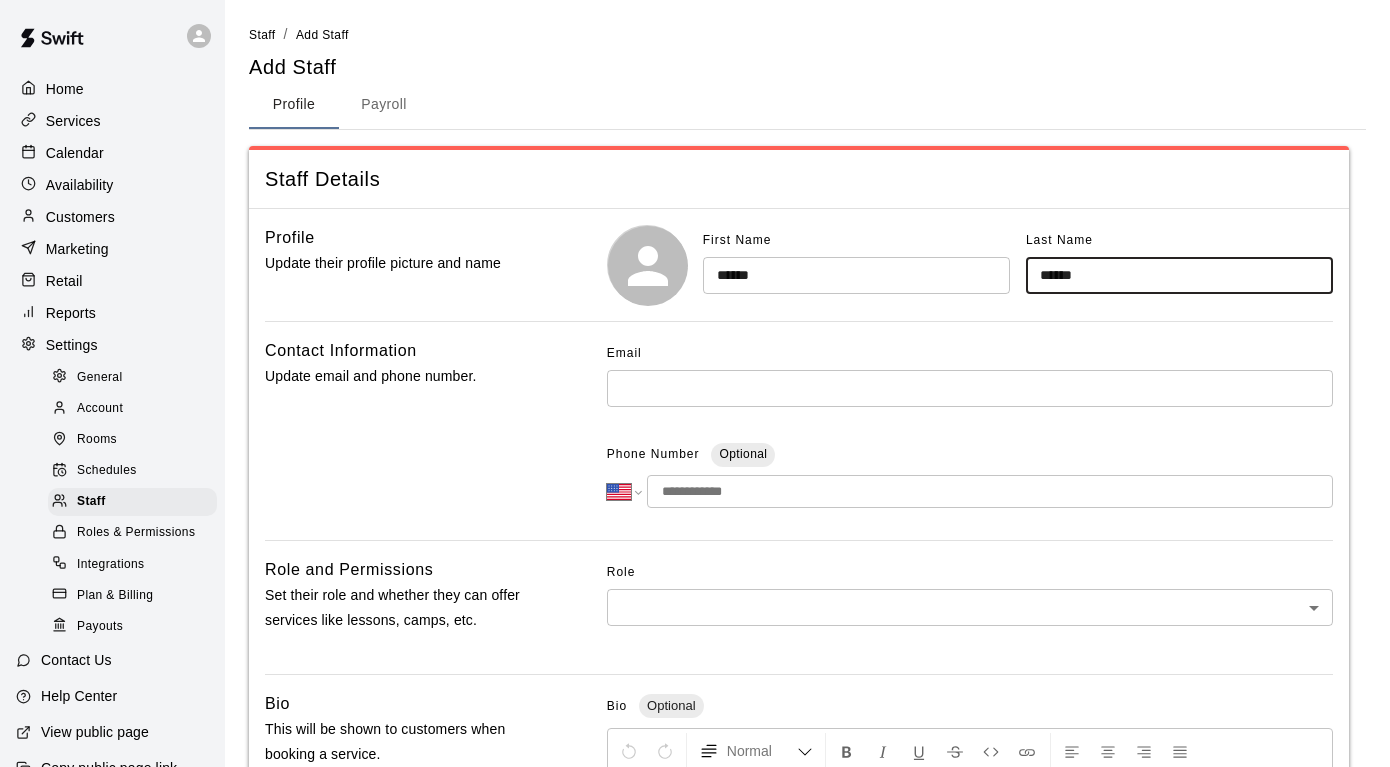 type on "******" 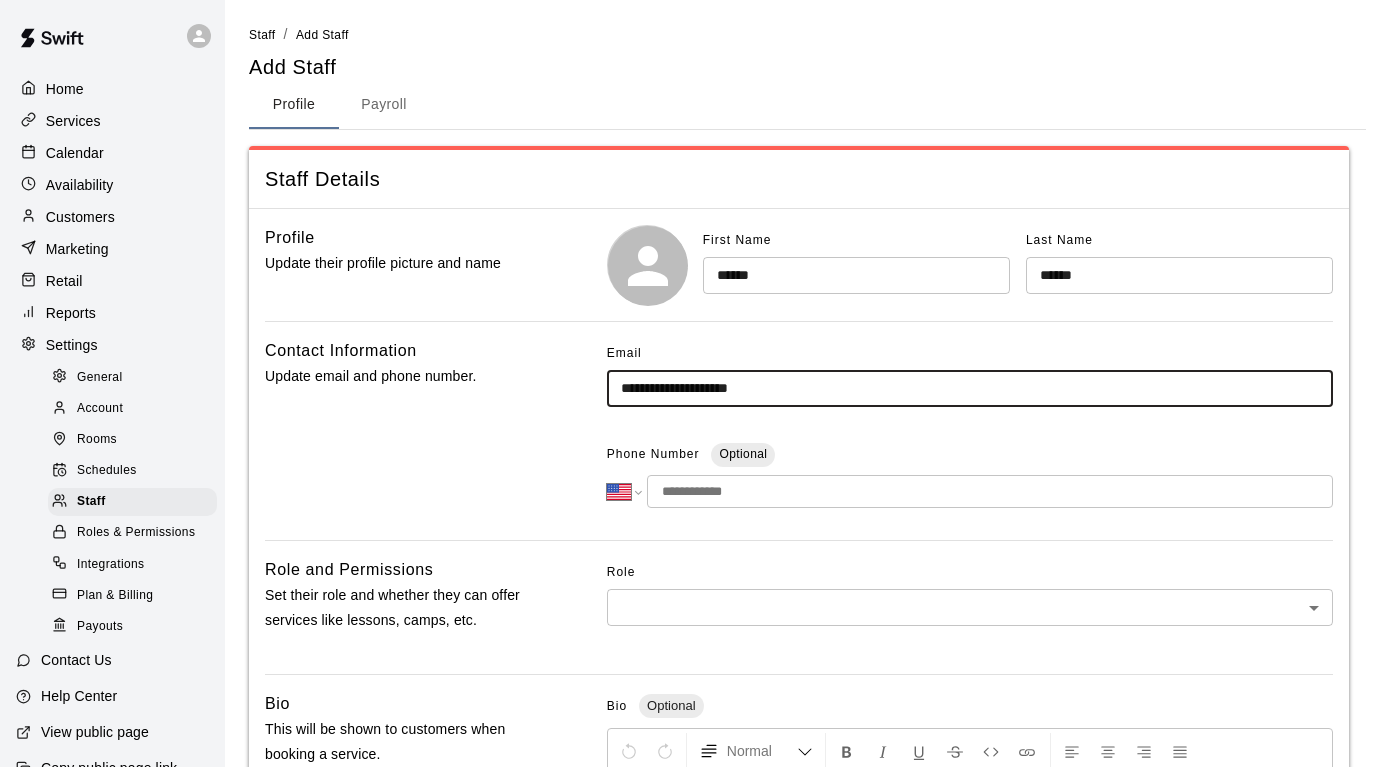 type on "**********" 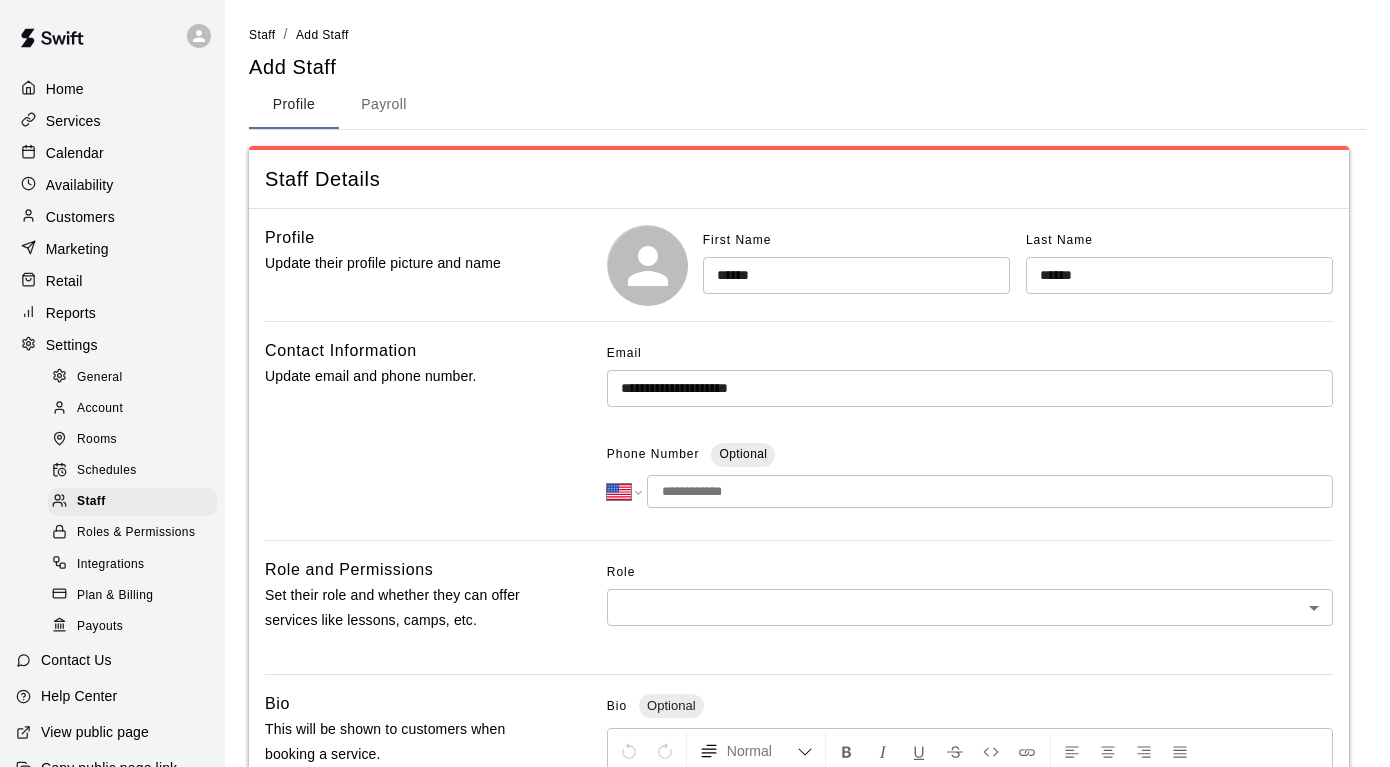 click at bounding box center (990, 491) 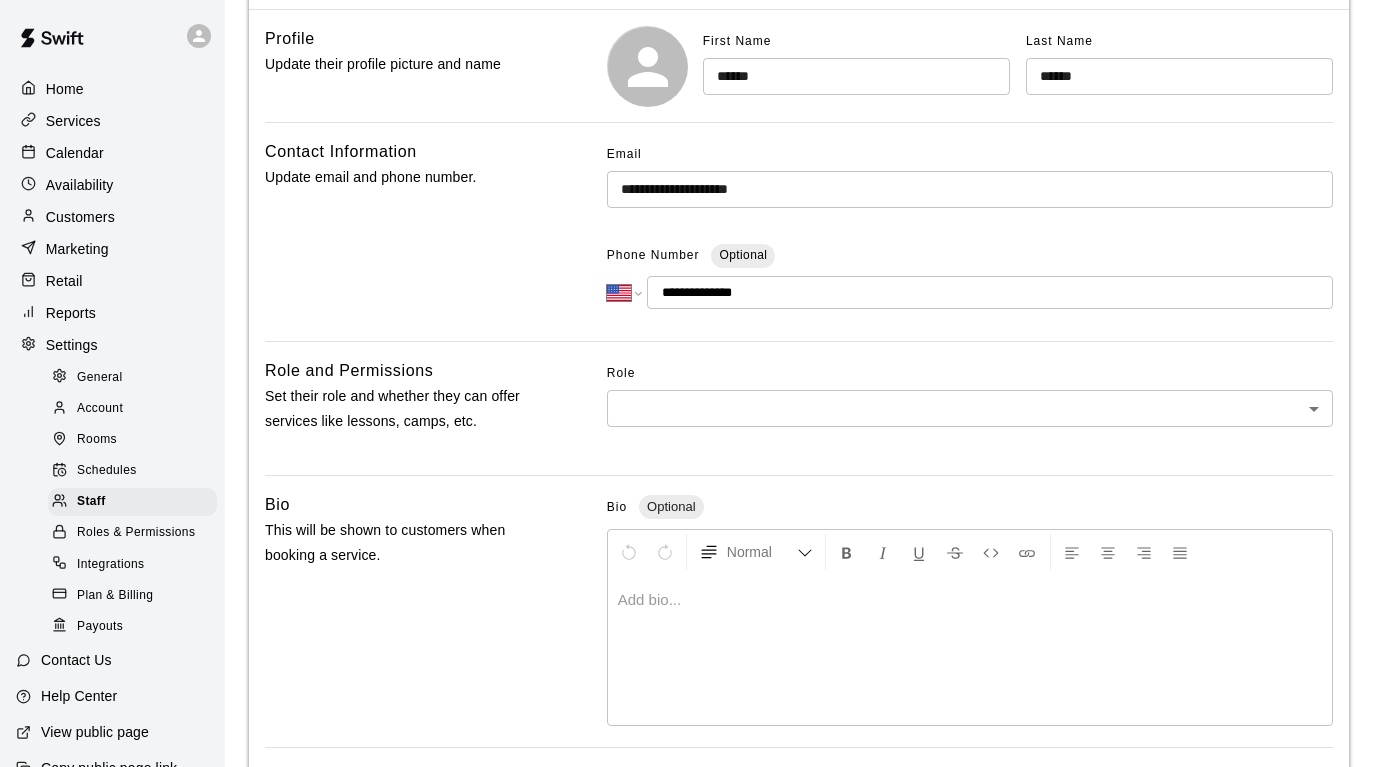 scroll, scrollTop: 227, scrollLeft: 0, axis: vertical 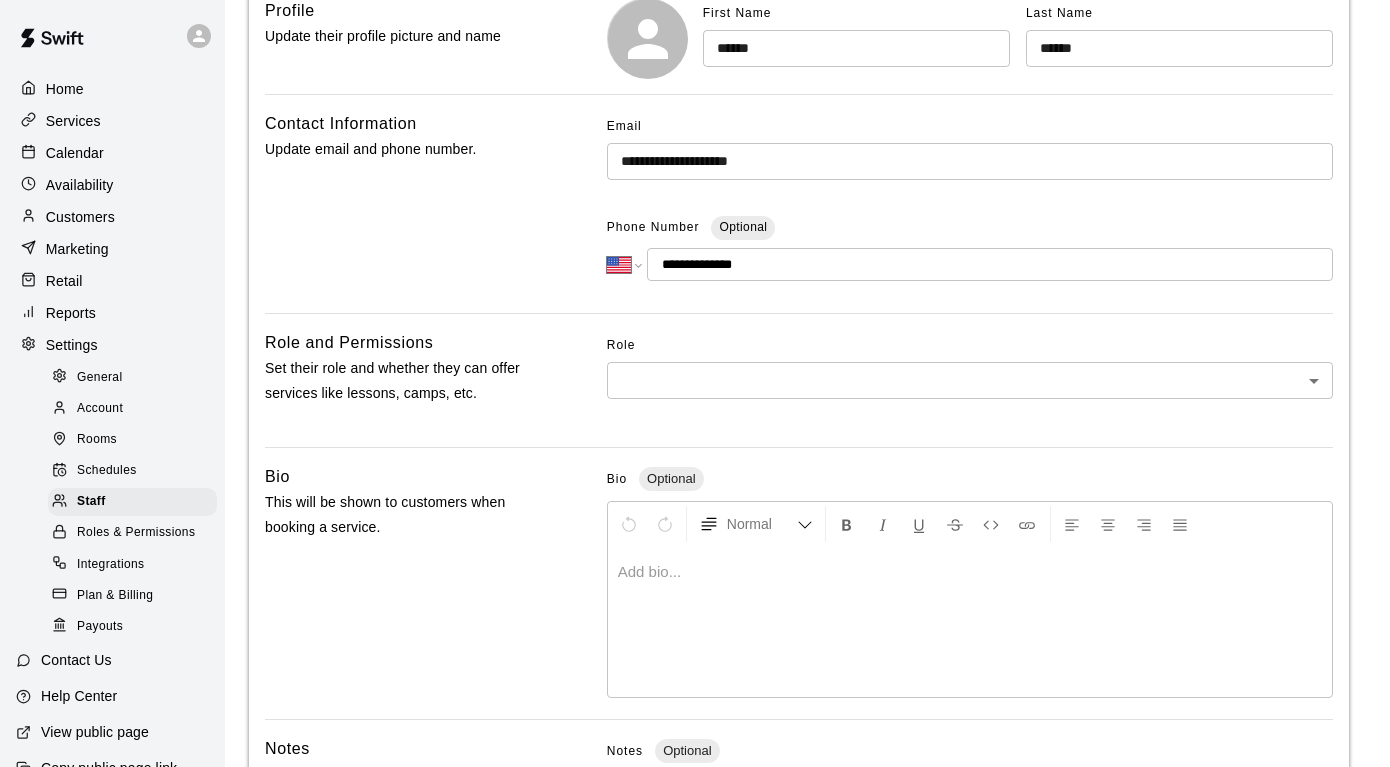 type on "**********" 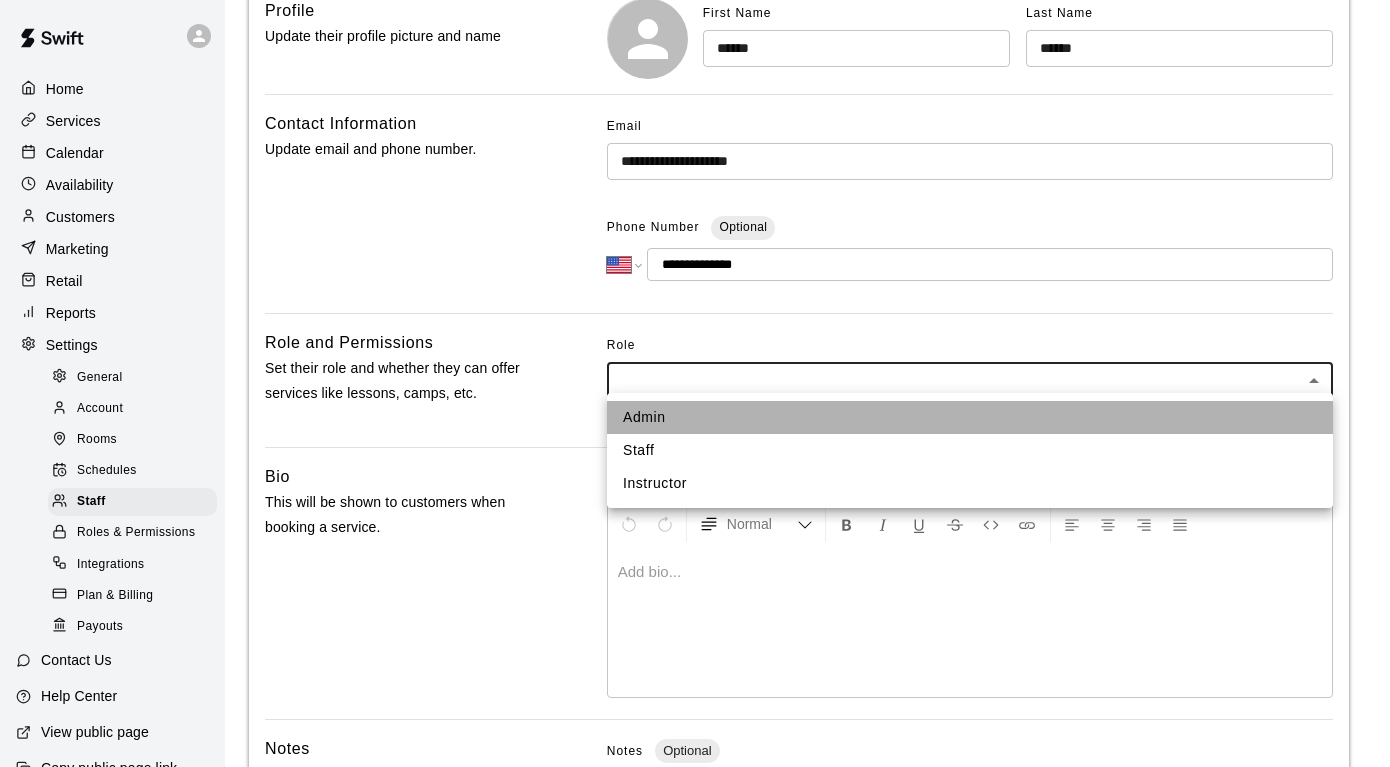 click on "Admin" at bounding box center (970, 417) 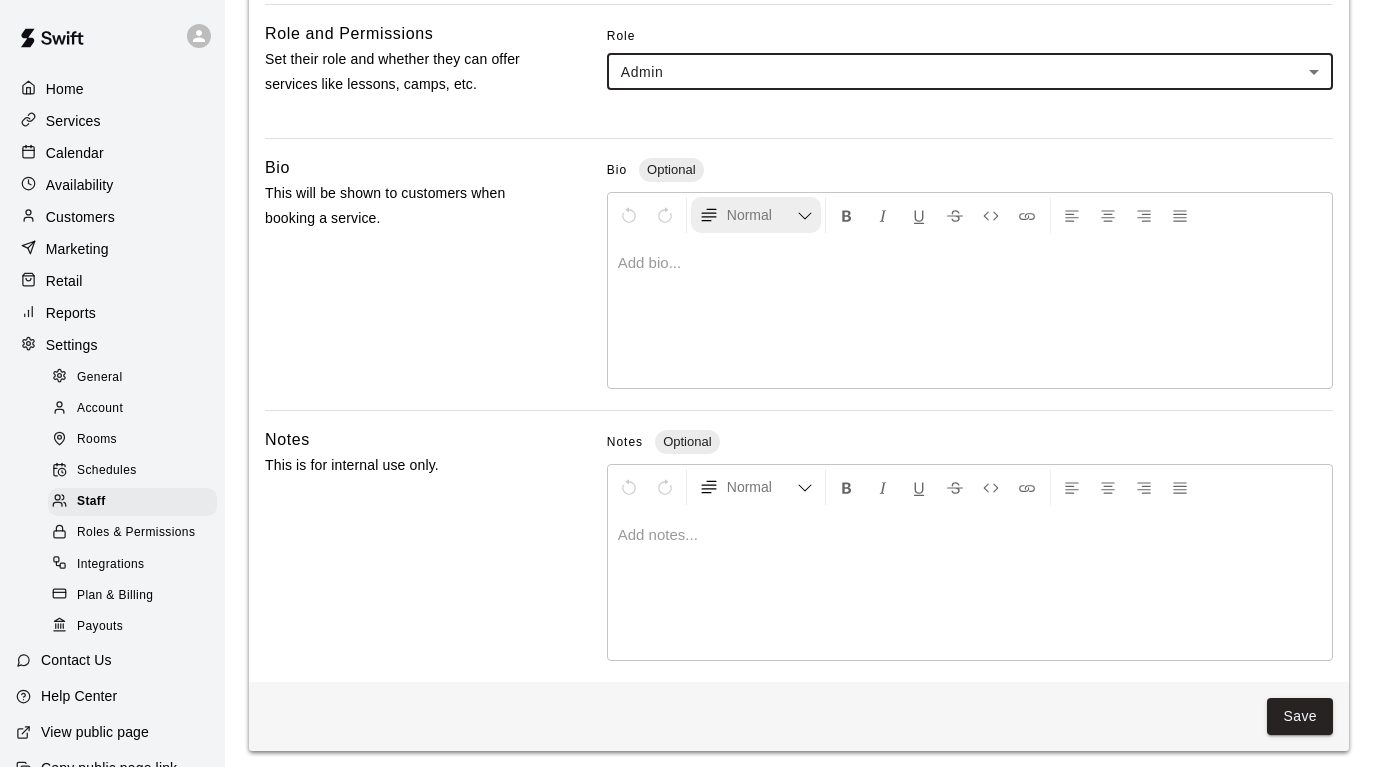 scroll, scrollTop: 535, scrollLeft: 0, axis: vertical 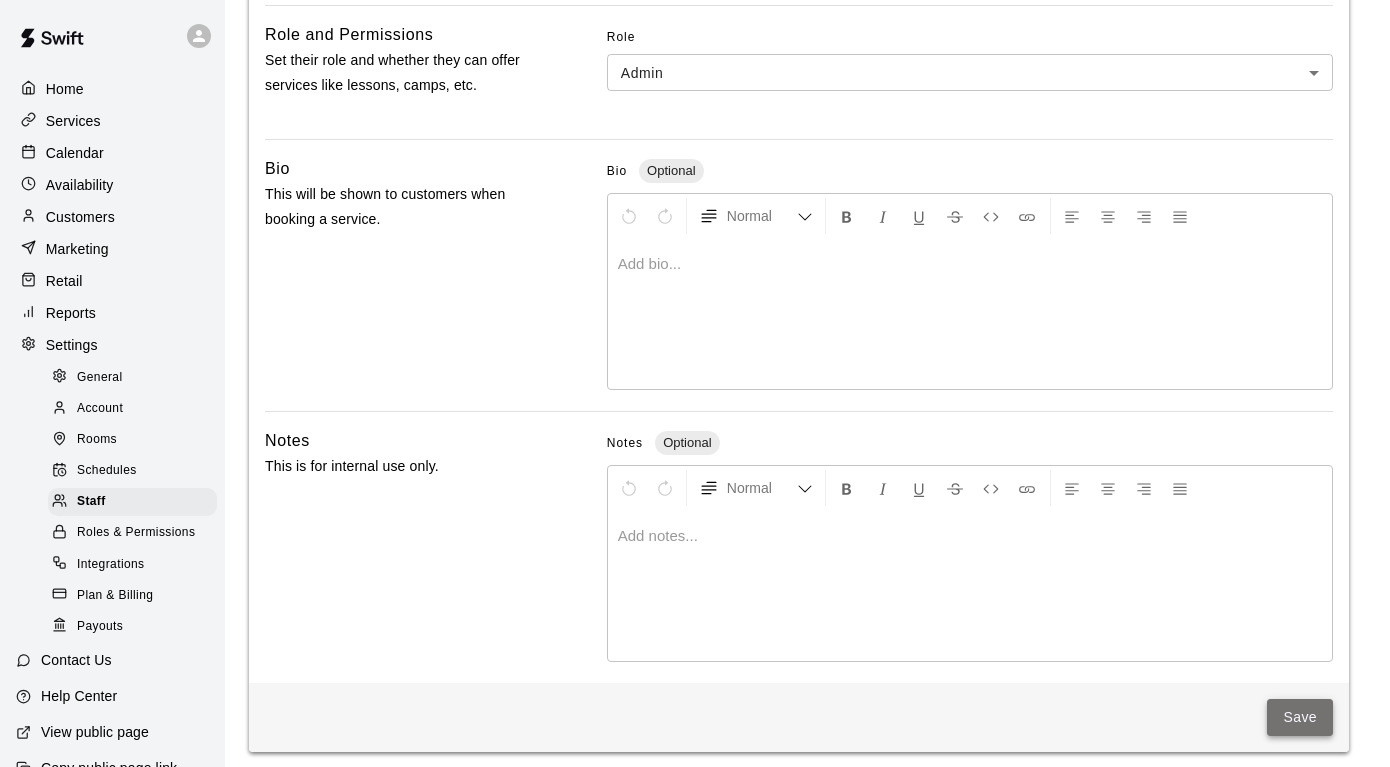 click on "Save" at bounding box center [1300, 717] 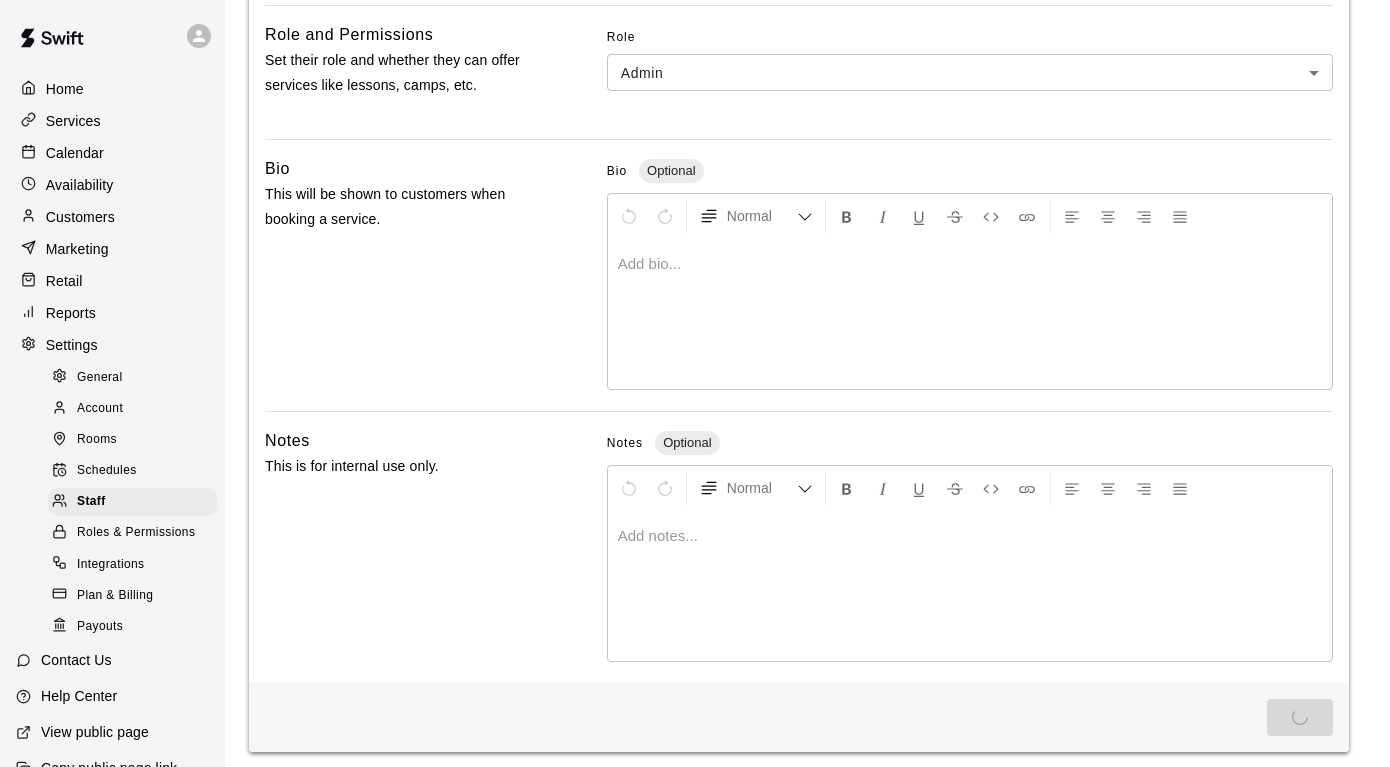 scroll, scrollTop: 0, scrollLeft: 0, axis: both 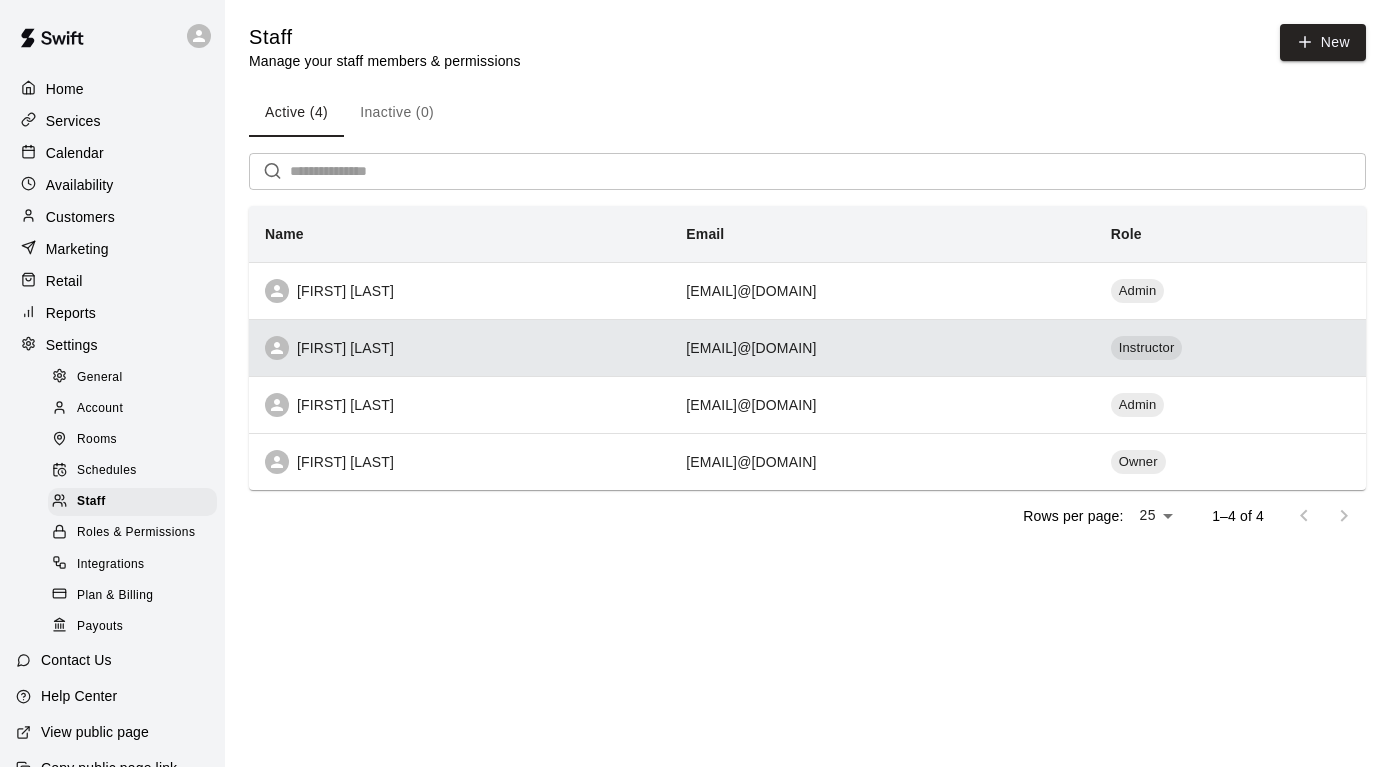 click on "darasuncion@hotmail.com" at bounding box center [882, 347] 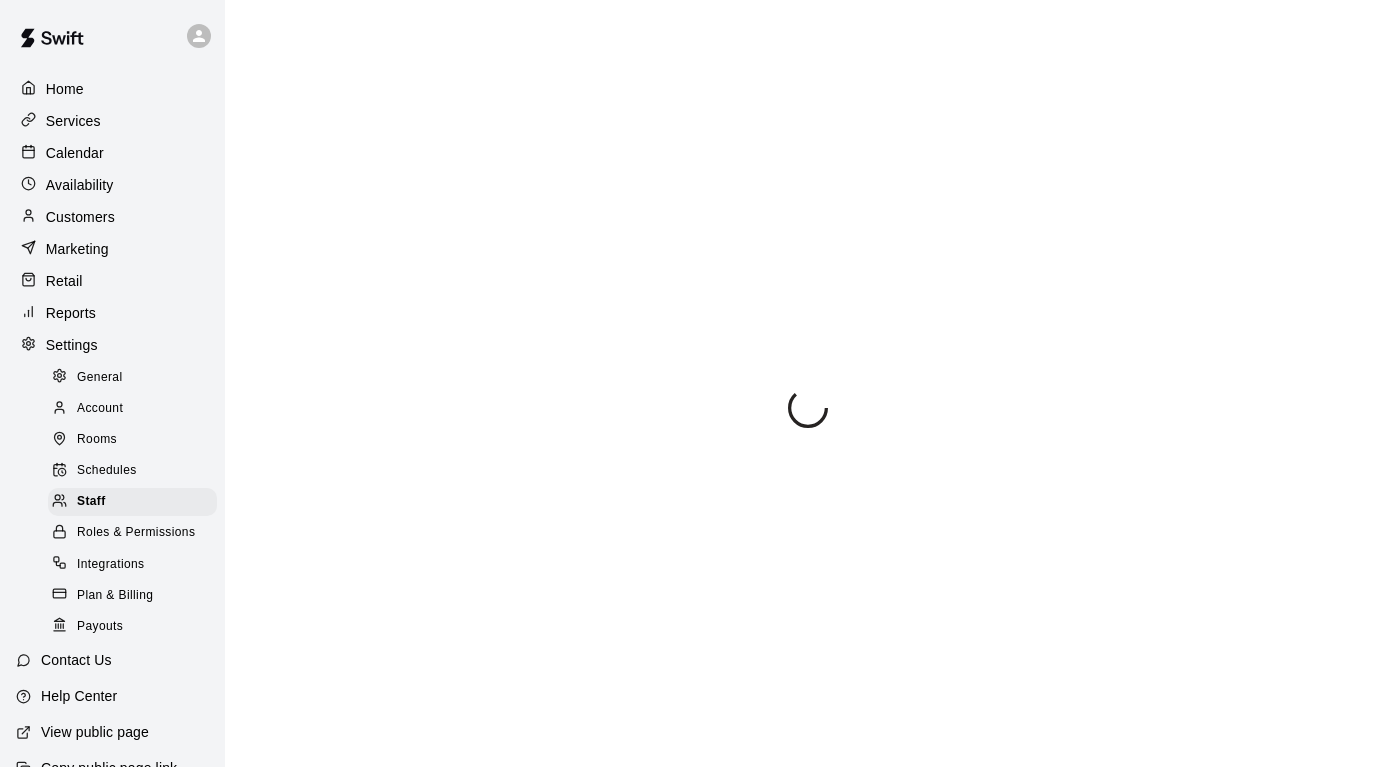 select on "**" 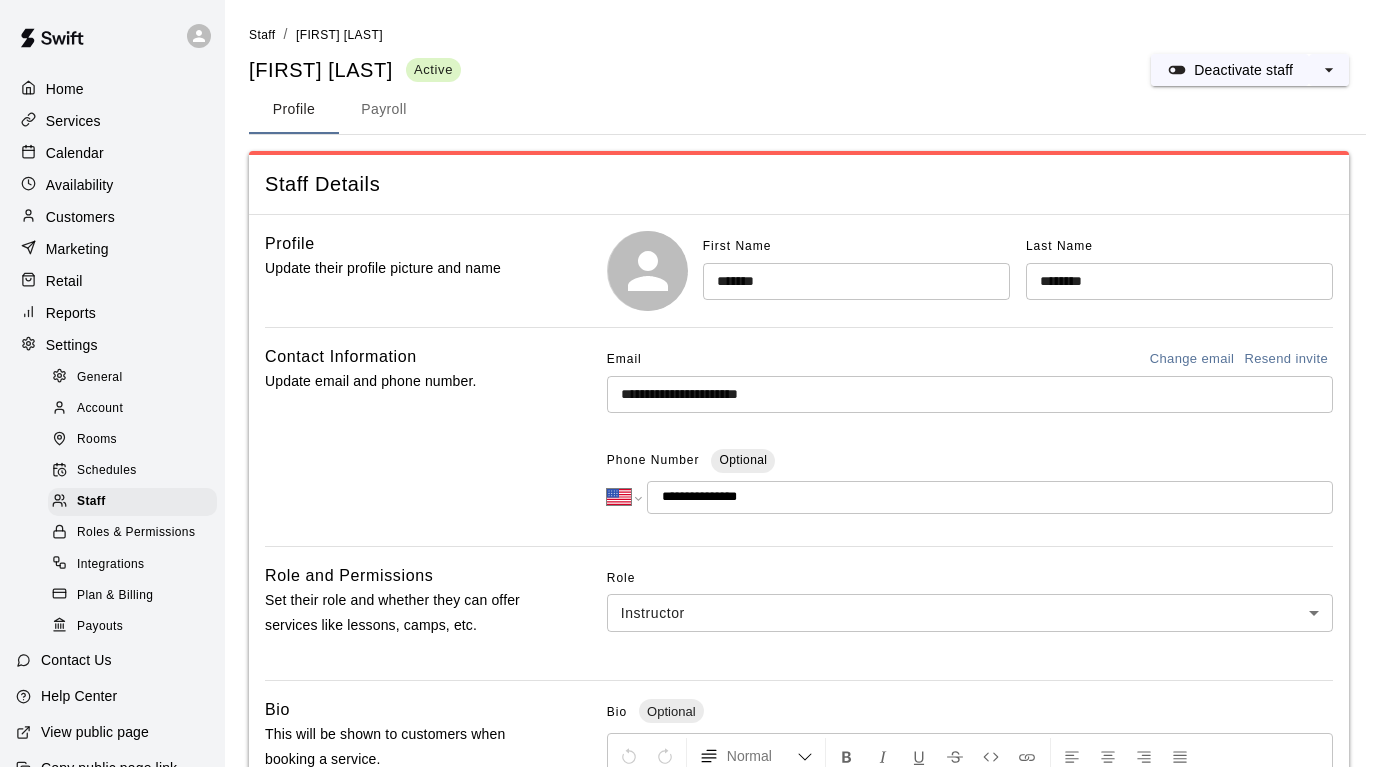click on "**********" at bounding box center [695, 658] 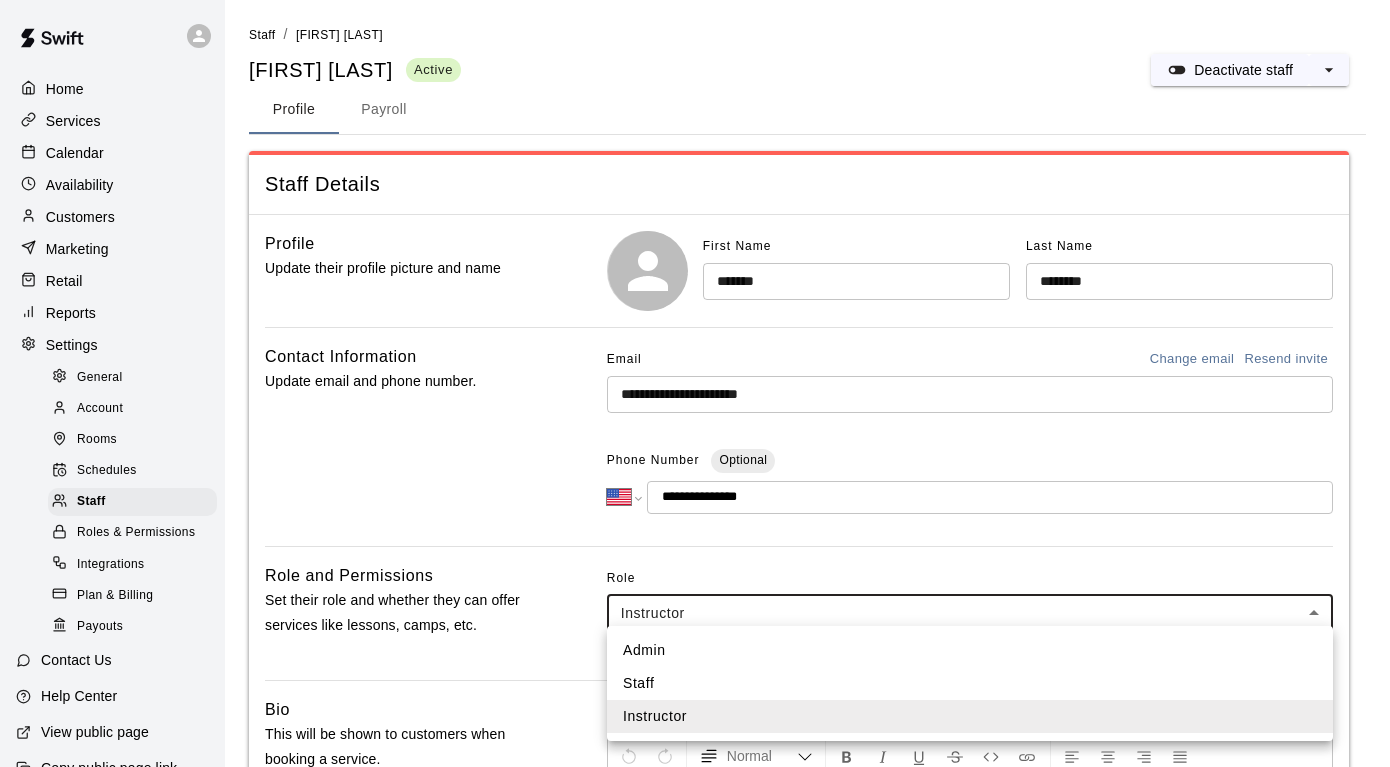 click on "Staff" at bounding box center [970, 683] 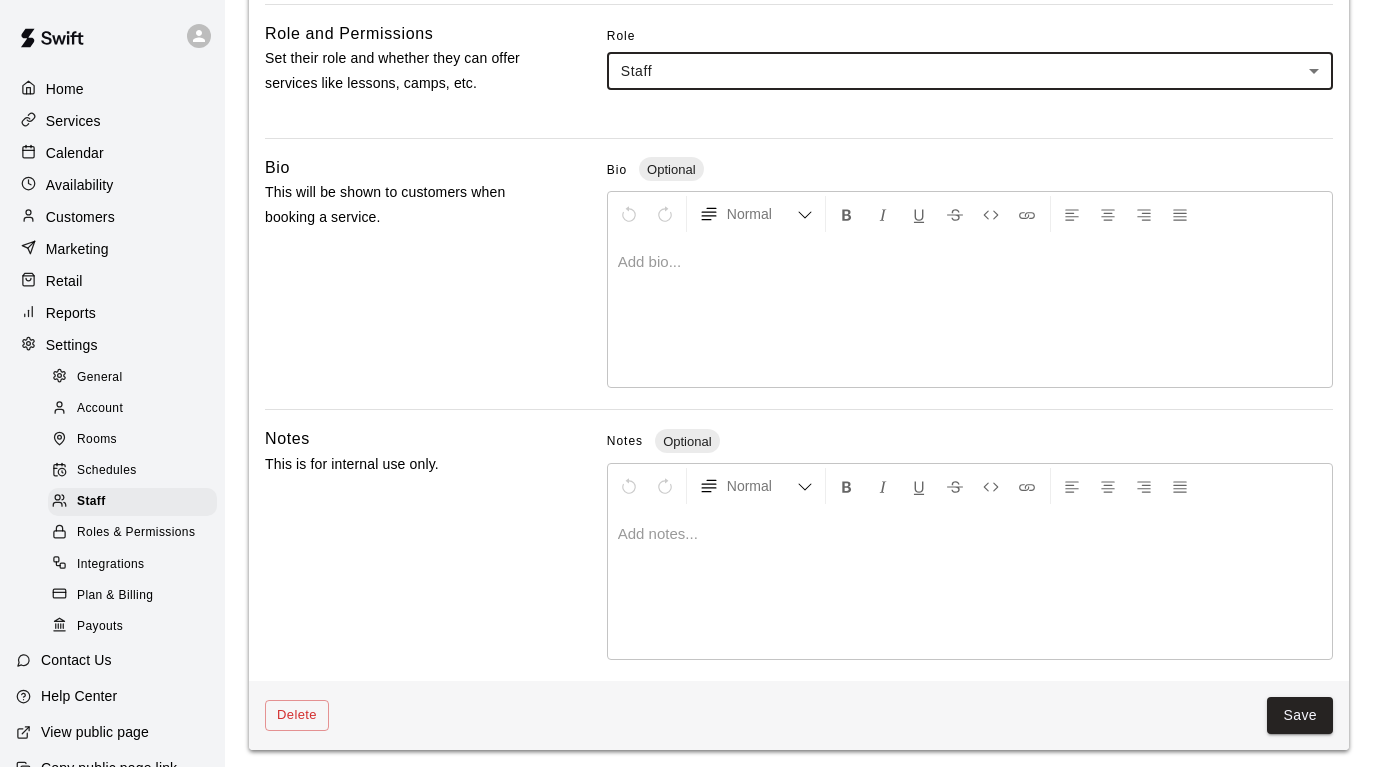 scroll, scrollTop: 541, scrollLeft: 0, axis: vertical 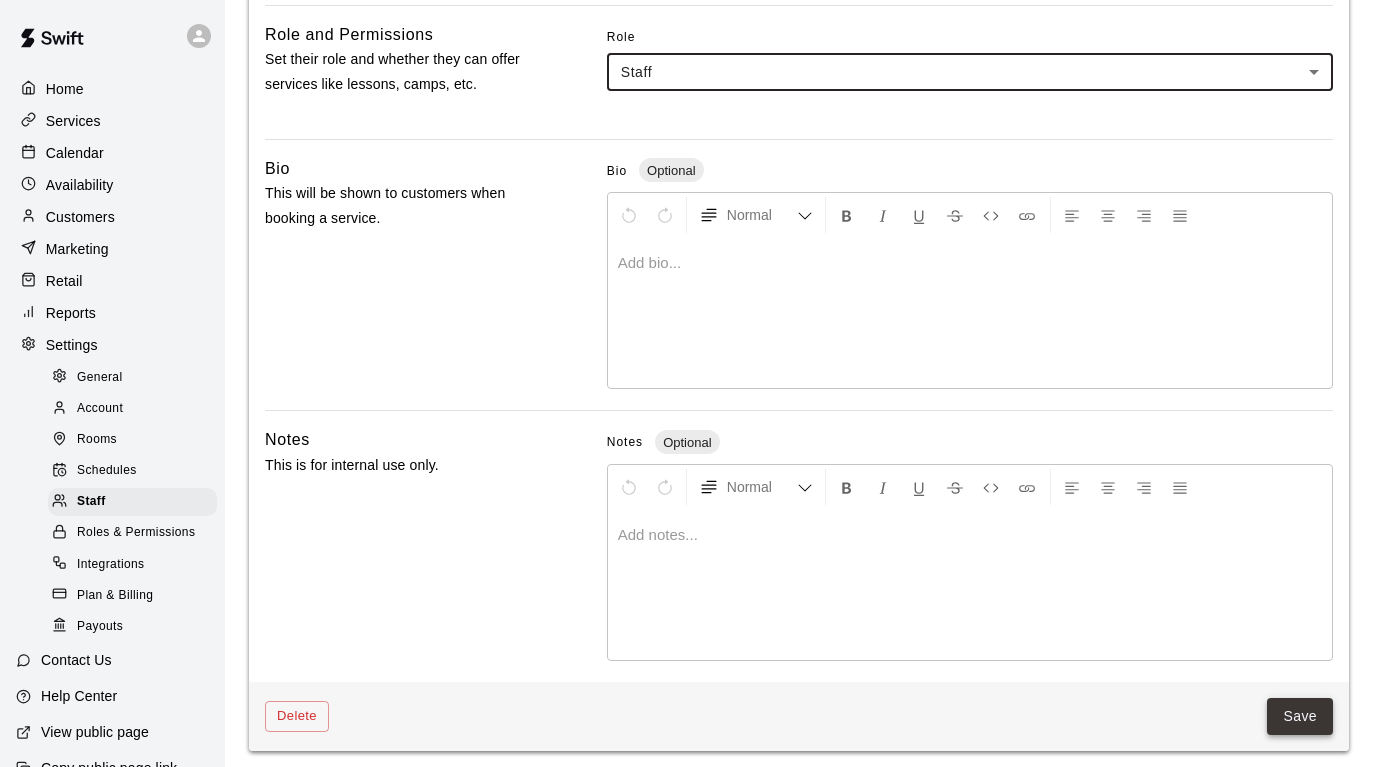 click on "Save" at bounding box center [1300, 716] 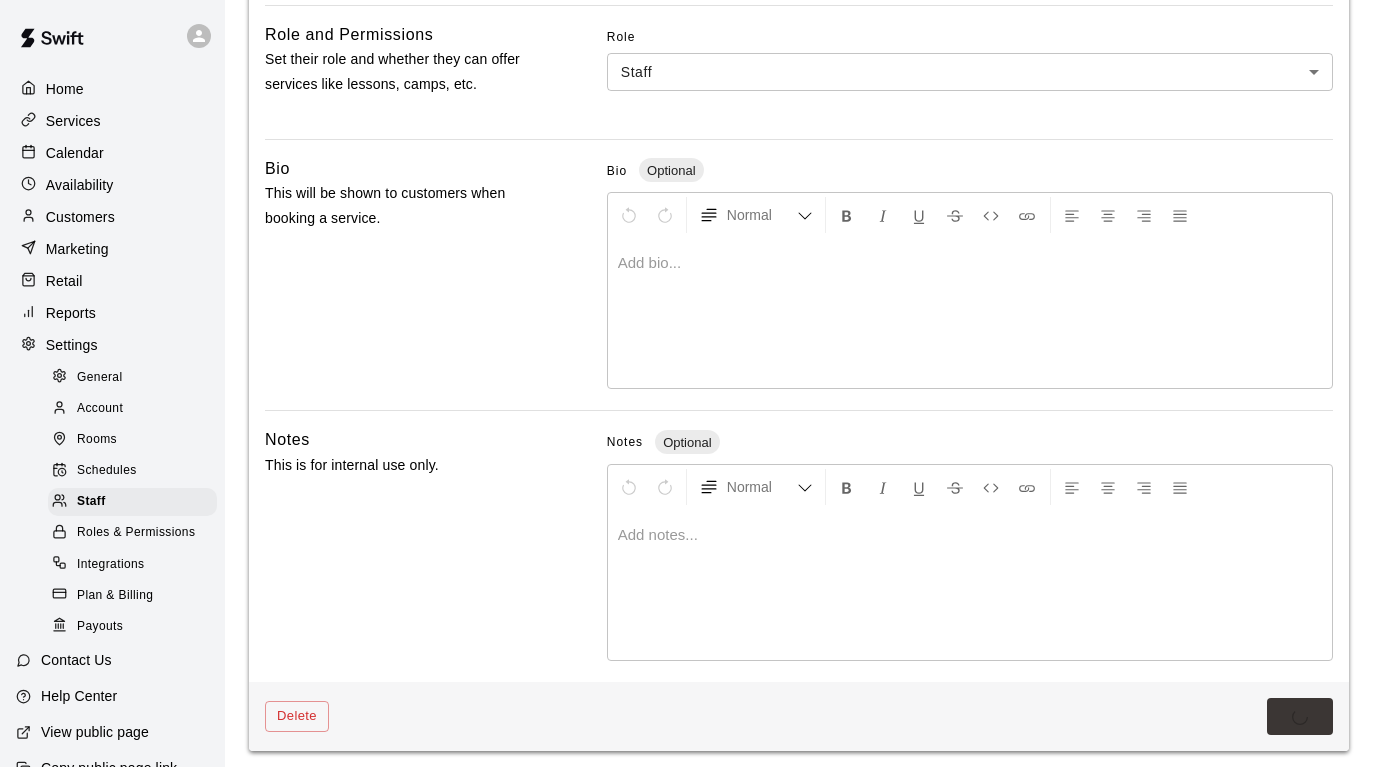 scroll, scrollTop: 0, scrollLeft: 0, axis: both 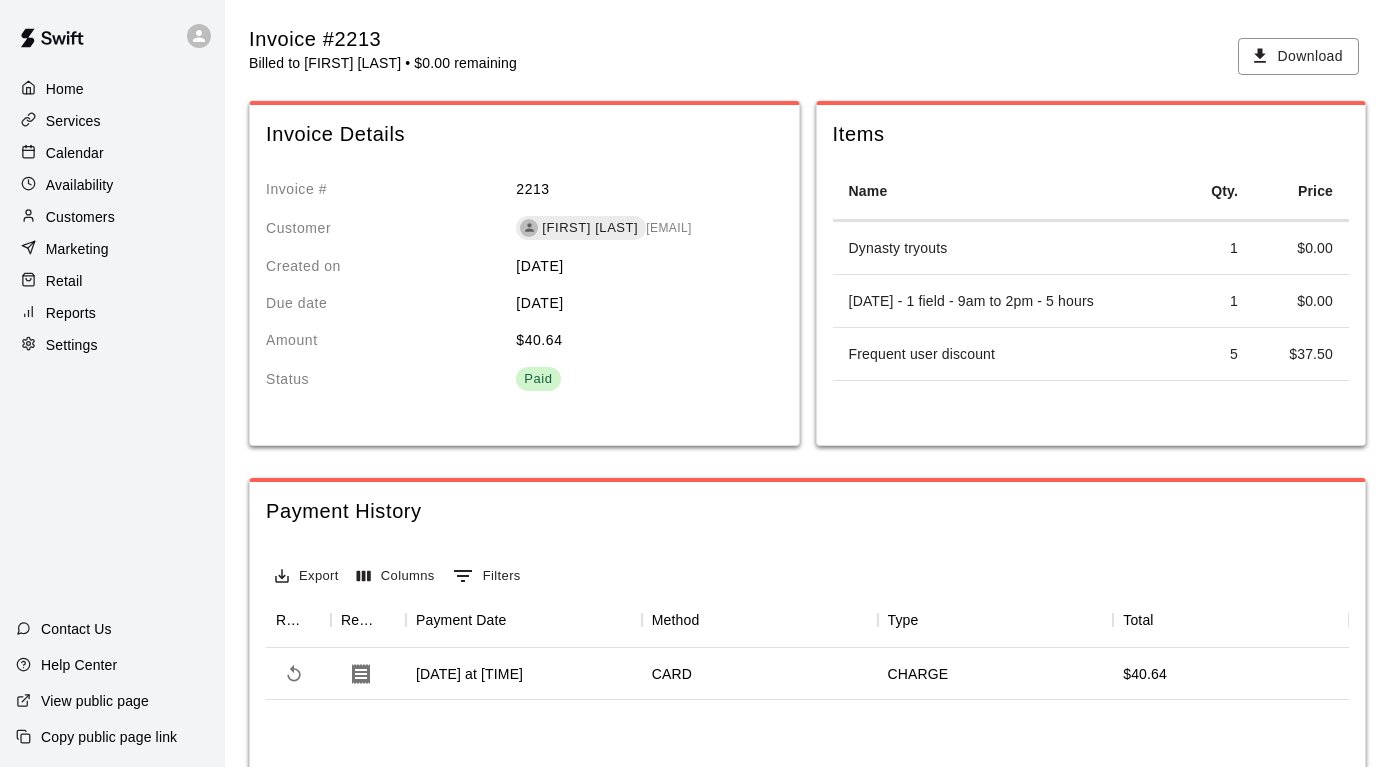 click on "Customers" at bounding box center (112, 217) 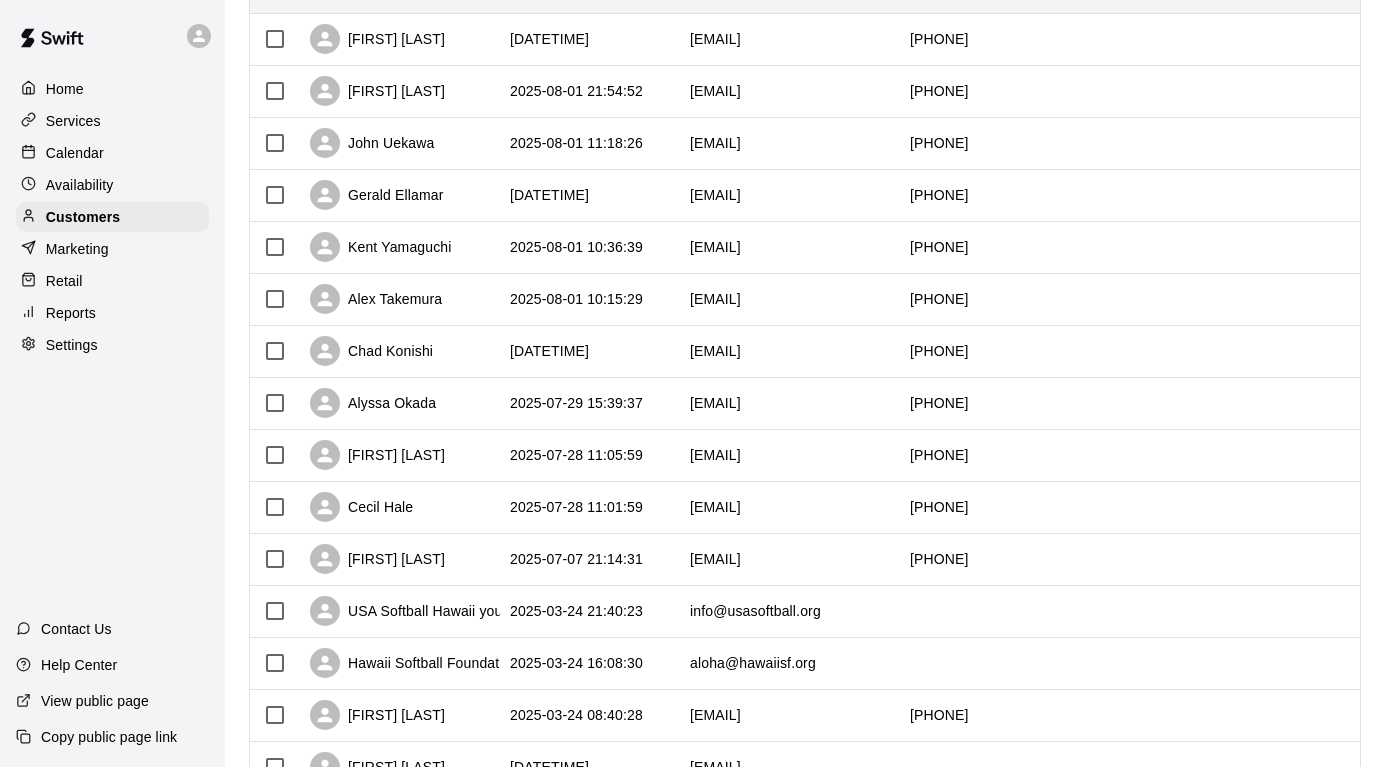 scroll, scrollTop: 312, scrollLeft: 0, axis: vertical 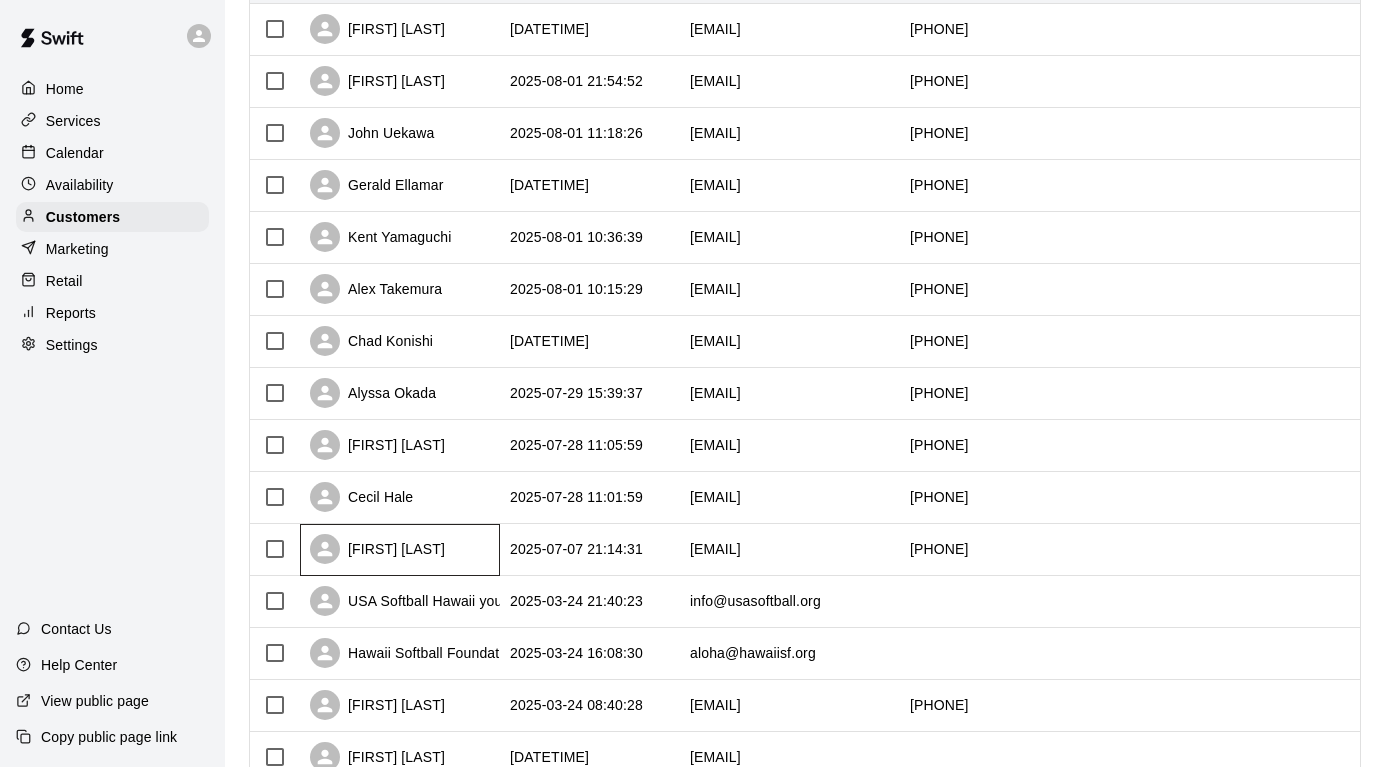 click on "[FIRST] [LAST]" at bounding box center [400, 550] 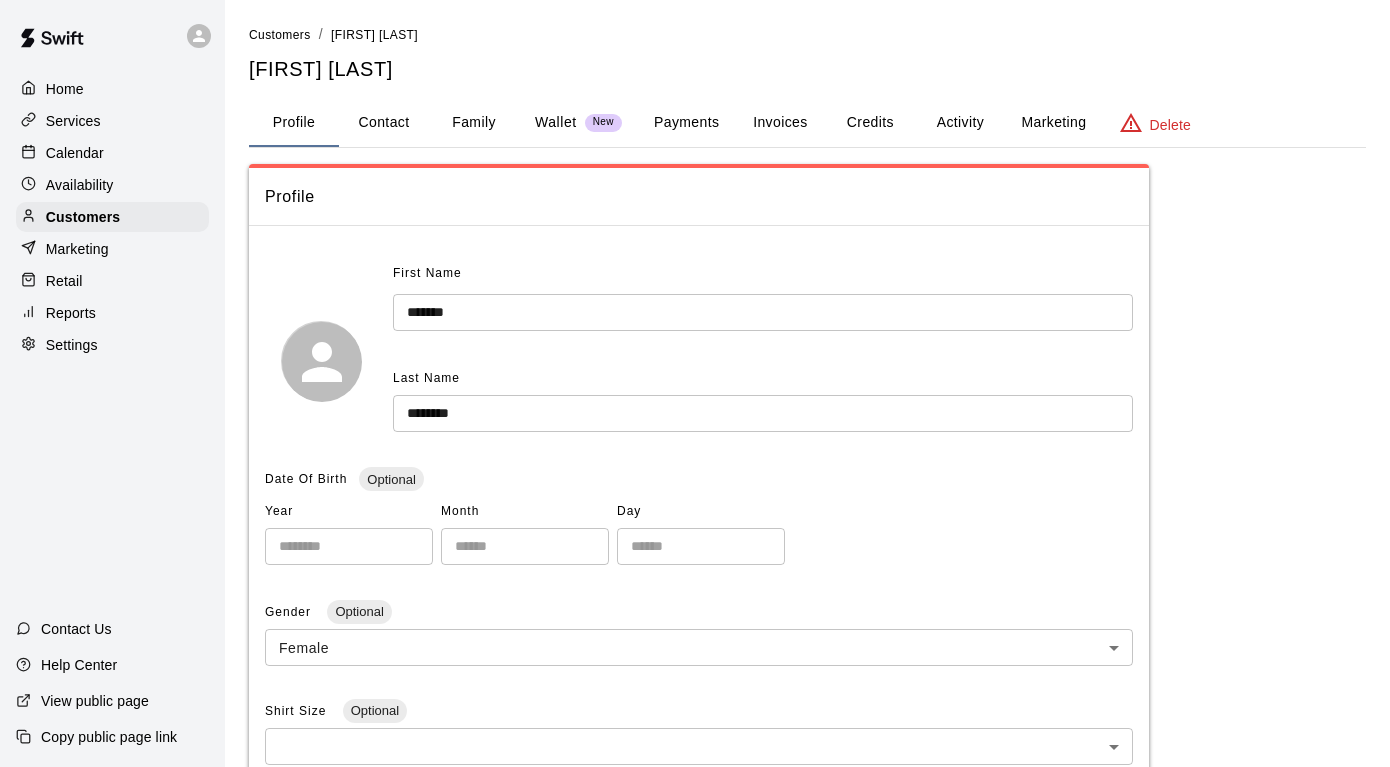 scroll, scrollTop: 0, scrollLeft: 0, axis: both 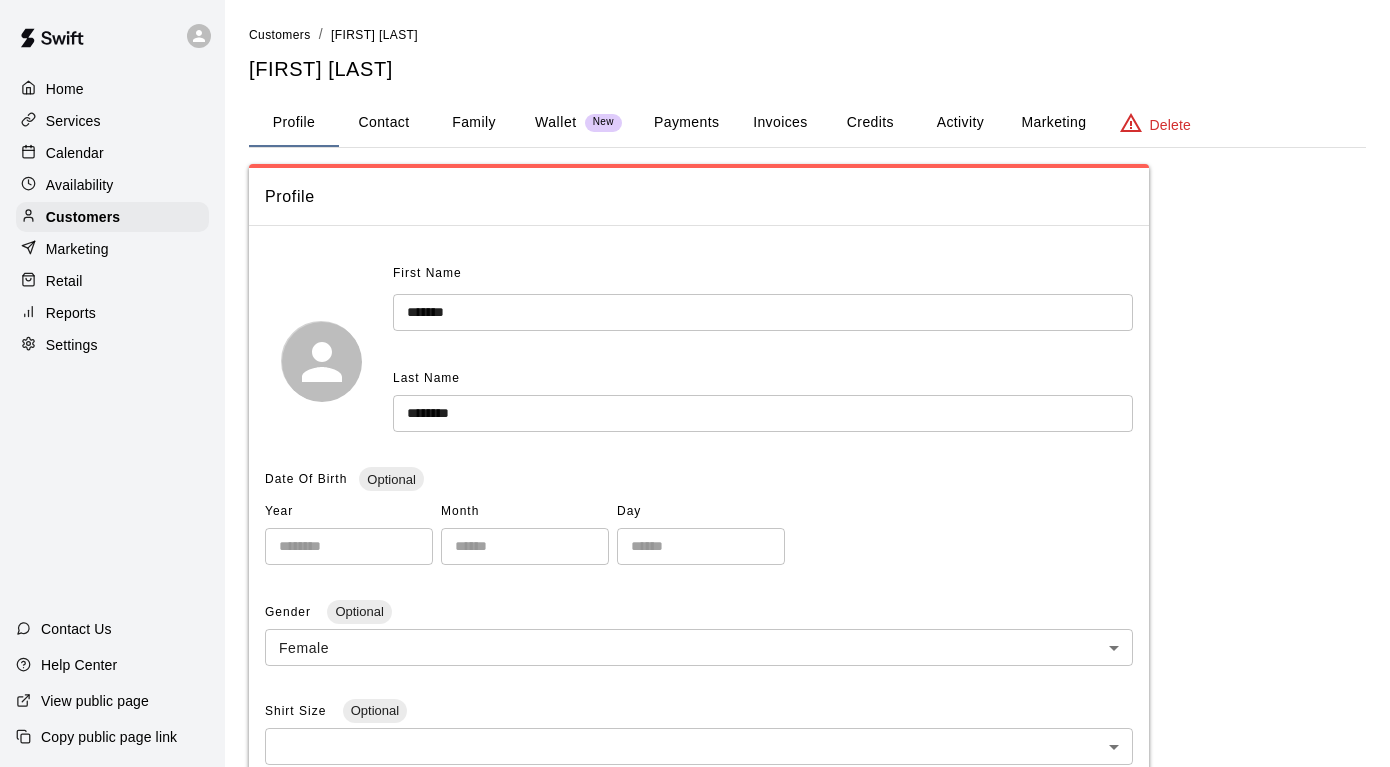 click on "Invoices" at bounding box center (780, 123) 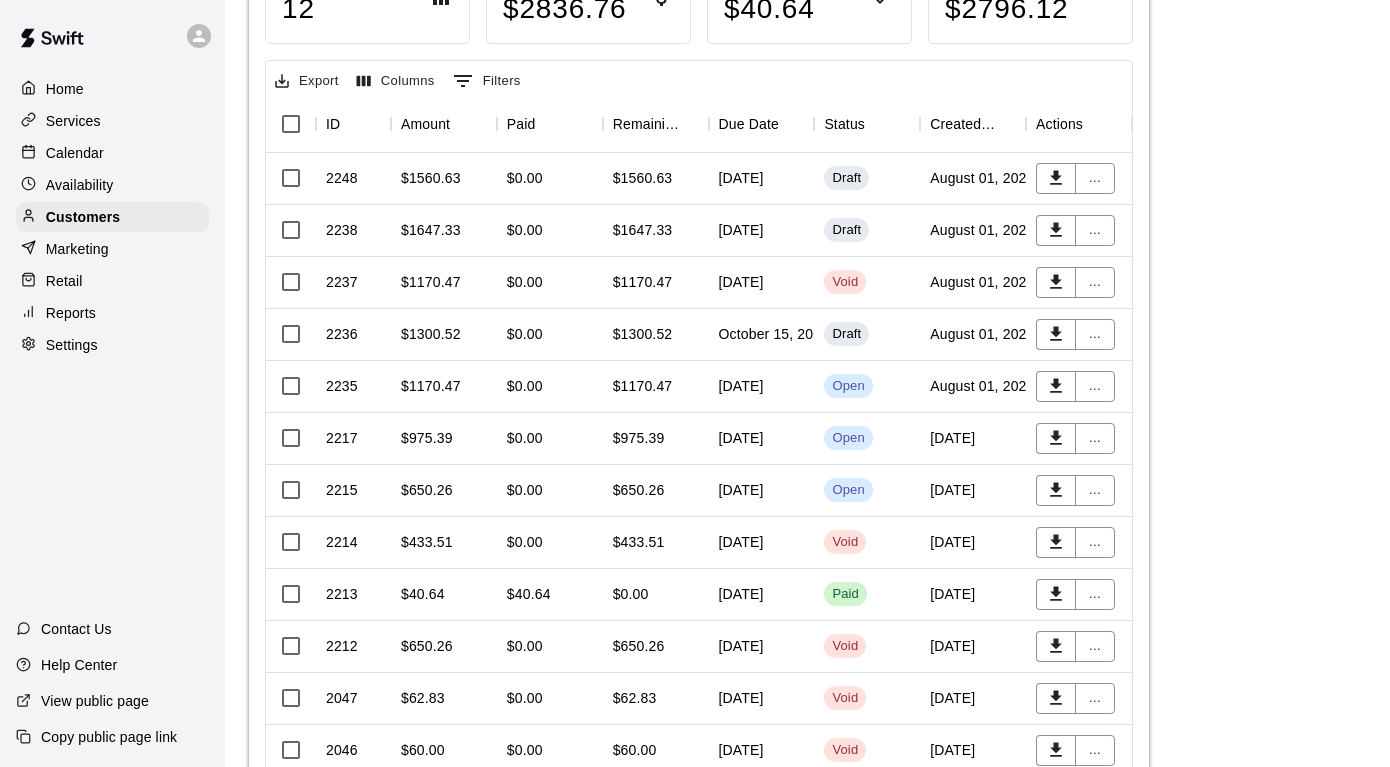 scroll, scrollTop: 333, scrollLeft: 0, axis: vertical 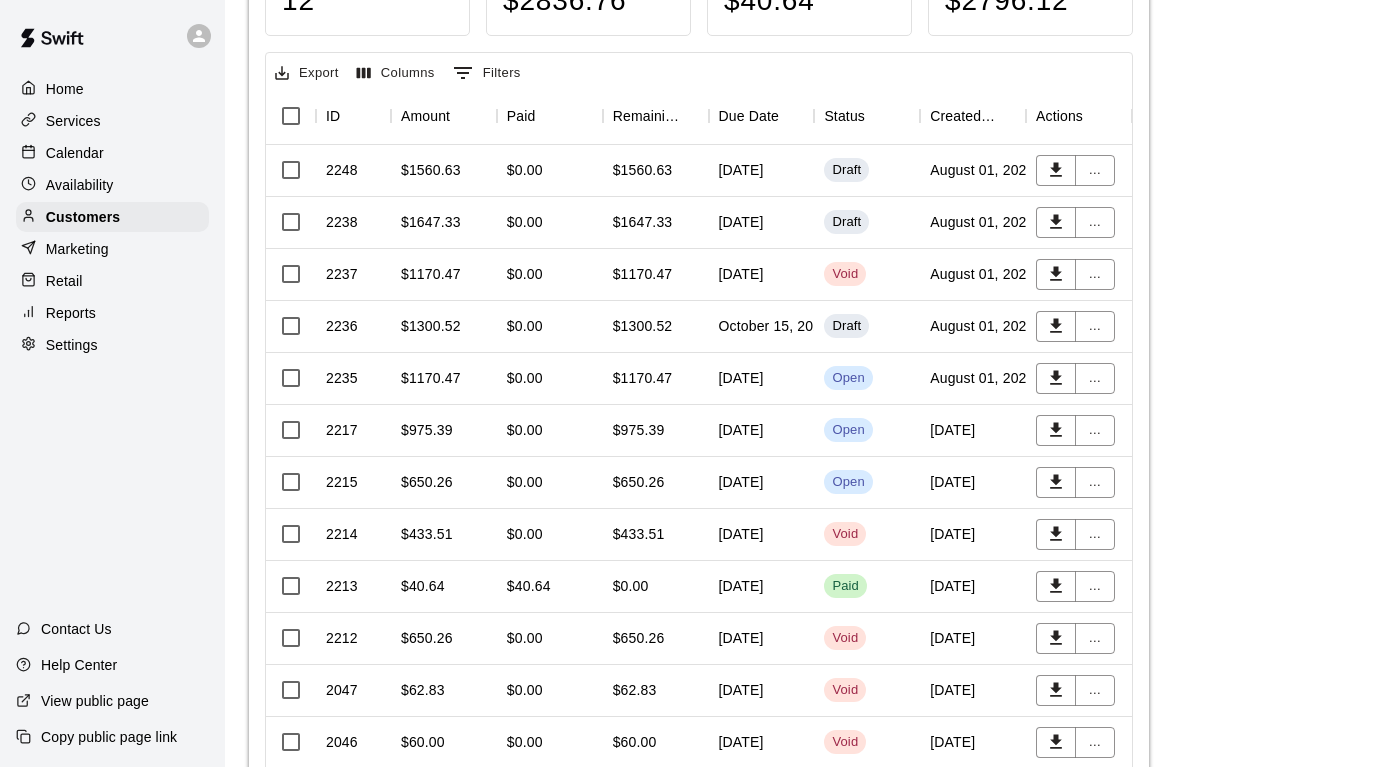 click on "Settings" at bounding box center (112, 345) 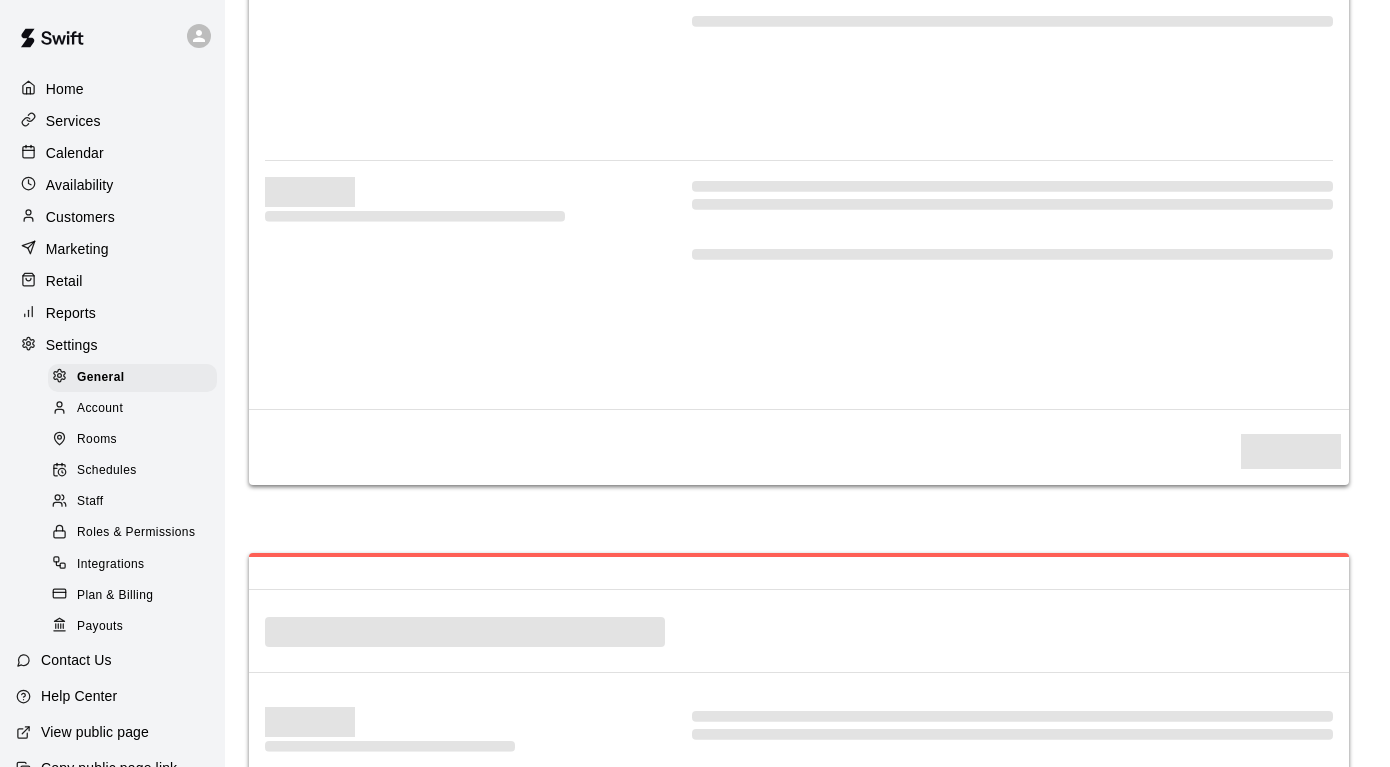 scroll, scrollTop: 0, scrollLeft: 0, axis: both 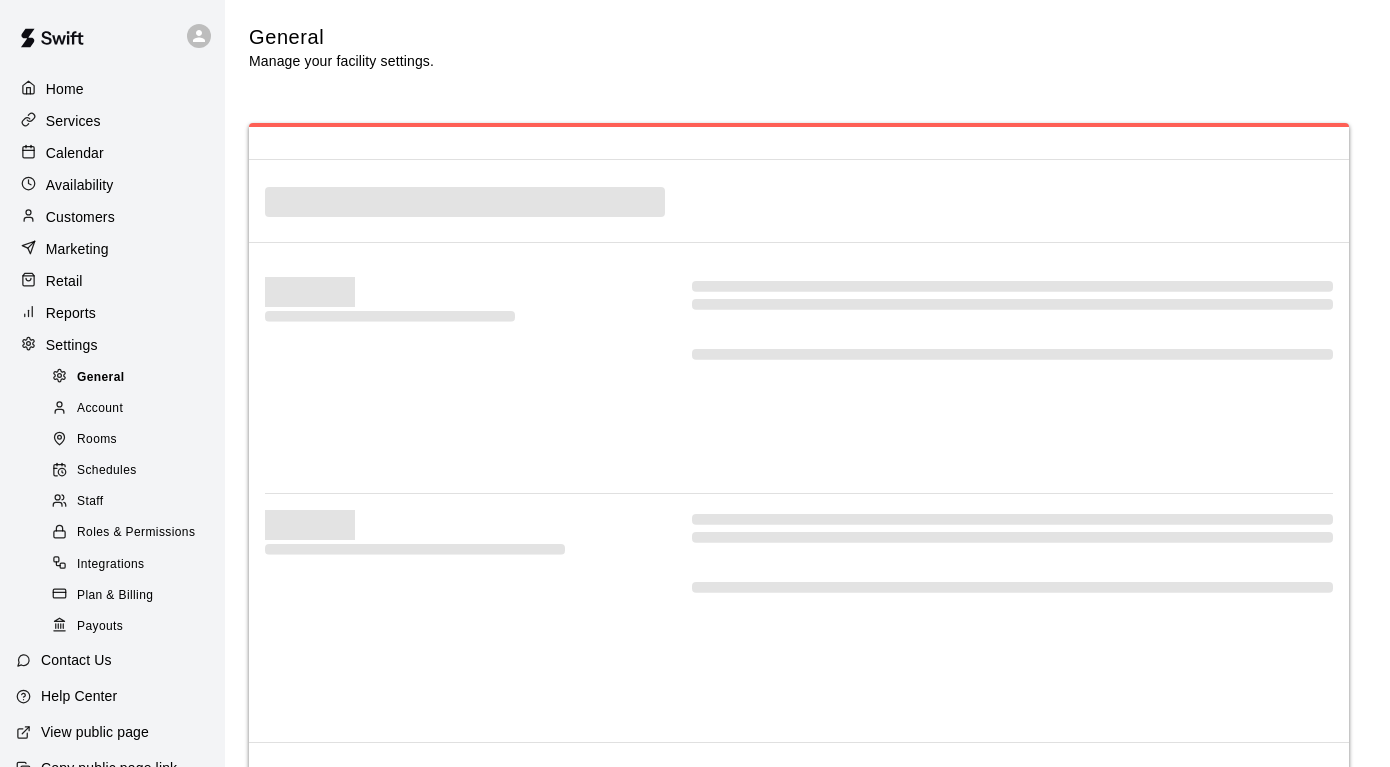 select on "**" 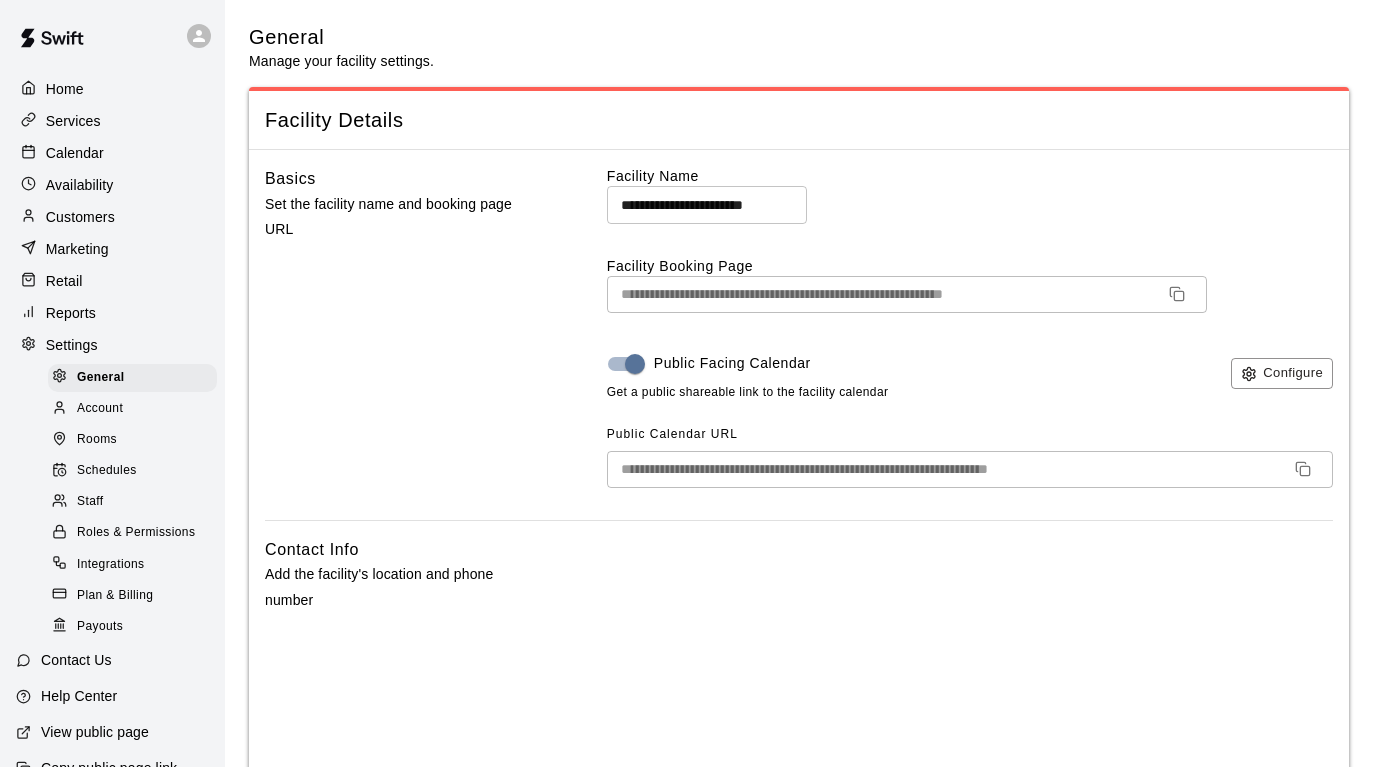 click on "Staff" at bounding box center (132, 502) 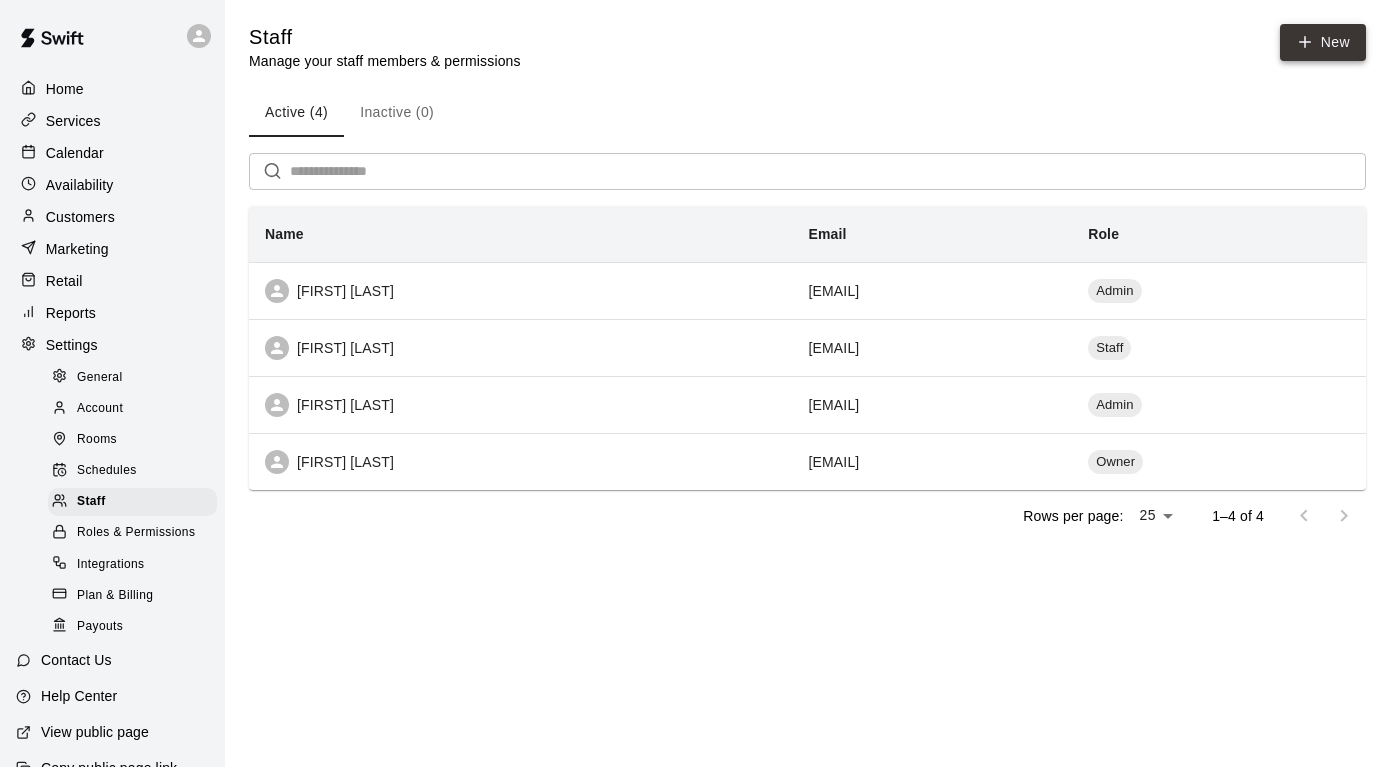 click 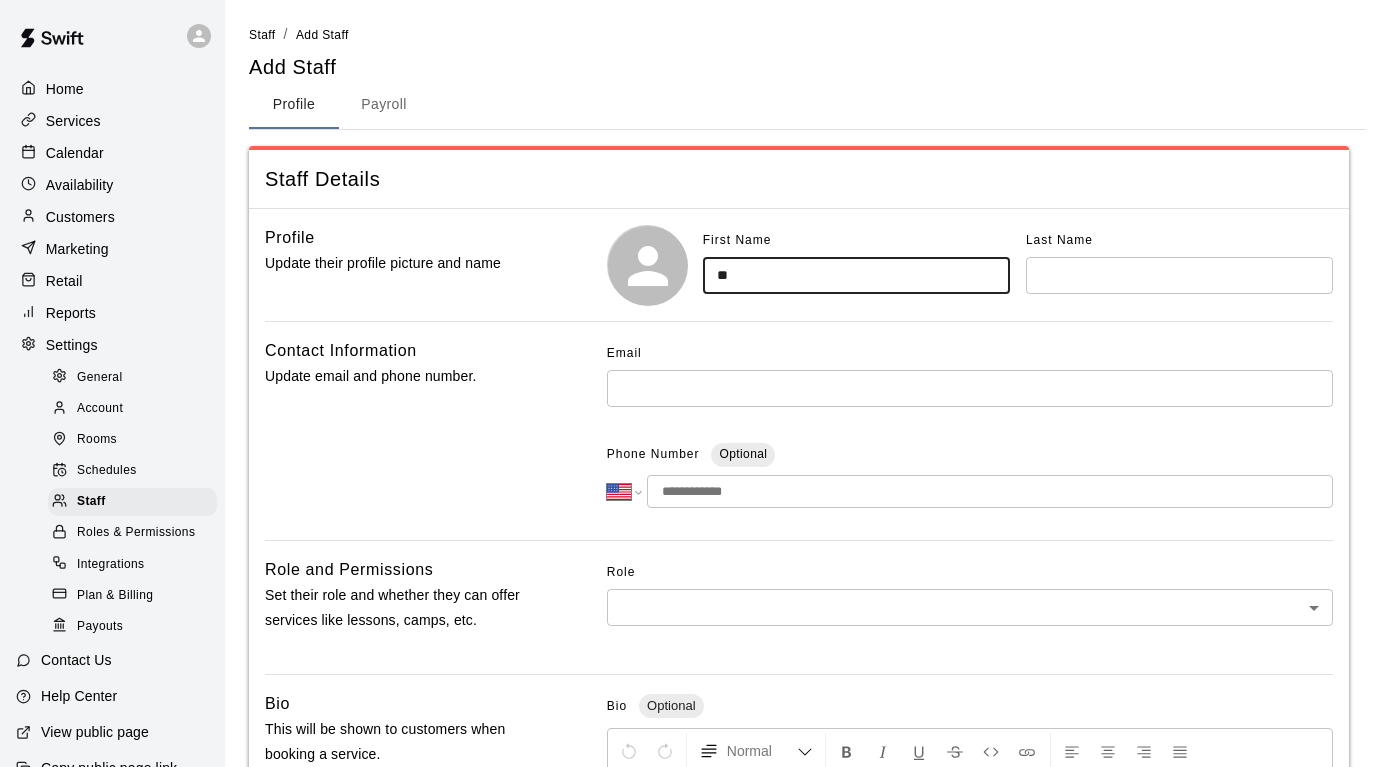 type on "*" 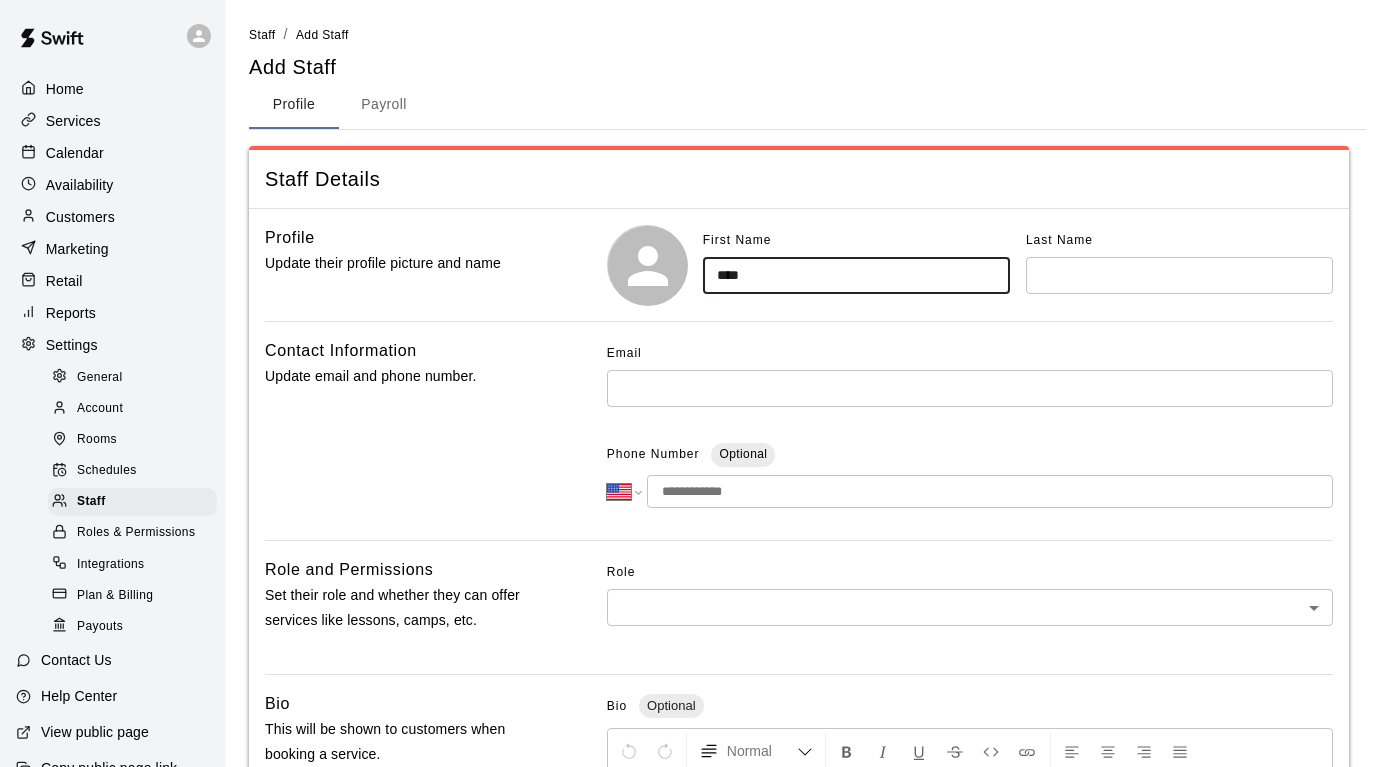 type on "****" 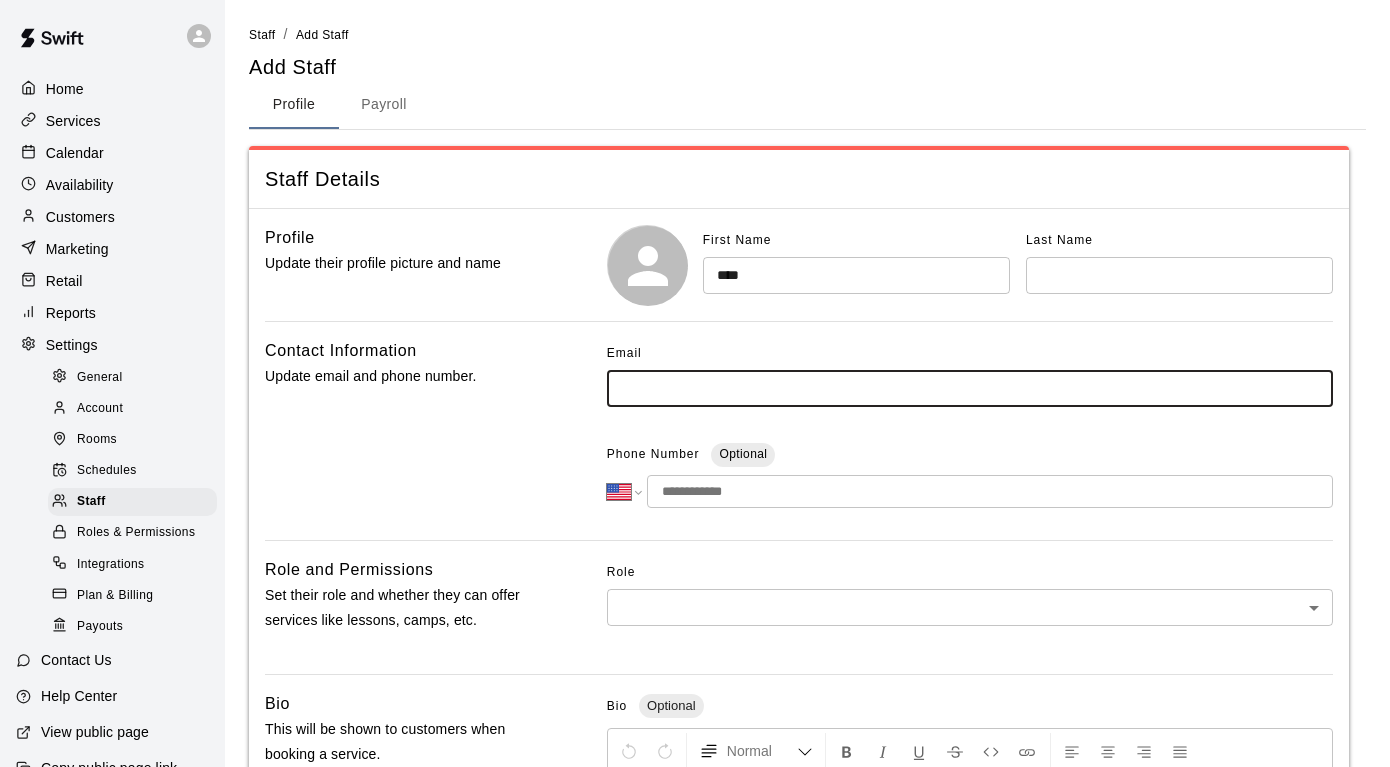 click at bounding box center (1179, 275) 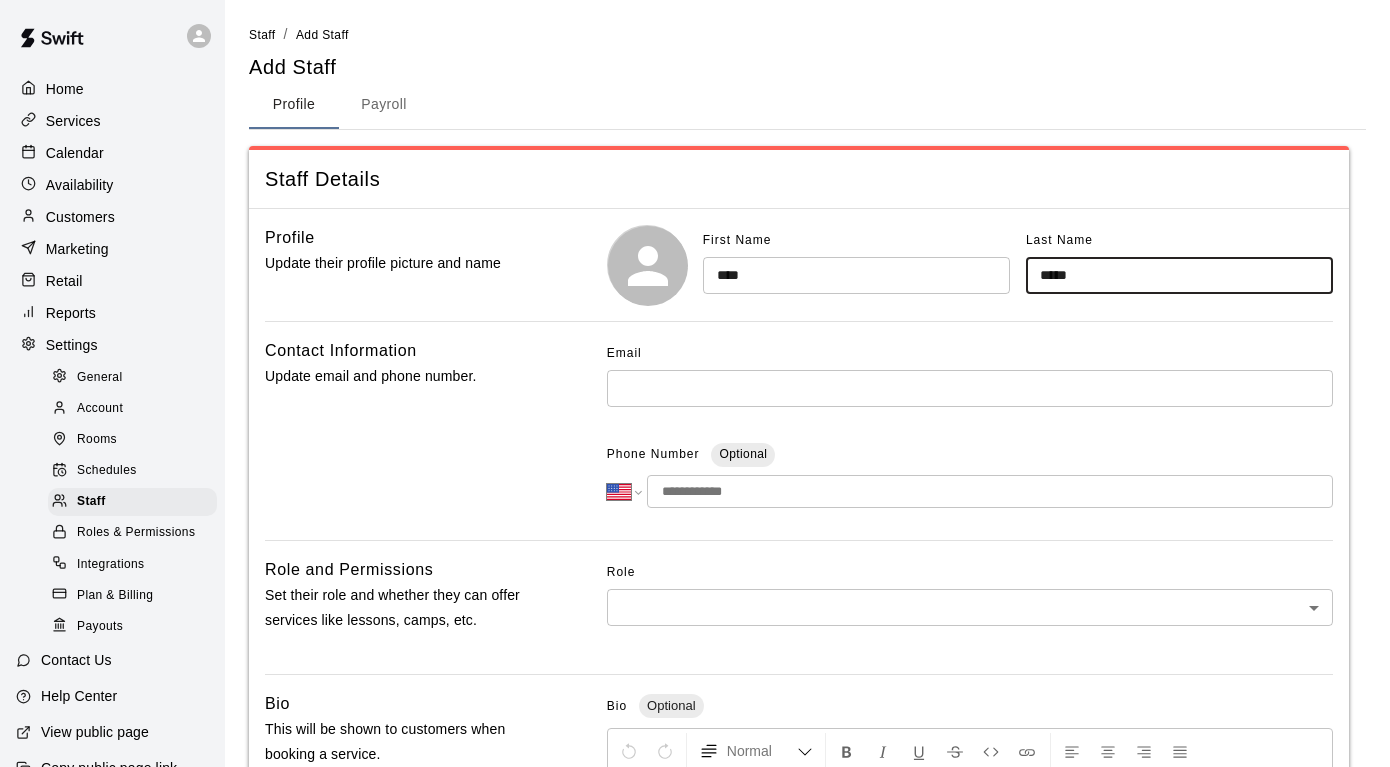type on "*****" 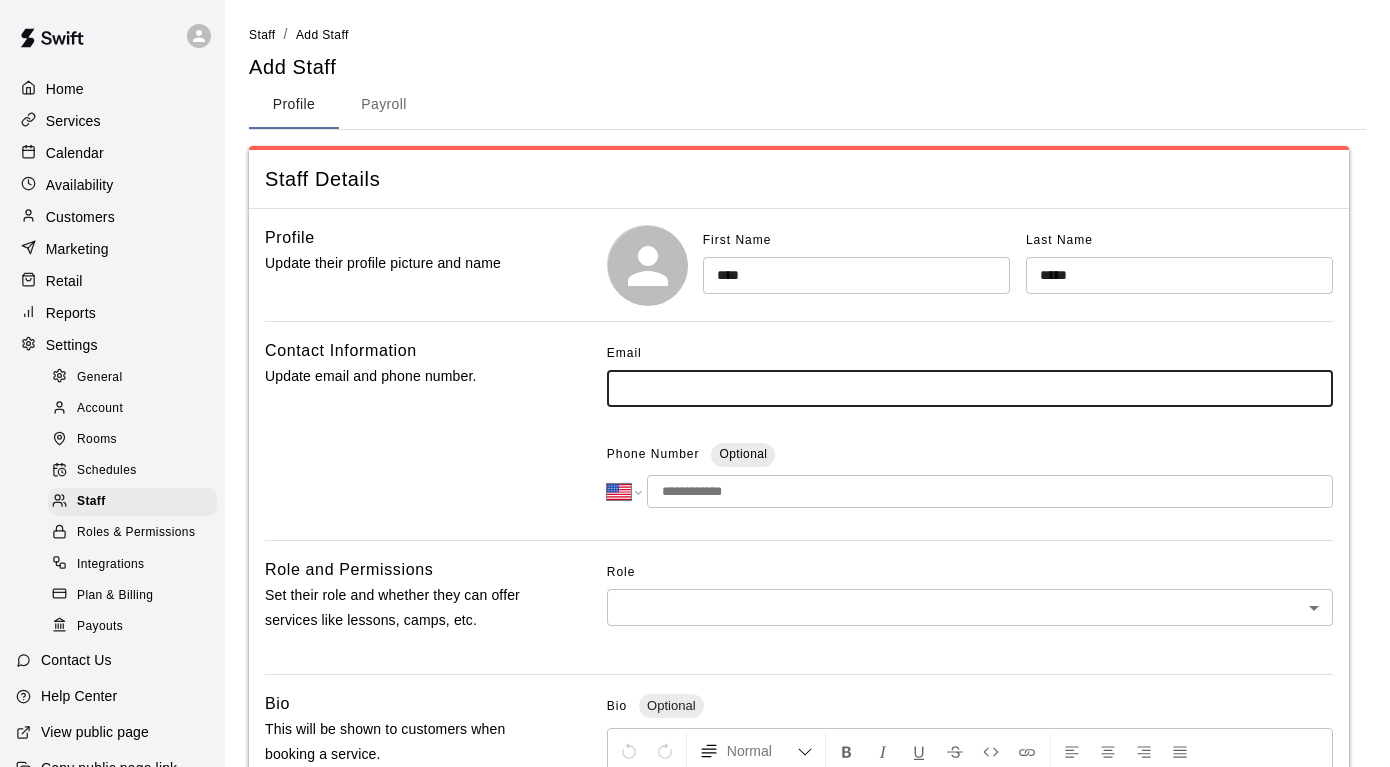 click at bounding box center [970, 388] 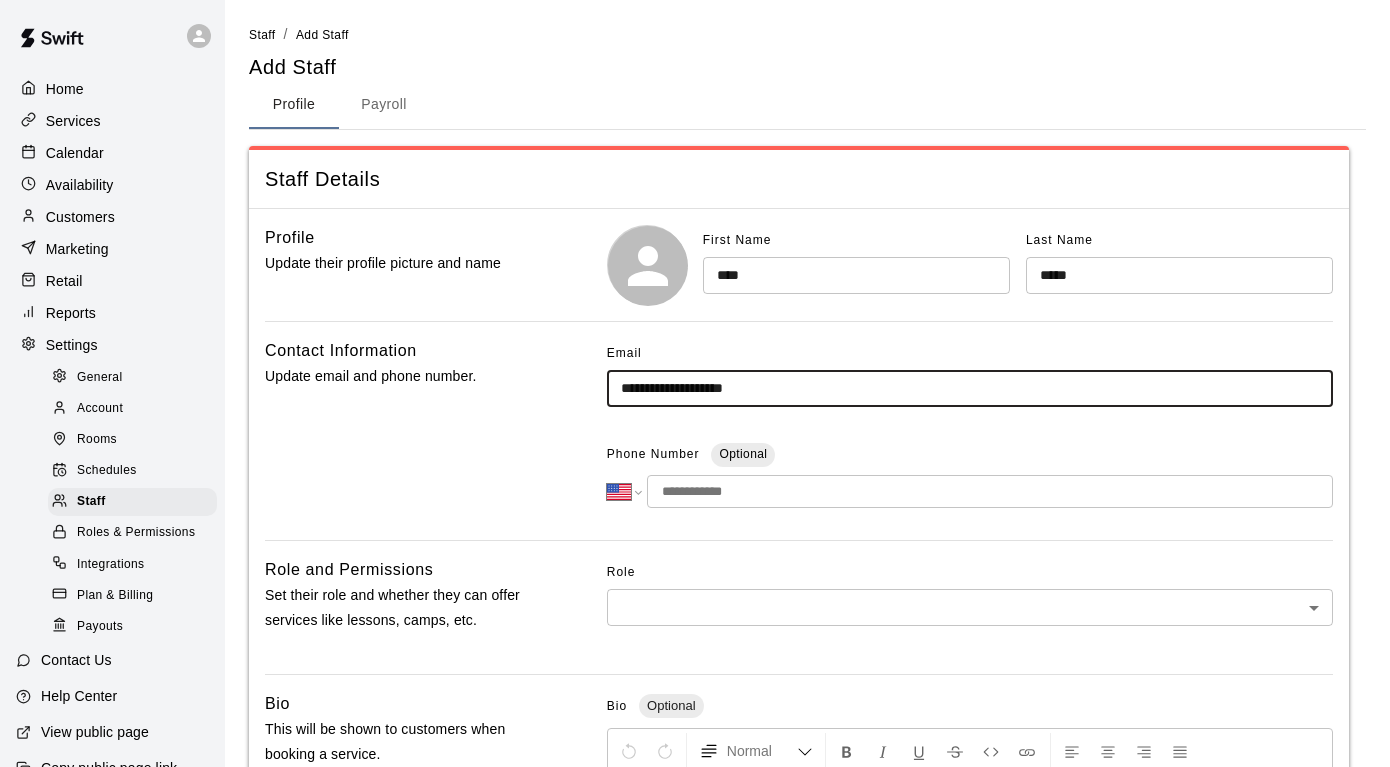 type on "**********" 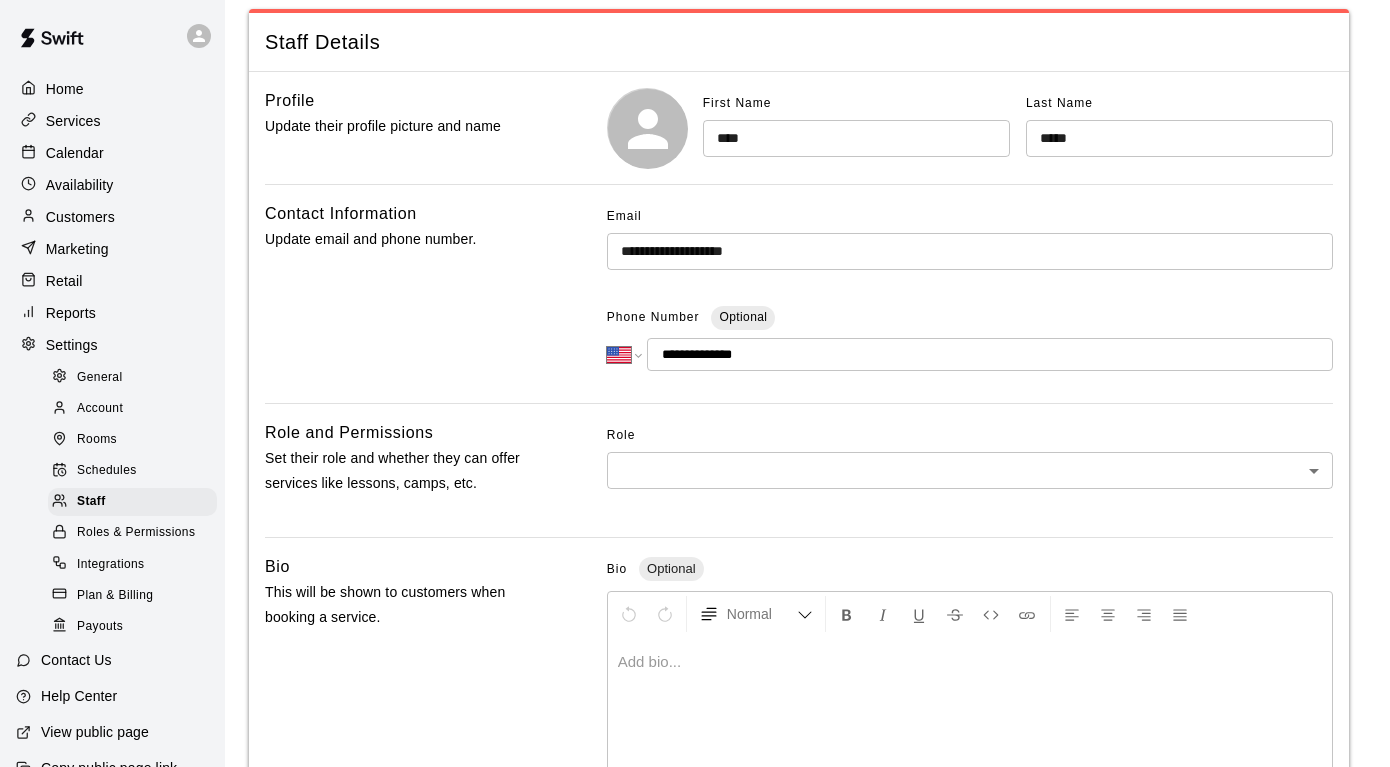 scroll, scrollTop: 177, scrollLeft: 0, axis: vertical 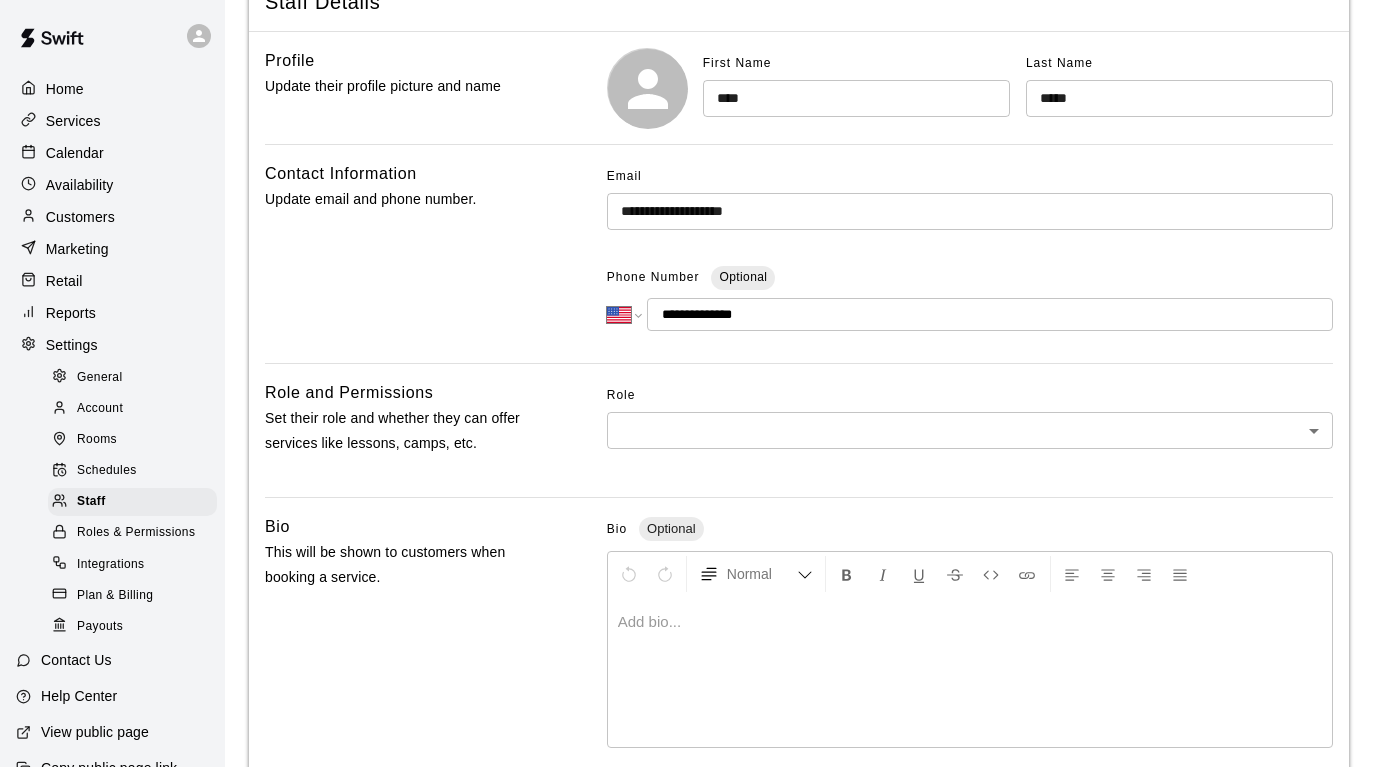 type on "**********" 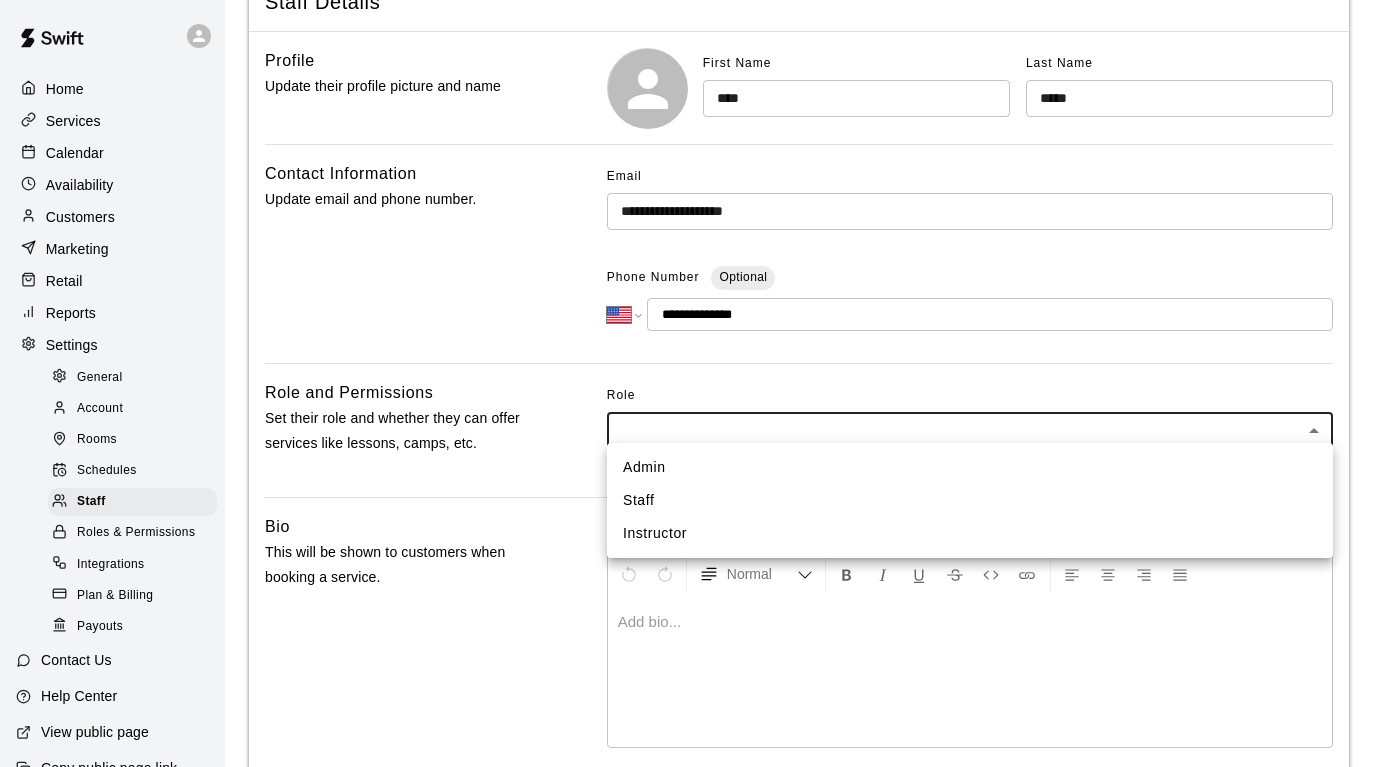 click on "Admin" at bounding box center [970, 467] 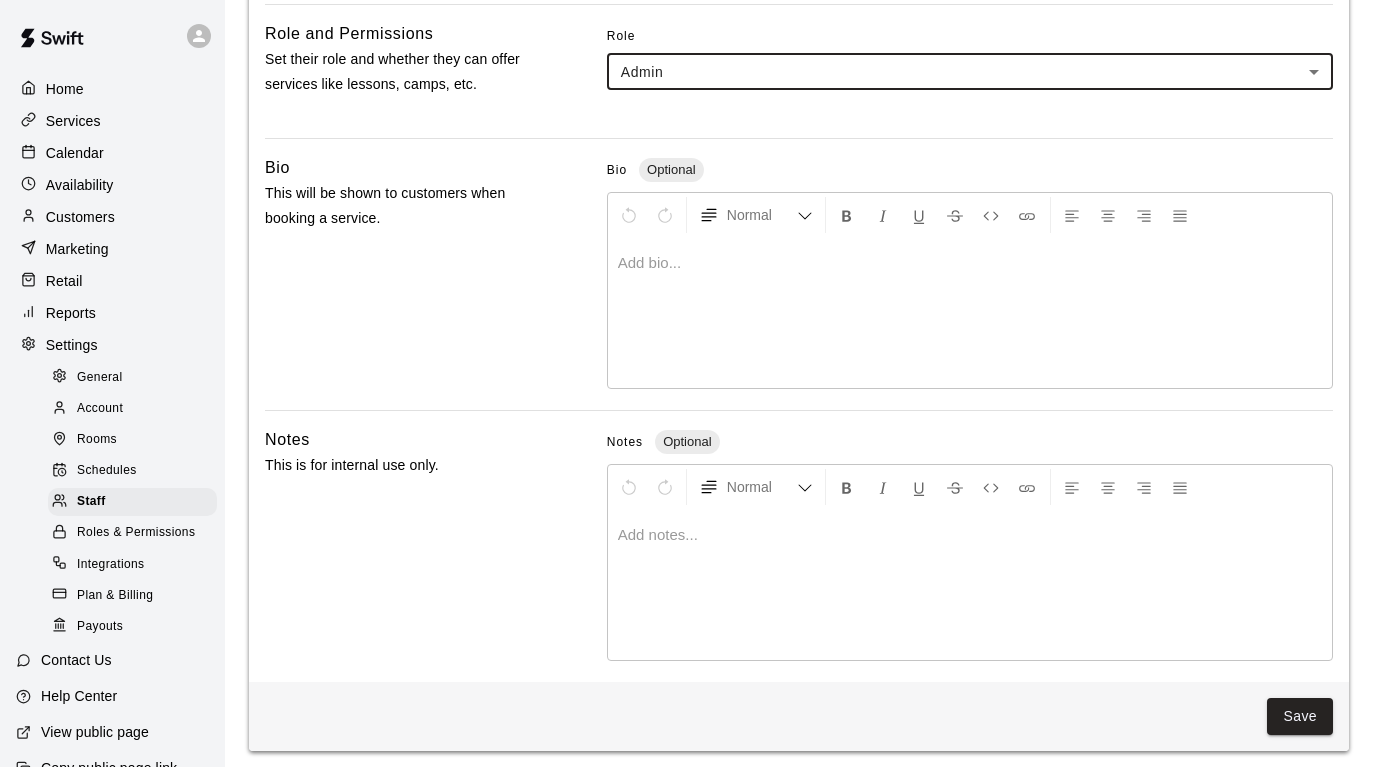 scroll, scrollTop: 535, scrollLeft: 0, axis: vertical 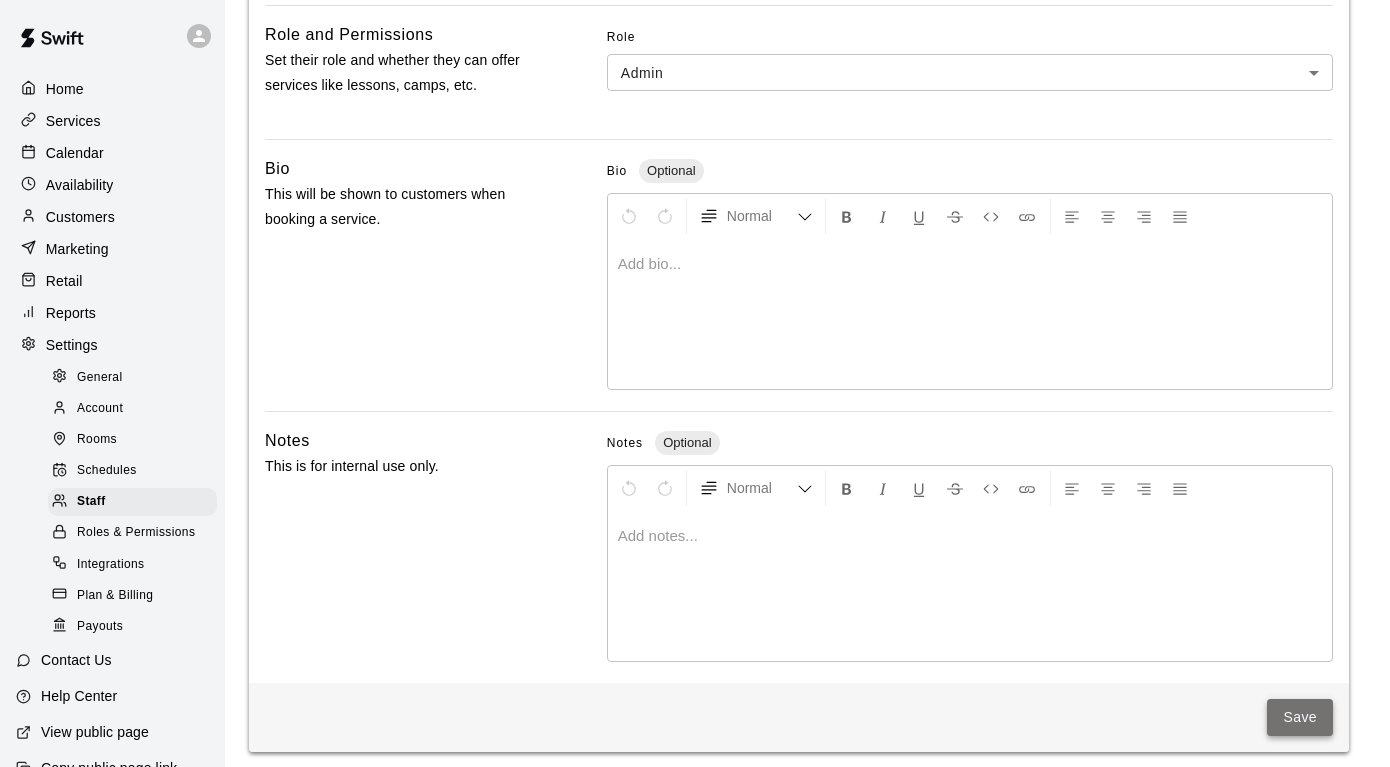 click on "Save" at bounding box center (1300, 717) 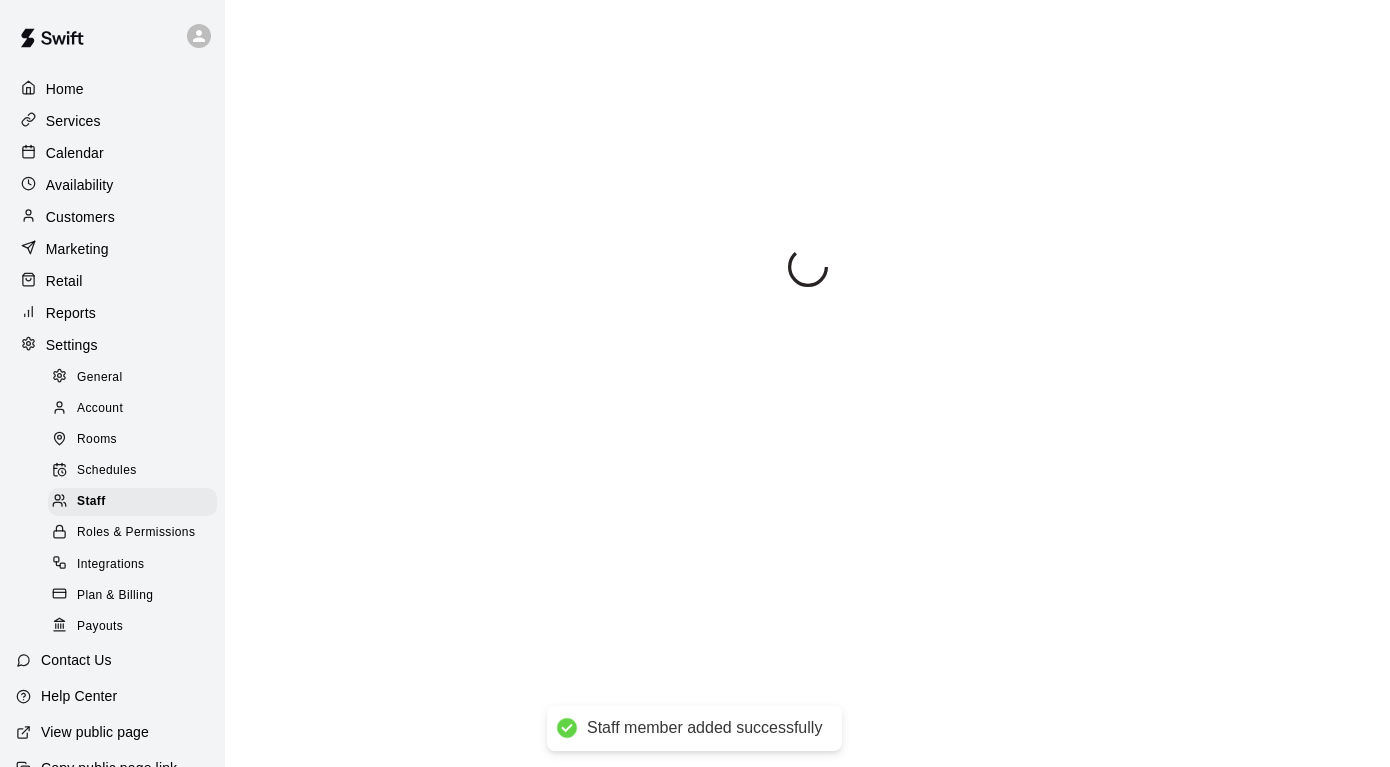 scroll, scrollTop: 0, scrollLeft: 0, axis: both 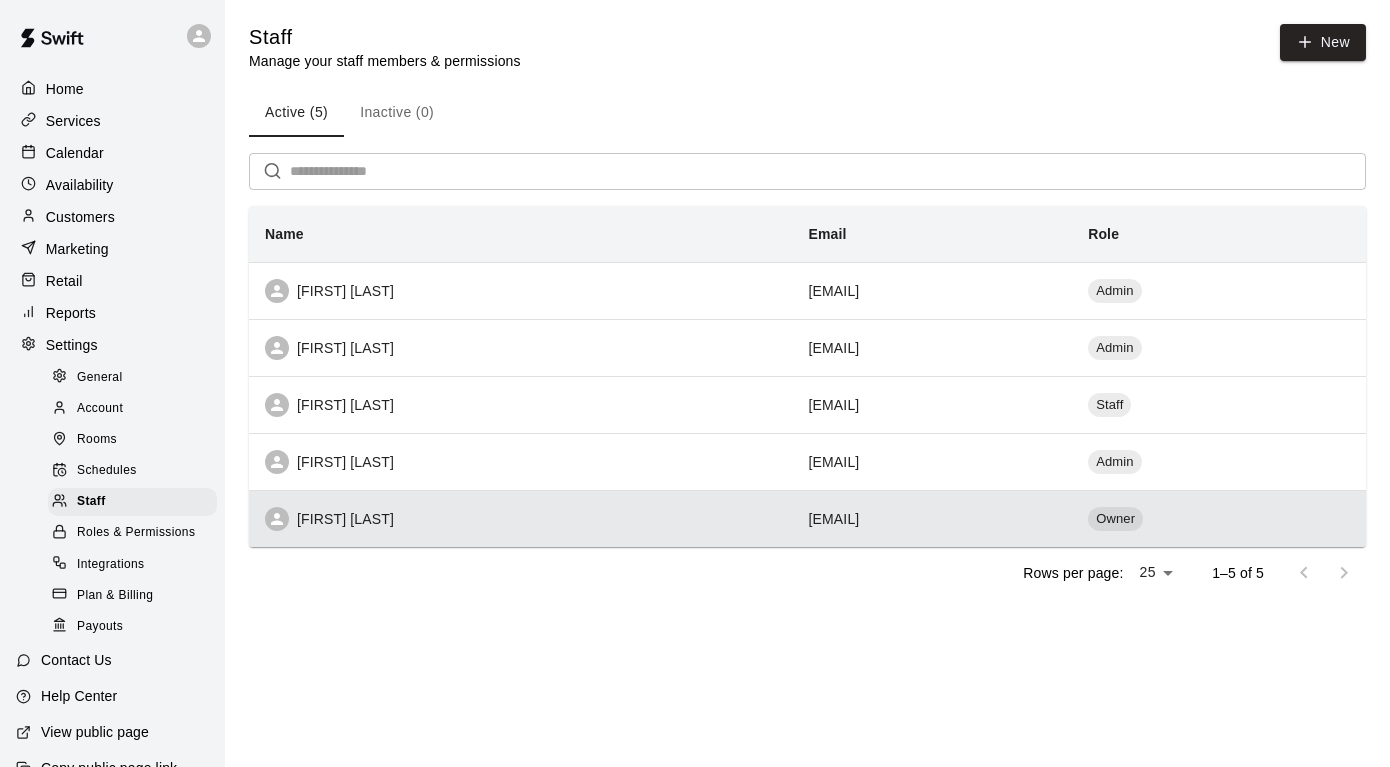 click on "[FIRST] [LAST]" at bounding box center (521, 518) 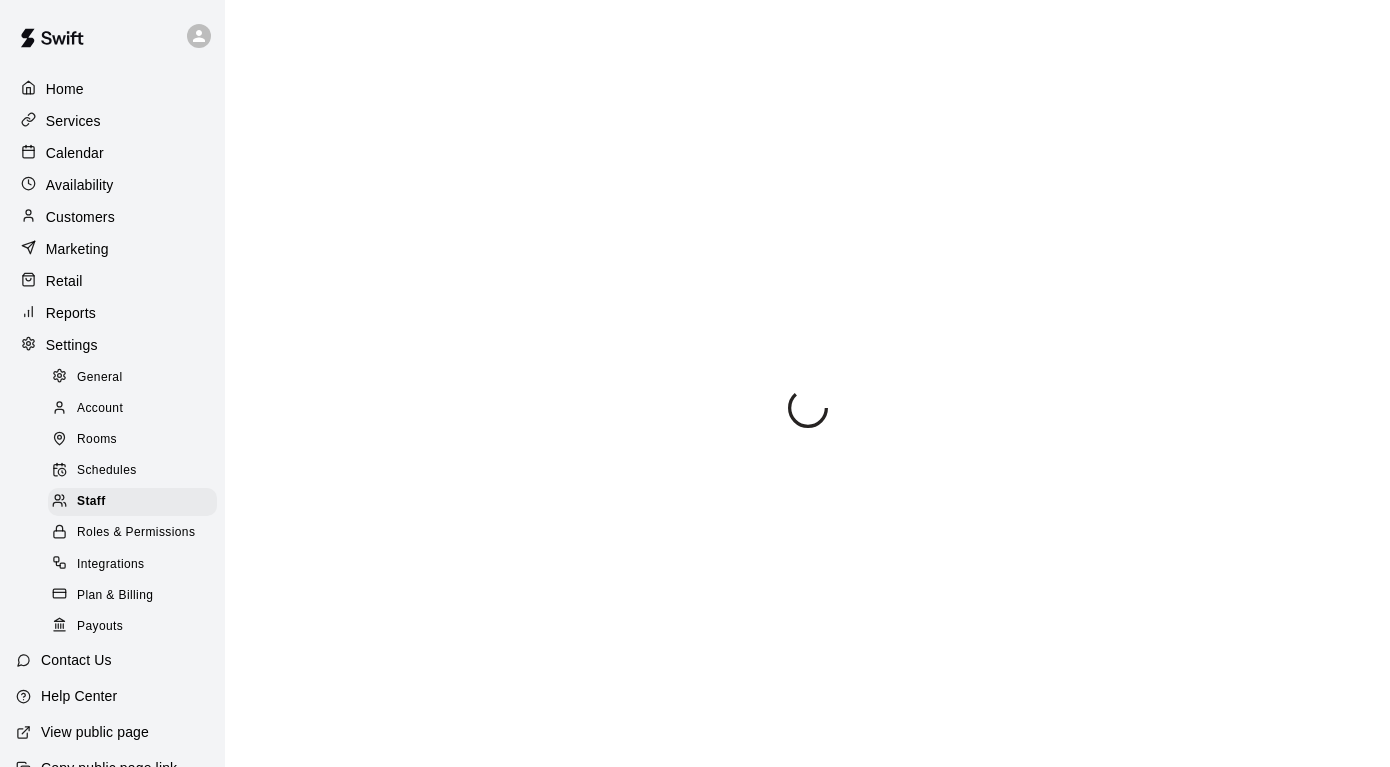 select on "**" 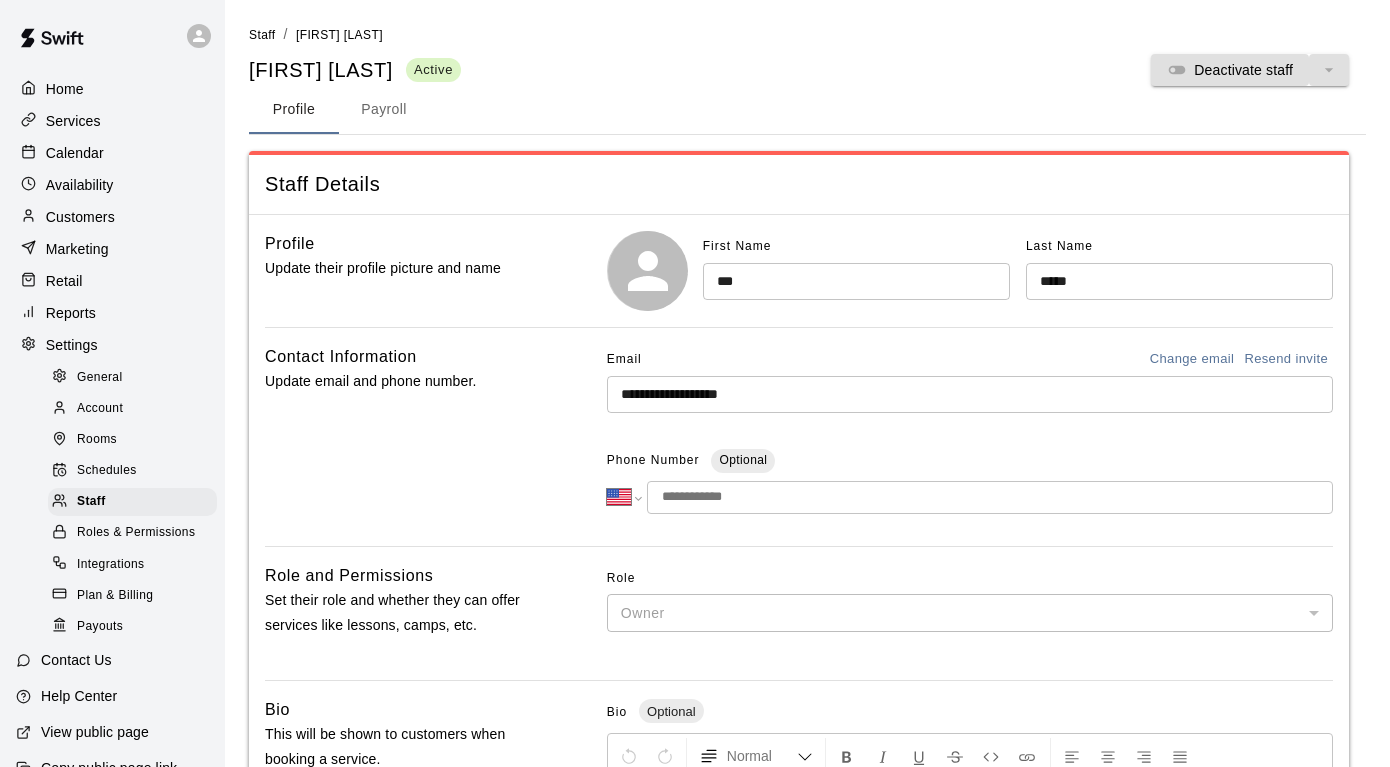 click on "Customers" at bounding box center [112, 217] 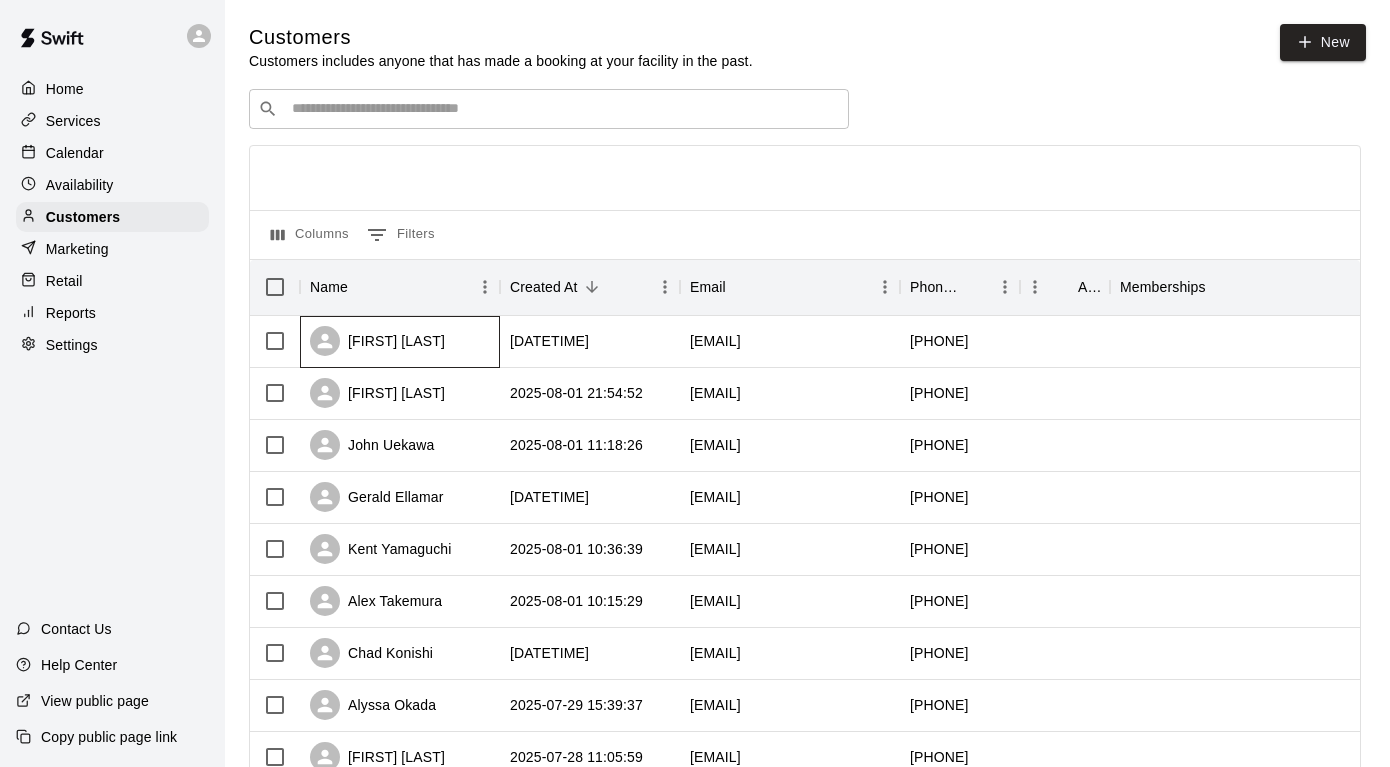 click on "[FIRST] [LAST]" at bounding box center [400, 342] 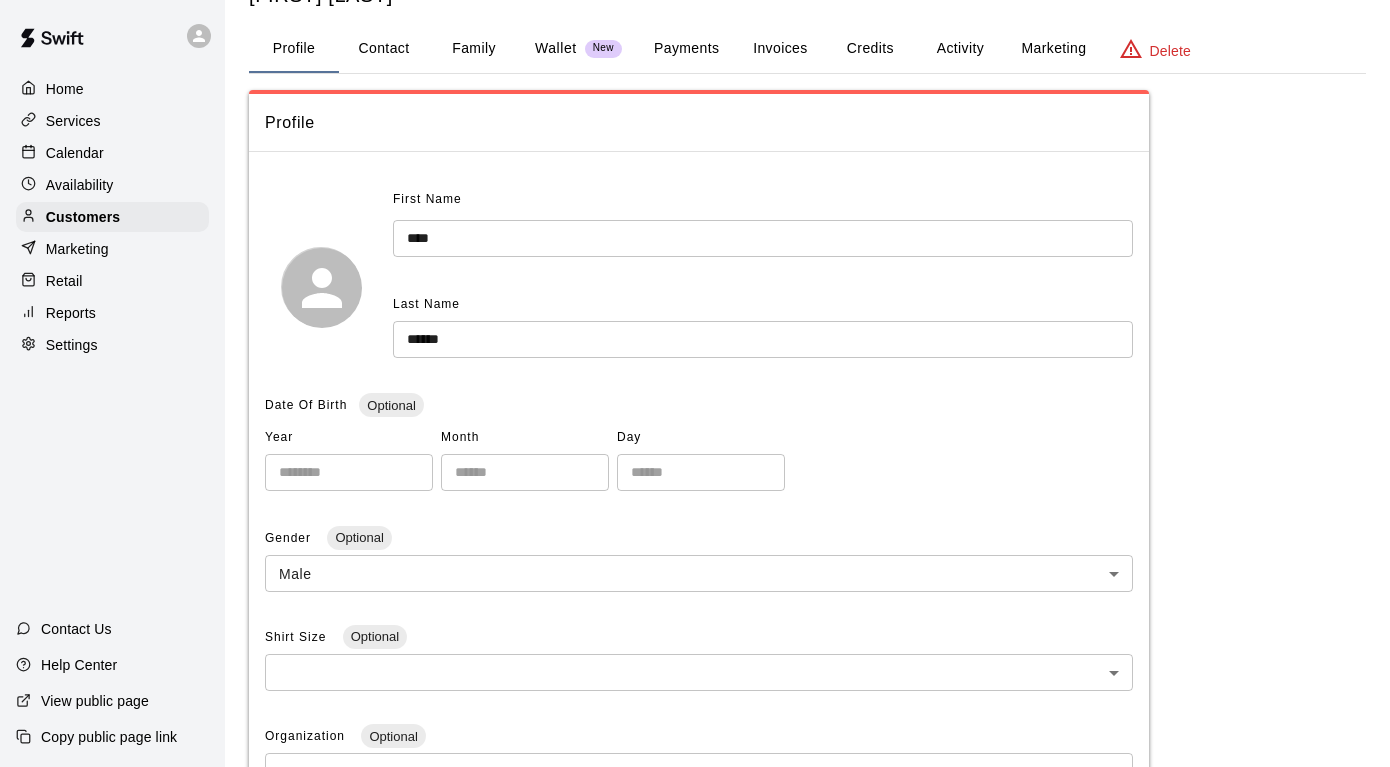 scroll, scrollTop: 72, scrollLeft: 0, axis: vertical 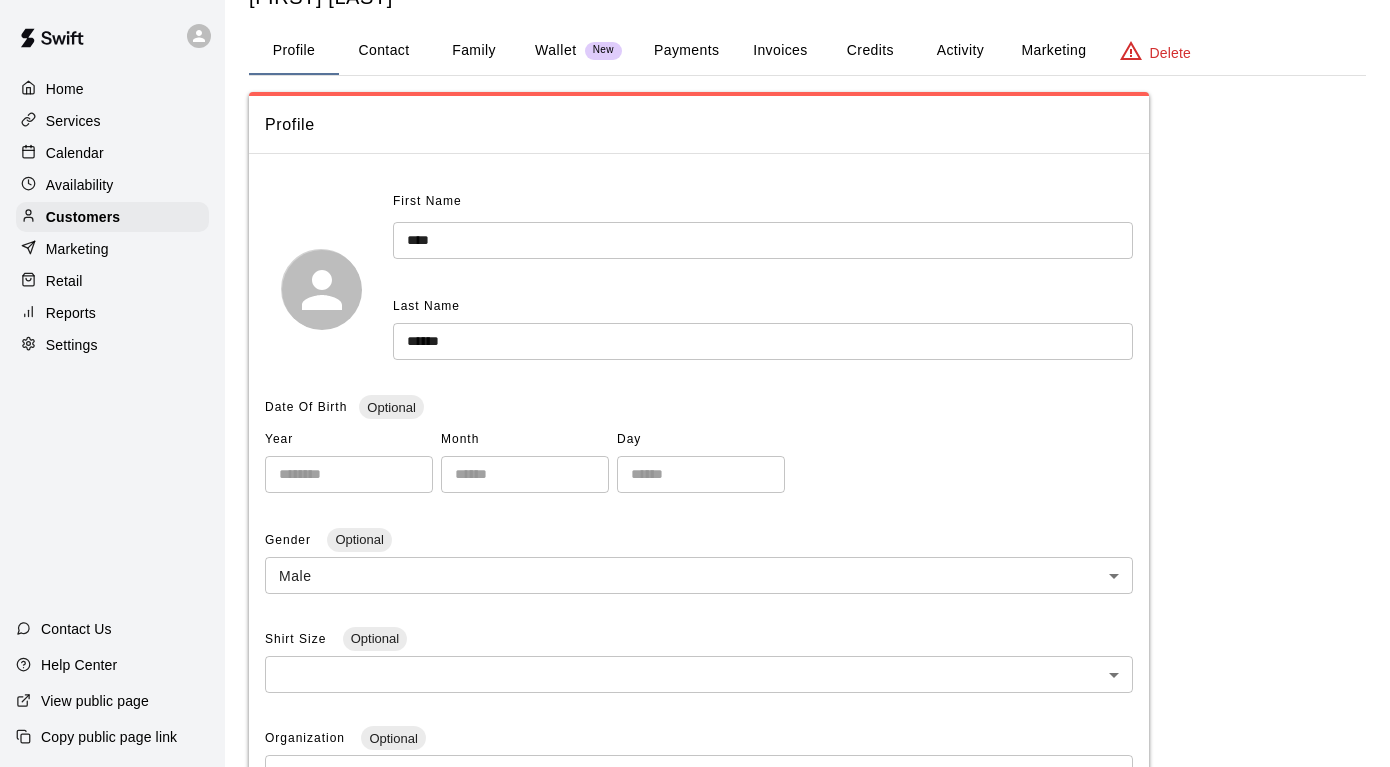 click on "Invoices" at bounding box center (780, 51) 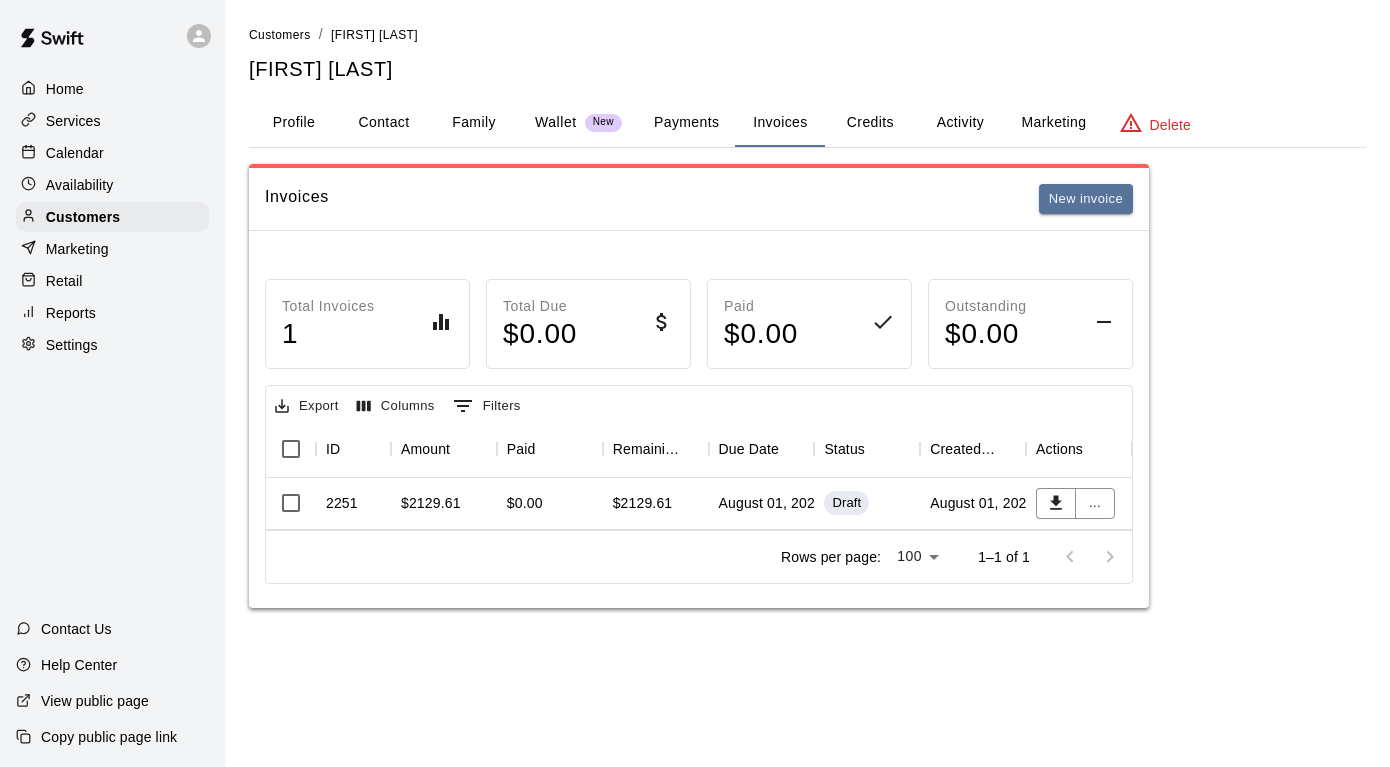 scroll, scrollTop: 0, scrollLeft: 0, axis: both 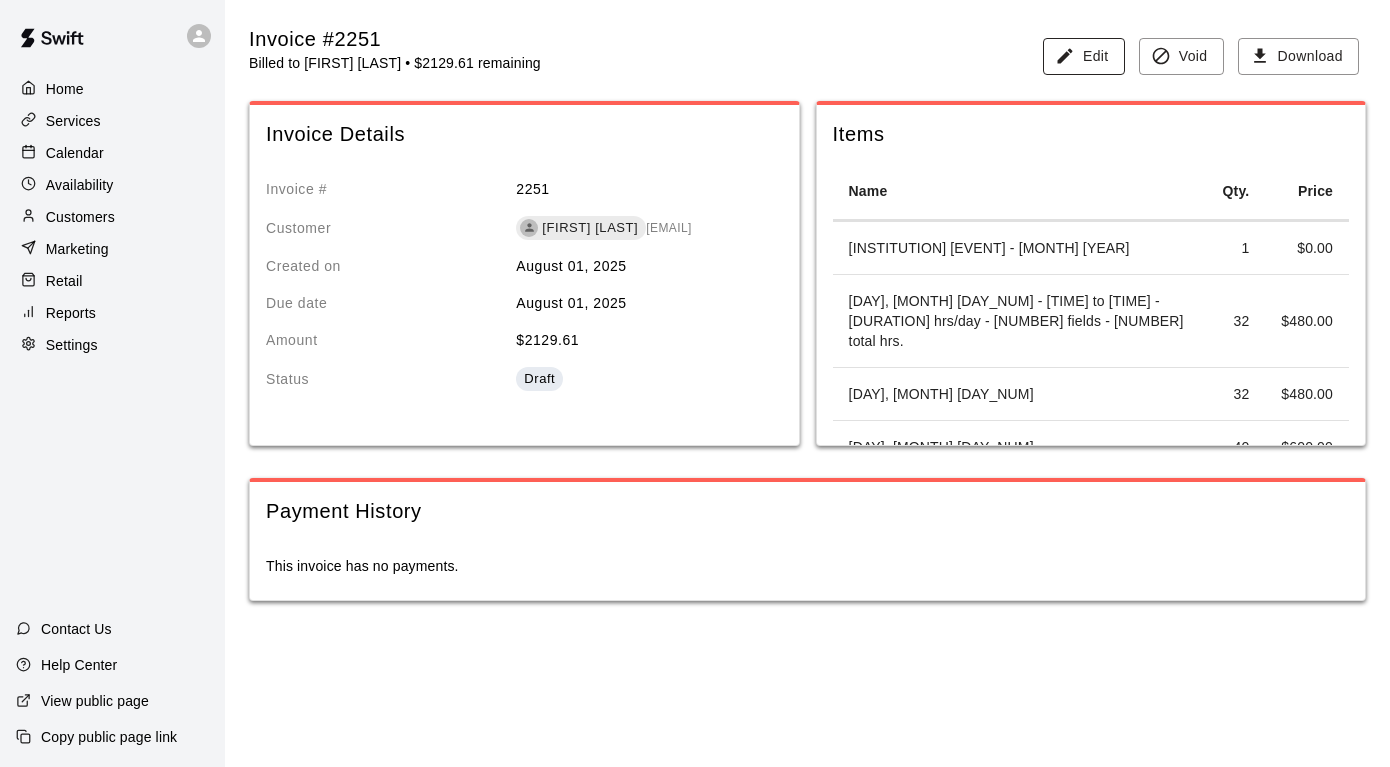click 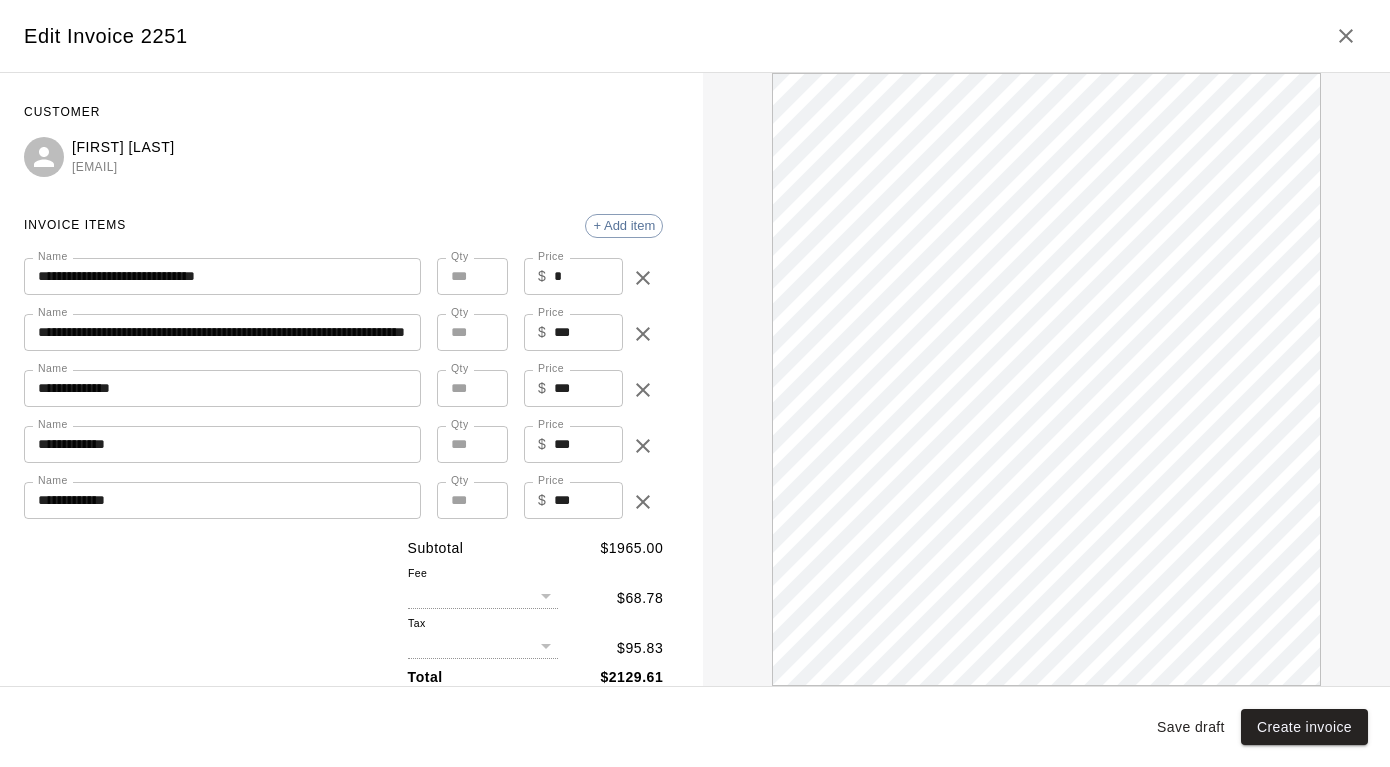 scroll, scrollTop: 0, scrollLeft: 0, axis: both 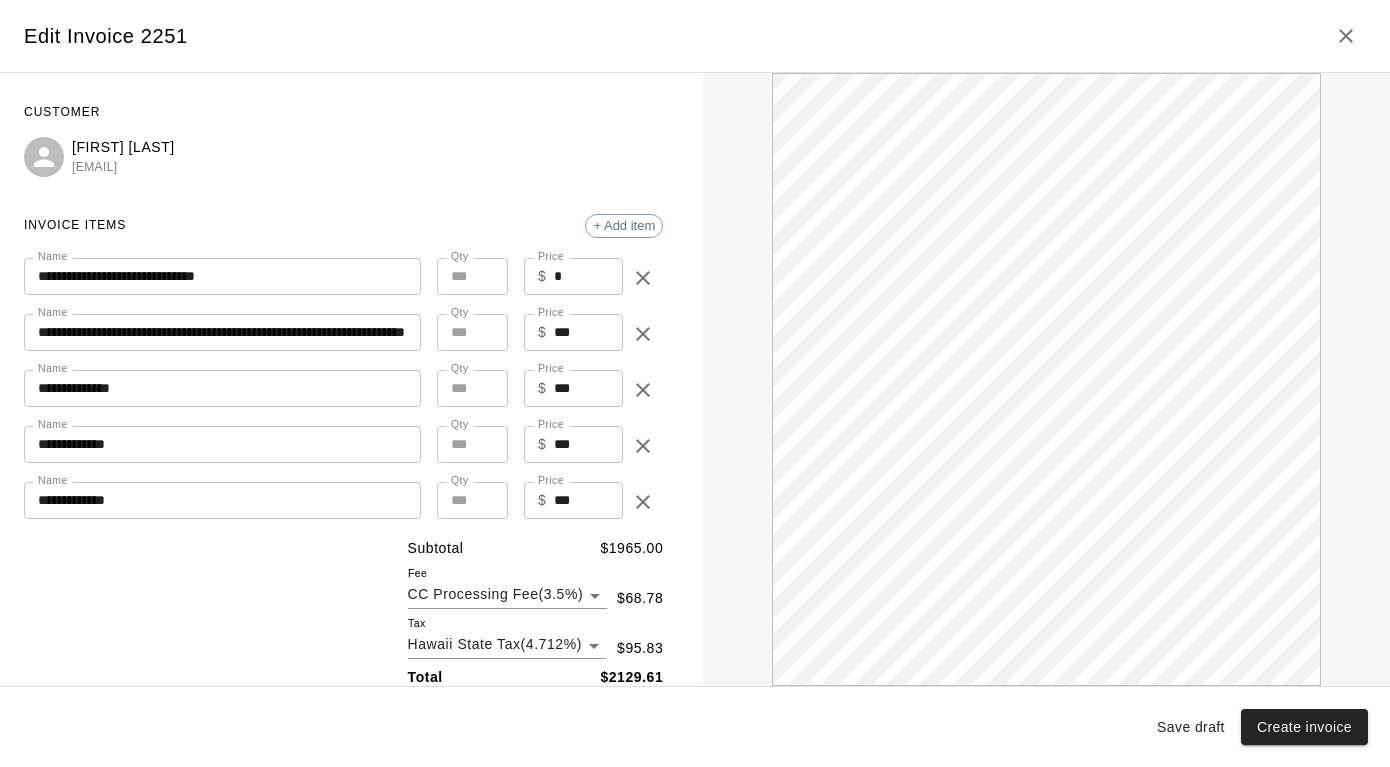 click on "**********" at bounding box center [222, 388] 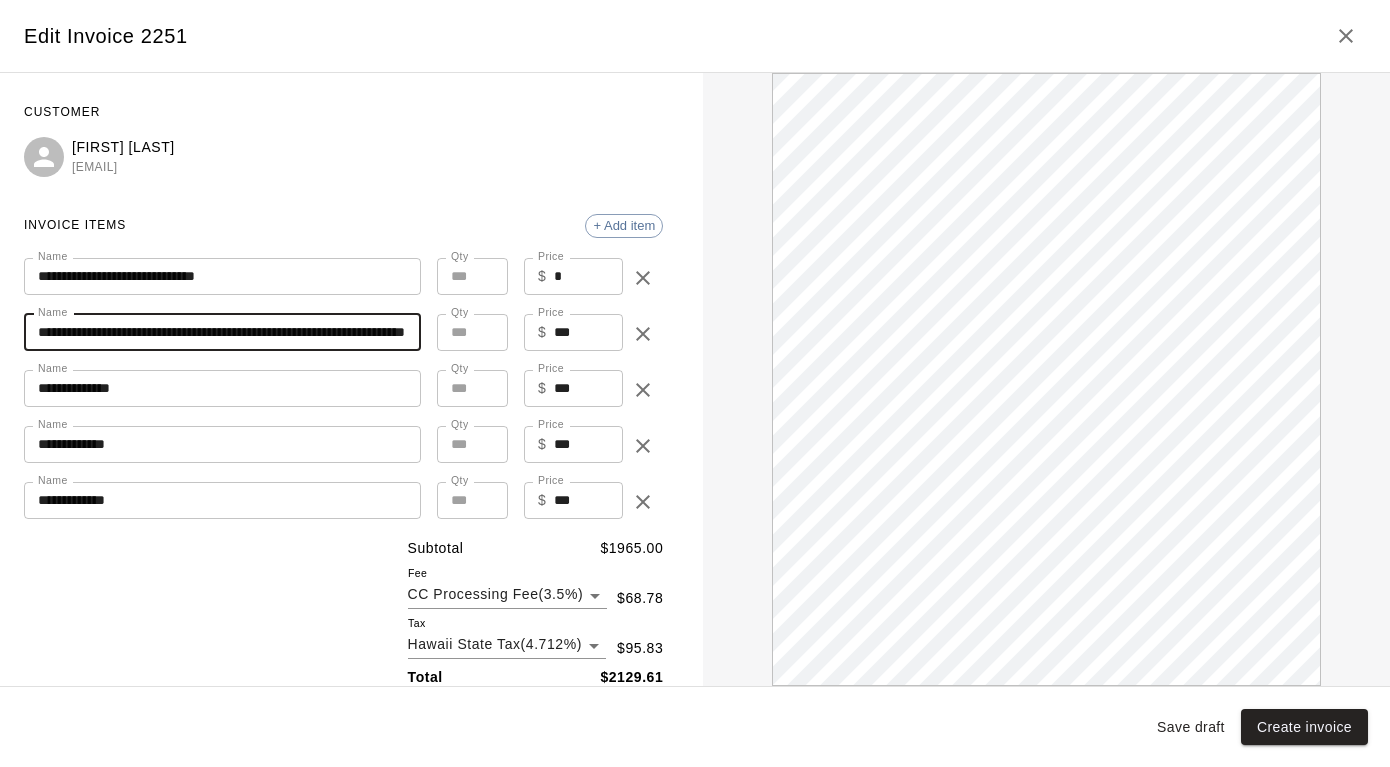 click on "**********" at bounding box center [222, 332] 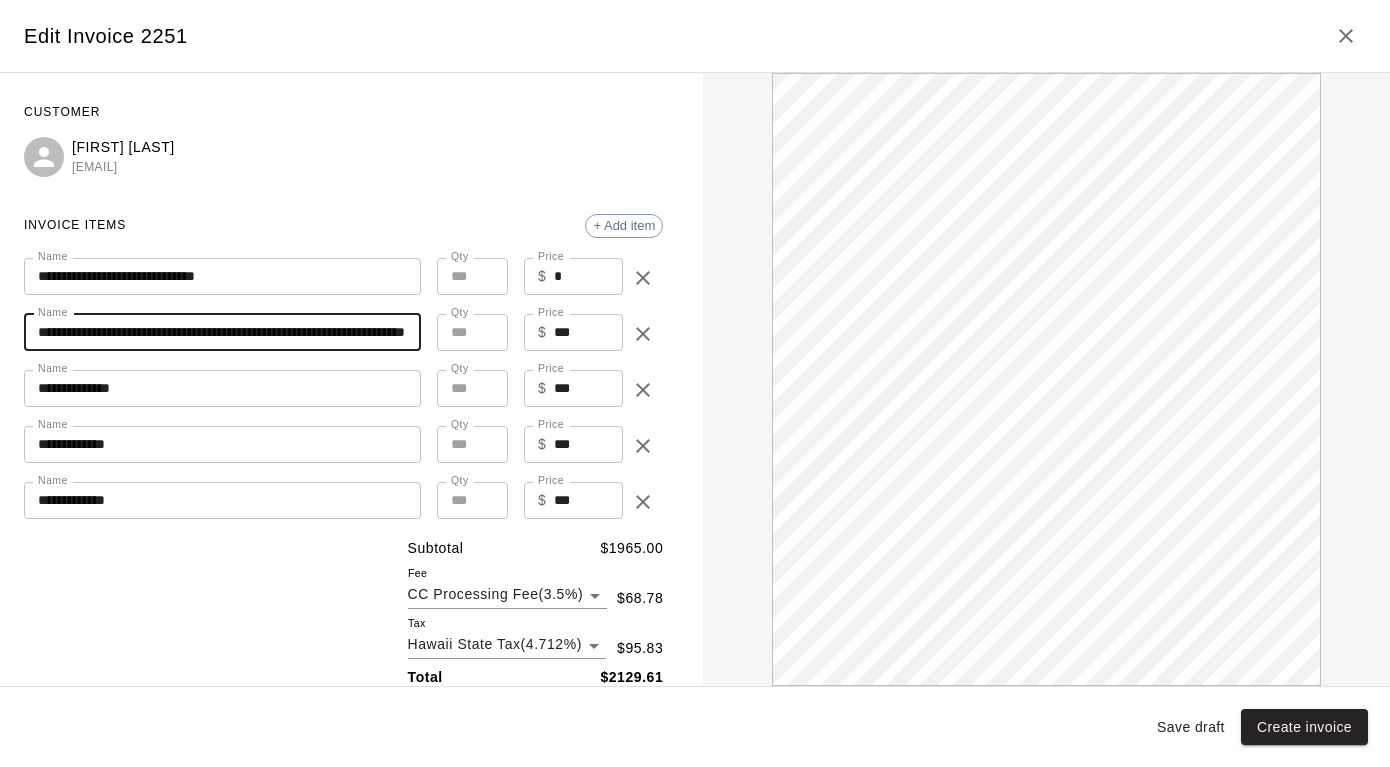 drag, startPoint x: 140, startPoint y: 331, endPoint x: 524, endPoint y: 329, distance: 384.00522 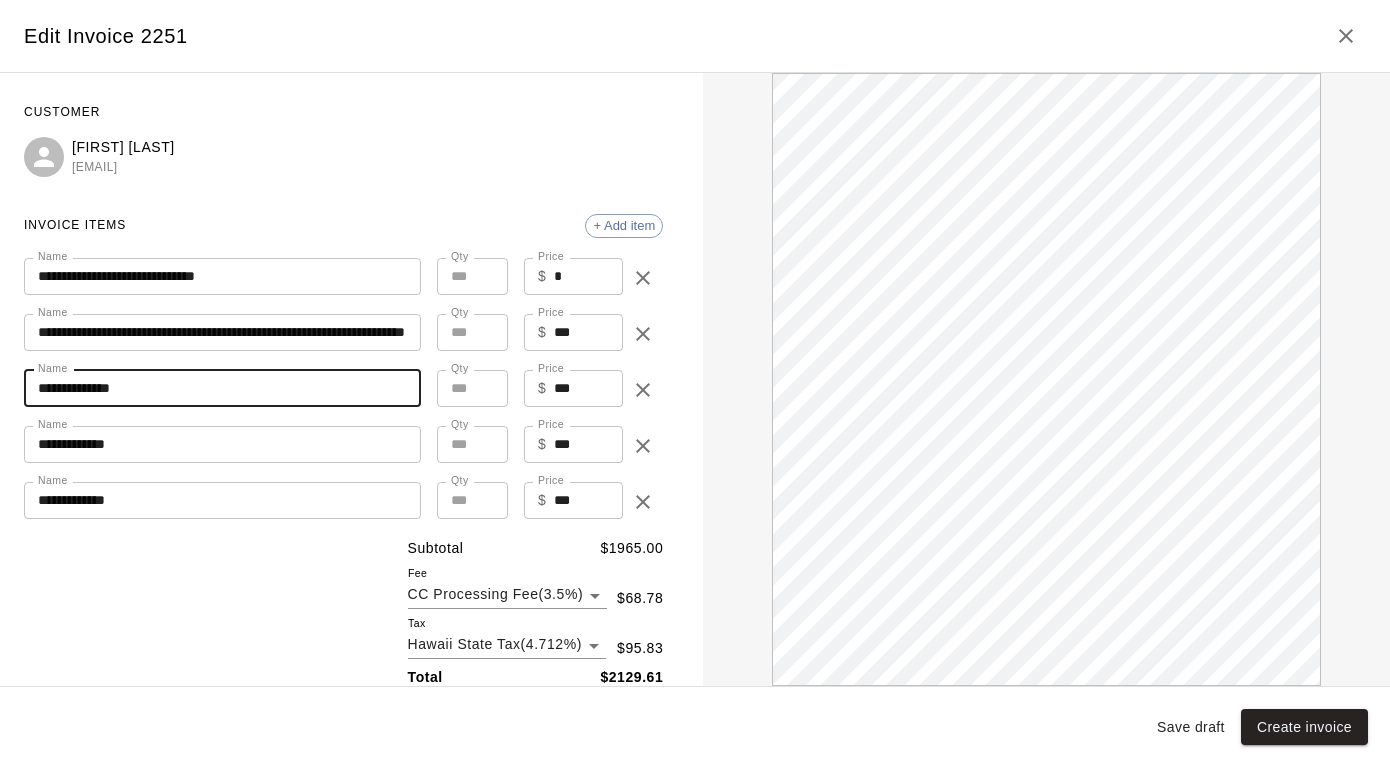 click on "**********" at bounding box center [222, 388] 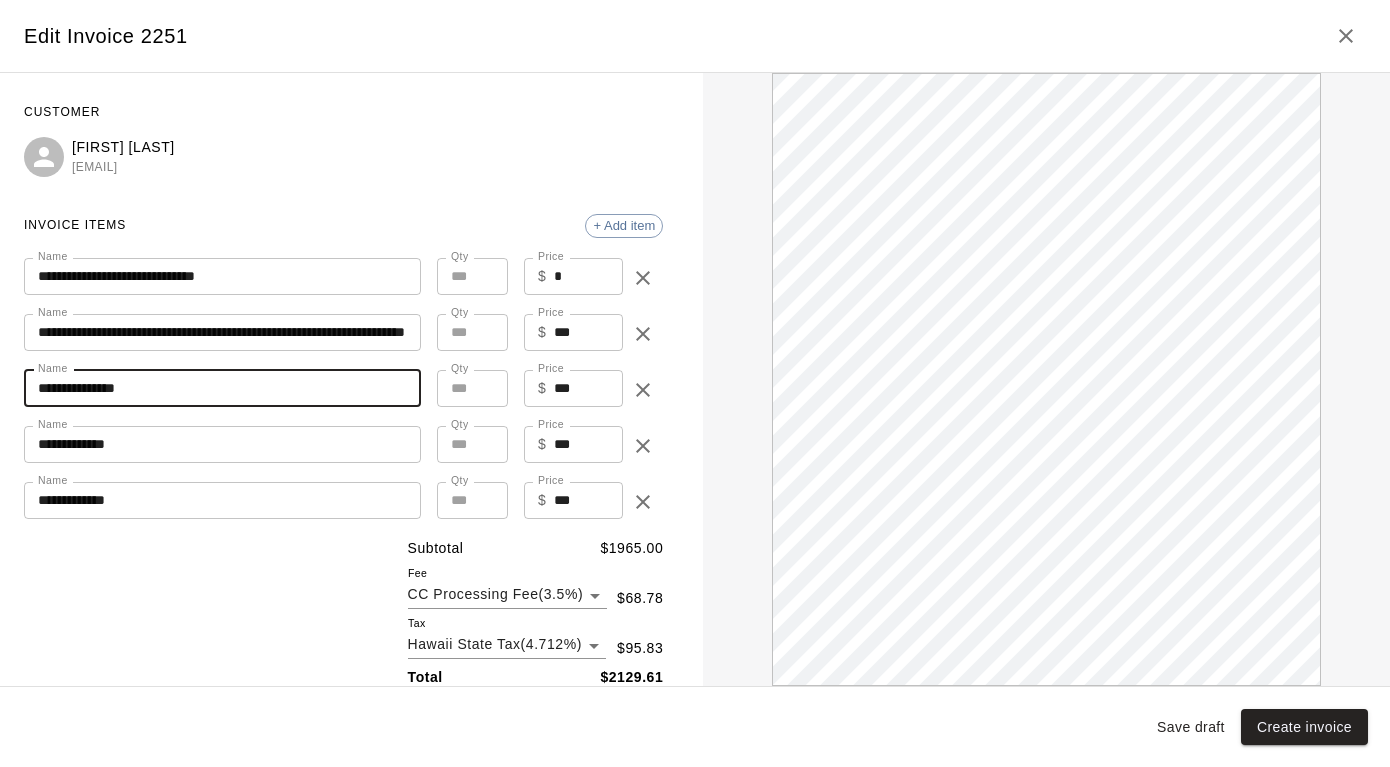 paste on "**********" 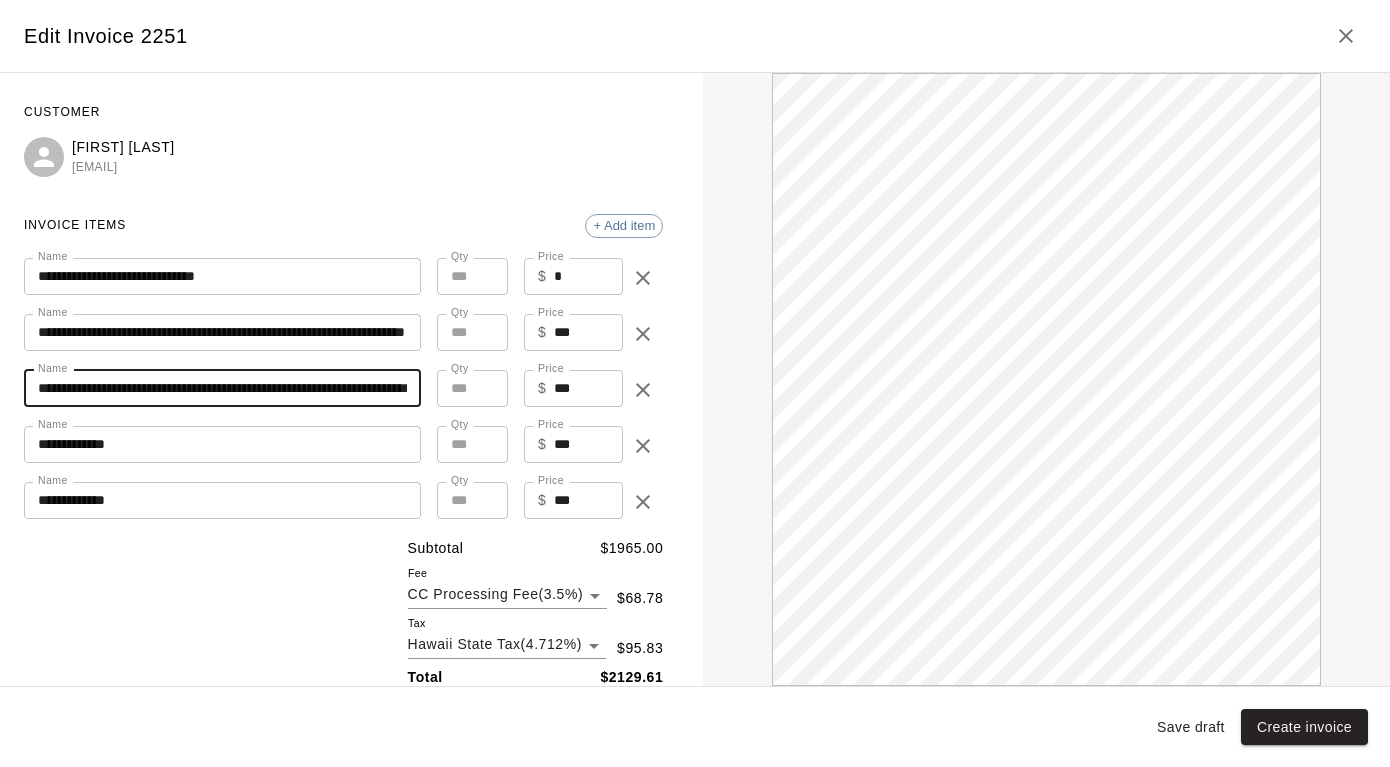 scroll, scrollTop: 0, scrollLeft: 0, axis: both 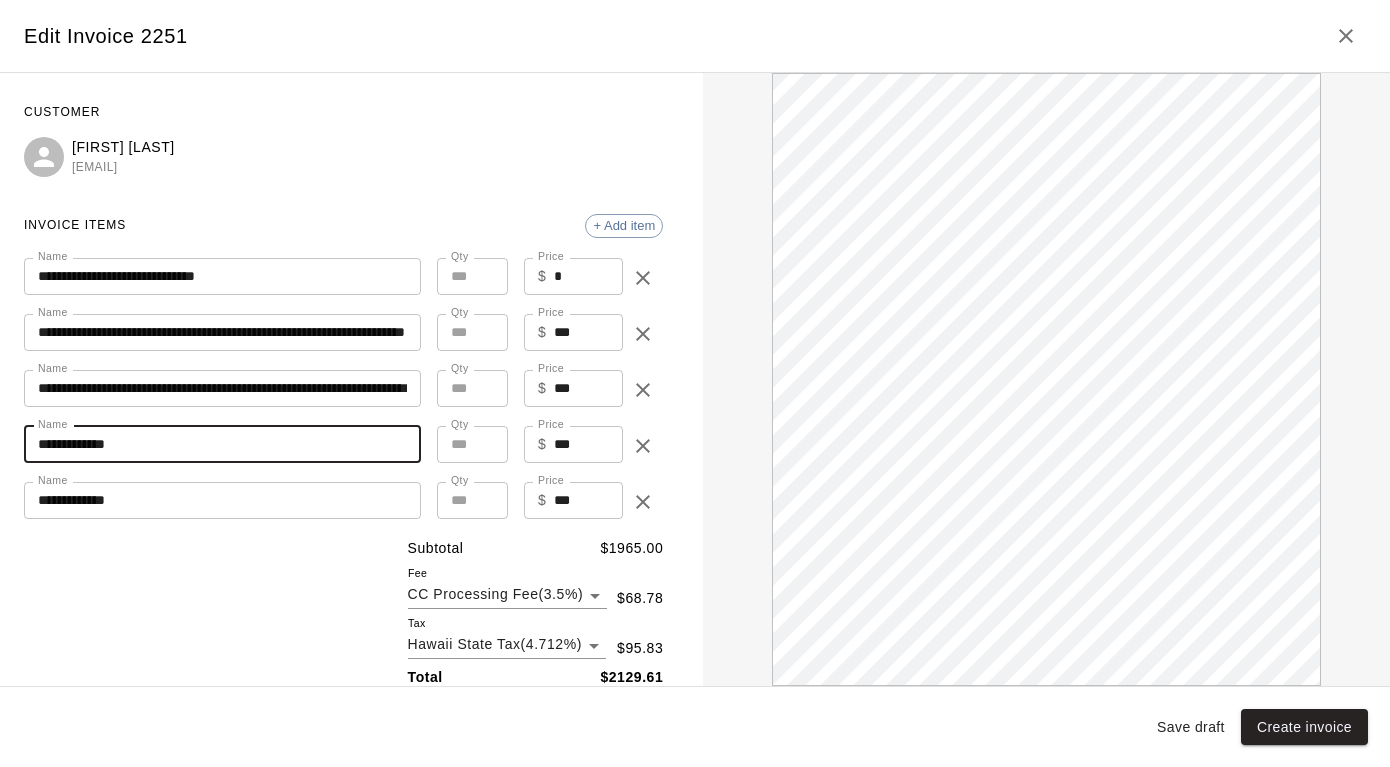 click on "**********" at bounding box center [222, 444] 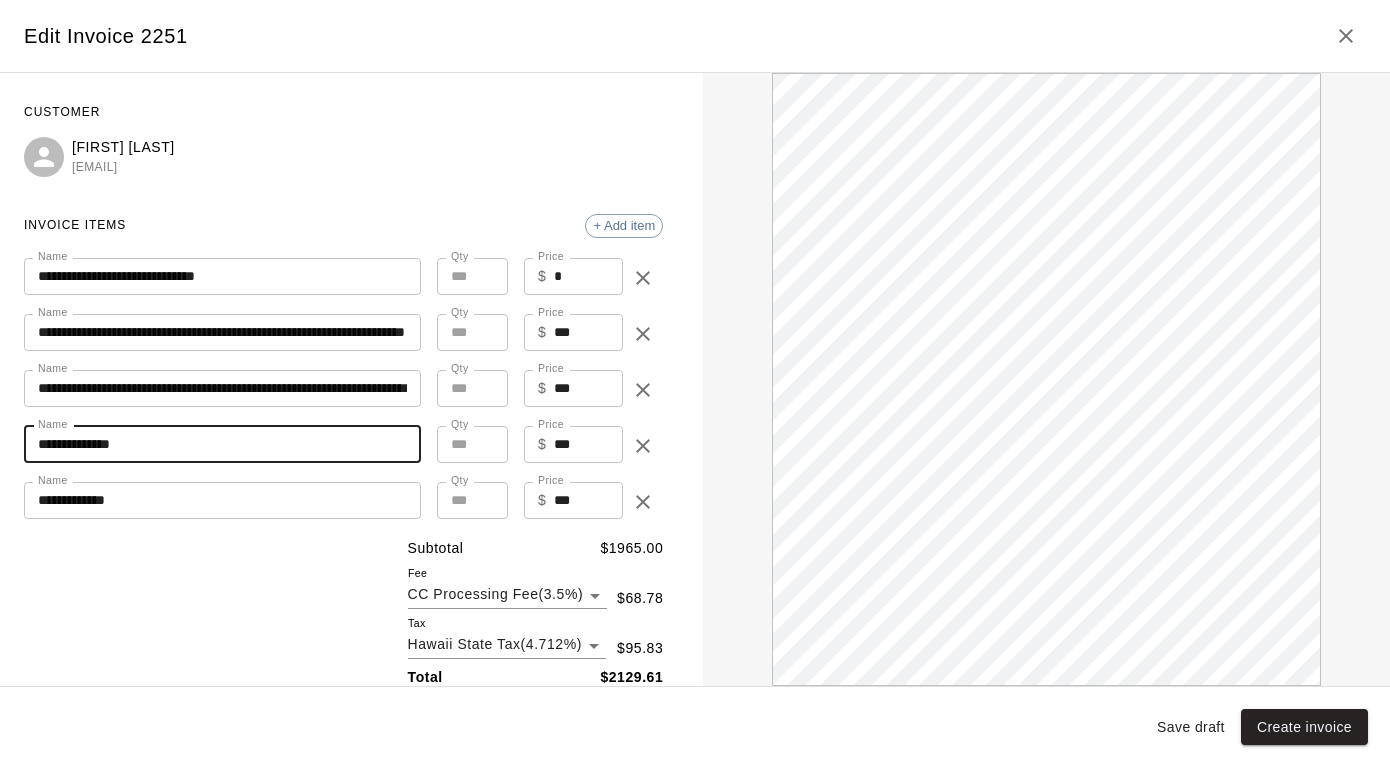 paste on "**********" 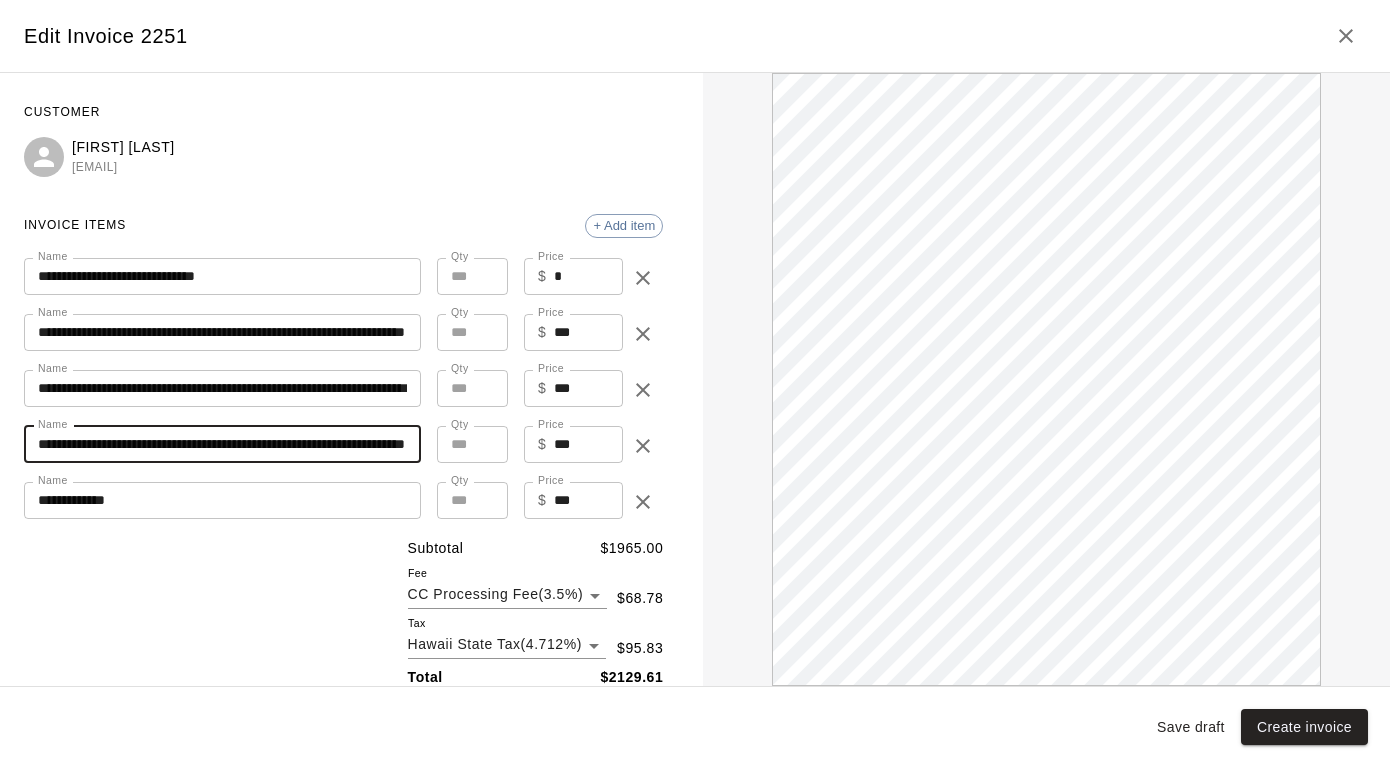 type on "**********" 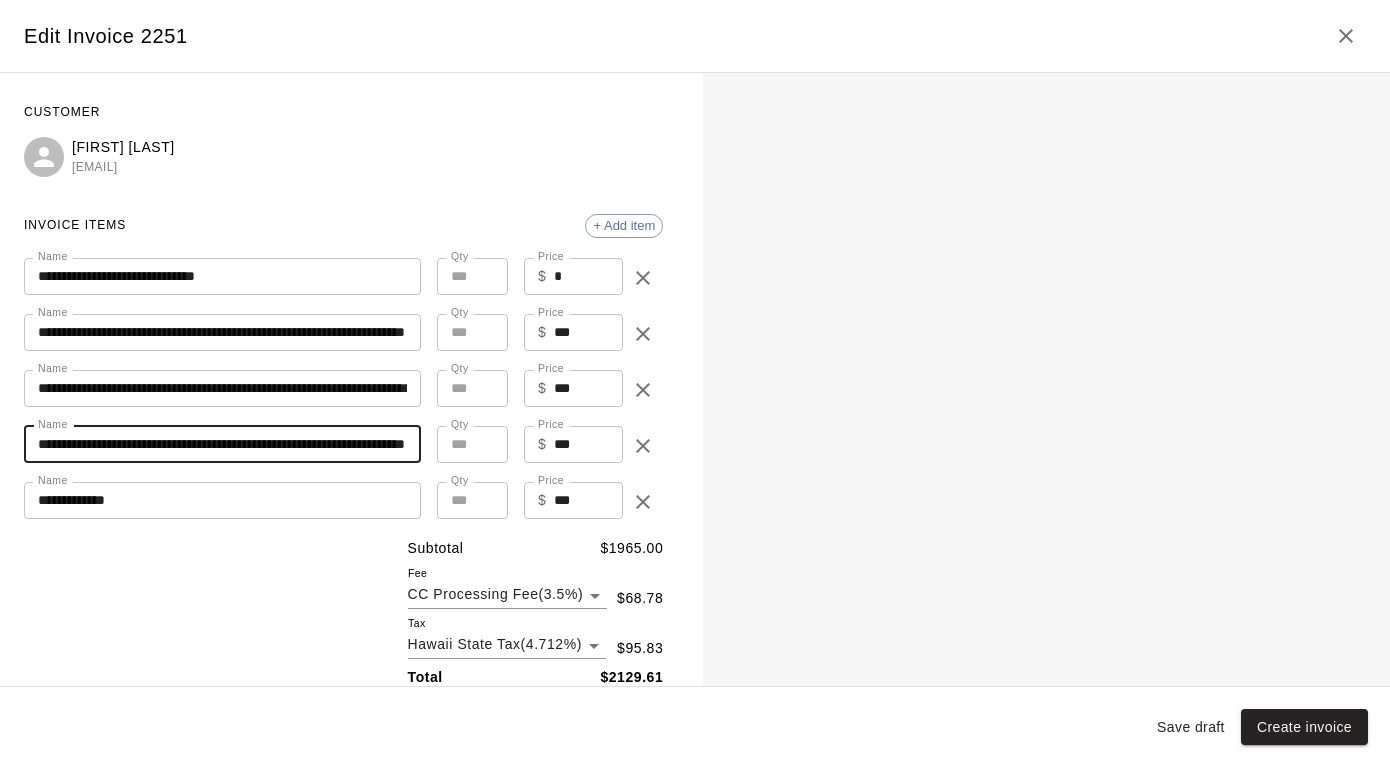 click on "**********" at bounding box center (222, 500) 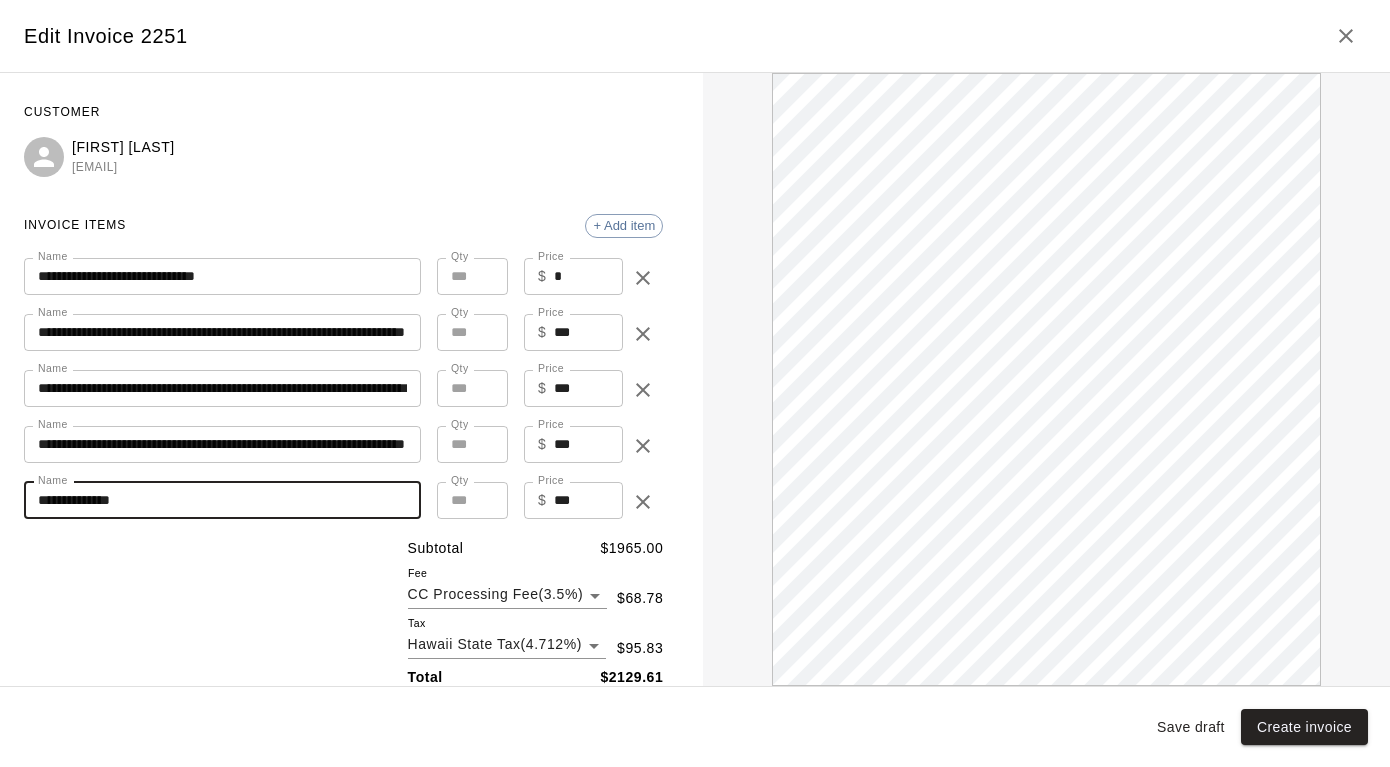 scroll, scrollTop: 0, scrollLeft: 0, axis: both 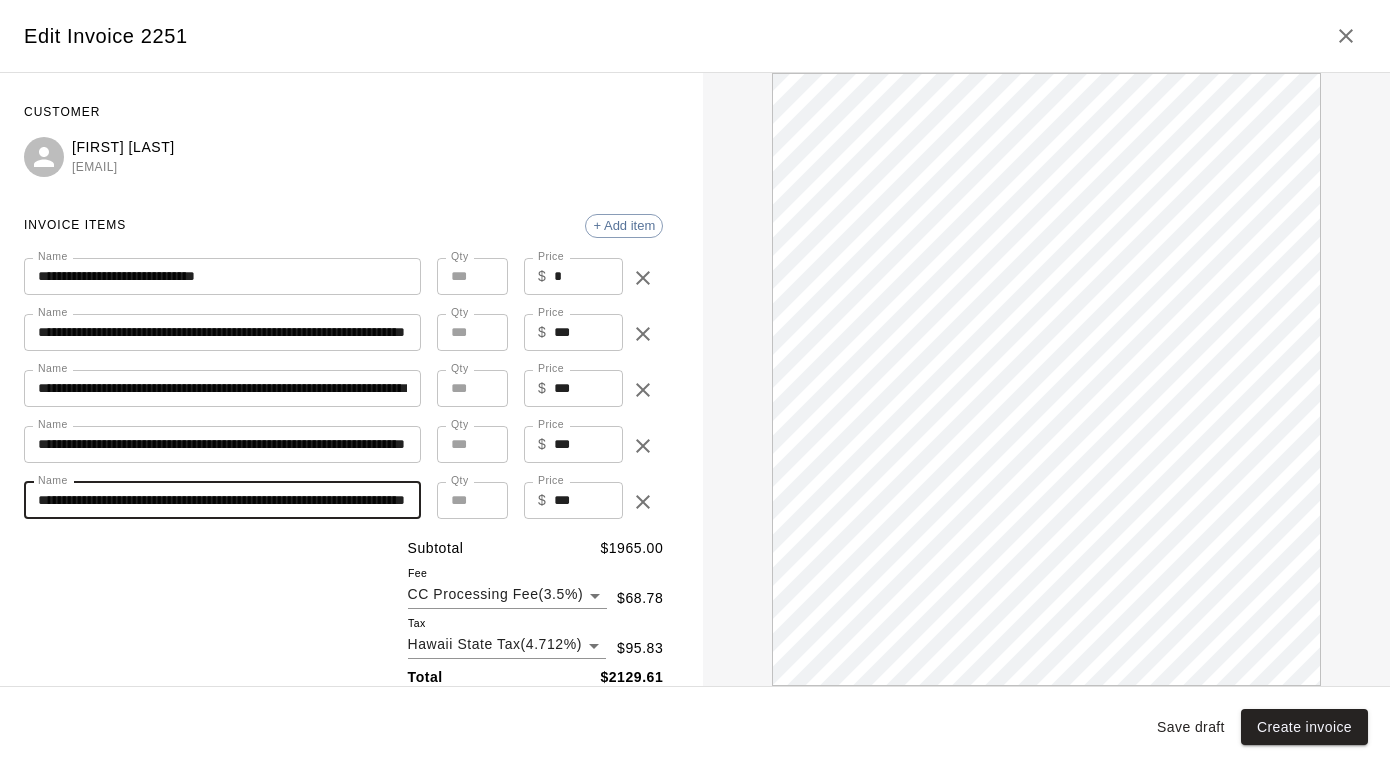 click on "**********" at bounding box center [222, 500] 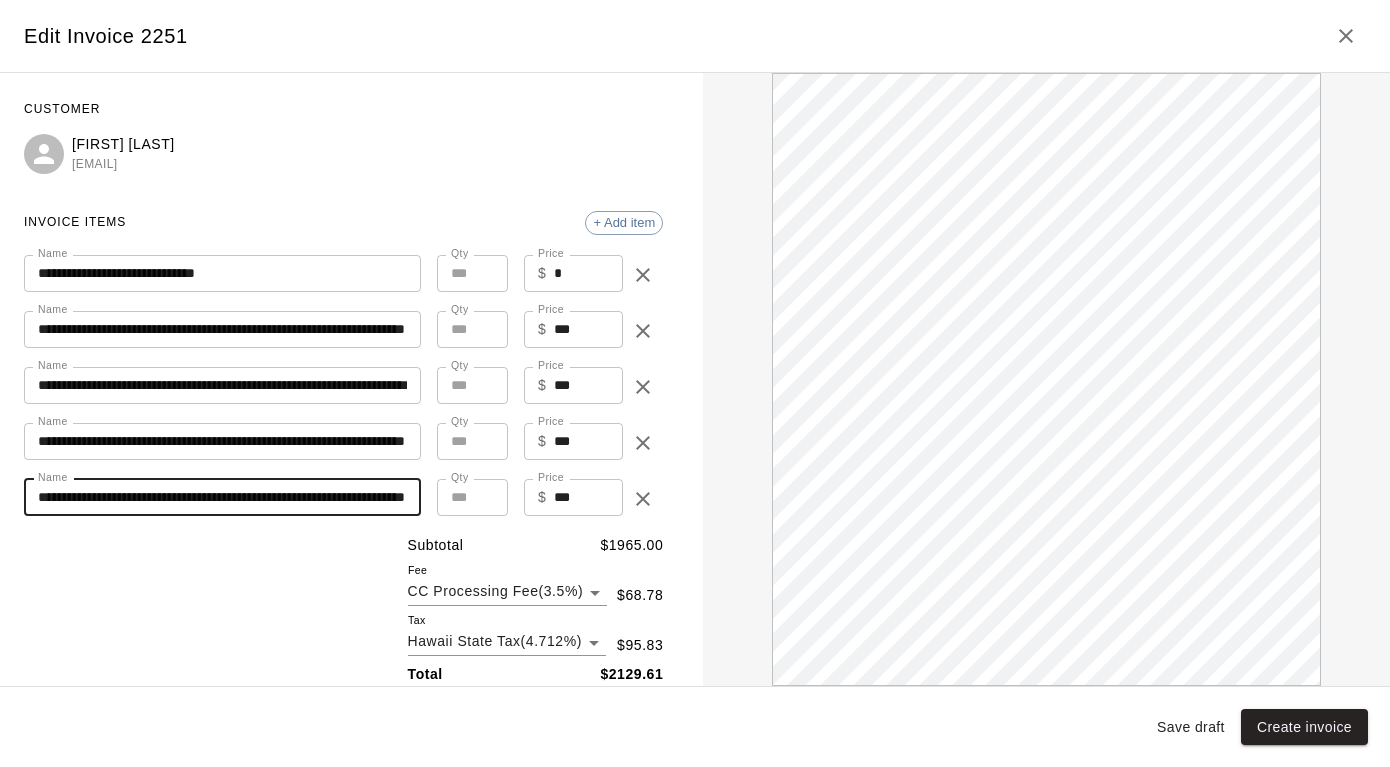 scroll, scrollTop: 9, scrollLeft: 0, axis: vertical 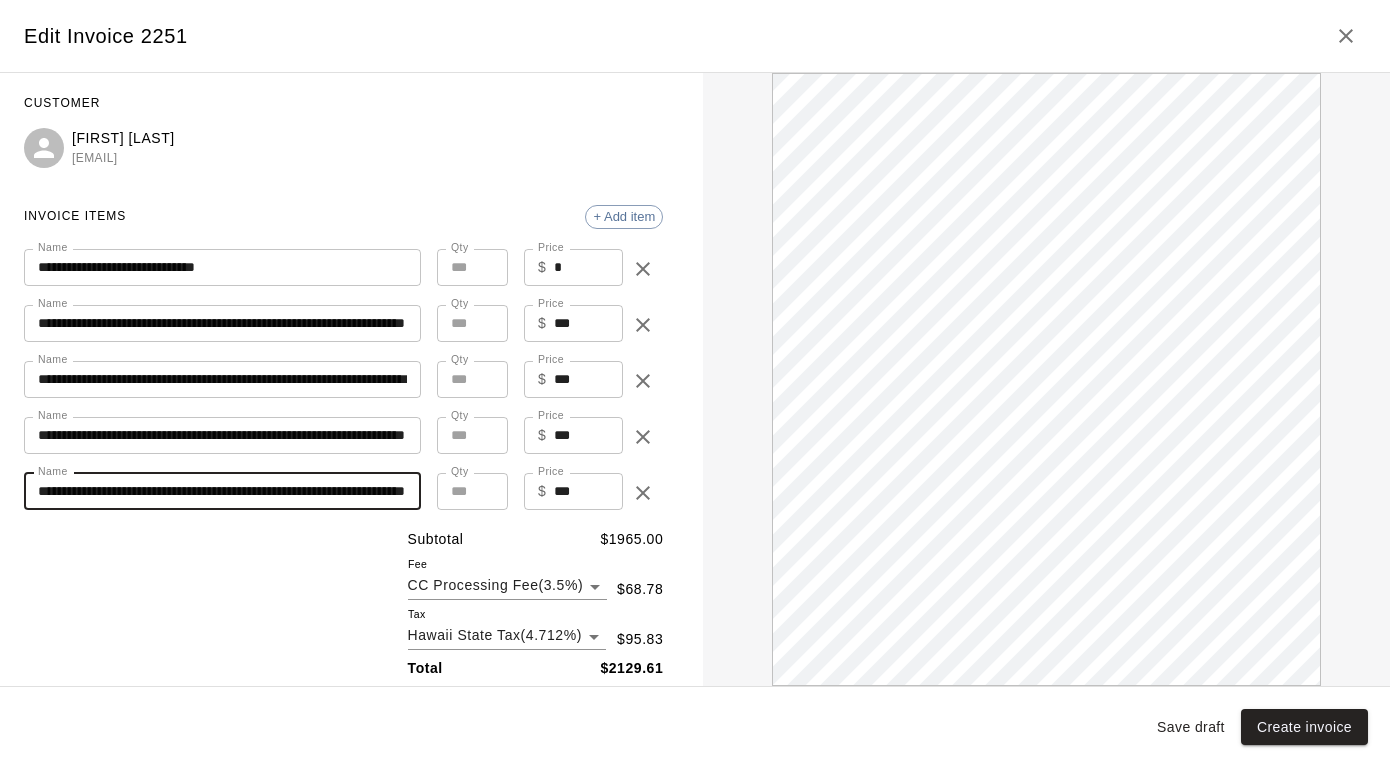 type on "**********" 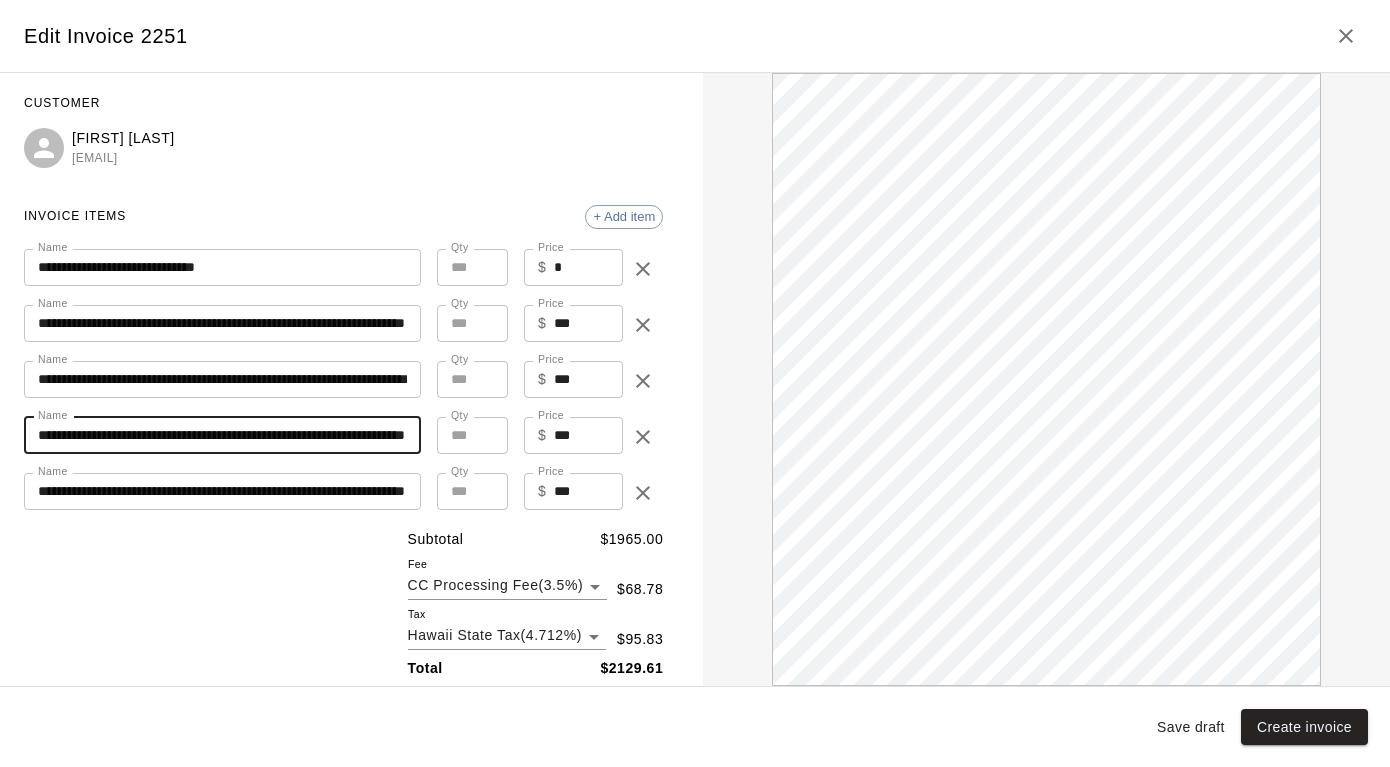 scroll, scrollTop: 0, scrollLeft: 0, axis: both 